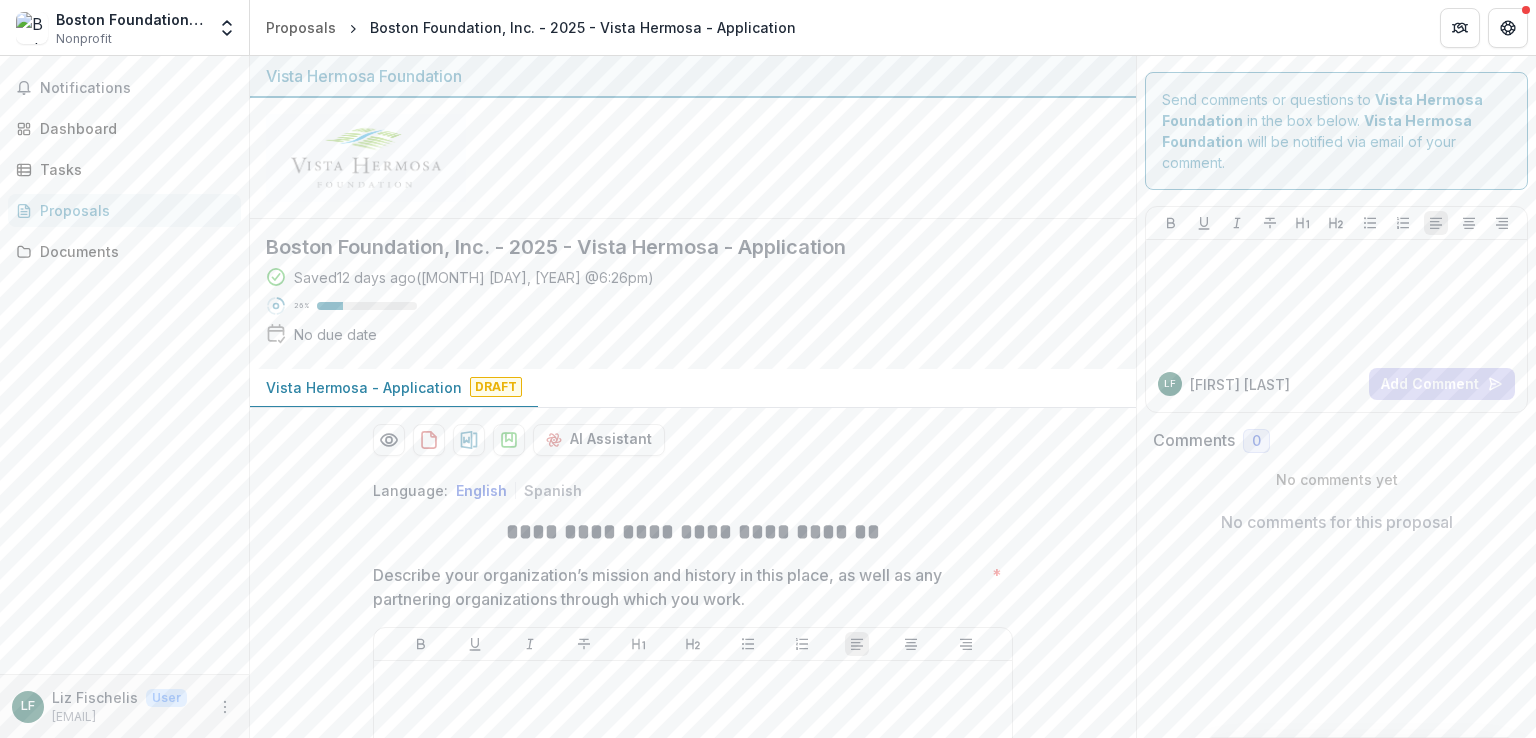 scroll, scrollTop: 0, scrollLeft: 0, axis: both 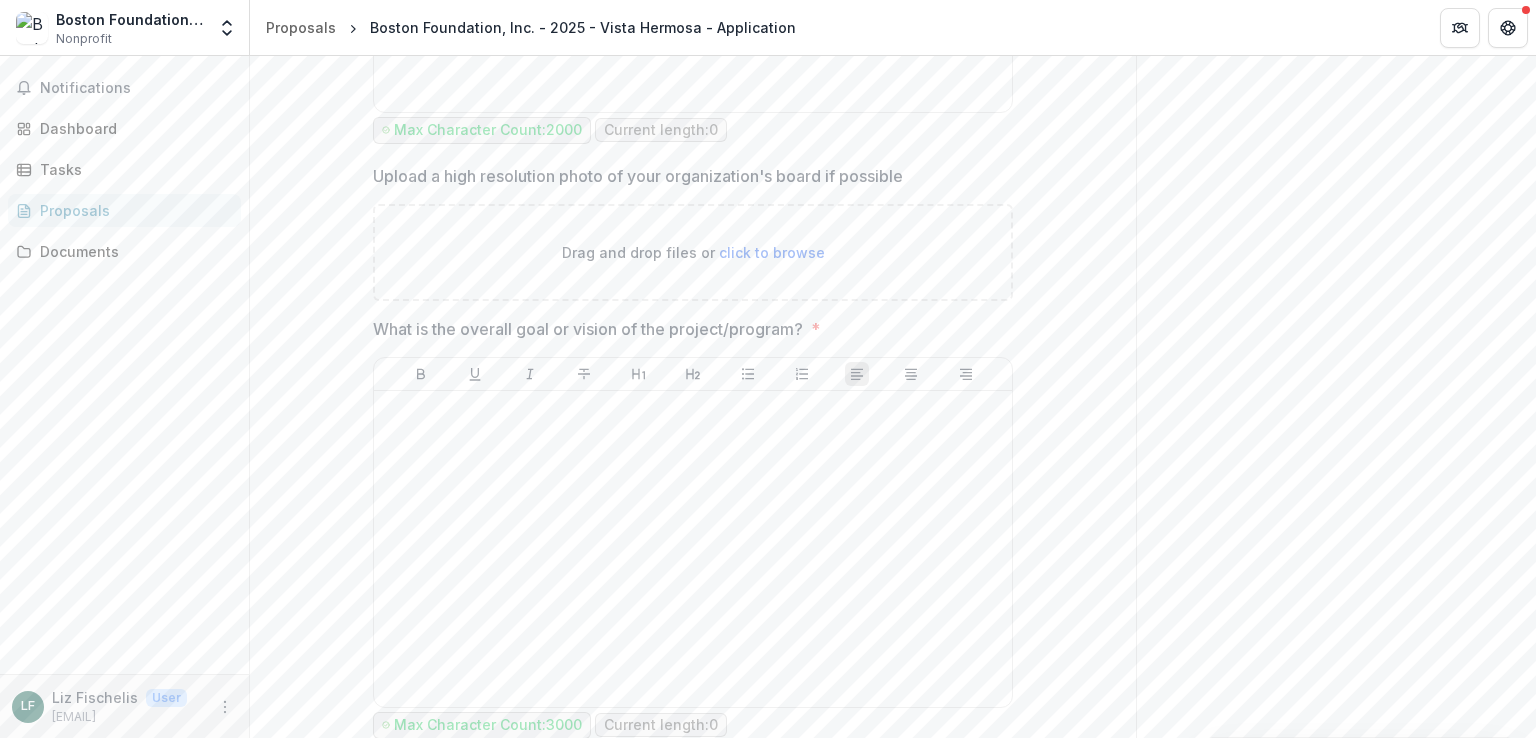 click on "click to browse" at bounding box center (772, 252) 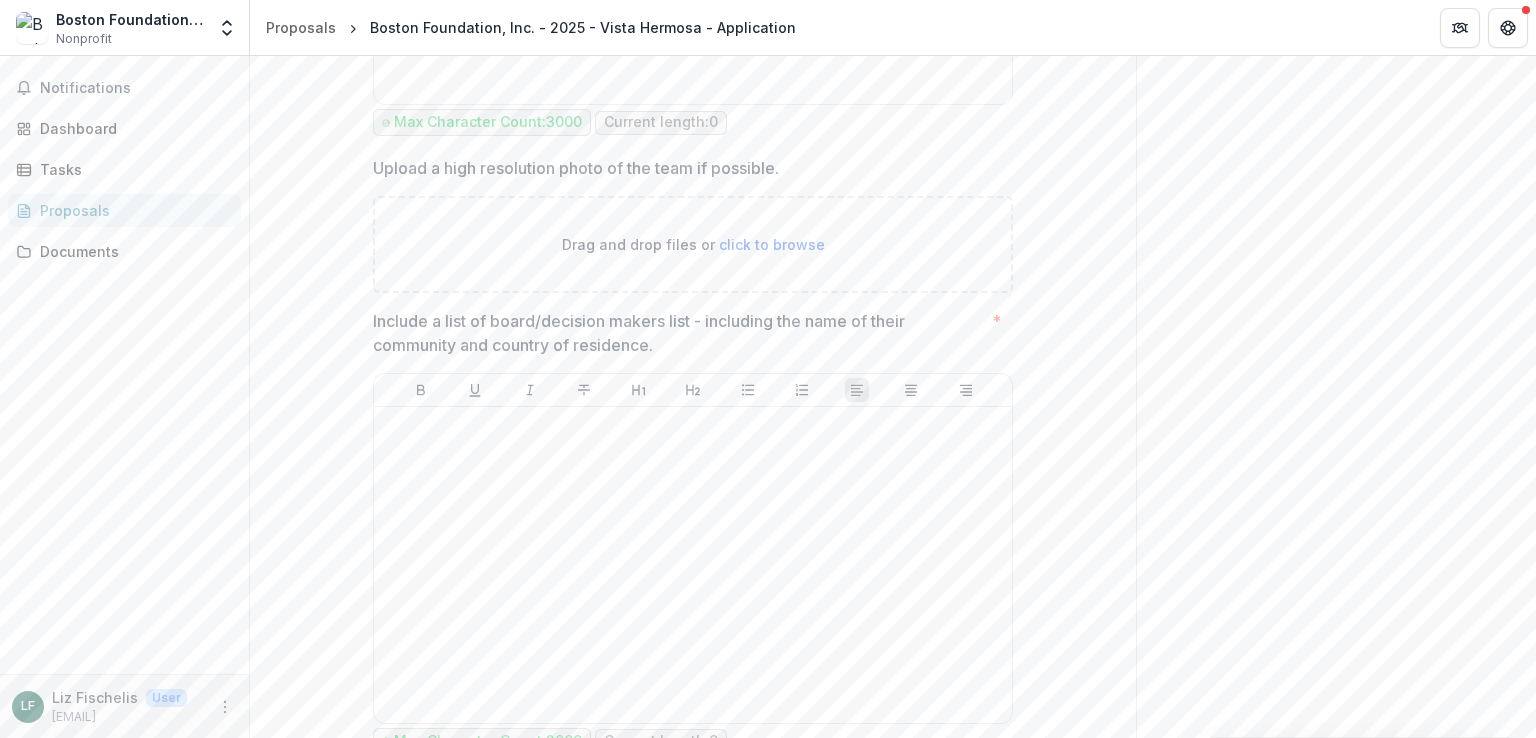 scroll, scrollTop: 1342, scrollLeft: 0, axis: vertical 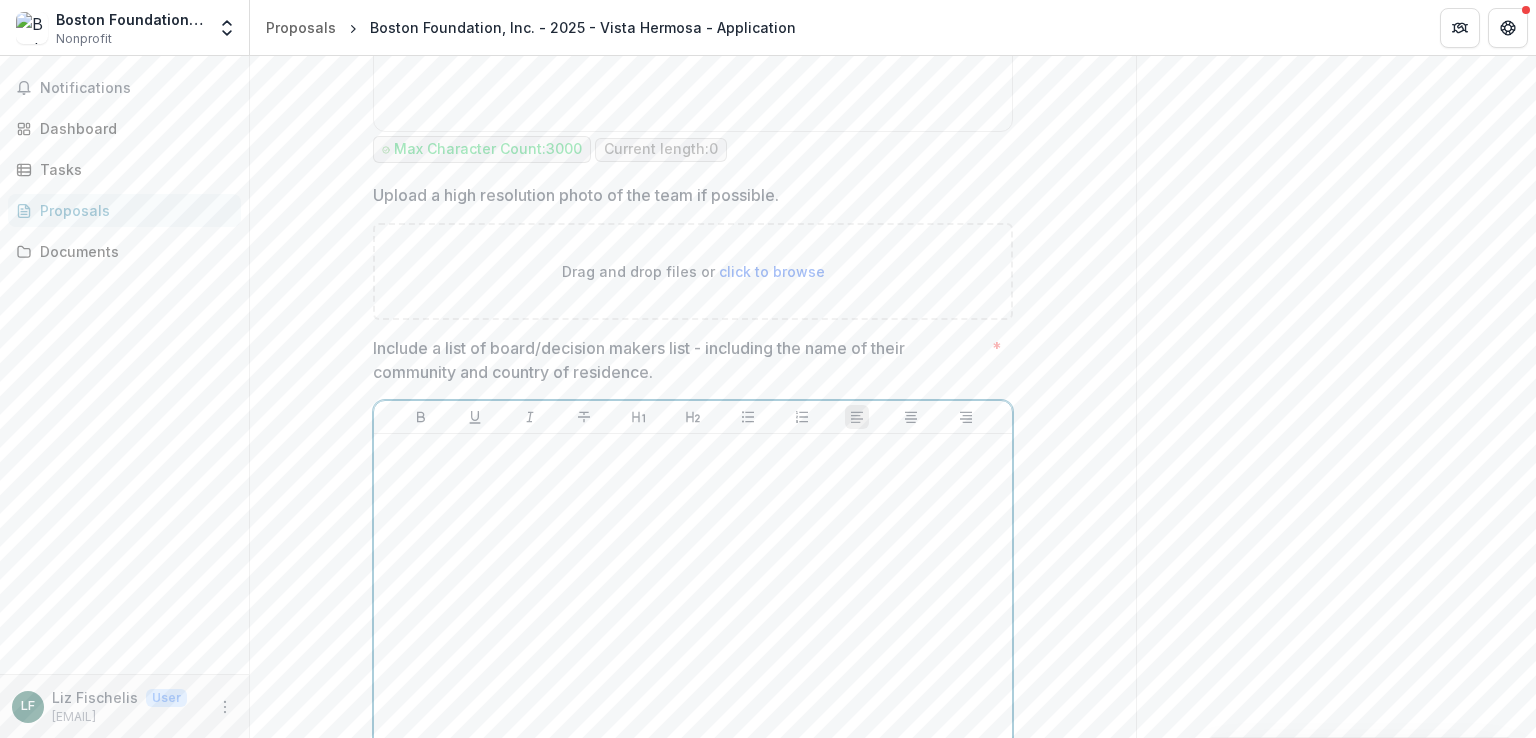 click at bounding box center [693, 592] 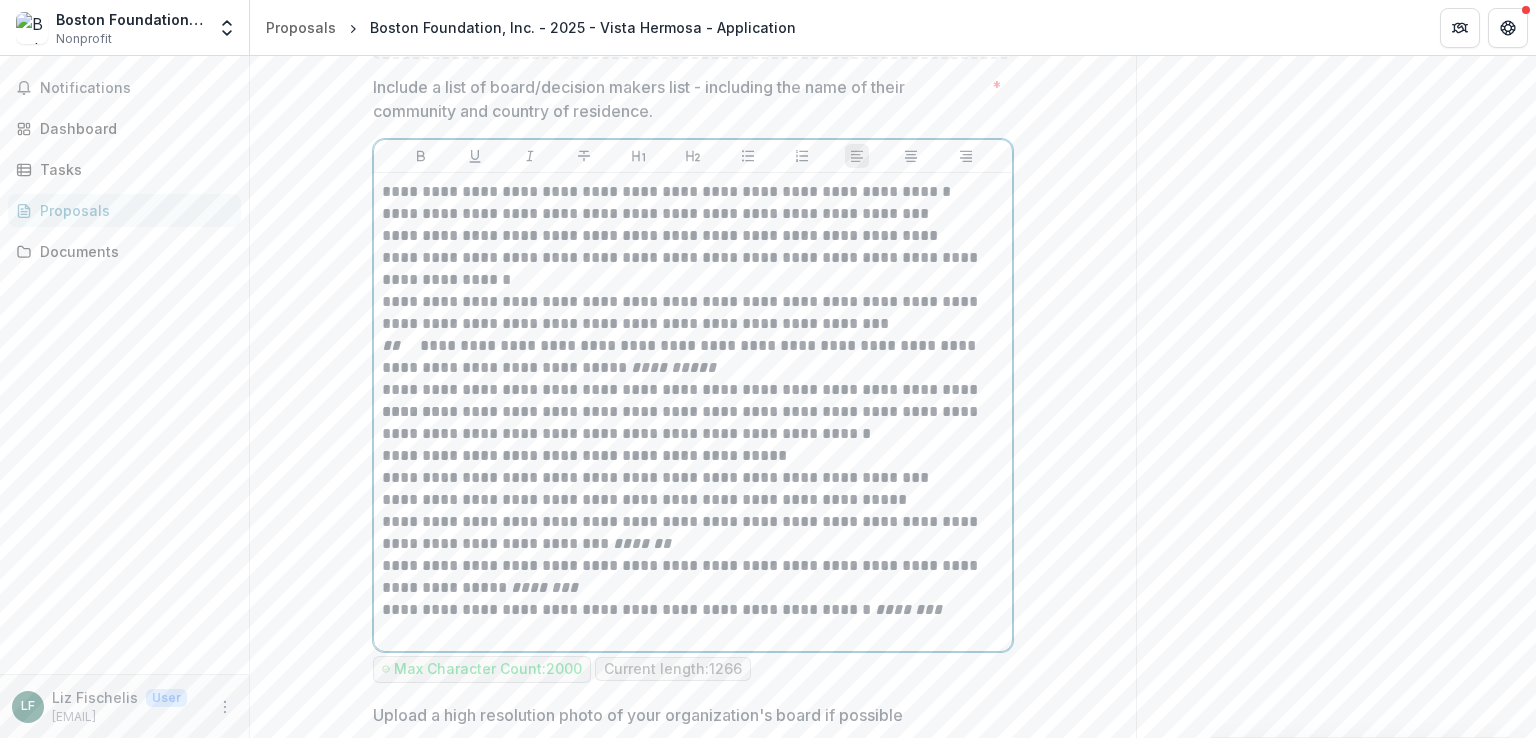 scroll, scrollTop: 1575, scrollLeft: 0, axis: vertical 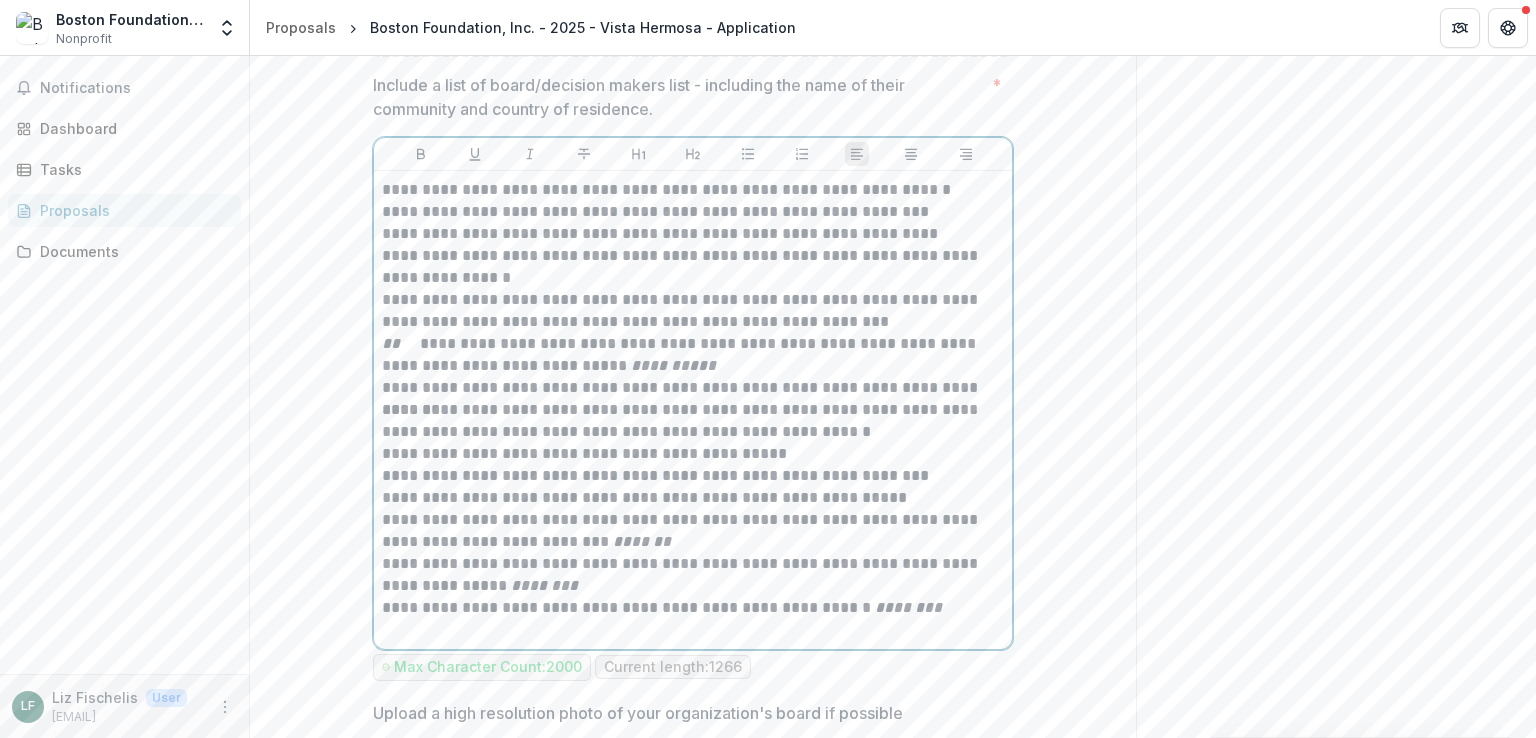 click on "**********" at bounding box center [693, 212] 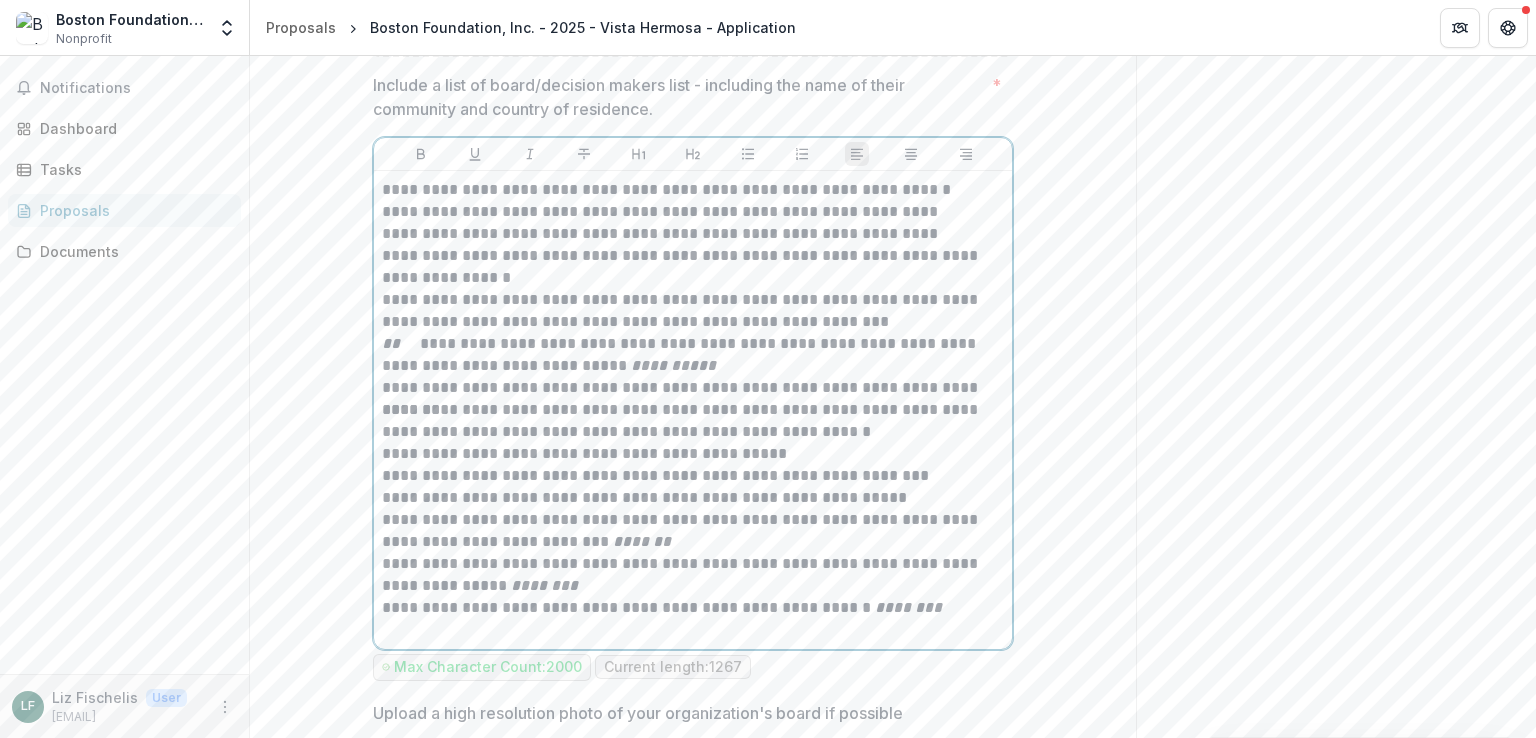 click on "**********" at bounding box center (693, 267) 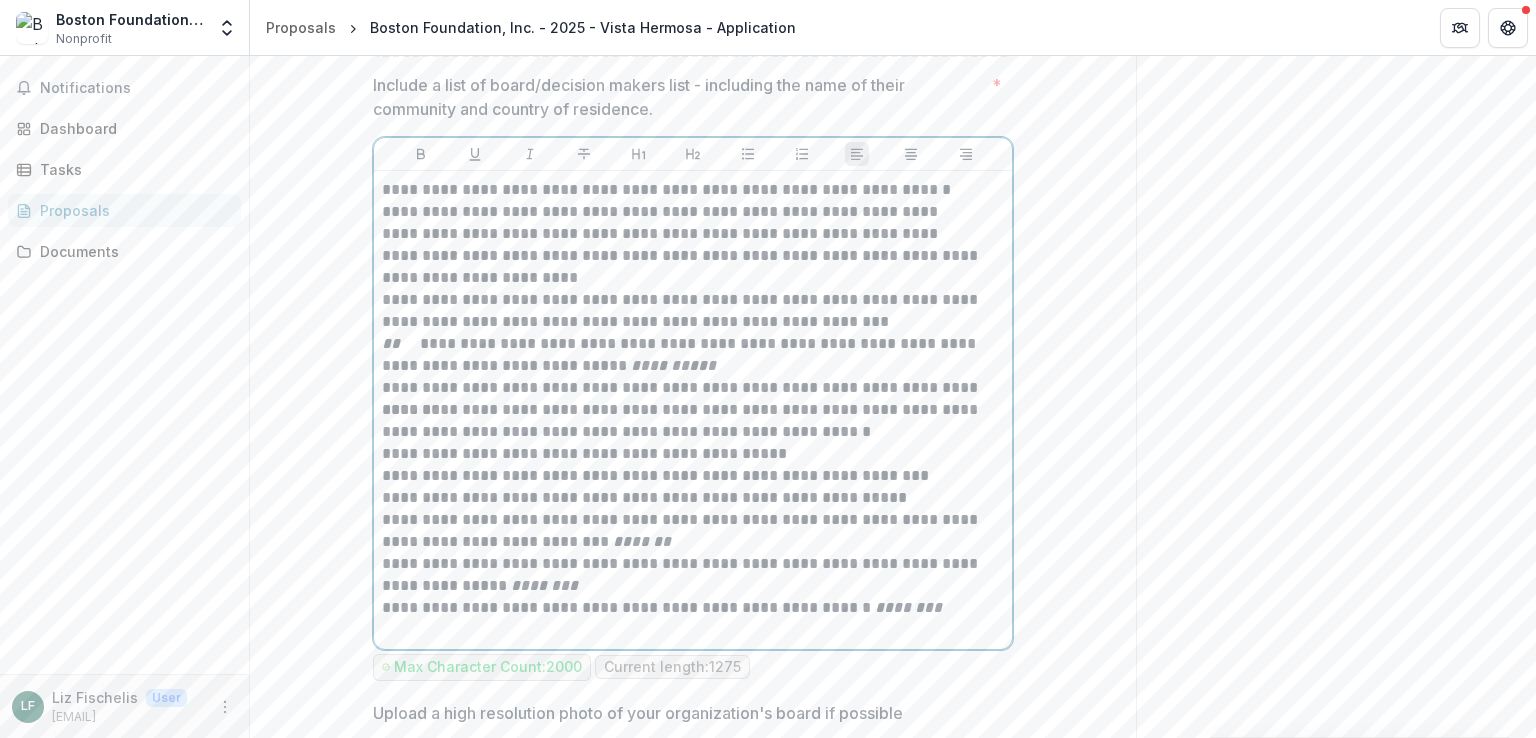 click on "**********" at bounding box center (693, 355) 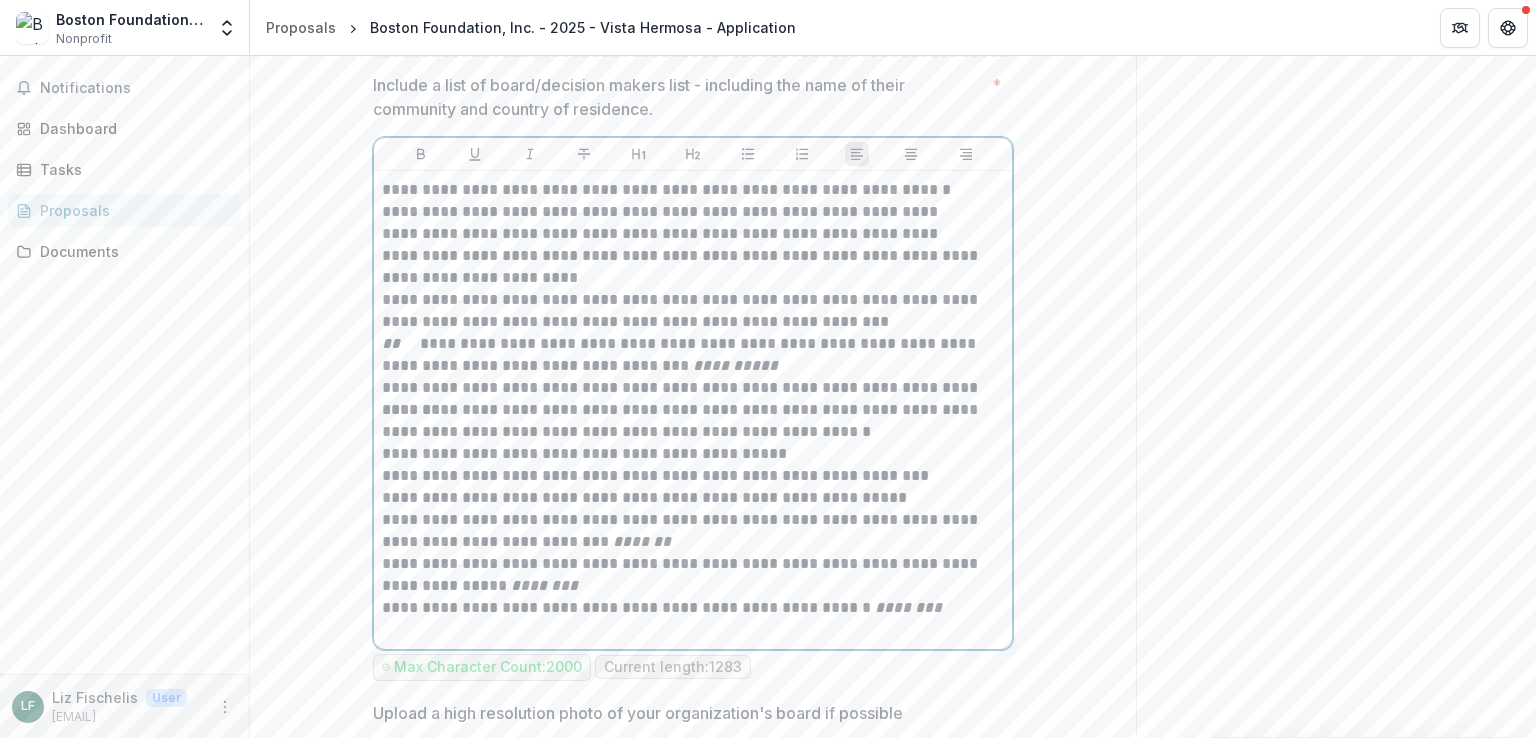 click on "**********" at bounding box center (693, 267) 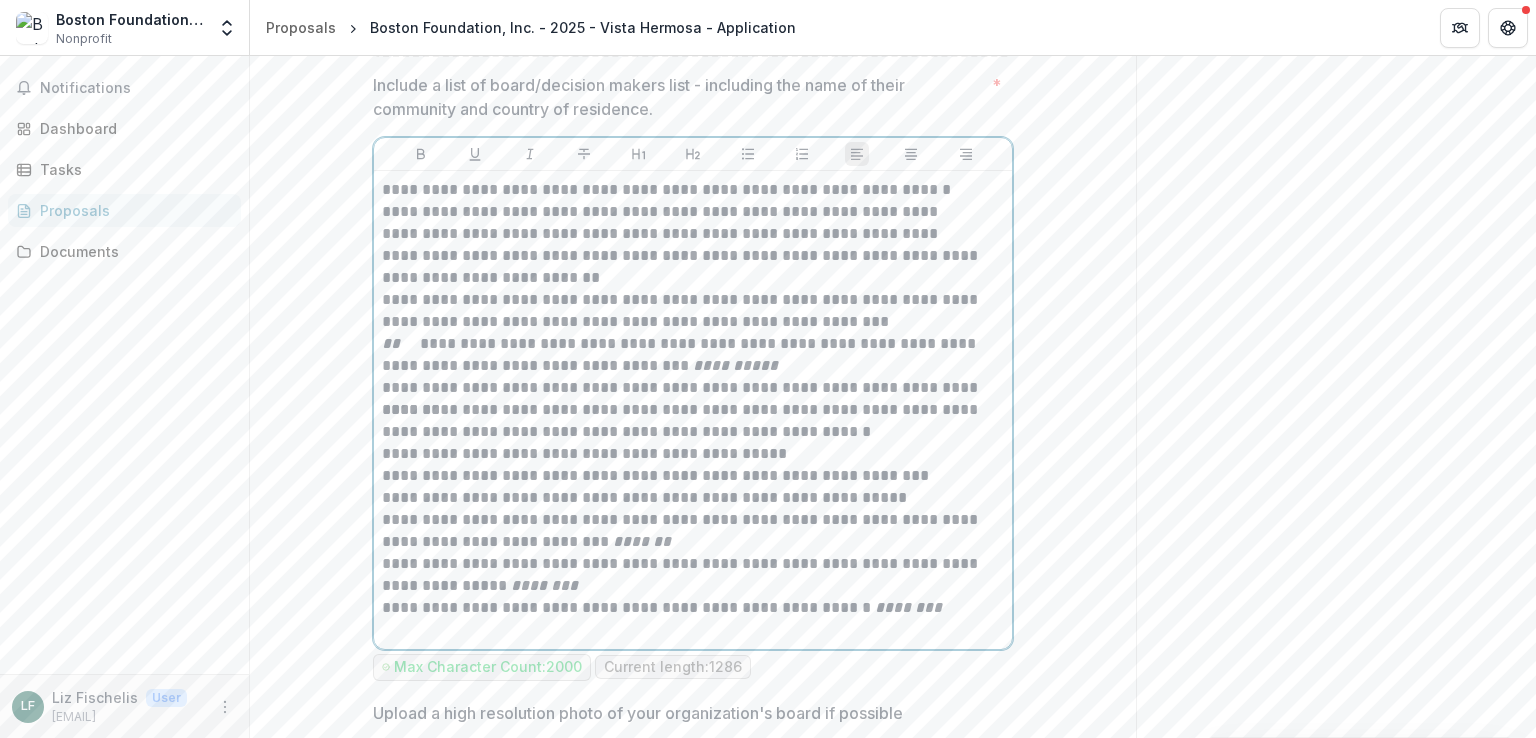click on "**********" at bounding box center [693, 410] 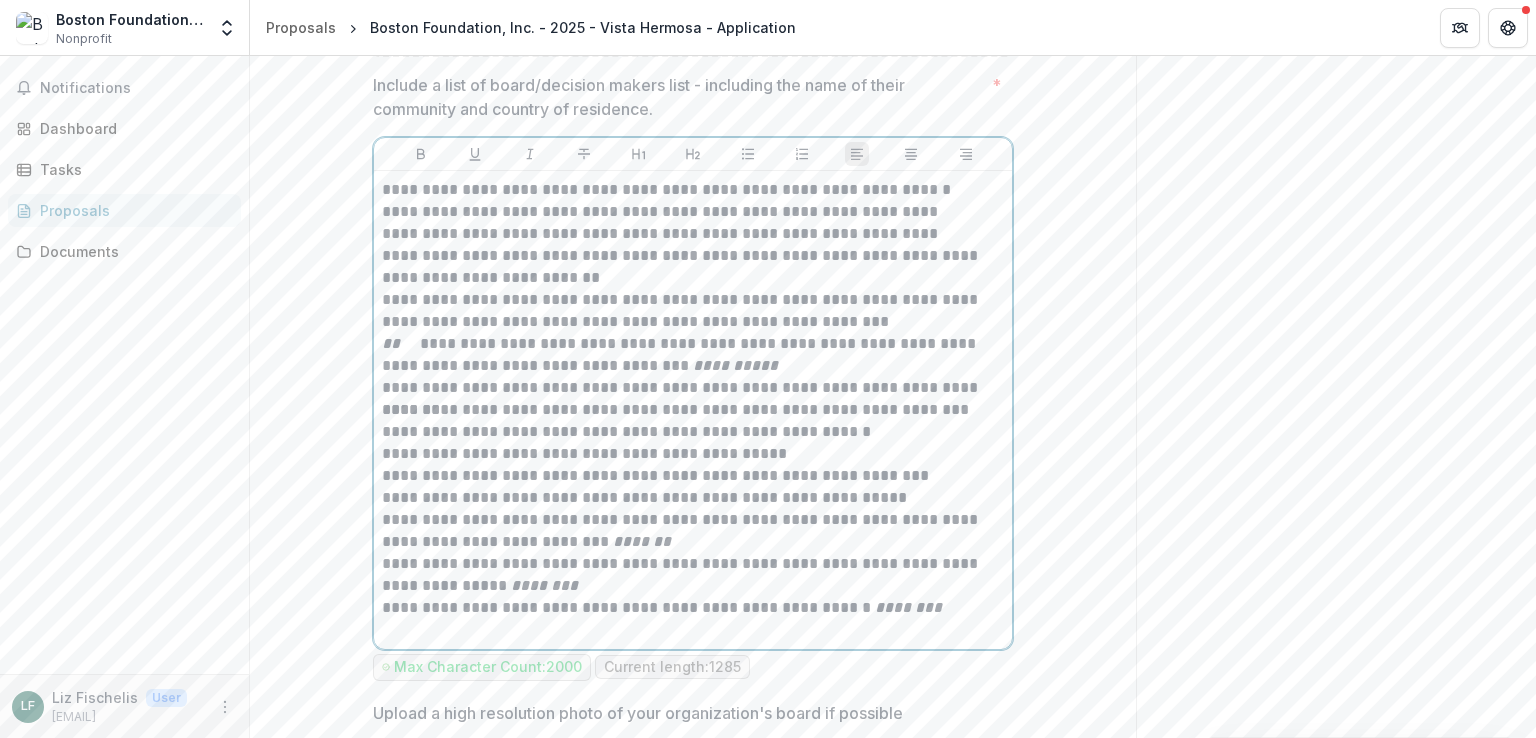 click on "**********" at bounding box center (693, 432) 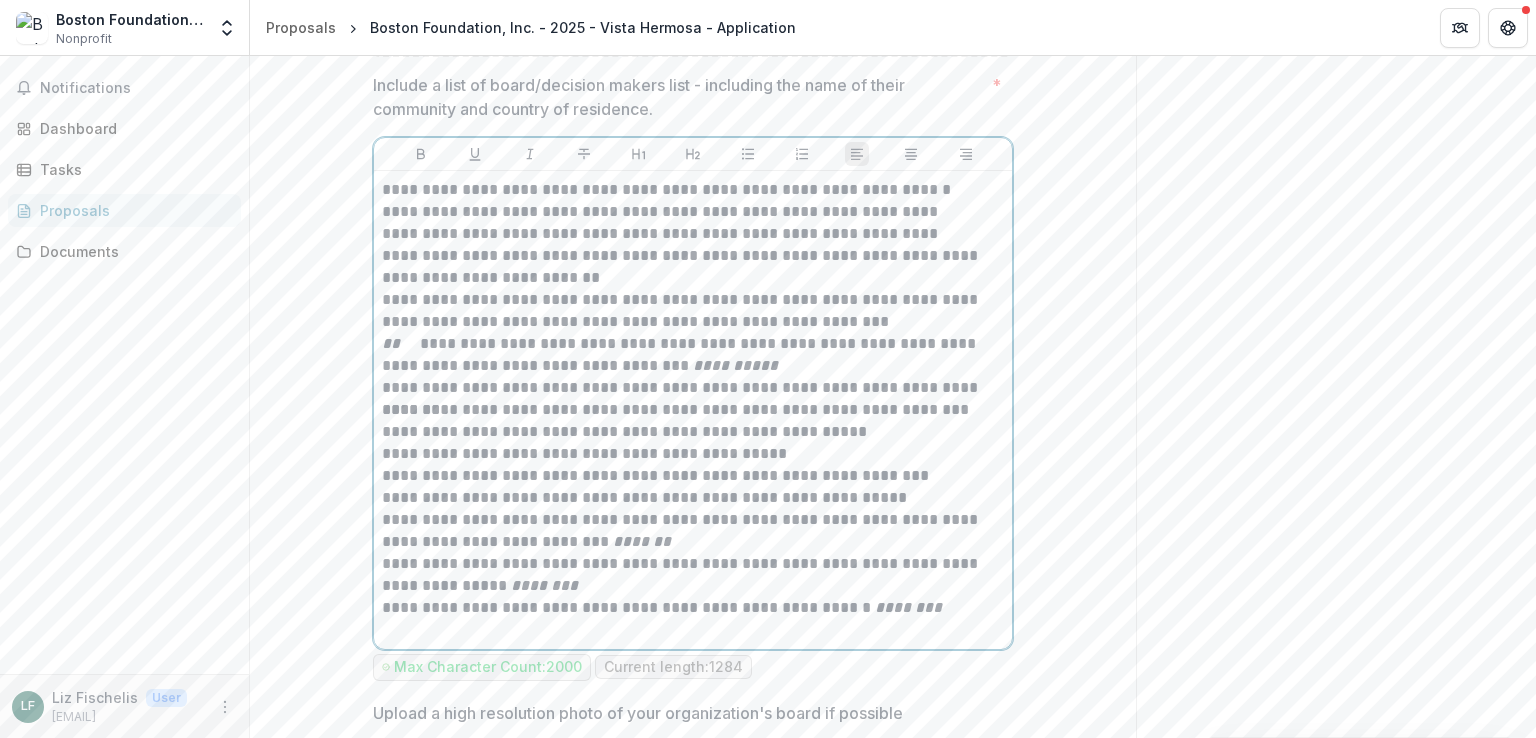 click on "**********" at bounding box center [693, 498] 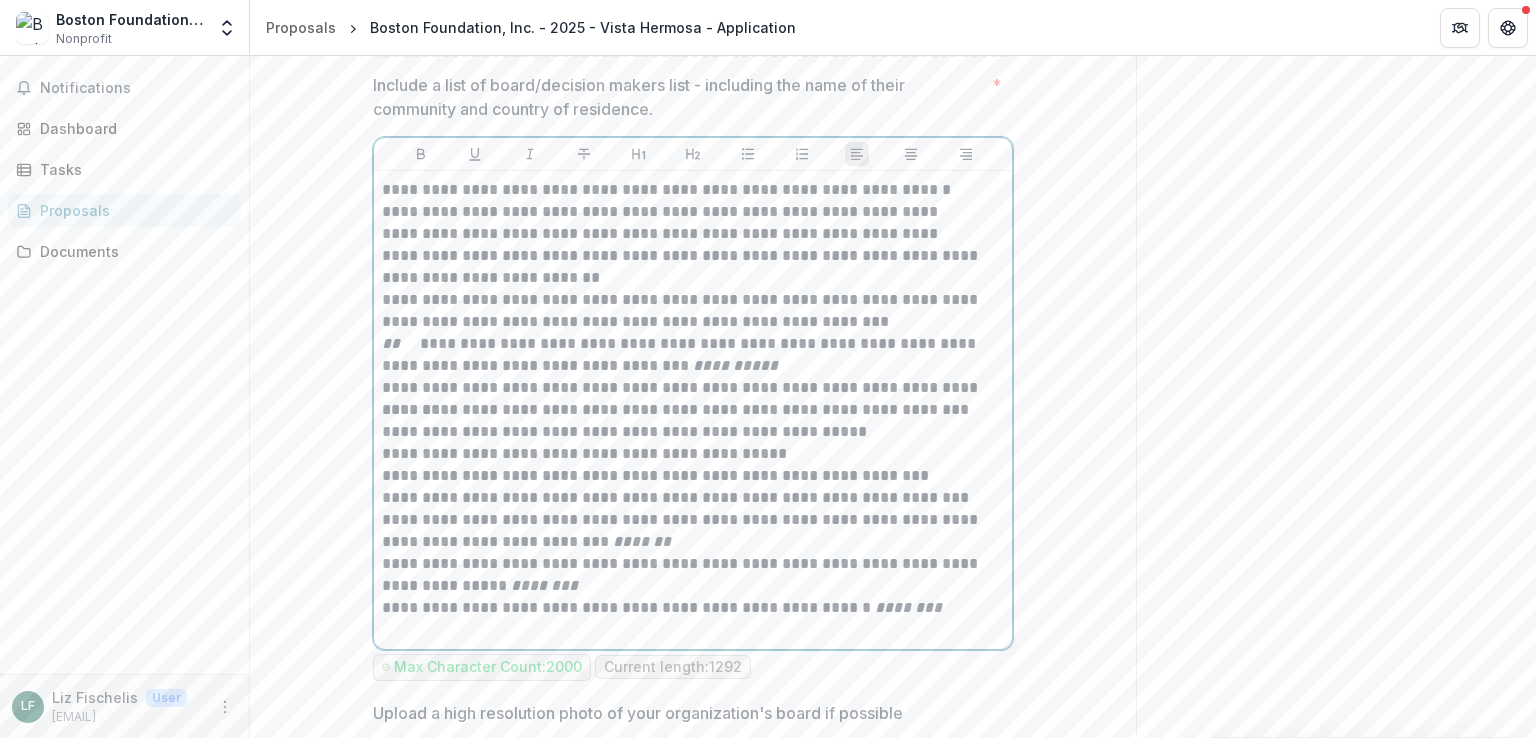 click on "**********" at bounding box center [693, 531] 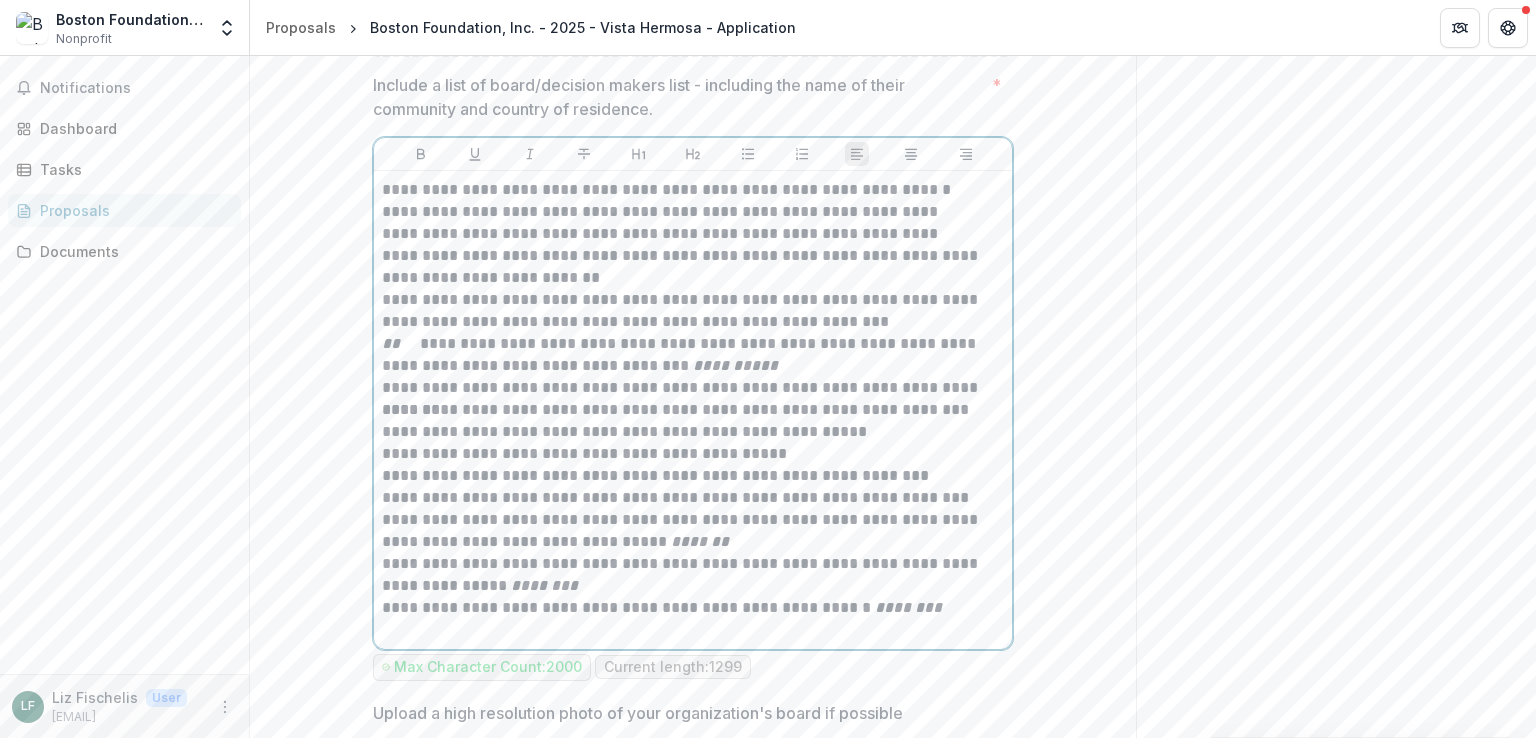 click on "**********" at bounding box center [693, 575] 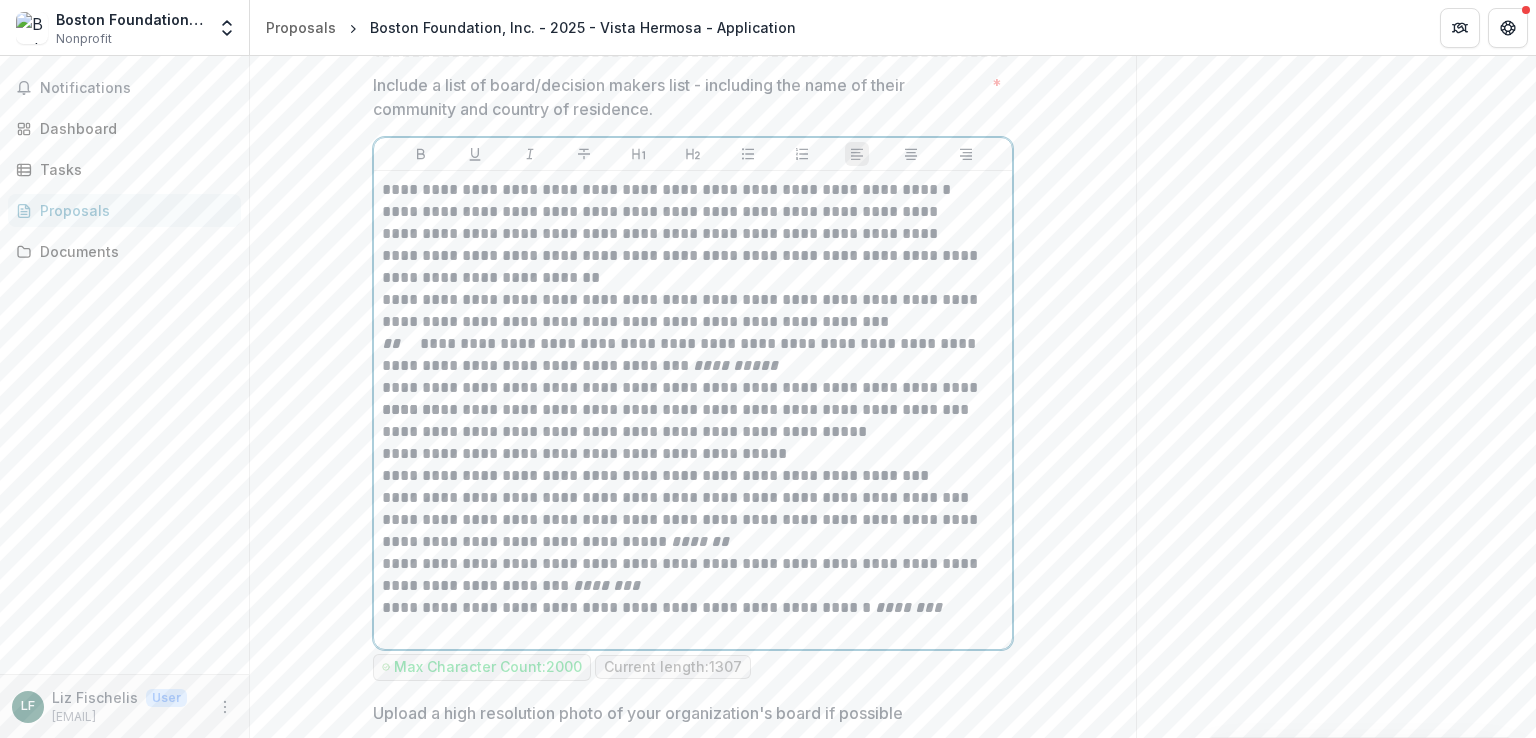 click on "**********" at bounding box center [693, 608] 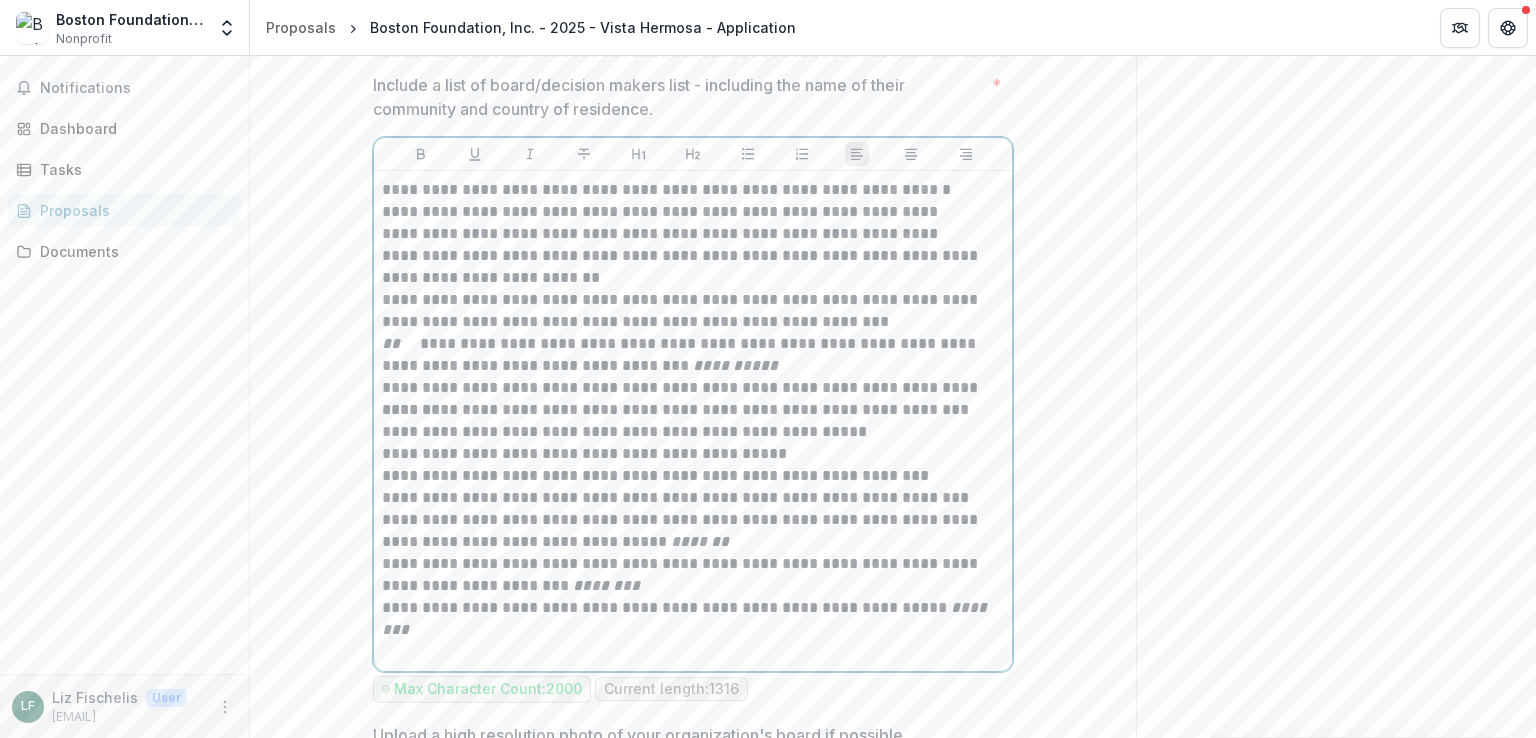 click on "**********" at bounding box center [693, 575] 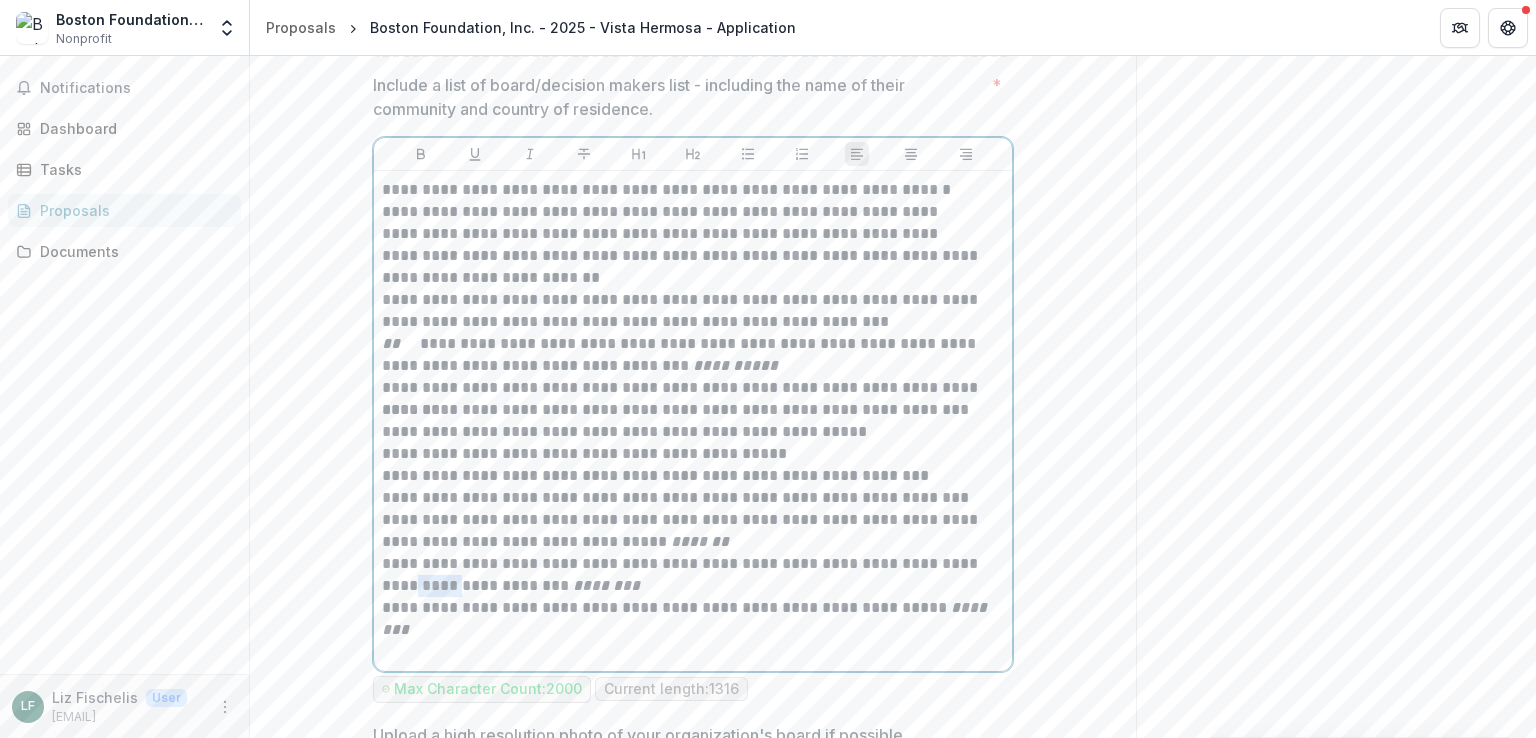 click on "**********" at bounding box center [693, 575] 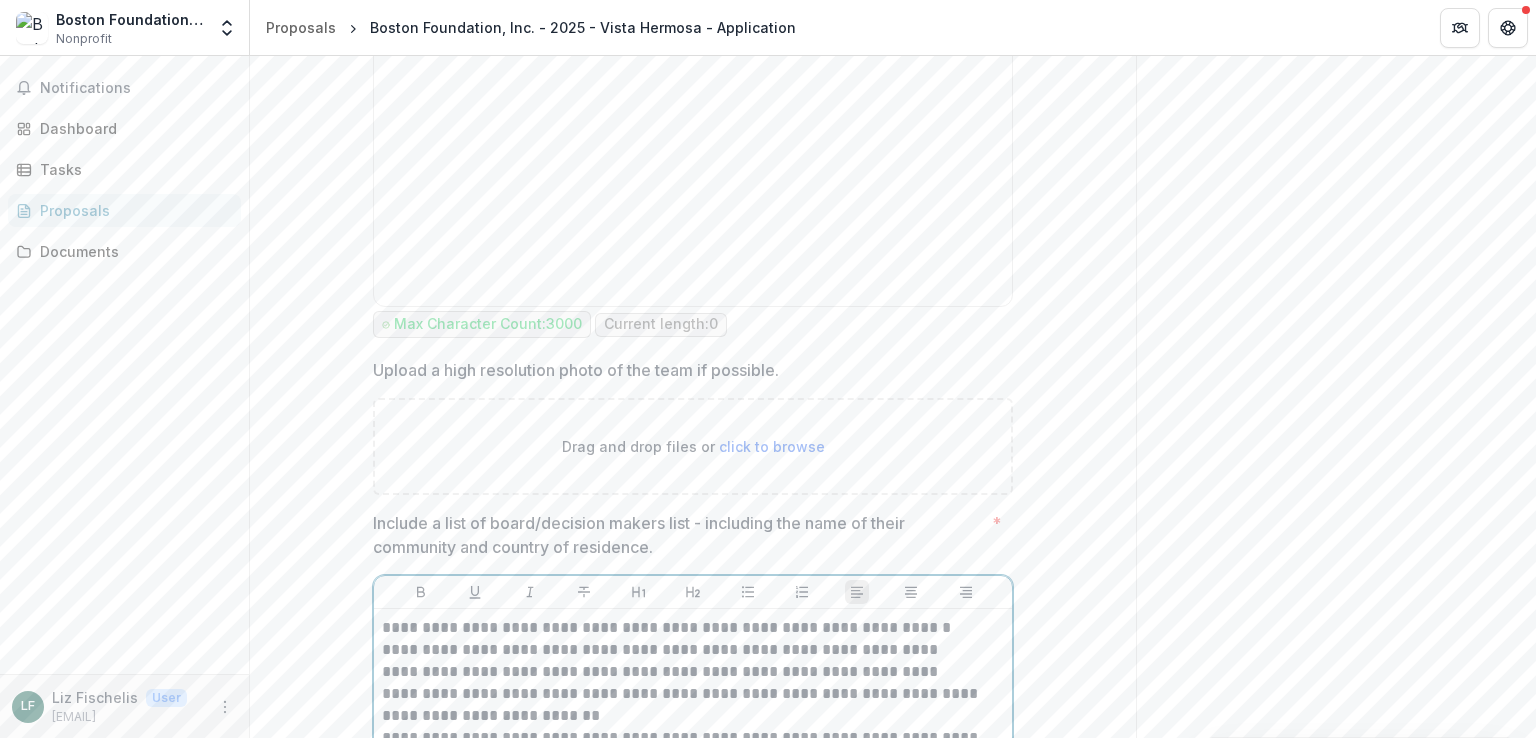 scroll, scrollTop: 1136, scrollLeft: 0, axis: vertical 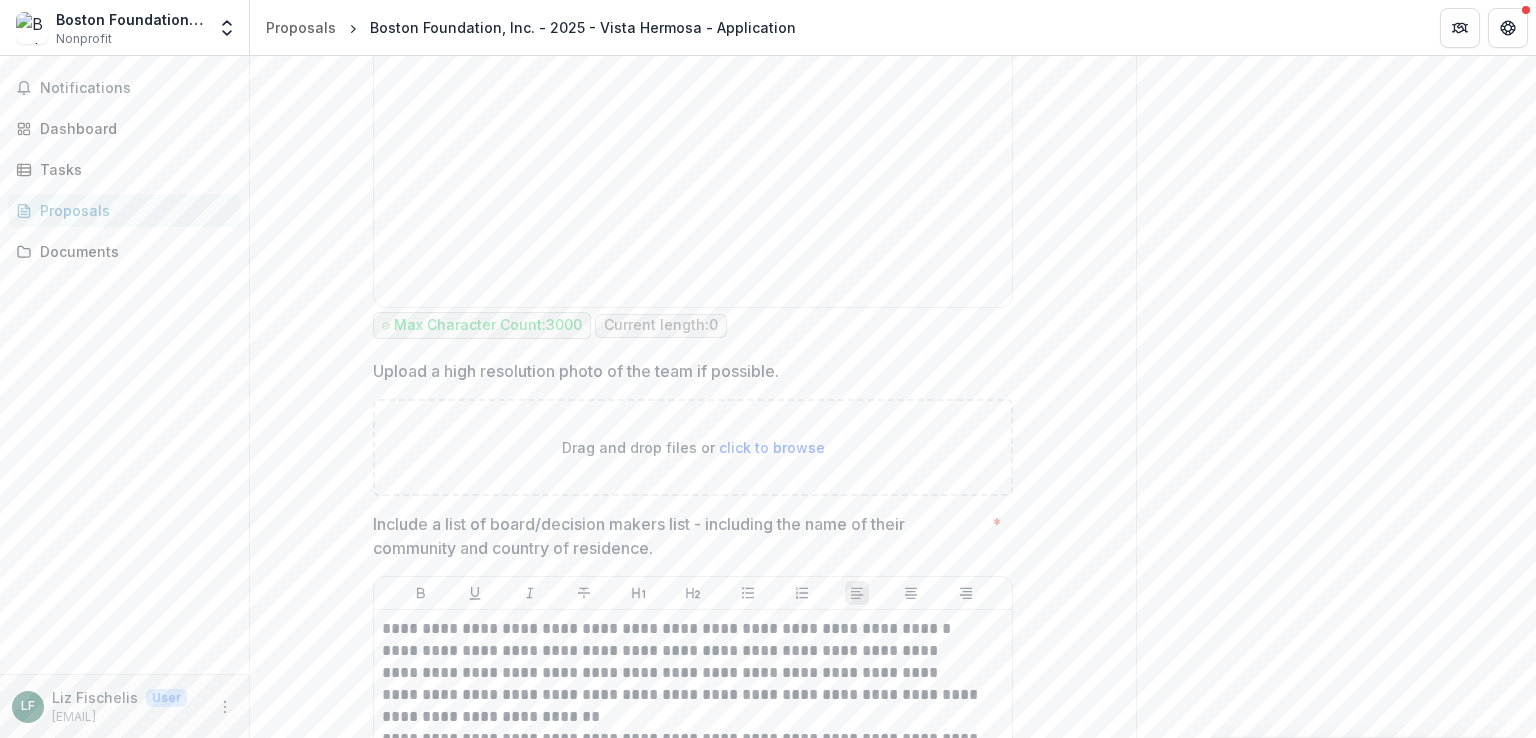 click on "click to browse" at bounding box center (772, 447) 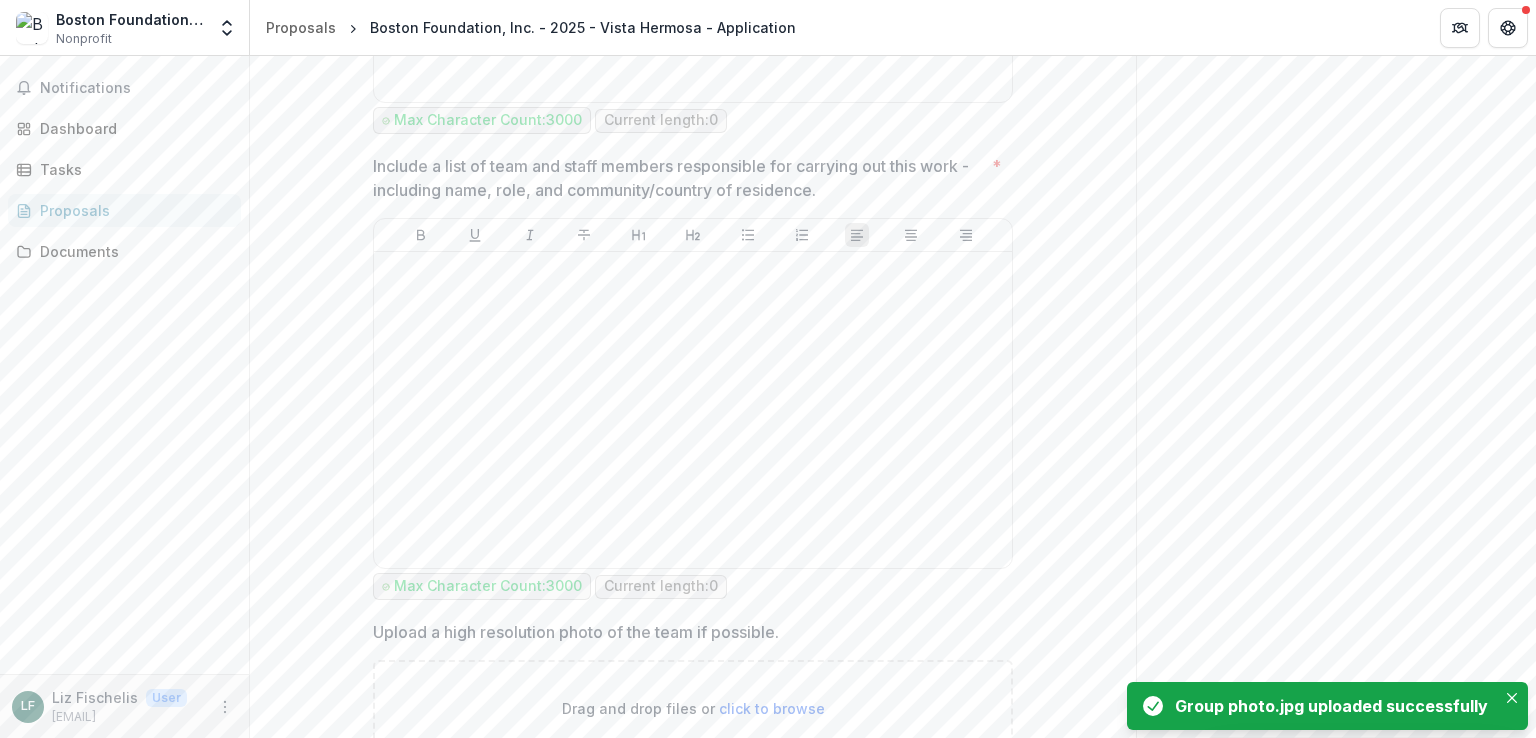 scroll, scrollTop: 873, scrollLeft: 0, axis: vertical 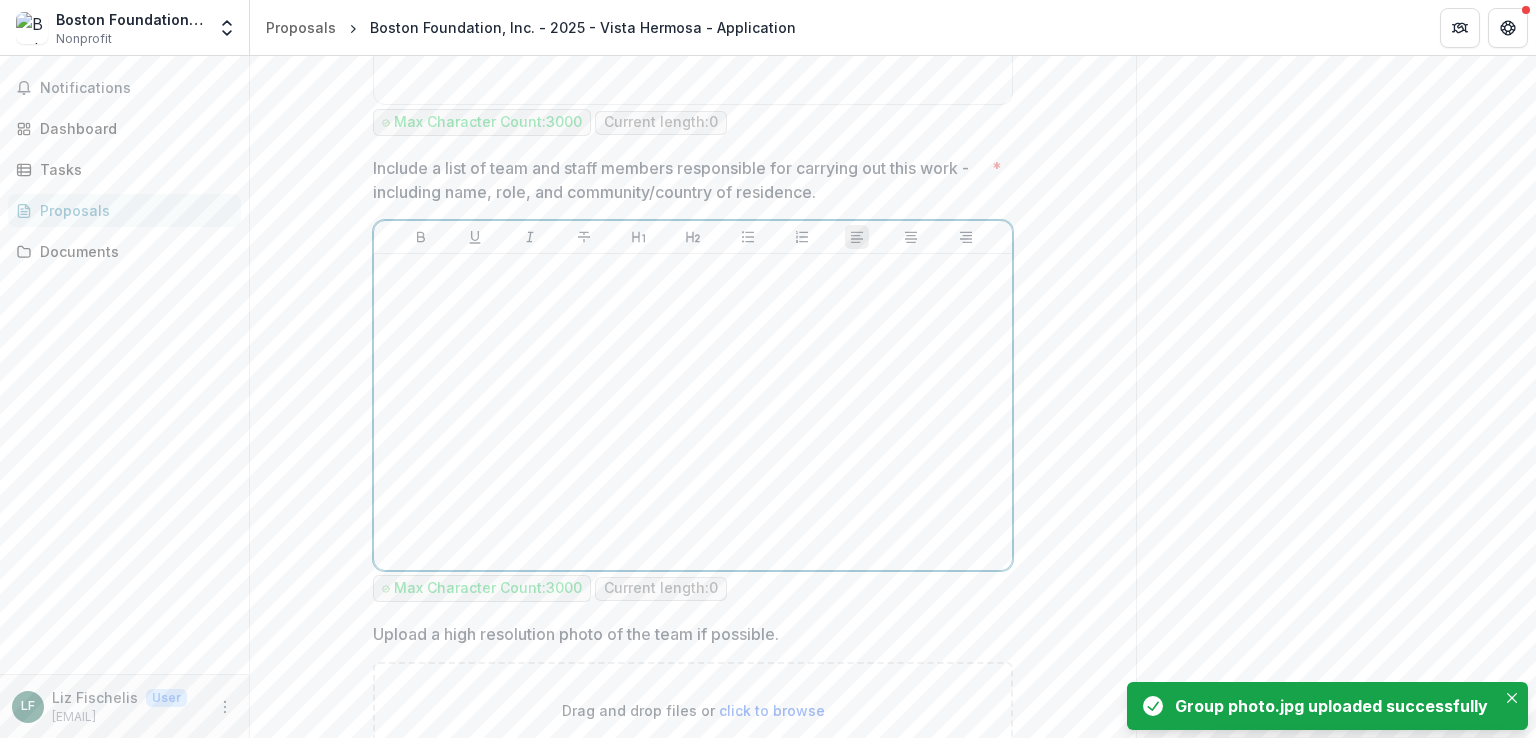 click at bounding box center [693, 412] 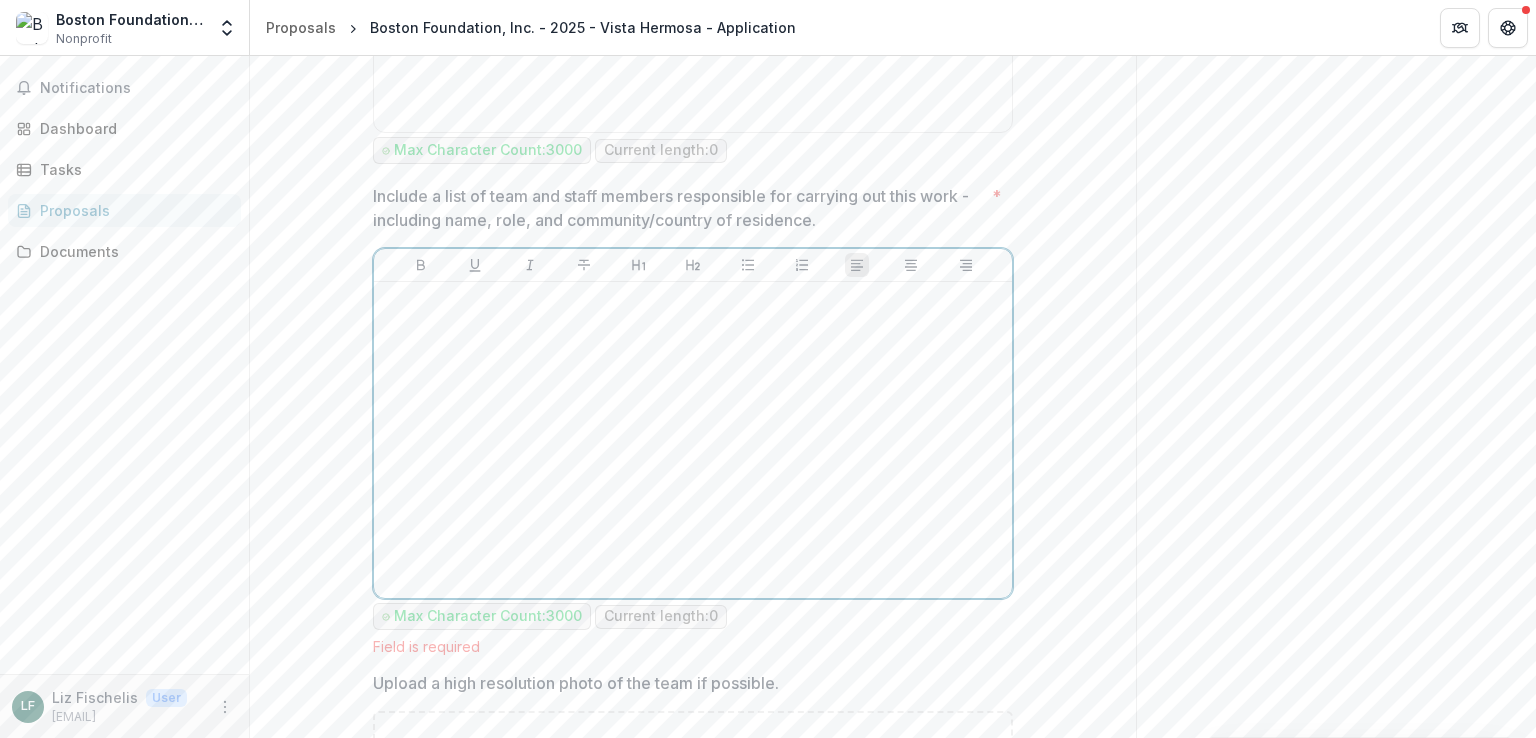 scroll, scrollTop: 844, scrollLeft: 0, axis: vertical 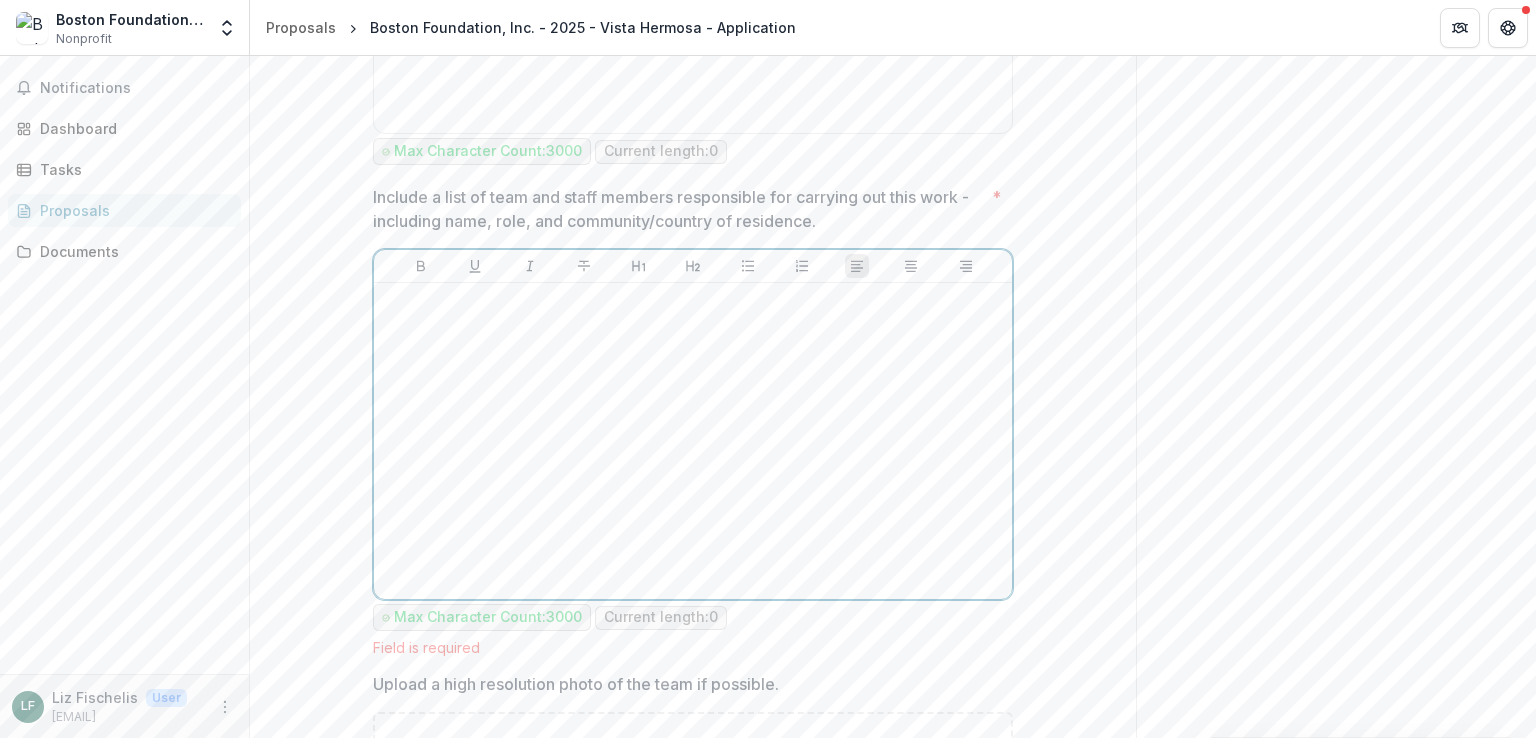 click at bounding box center (693, 441) 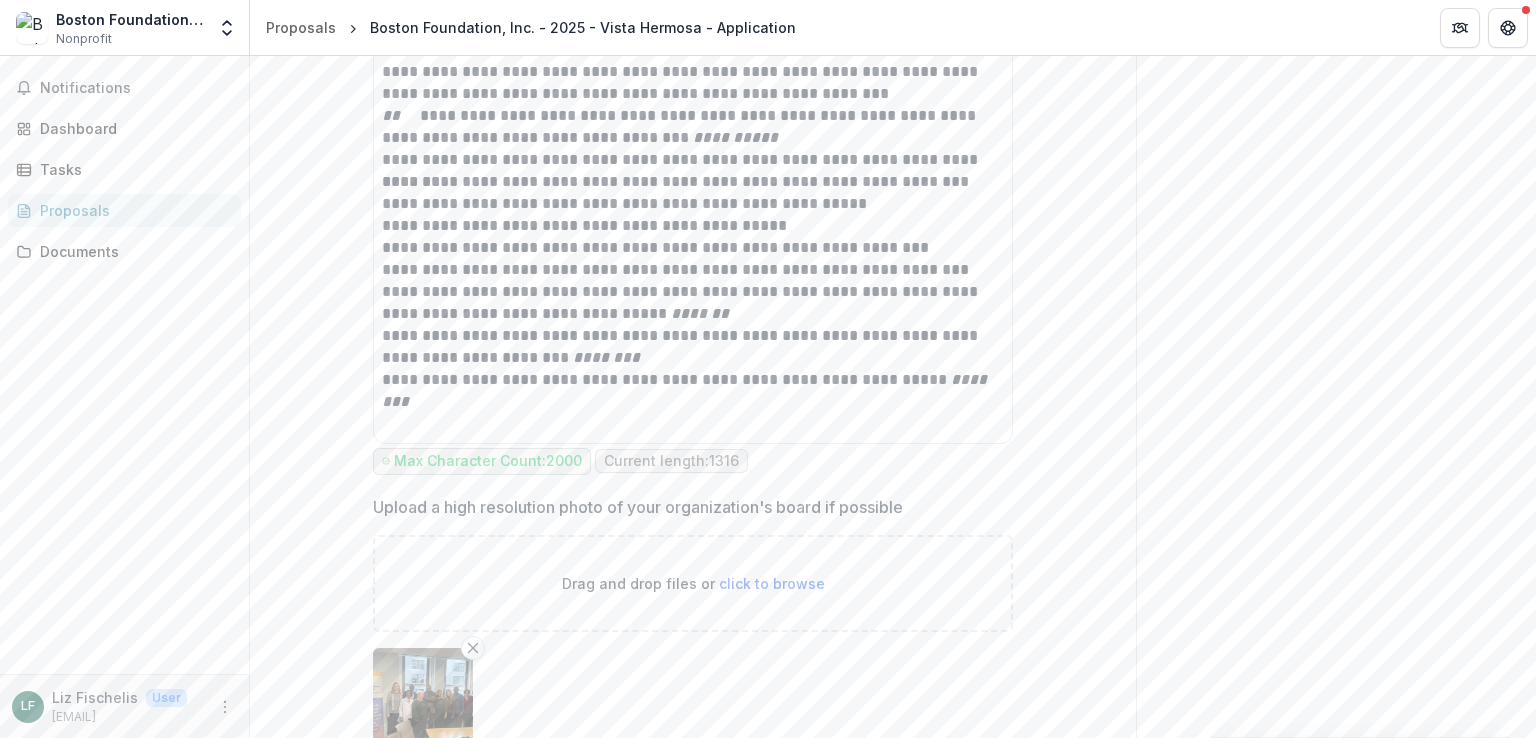 scroll, scrollTop: 4154, scrollLeft: 0, axis: vertical 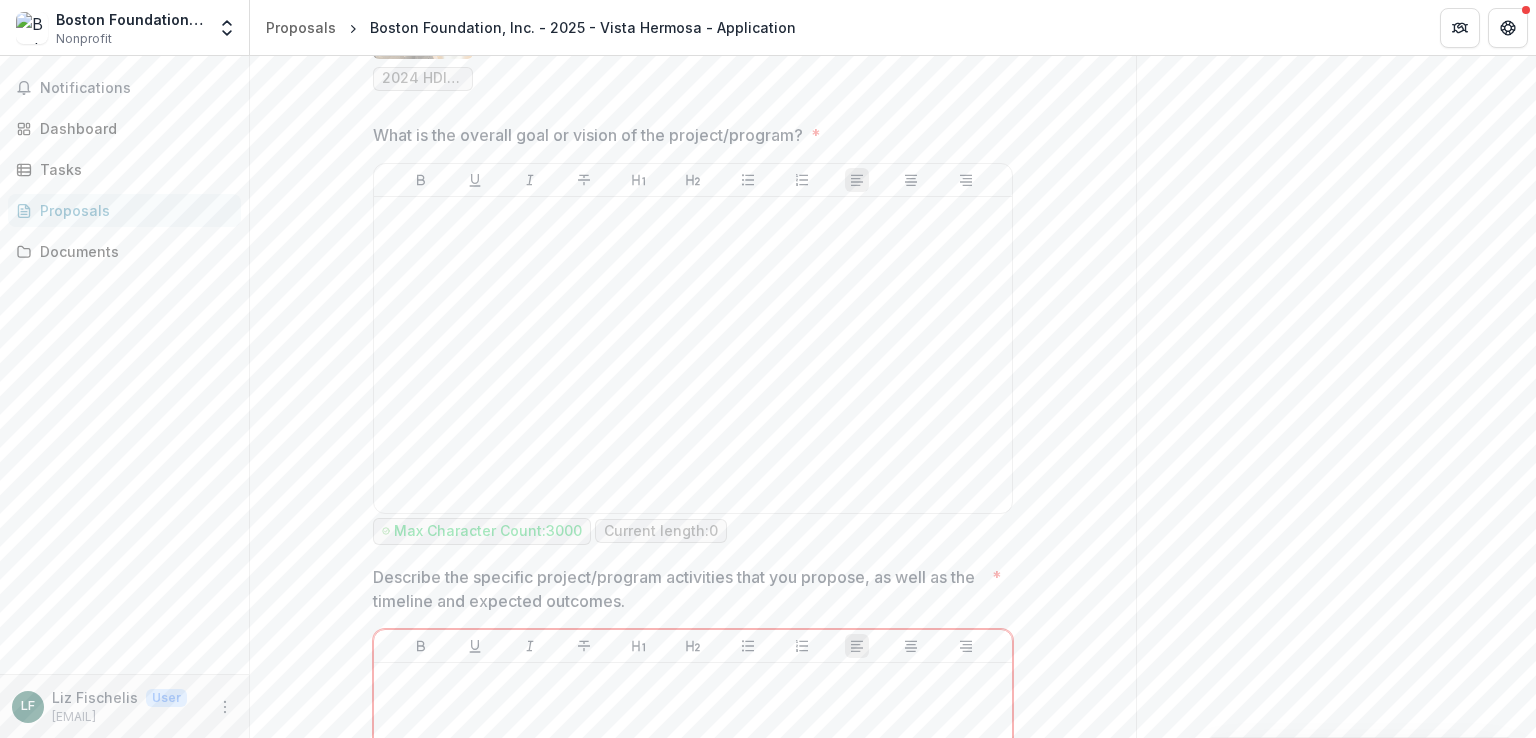 drag, startPoint x: 378, startPoint y: 282, endPoint x: 652, endPoint y: 501, distance: 350.7663 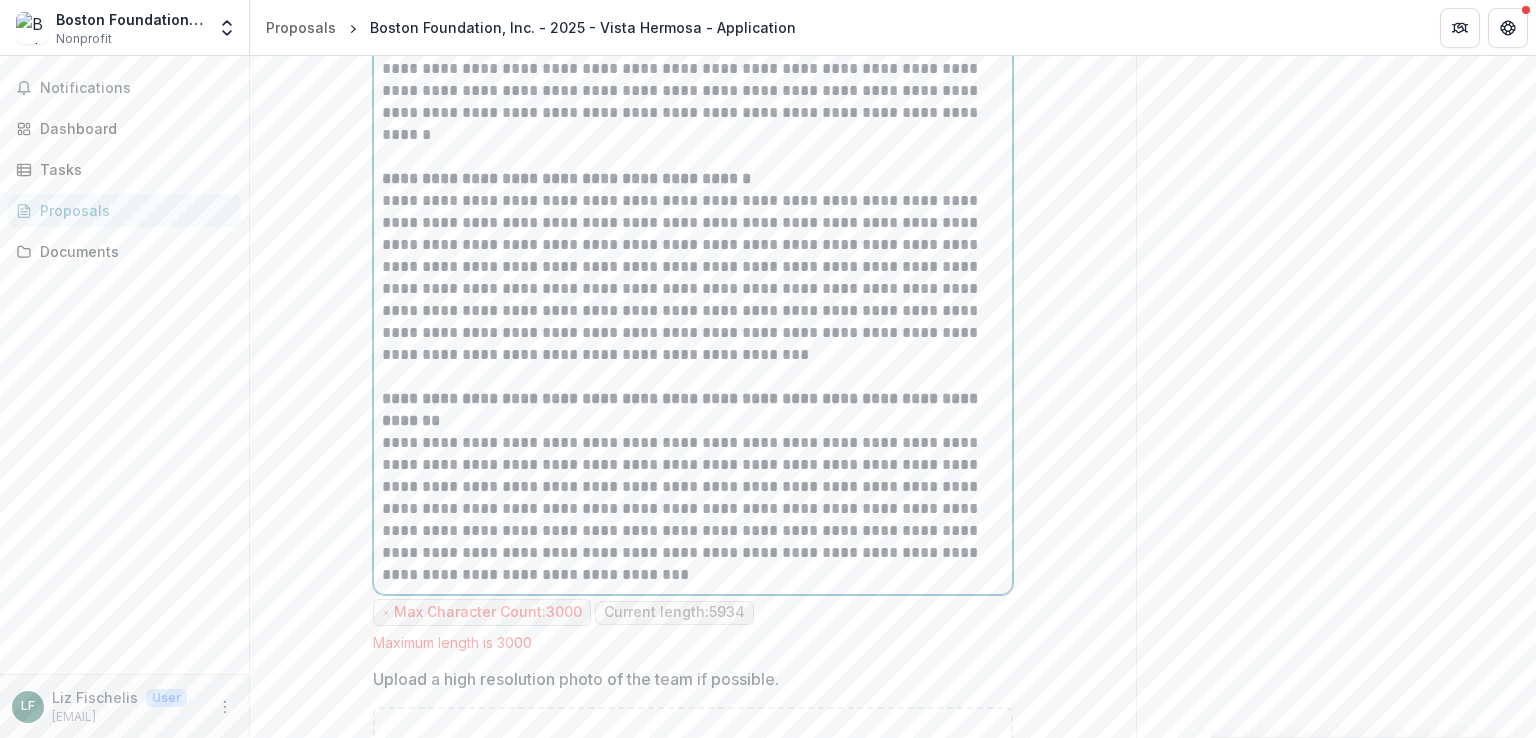 scroll, scrollTop: 2593, scrollLeft: 0, axis: vertical 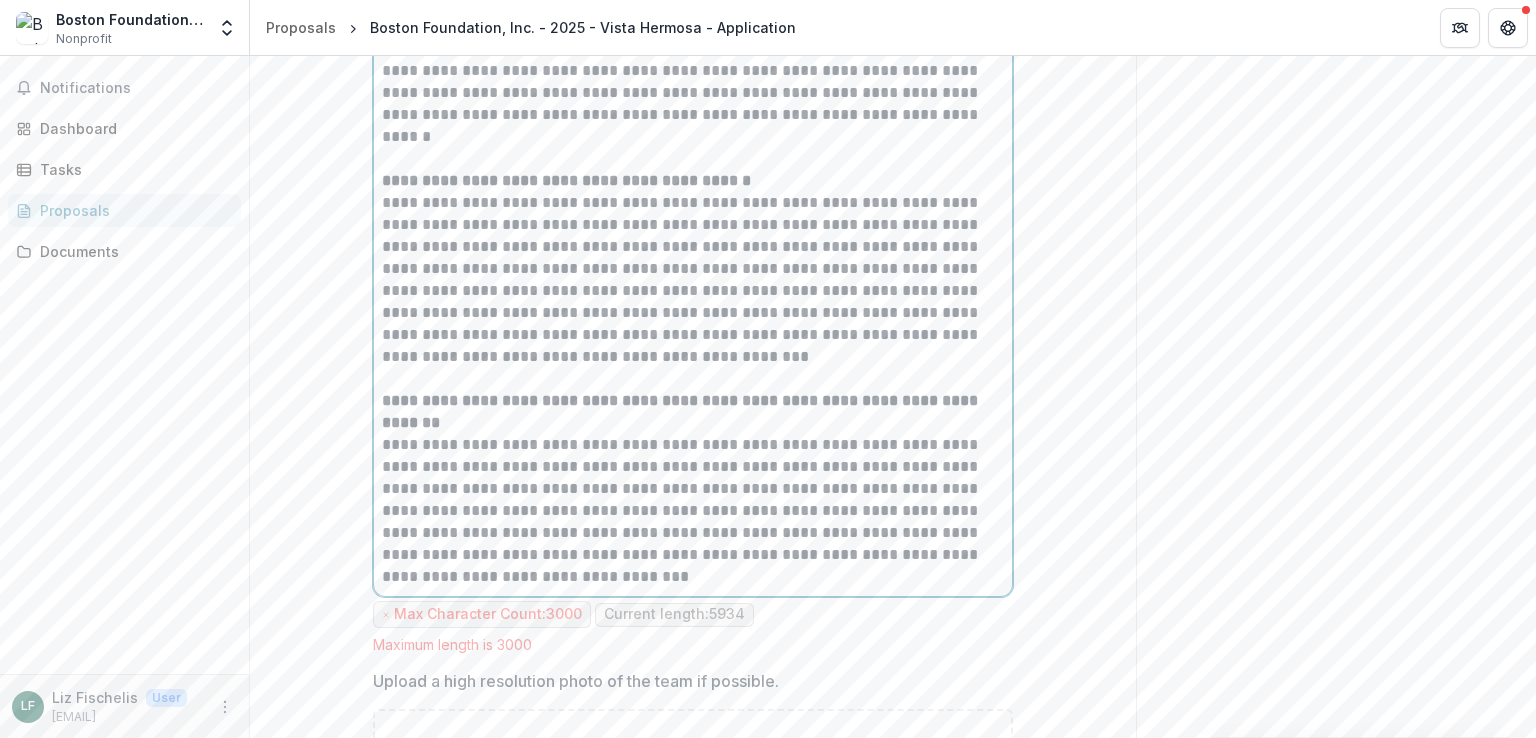 click on "**********" at bounding box center [682, 411] 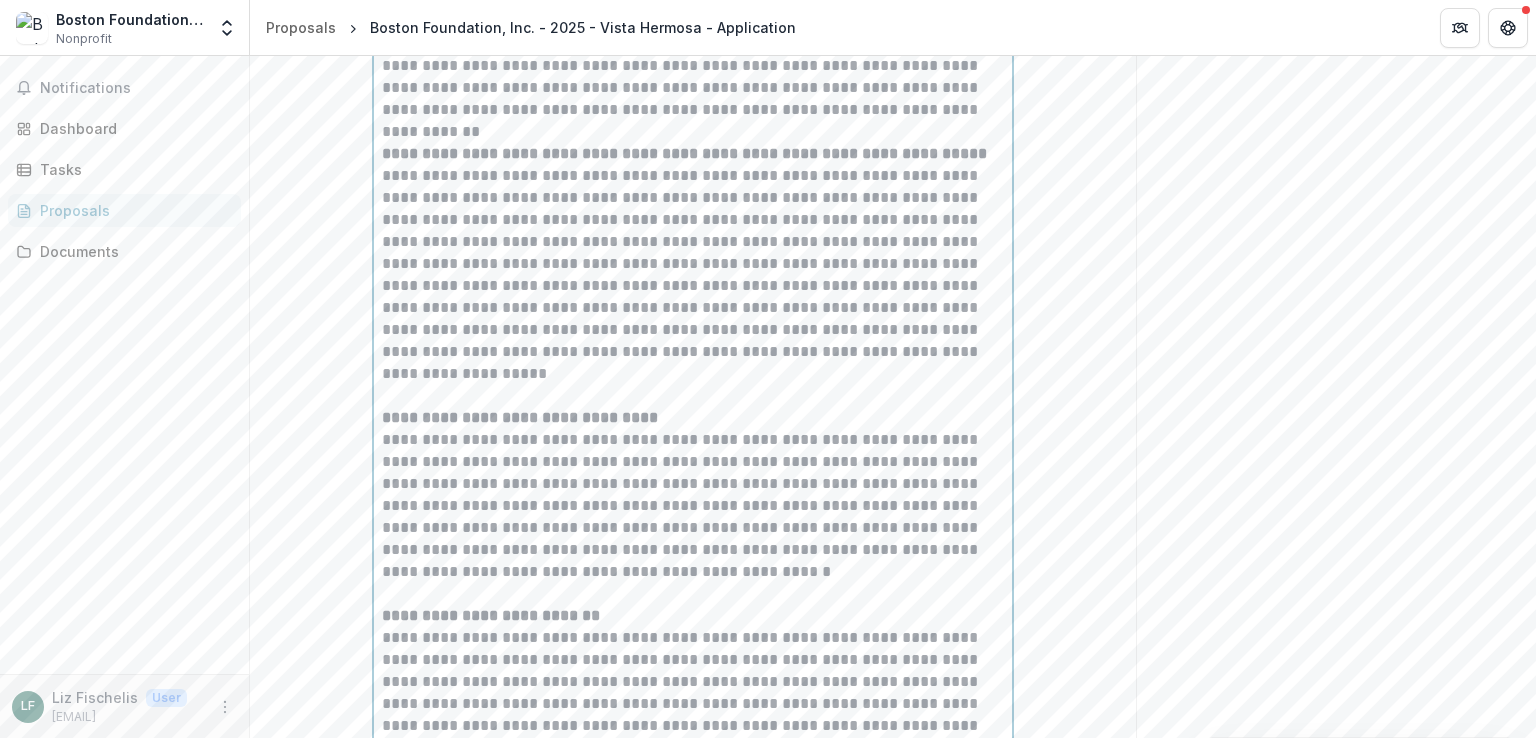 scroll, scrollTop: 1784, scrollLeft: 0, axis: vertical 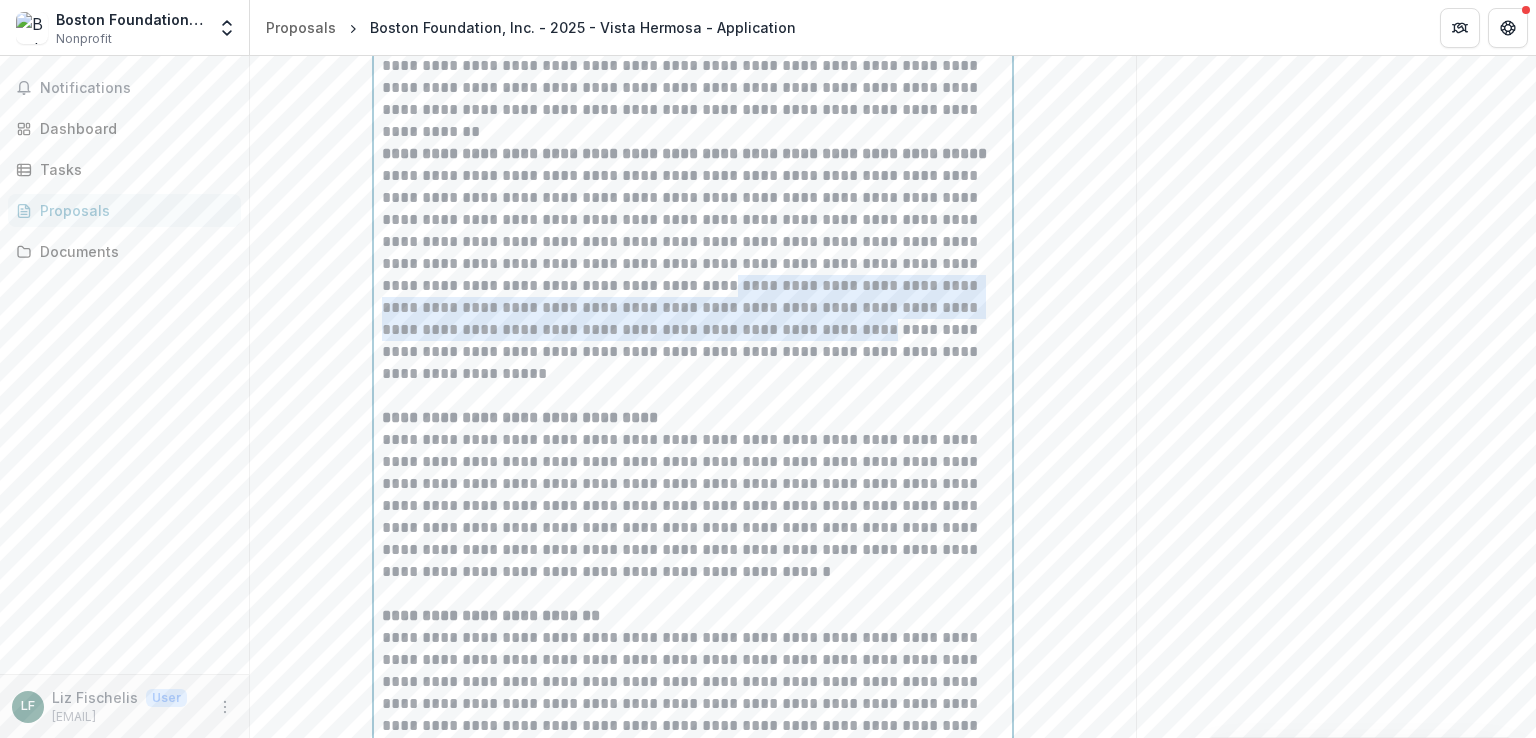 drag, startPoint x: 697, startPoint y: 309, endPoint x: 813, endPoint y: 357, distance: 125.53884 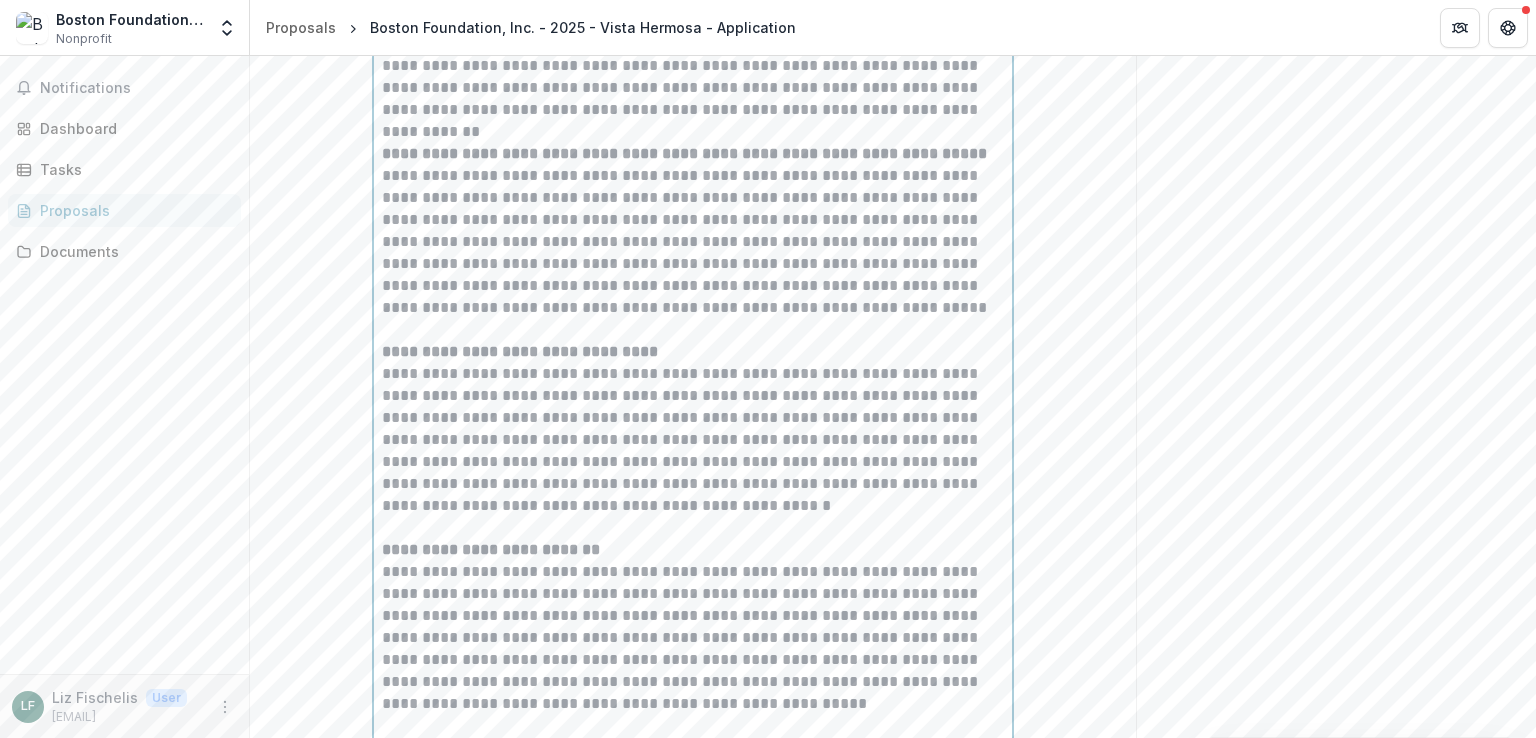 type 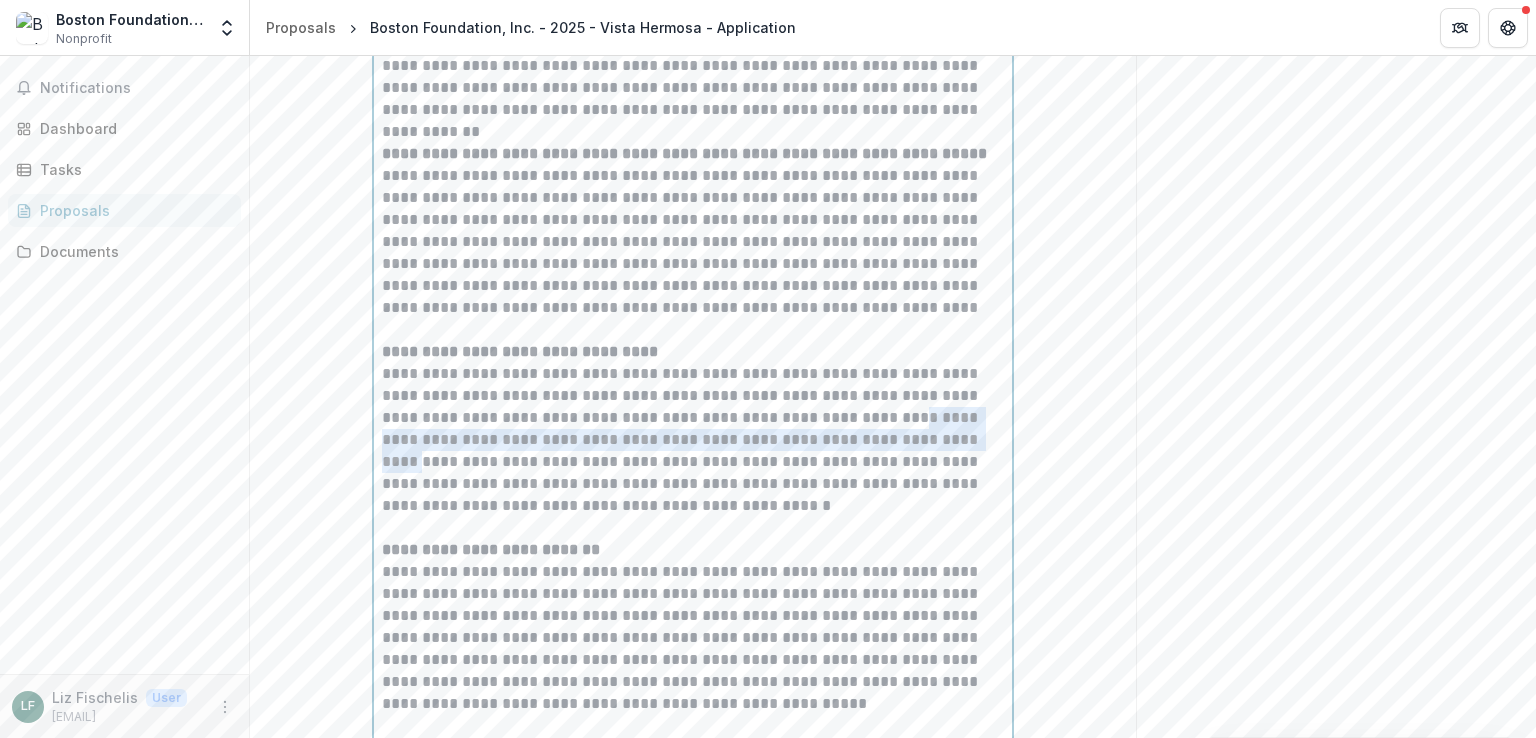 drag, startPoint x: 935, startPoint y: 439, endPoint x: 996, endPoint y: 465, distance: 66.309875 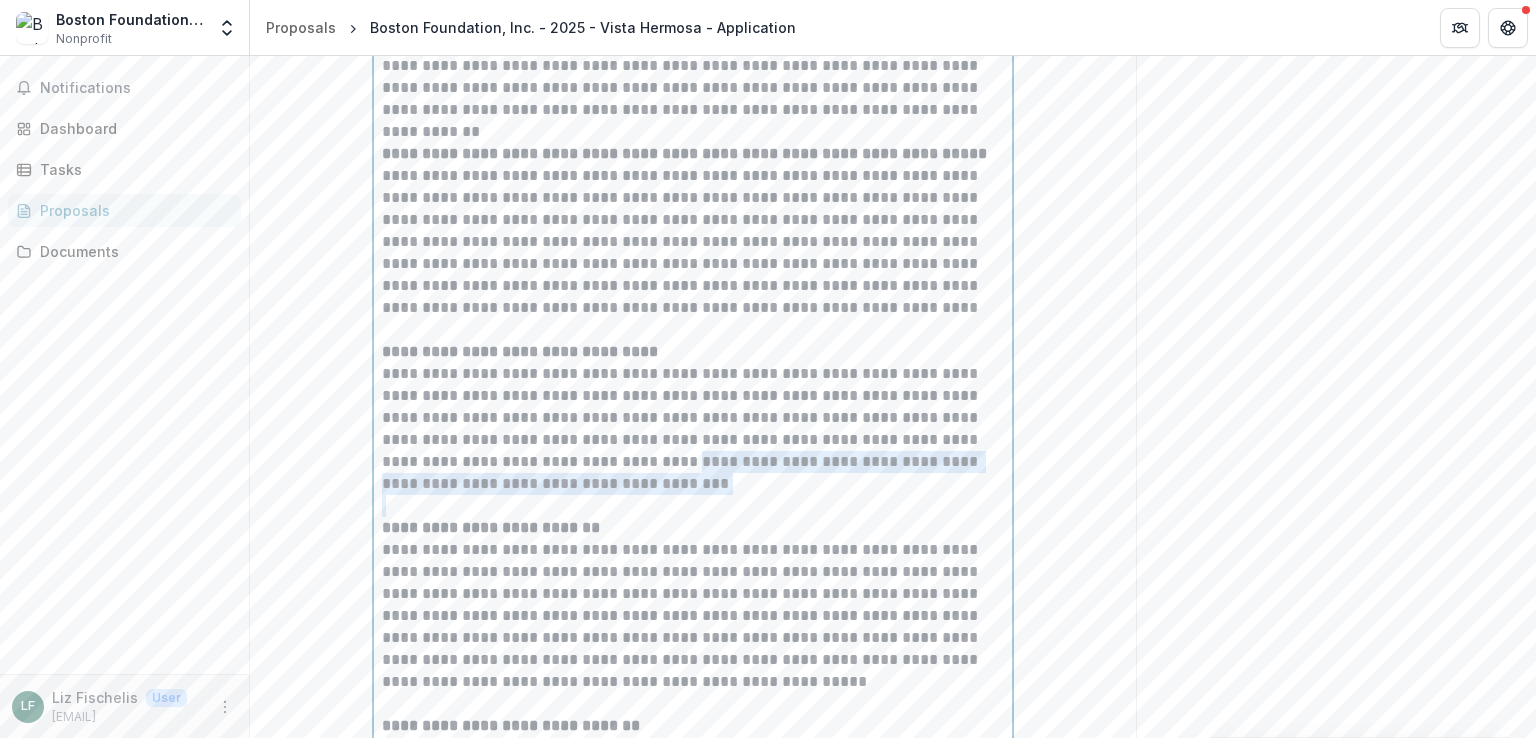 drag, startPoint x: 695, startPoint y: 481, endPoint x: 768, endPoint y: 509, distance: 78.18568 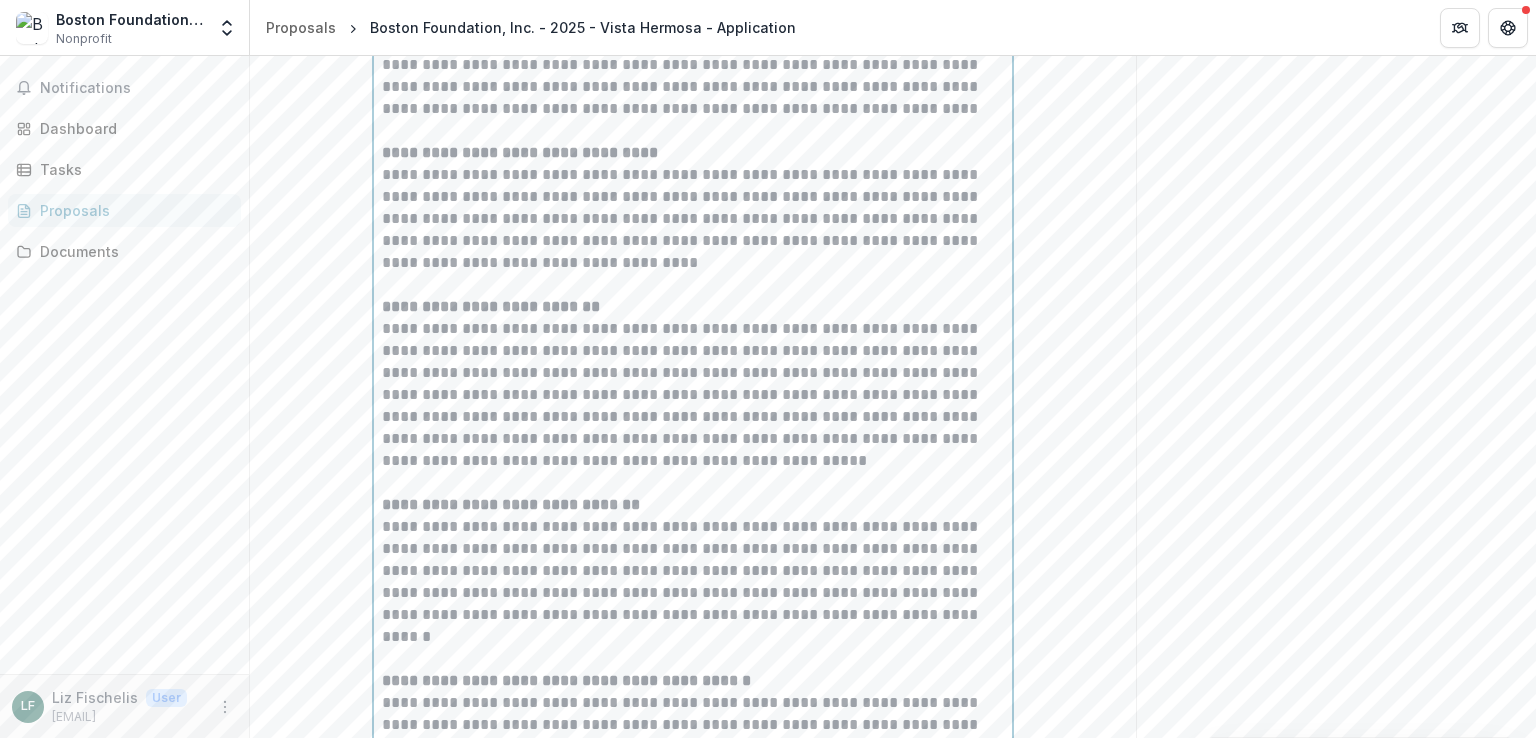 scroll, scrollTop: 1984, scrollLeft: 0, axis: vertical 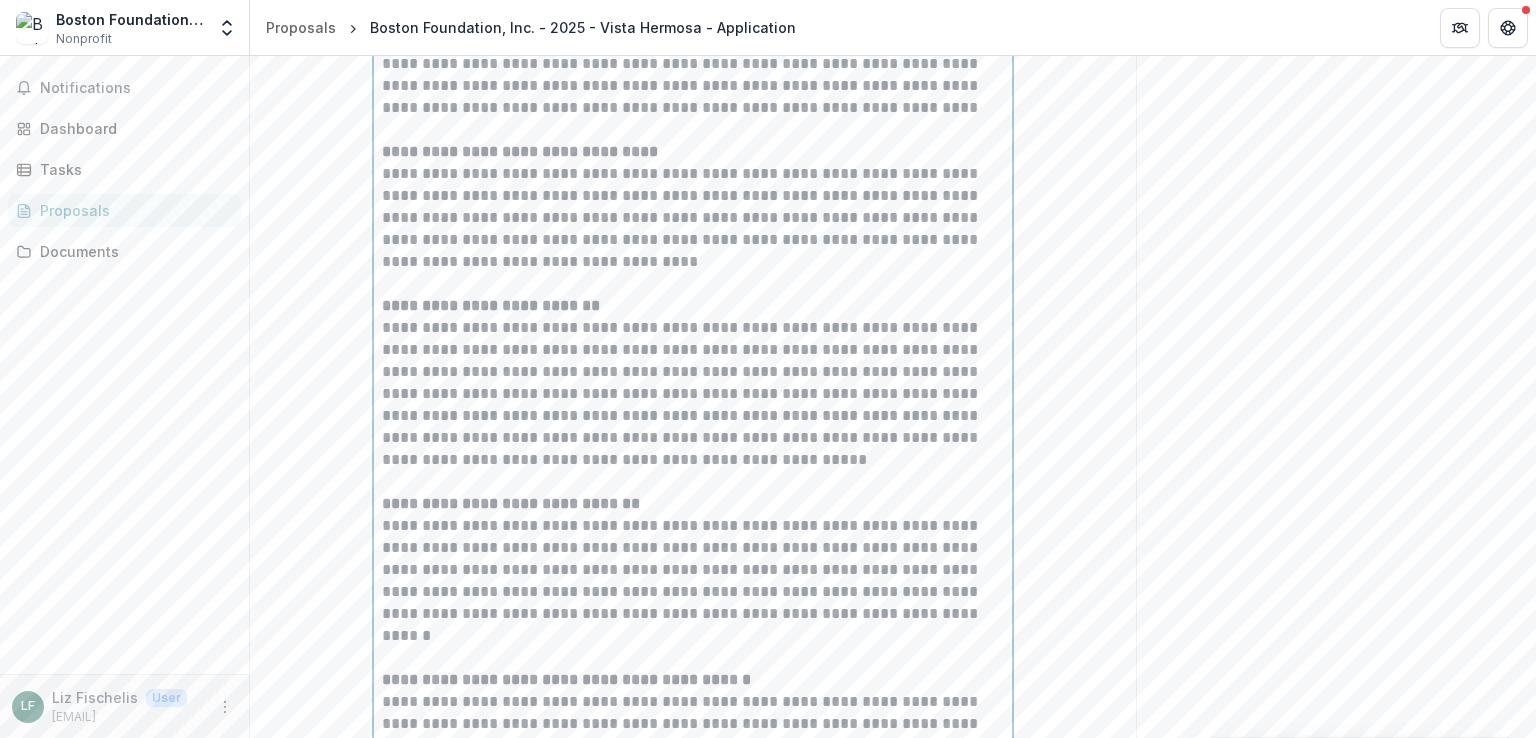 click on "**********" at bounding box center (693, 394) 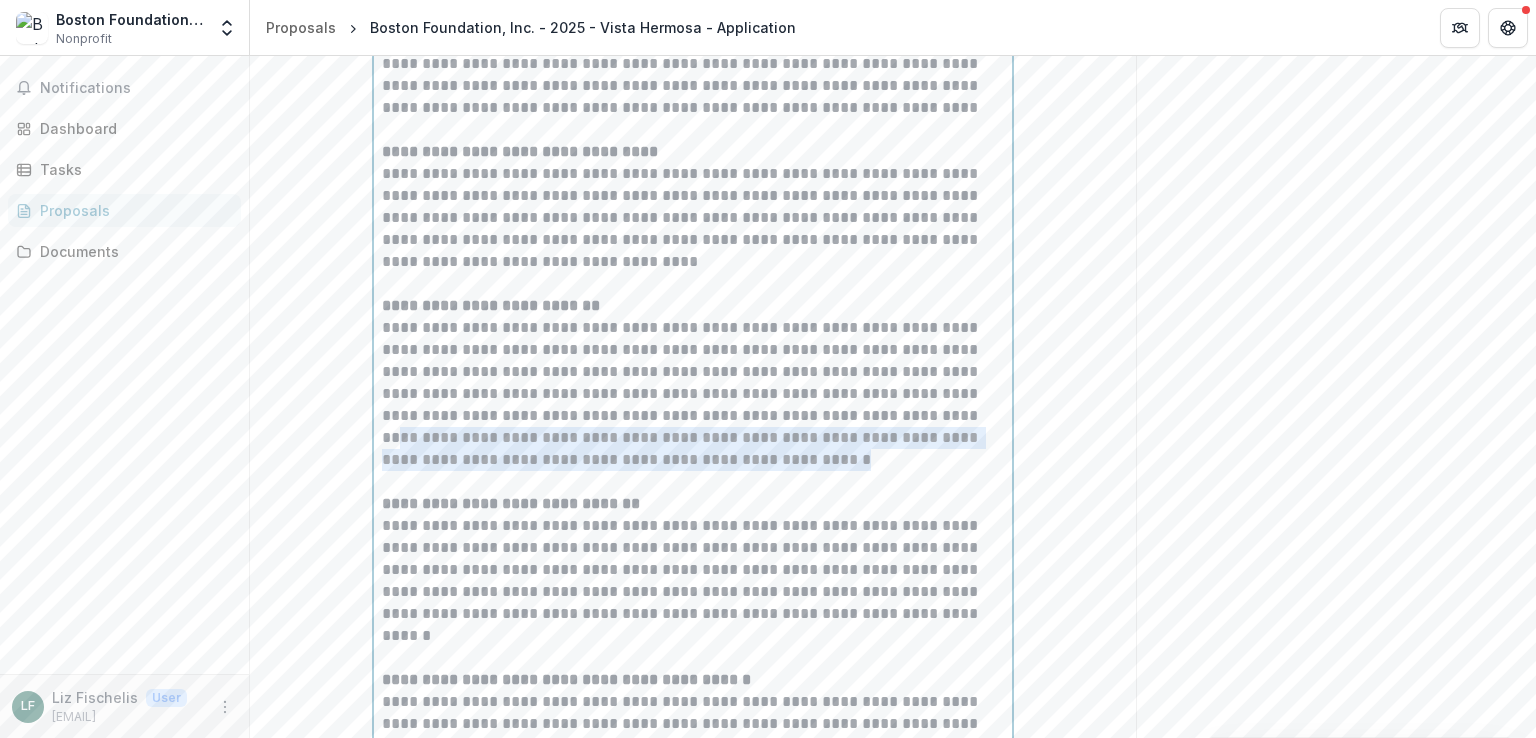 drag, startPoint x: 456, startPoint y: 457, endPoint x: 972, endPoint y: 489, distance: 516.9913 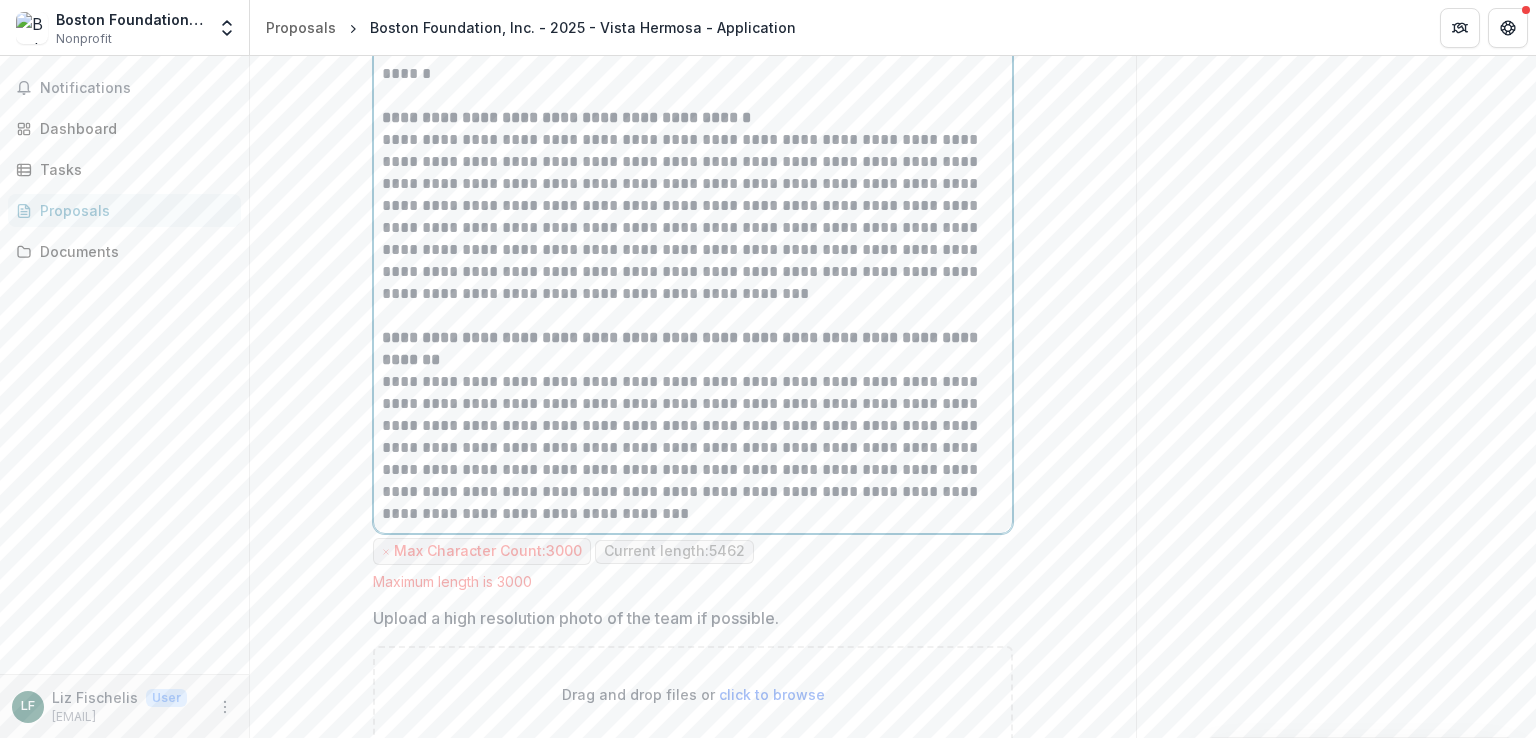 scroll, scrollTop: 2525, scrollLeft: 0, axis: vertical 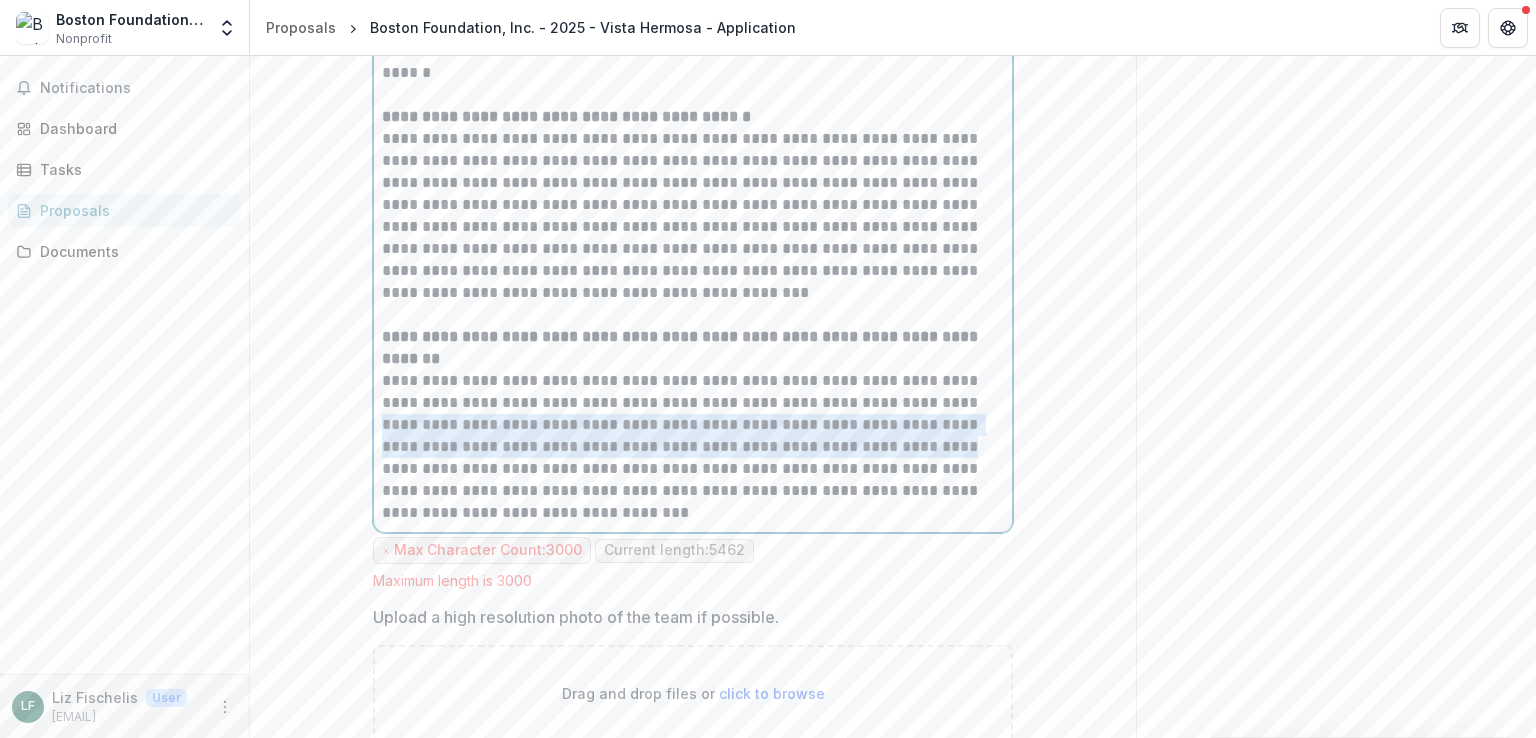 drag, startPoint x: 958, startPoint y: 422, endPoint x: 847, endPoint y: 460, distance: 117.32433 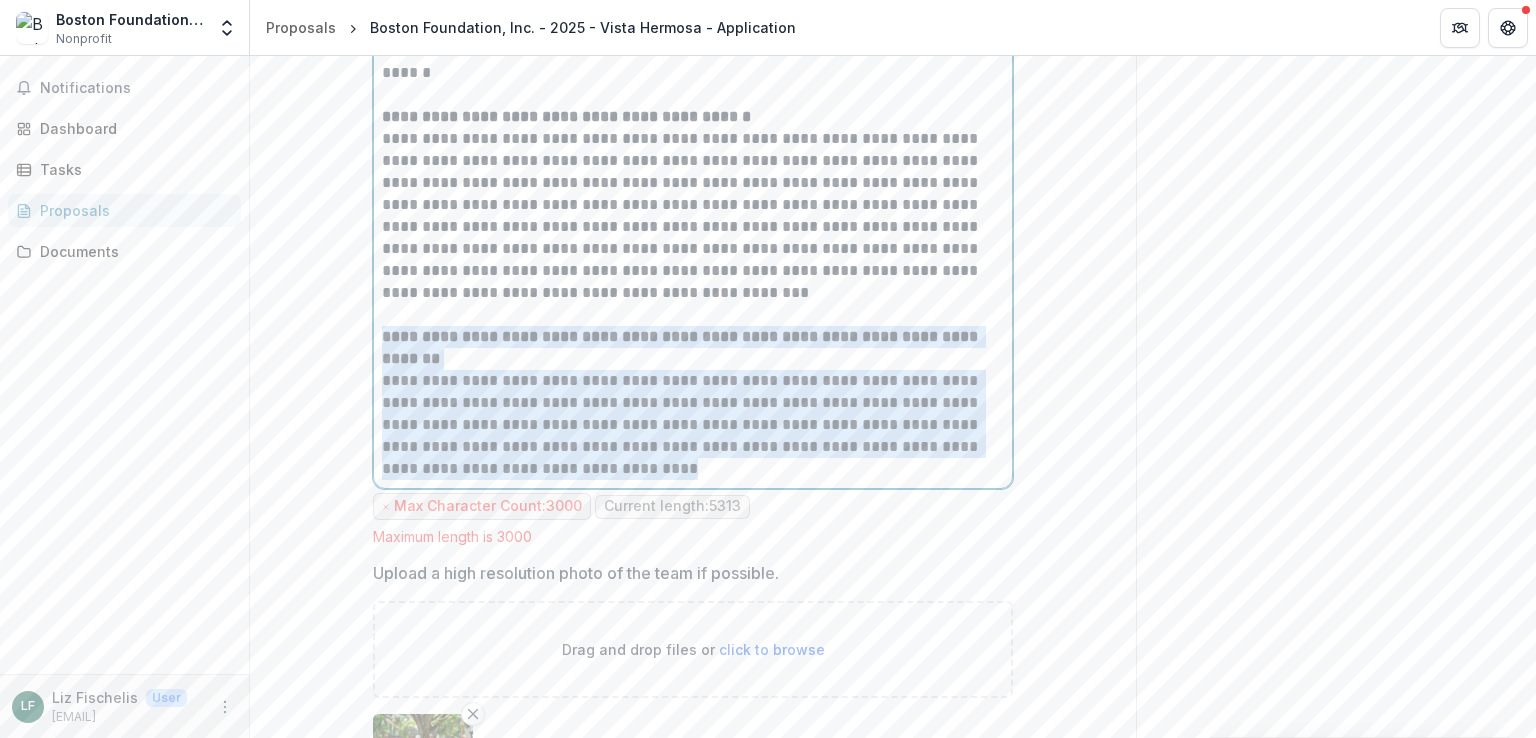 drag, startPoint x: 381, startPoint y: 355, endPoint x: 697, endPoint y: 487, distance: 342.46167 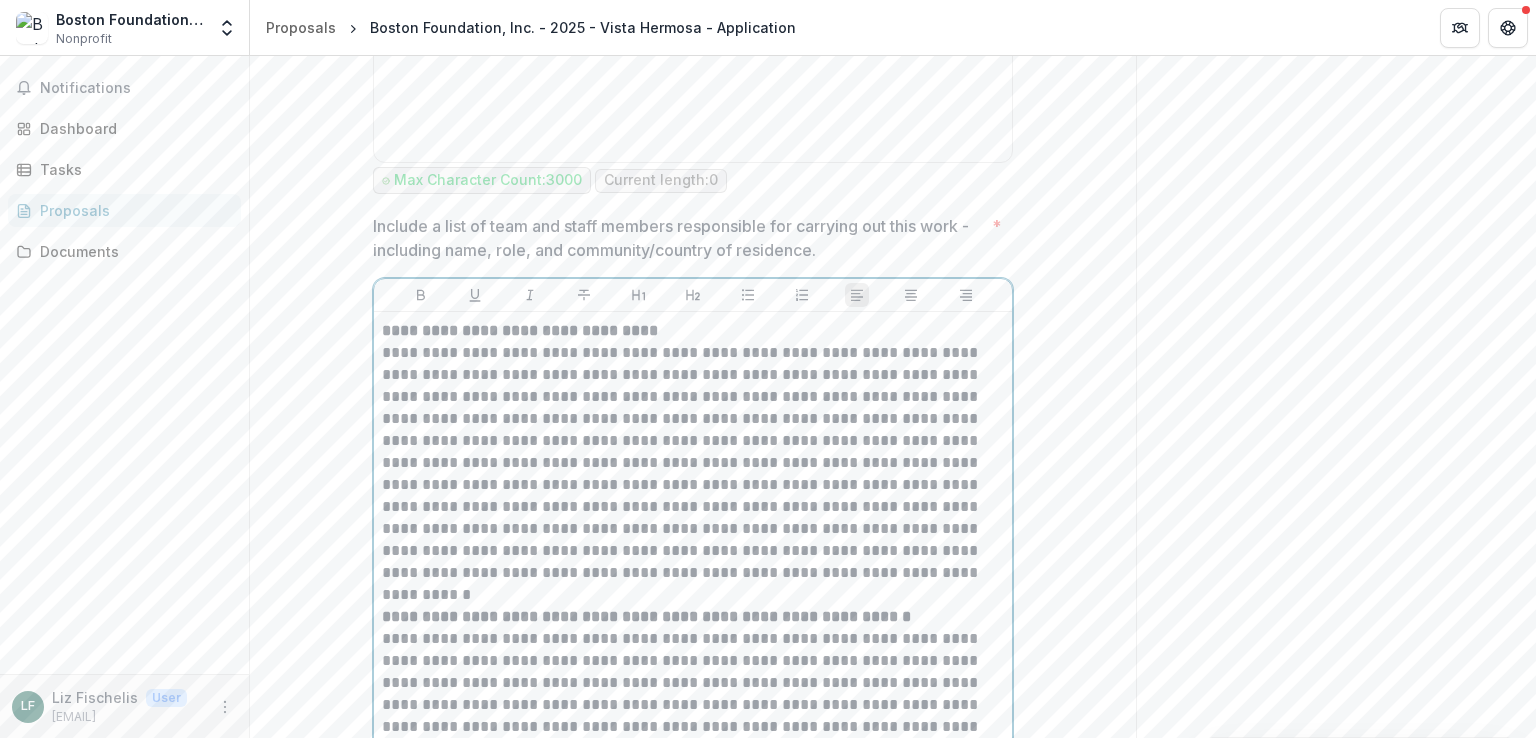 scroll, scrollTop: 853, scrollLeft: 0, axis: vertical 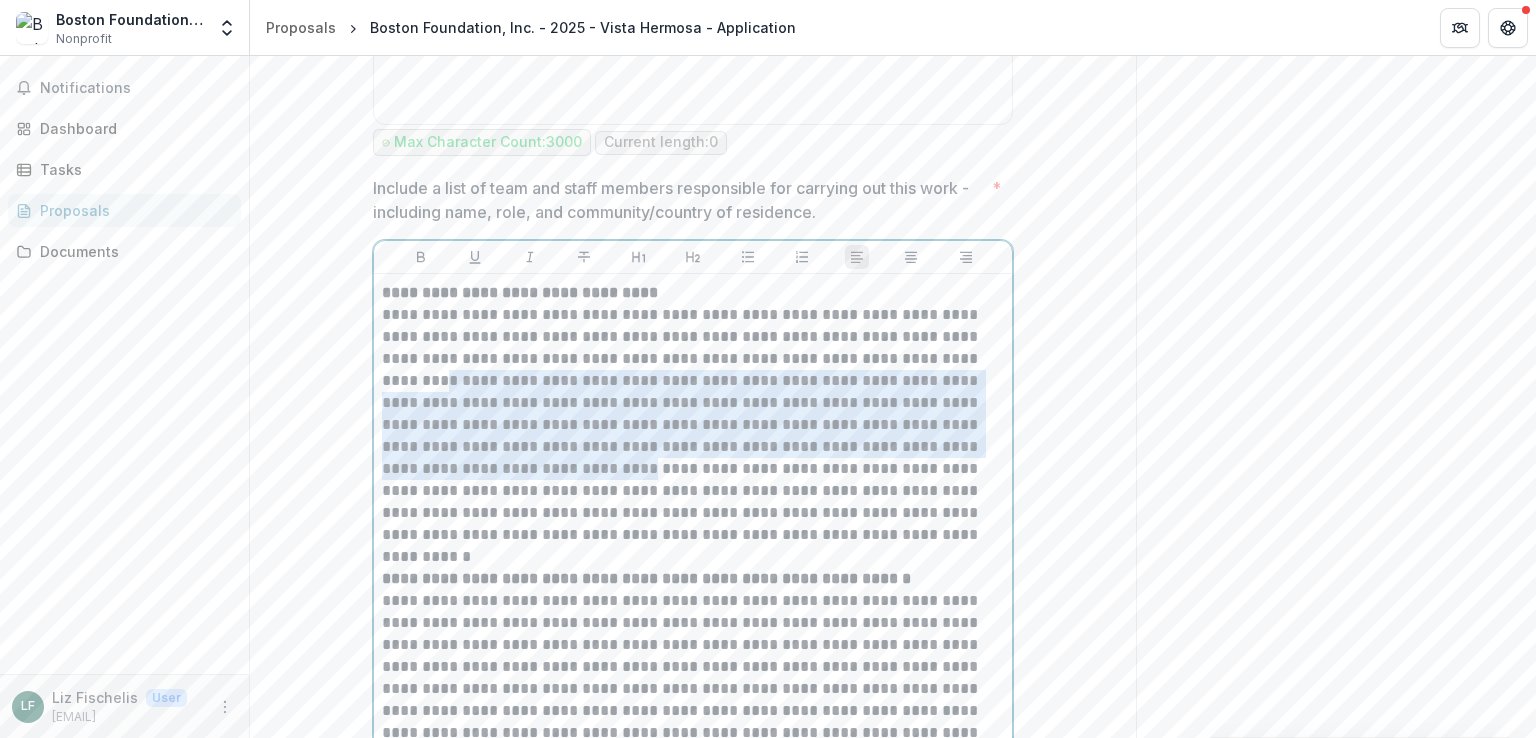 drag, startPoint x: 865, startPoint y: 357, endPoint x: 996, endPoint y: 441, distance: 155.61812 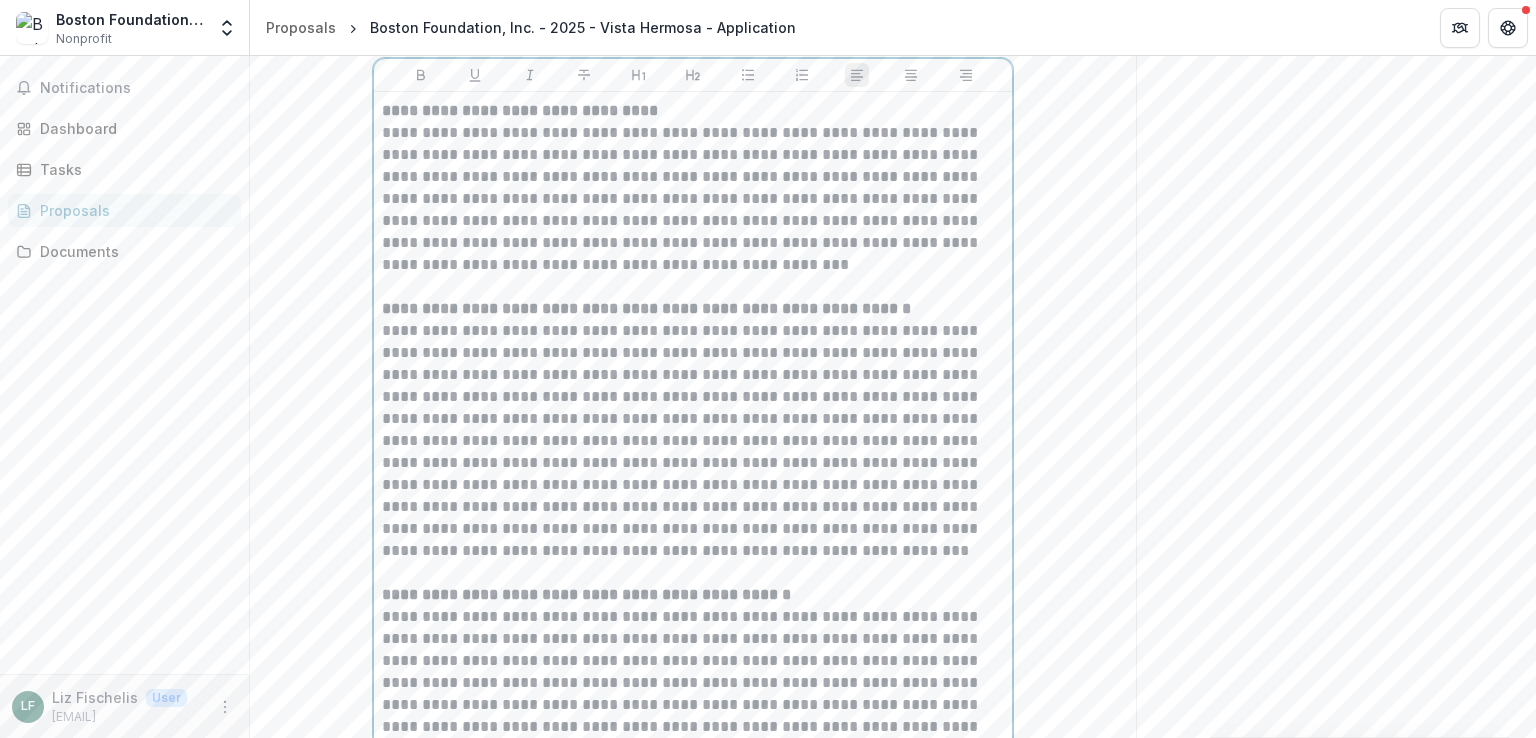 scroll, scrollTop: 1044, scrollLeft: 0, axis: vertical 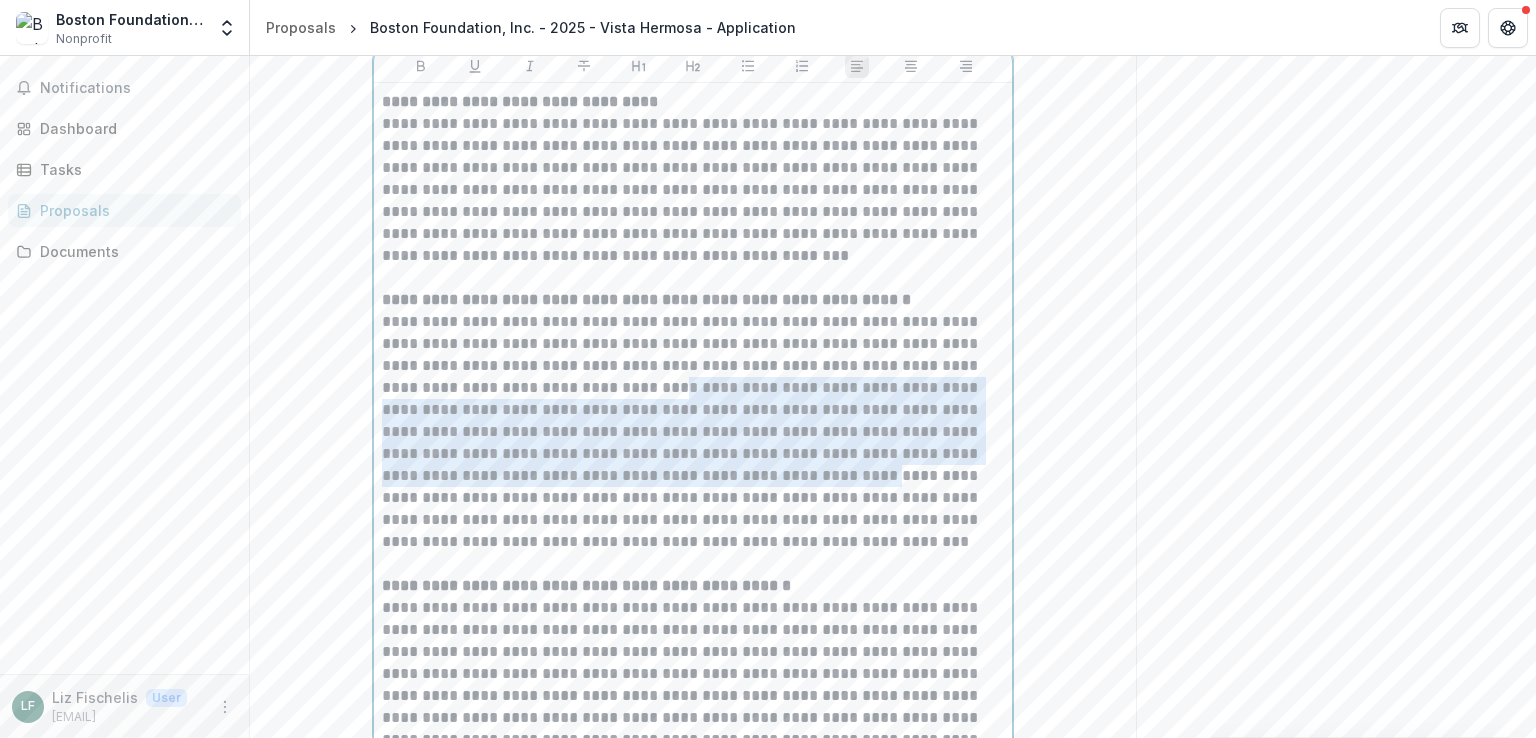 drag, startPoint x: 672, startPoint y: 384, endPoint x: 811, endPoint y: 469, distance: 162.92943 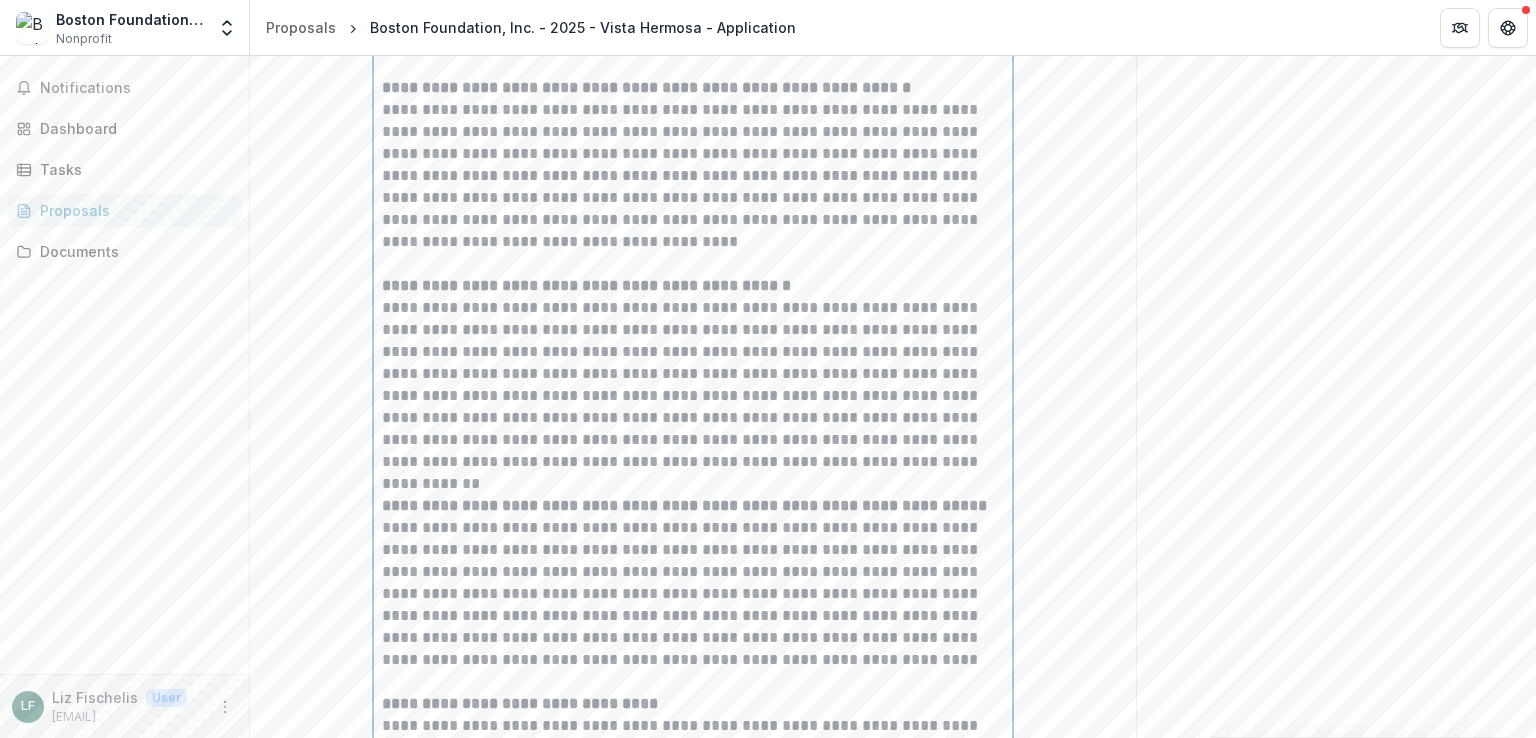 scroll, scrollTop: 1260, scrollLeft: 0, axis: vertical 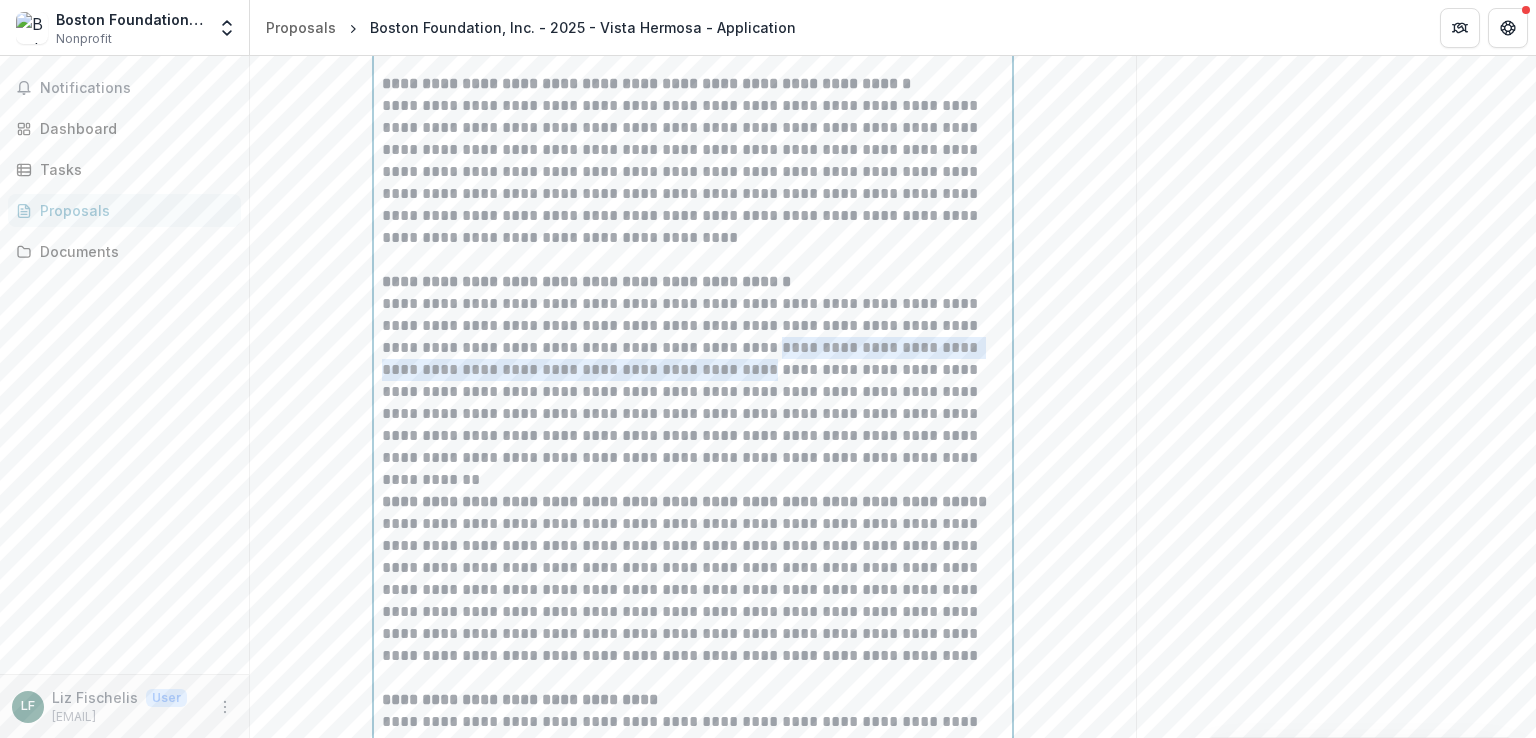 drag, startPoint x: 760, startPoint y: 344, endPoint x: 728, endPoint y: 369, distance: 40.60788 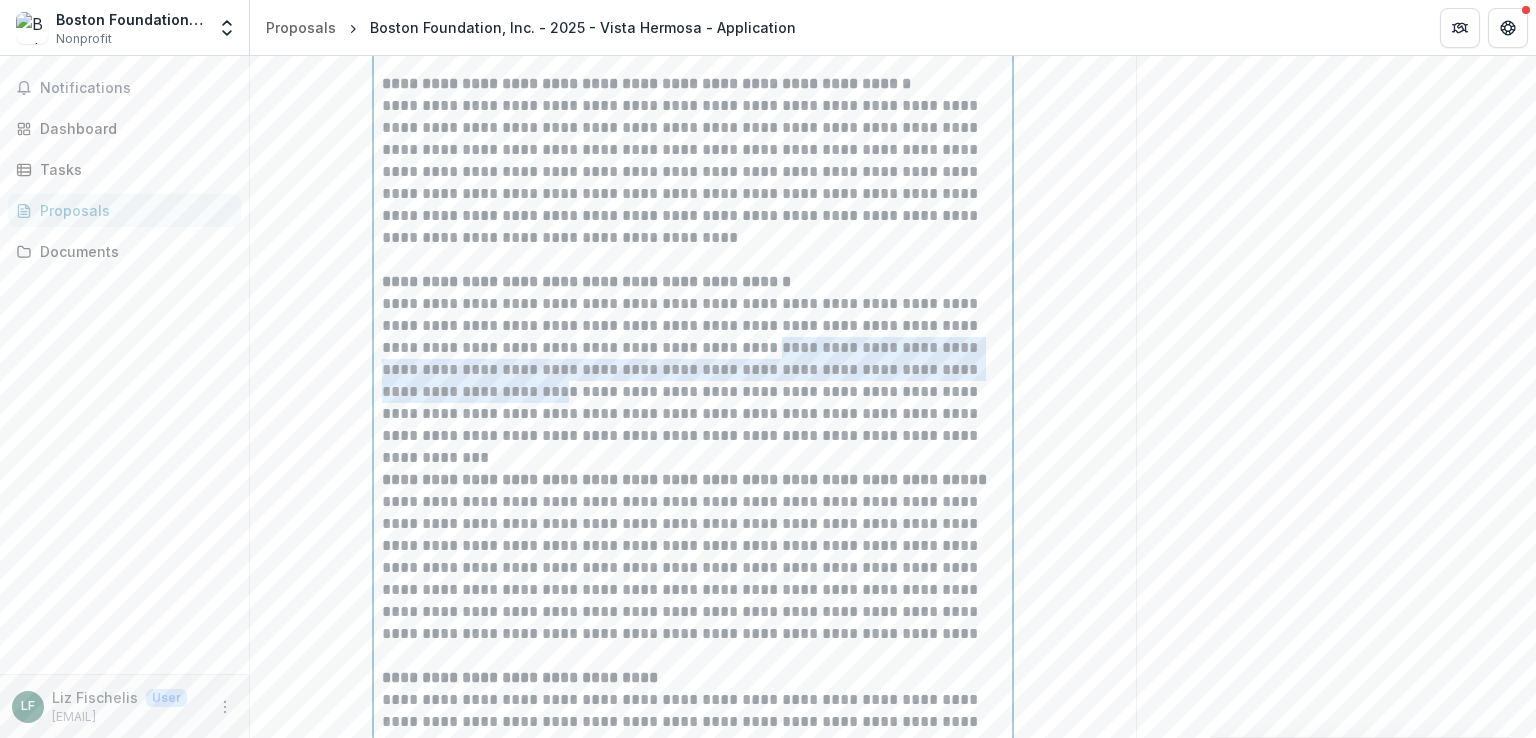 drag, startPoint x: 756, startPoint y: 342, endPoint x: 572, endPoint y: 390, distance: 190.15782 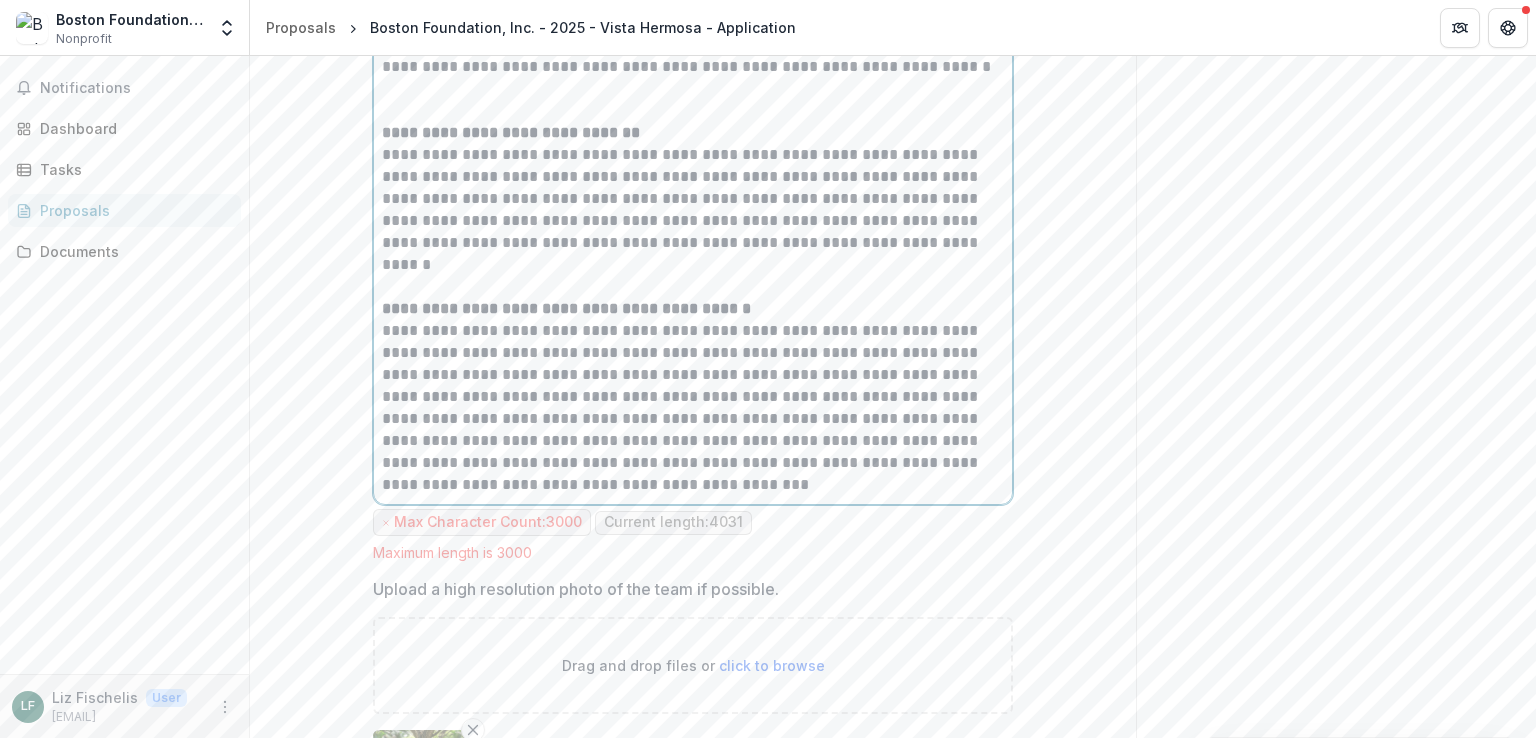 scroll, scrollTop: 2109, scrollLeft: 0, axis: vertical 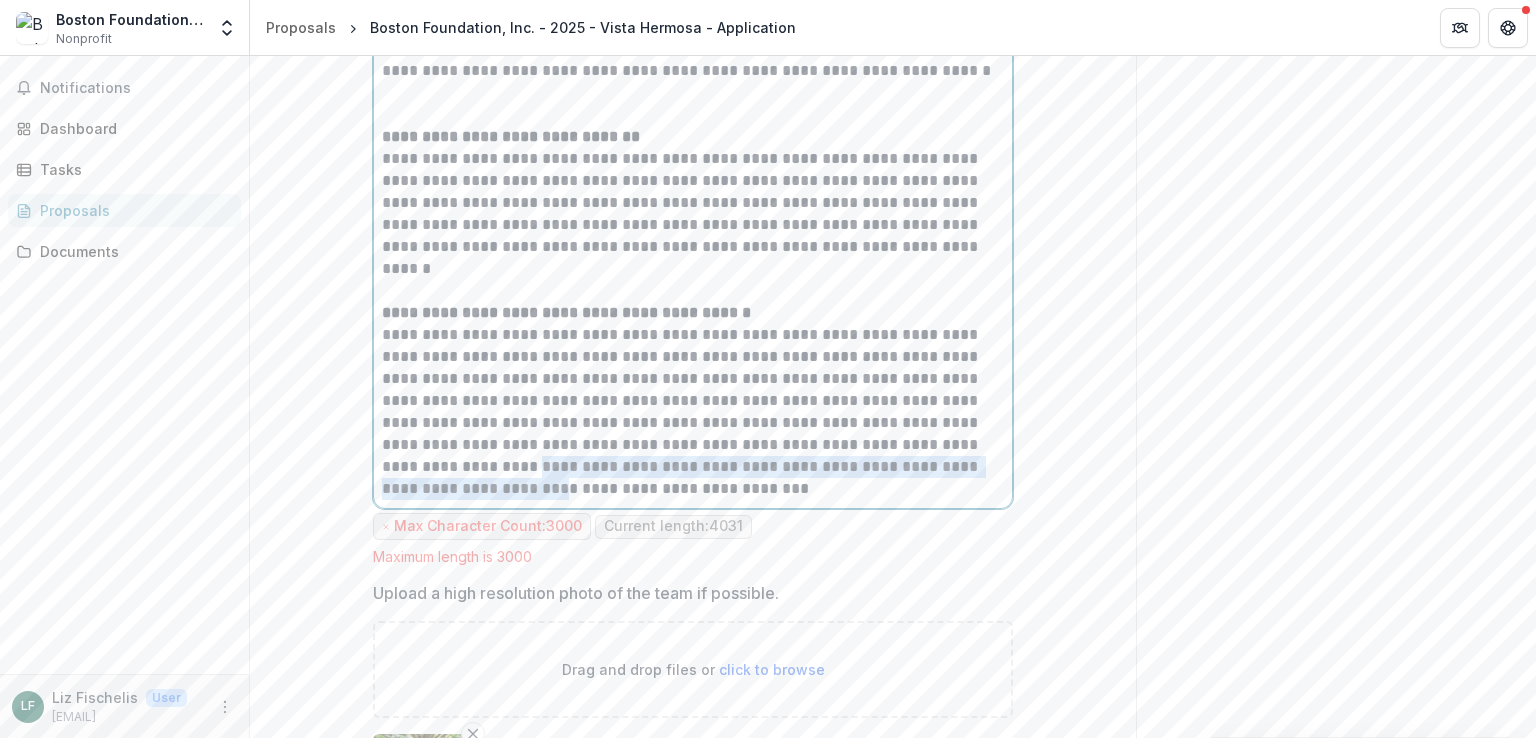 drag, startPoint x: 908, startPoint y: 469, endPoint x: 906, endPoint y: 496, distance: 27.073973 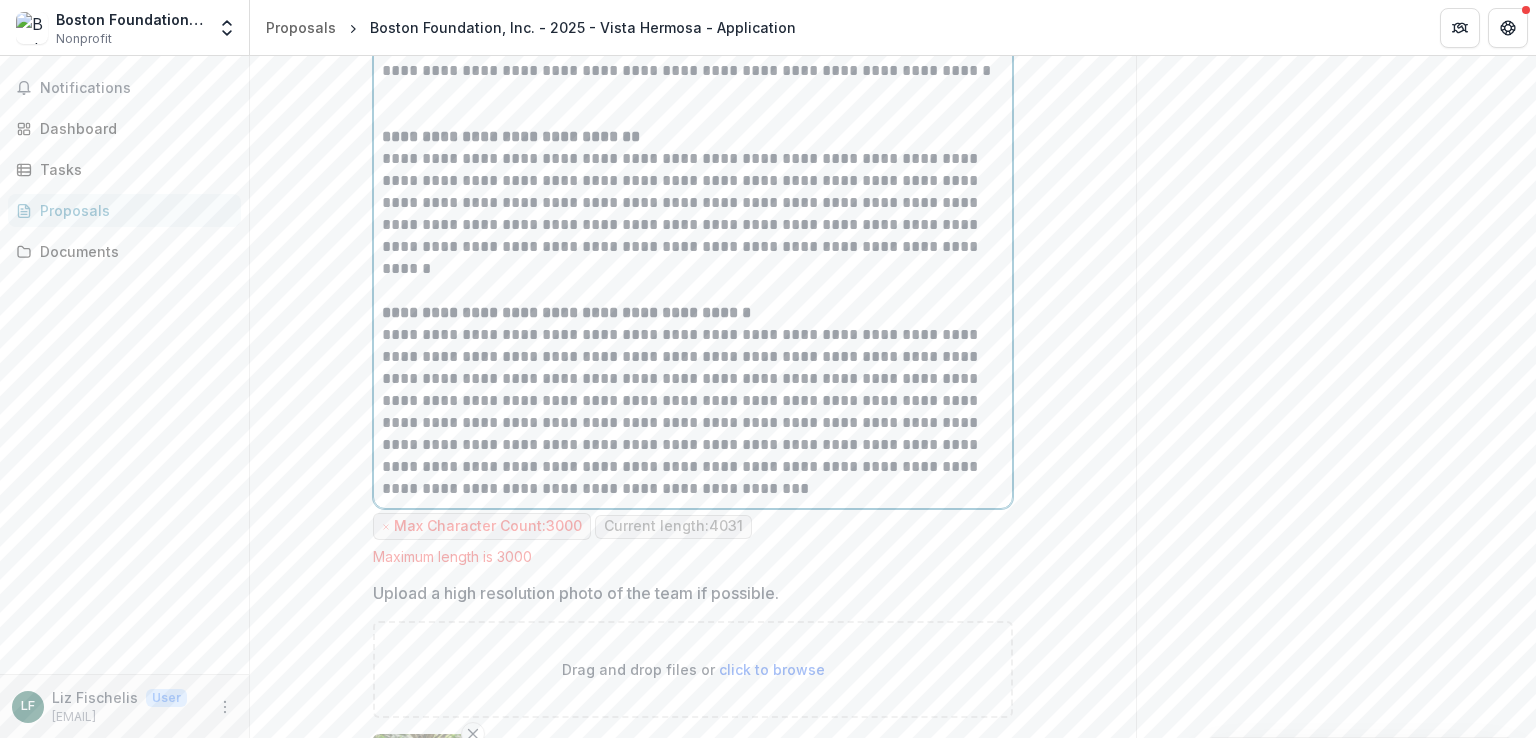 click on "**********" at bounding box center [693, 412] 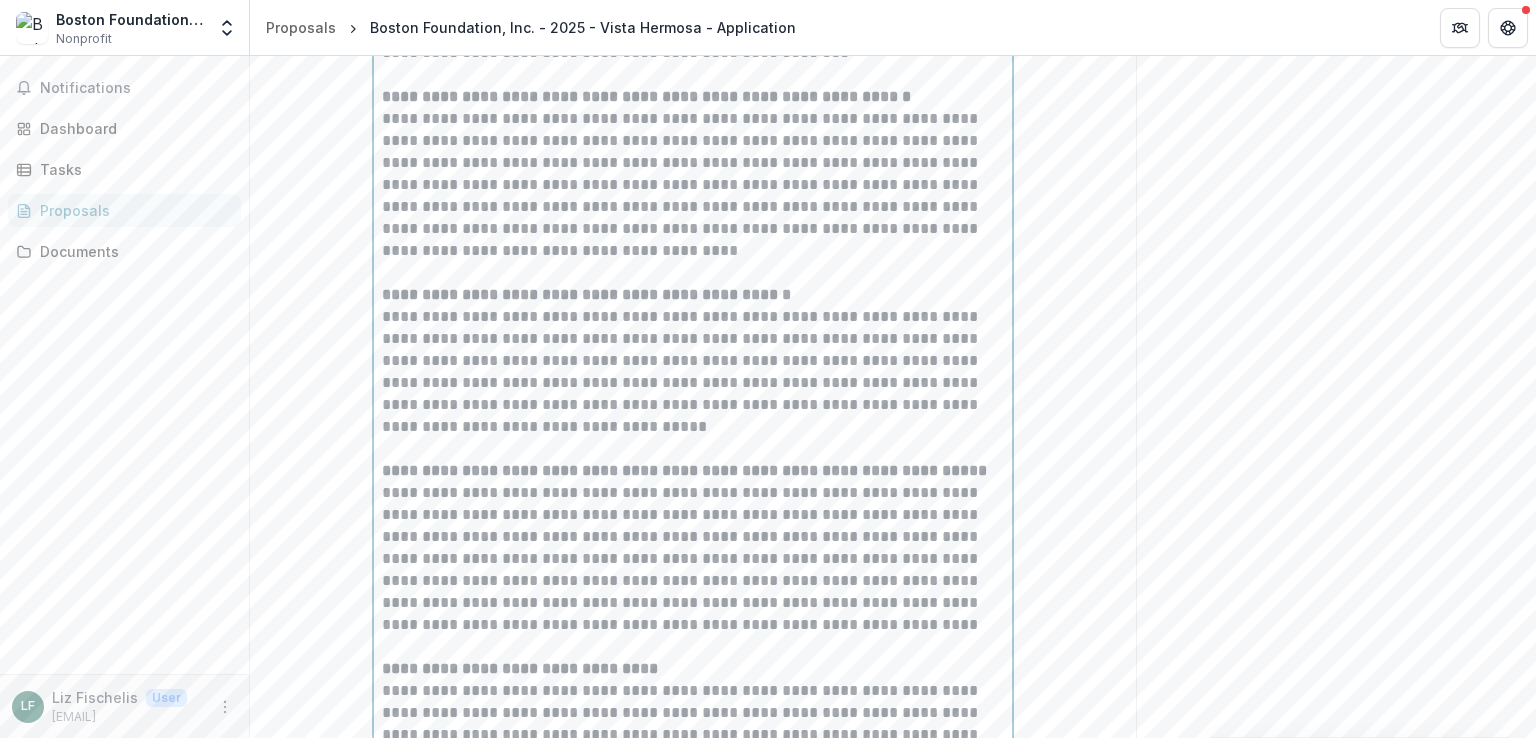 scroll, scrollTop: 1252, scrollLeft: 0, axis: vertical 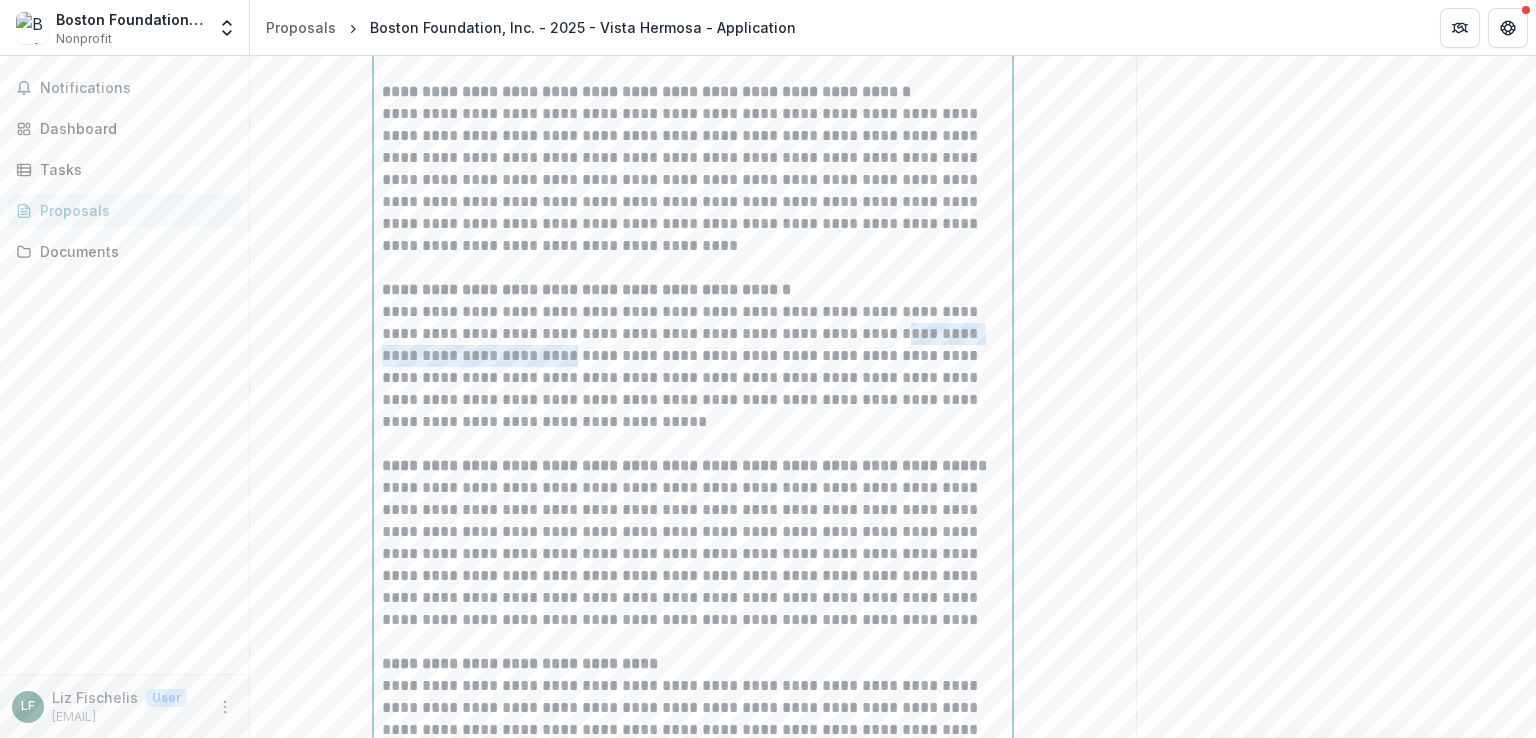drag, startPoint x: 903, startPoint y: 330, endPoint x: 556, endPoint y: 355, distance: 347.8994 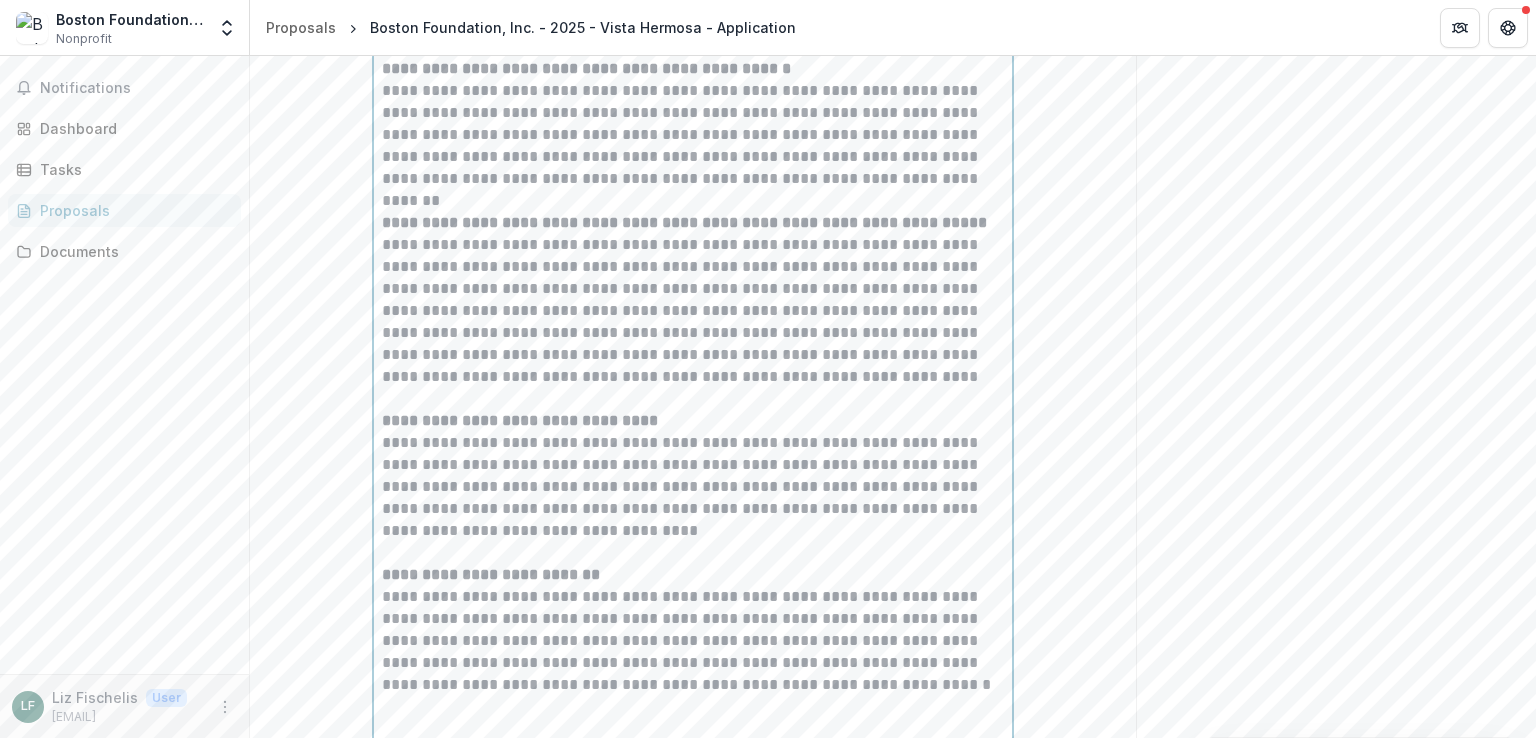 scroll, scrollTop: 1476, scrollLeft: 0, axis: vertical 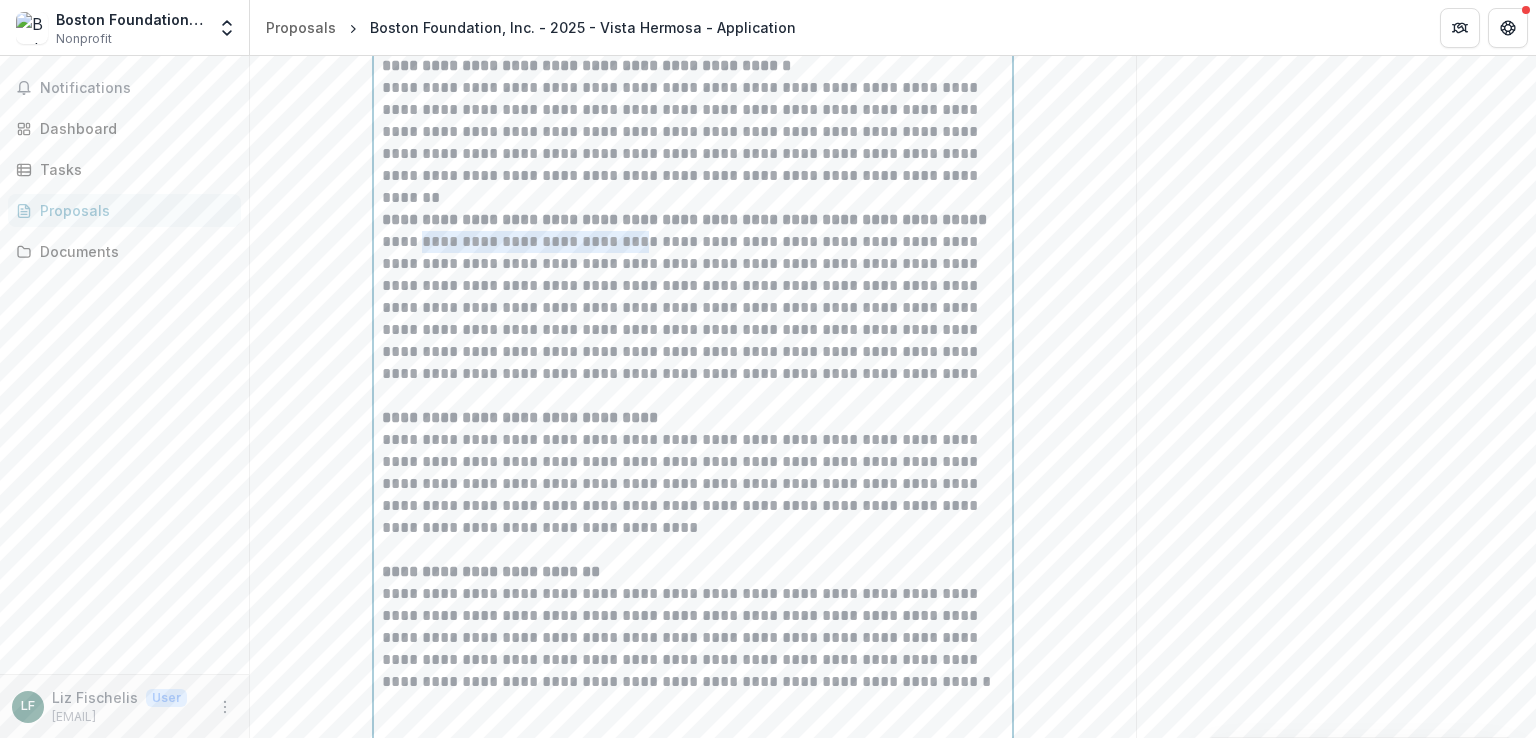 drag, startPoint x: 409, startPoint y: 261, endPoint x: 644, endPoint y: 259, distance: 235.00851 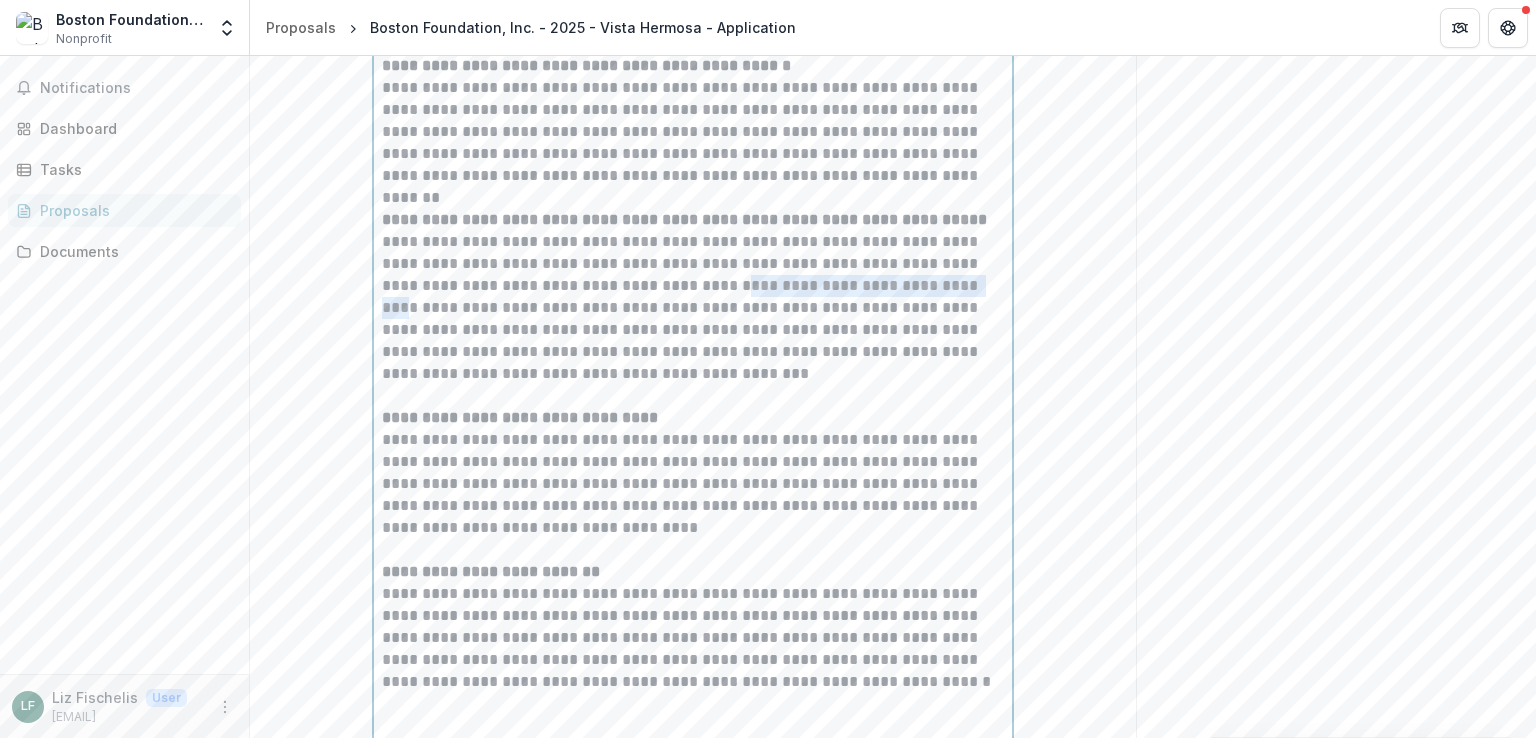 drag, startPoint x: 678, startPoint y: 306, endPoint x: 925, endPoint y: 305, distance: 247.00203 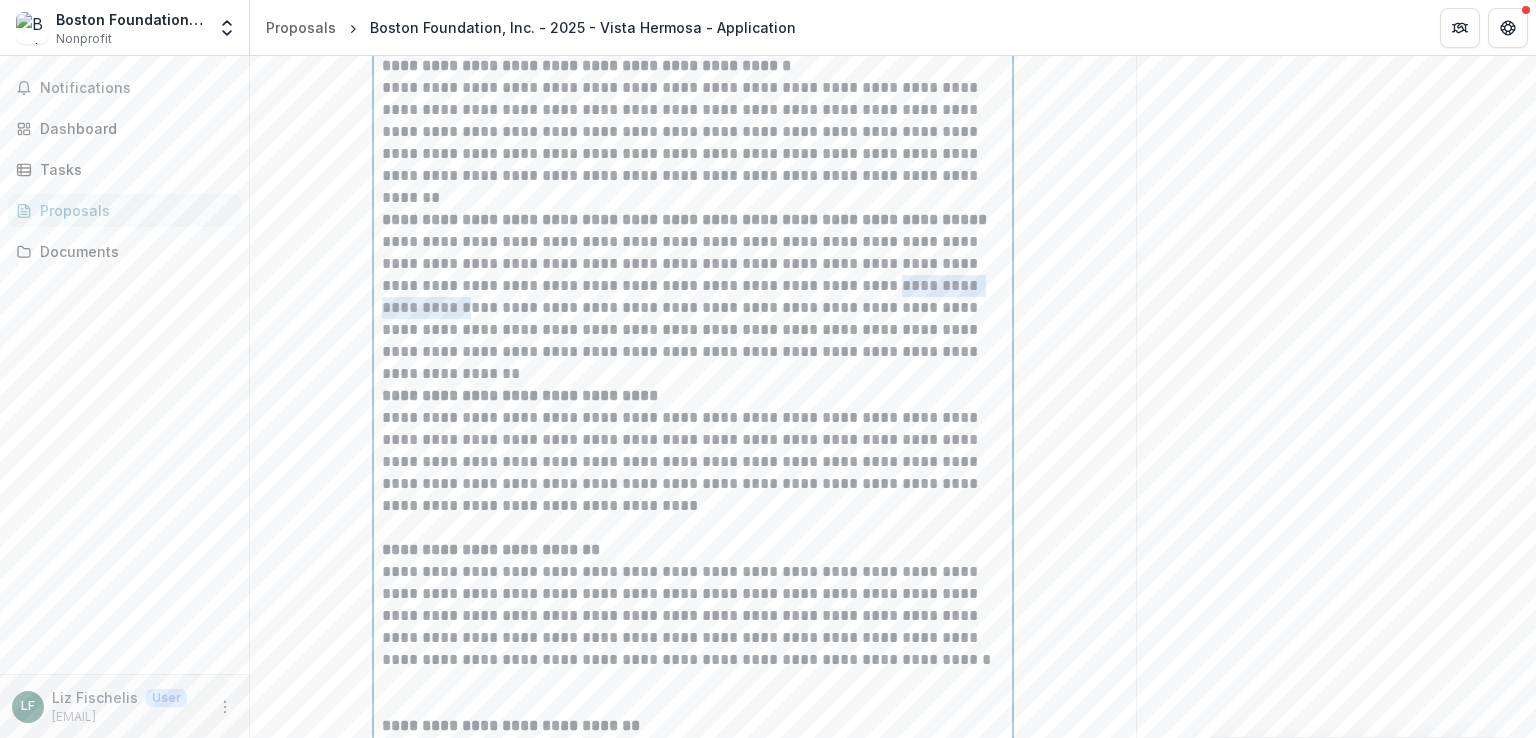 drag, startPoint x: 813, startPoint y: 304, endPoint x: 968, endPoint y: 297, distance: 155.15799 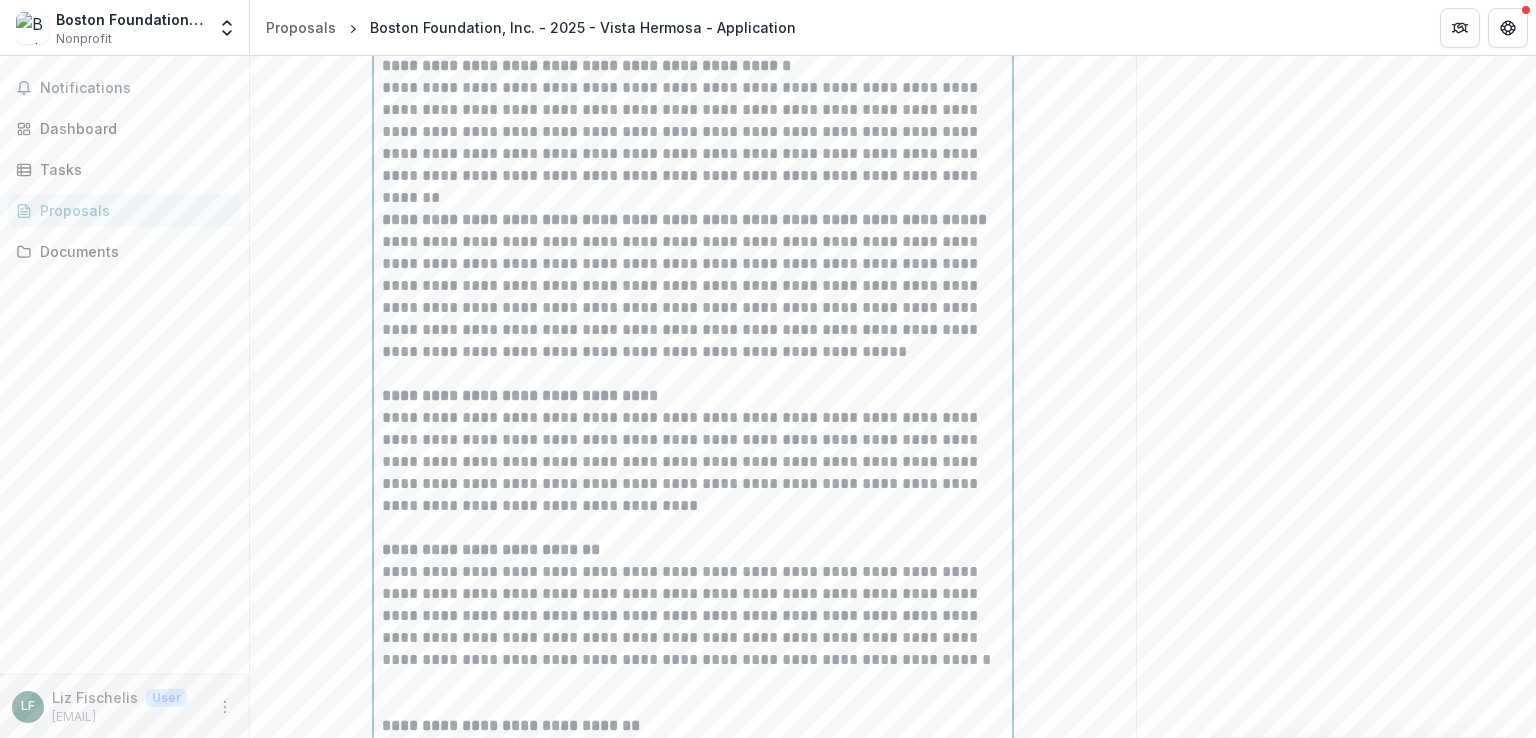 click on "**********" at bounding box center [693, 297] 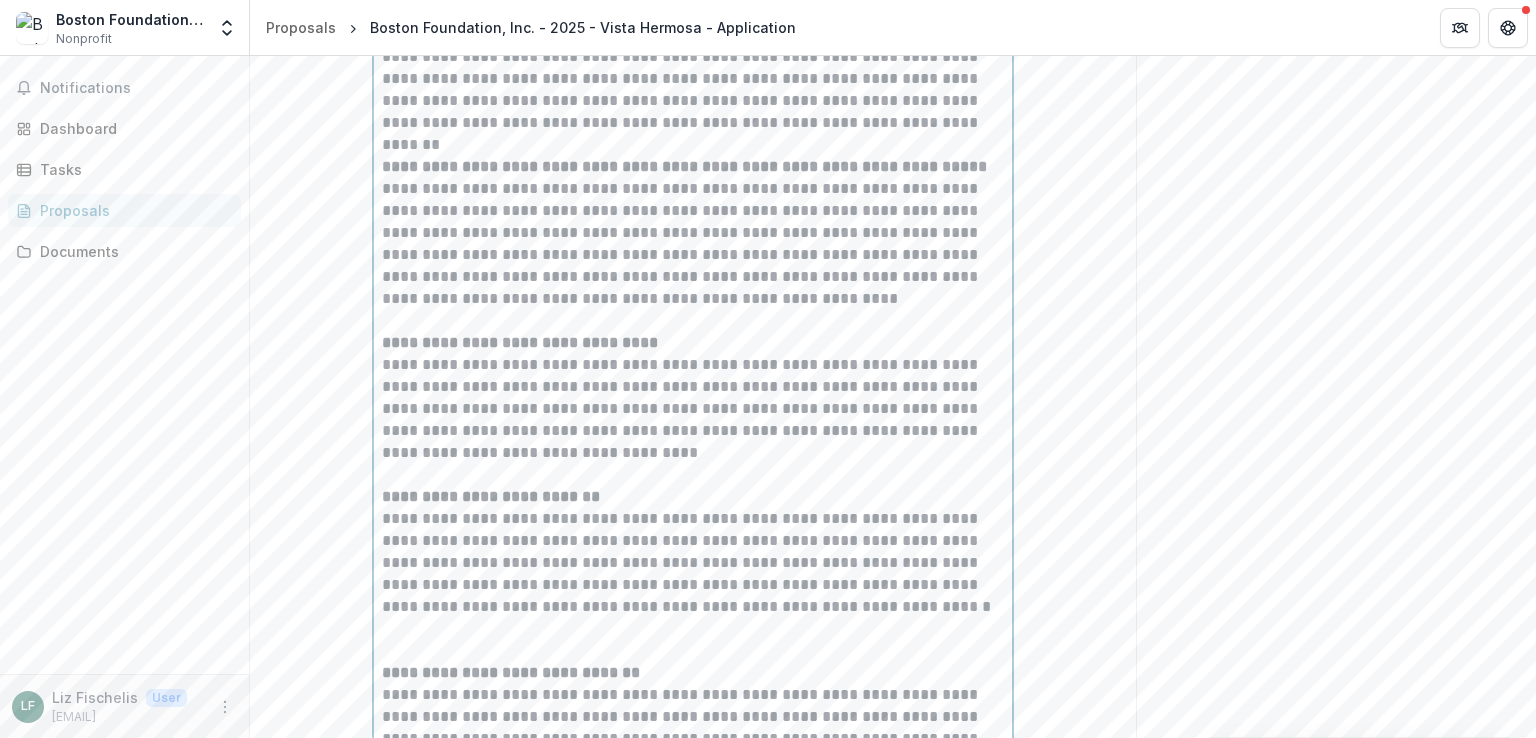 scroll, scrollTop: 1531, scrollLeft: 0, axis: vertical 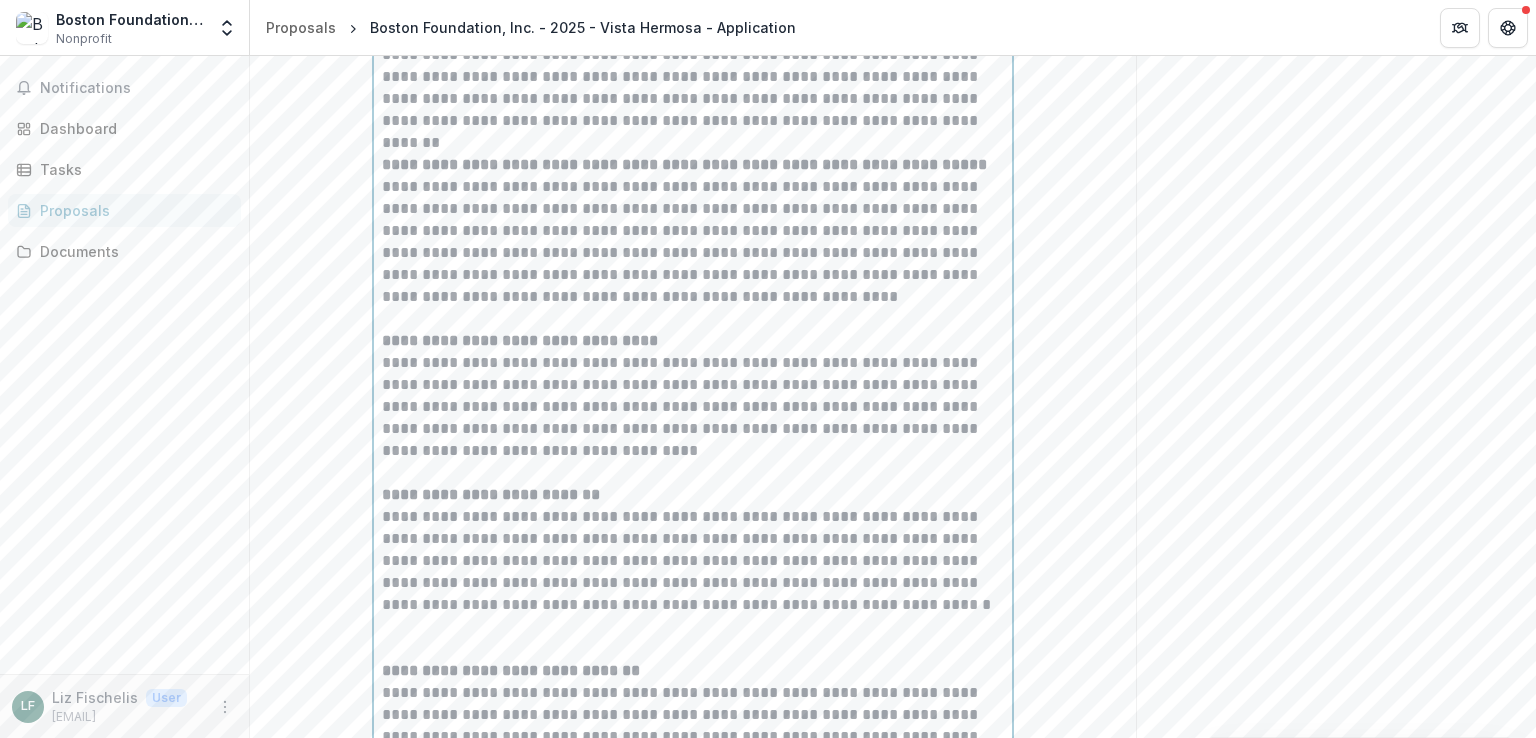 click on "**********" at bounding box center [684, 164] 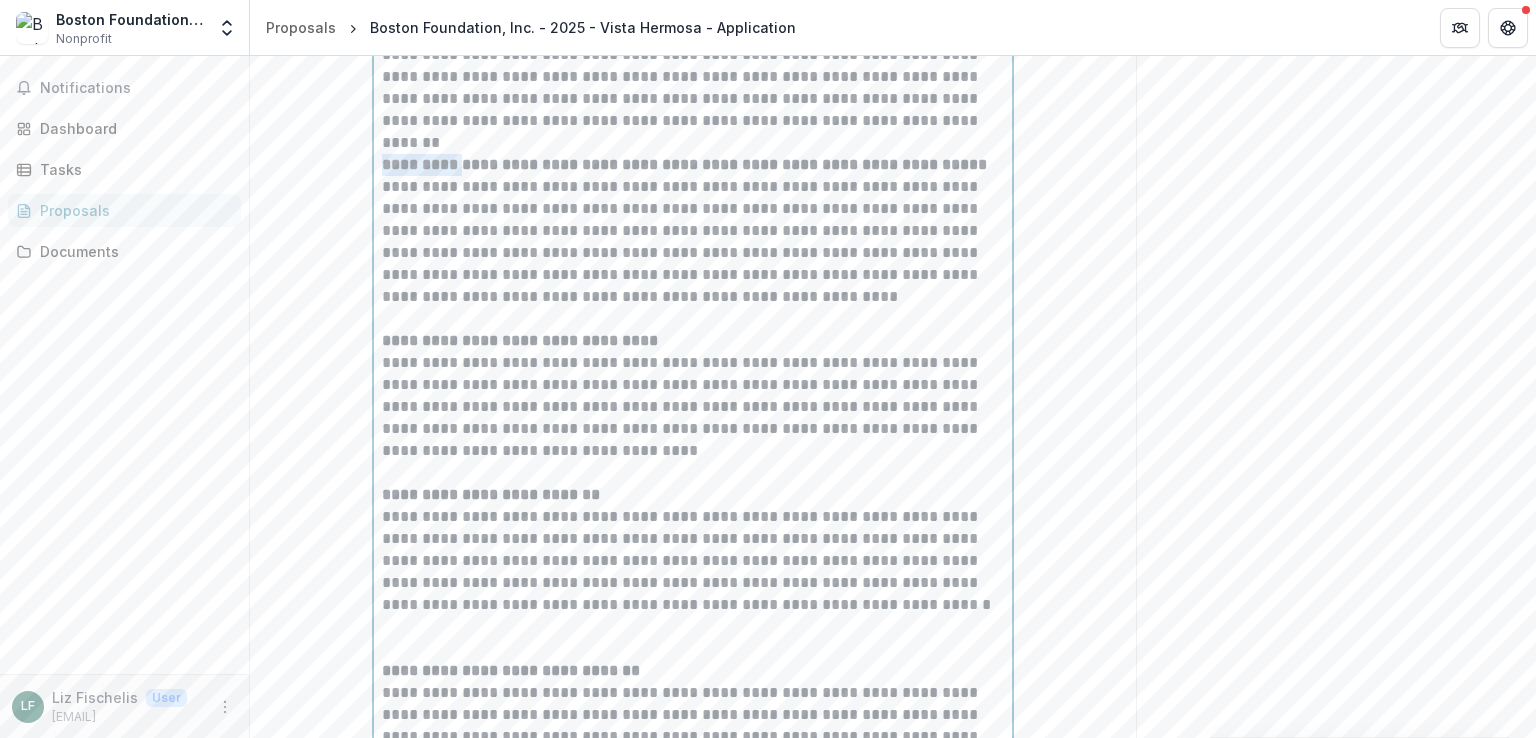 click on "**********" at bounding box center (684, 164) 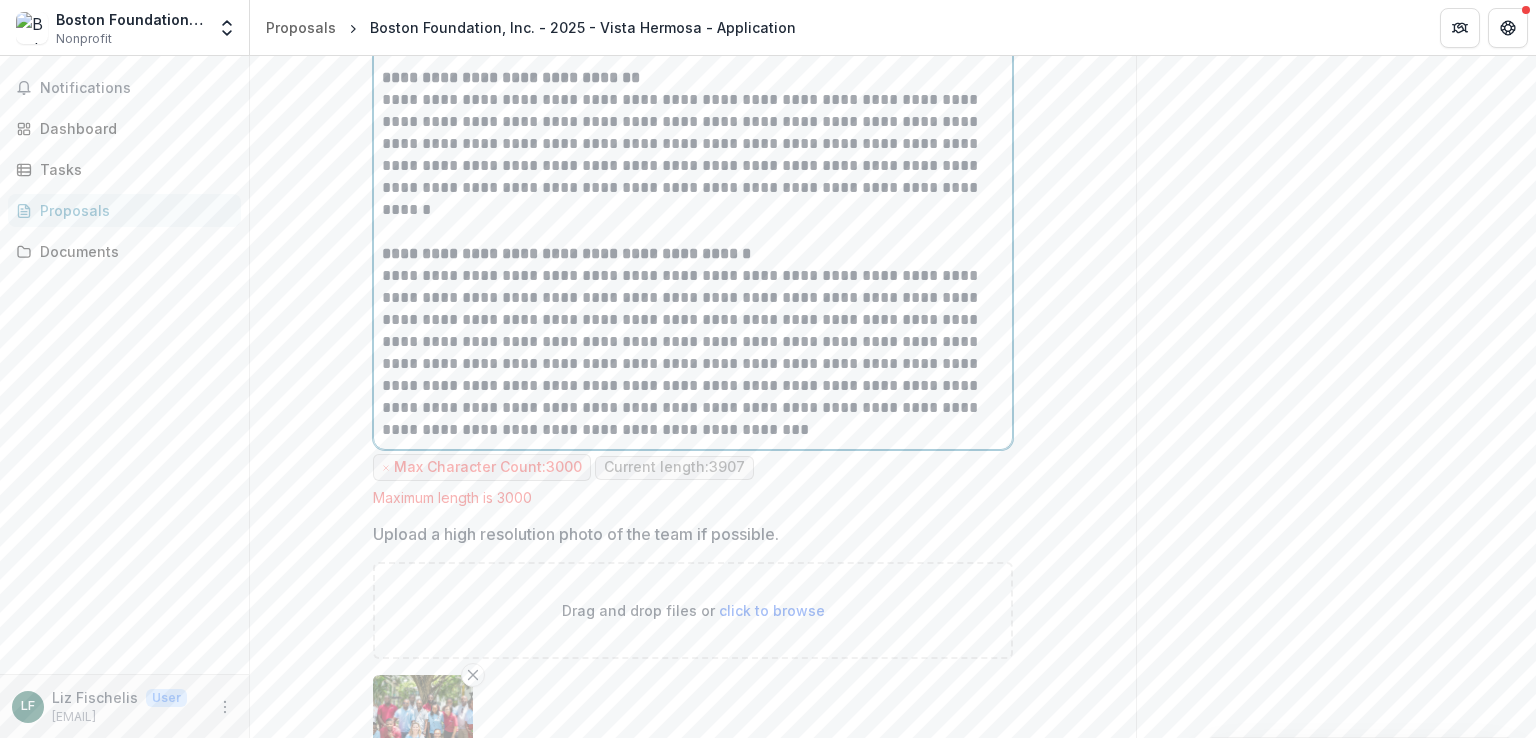 scroll, scrollTop: 2135, scrollLeft: 0, axis: vertical 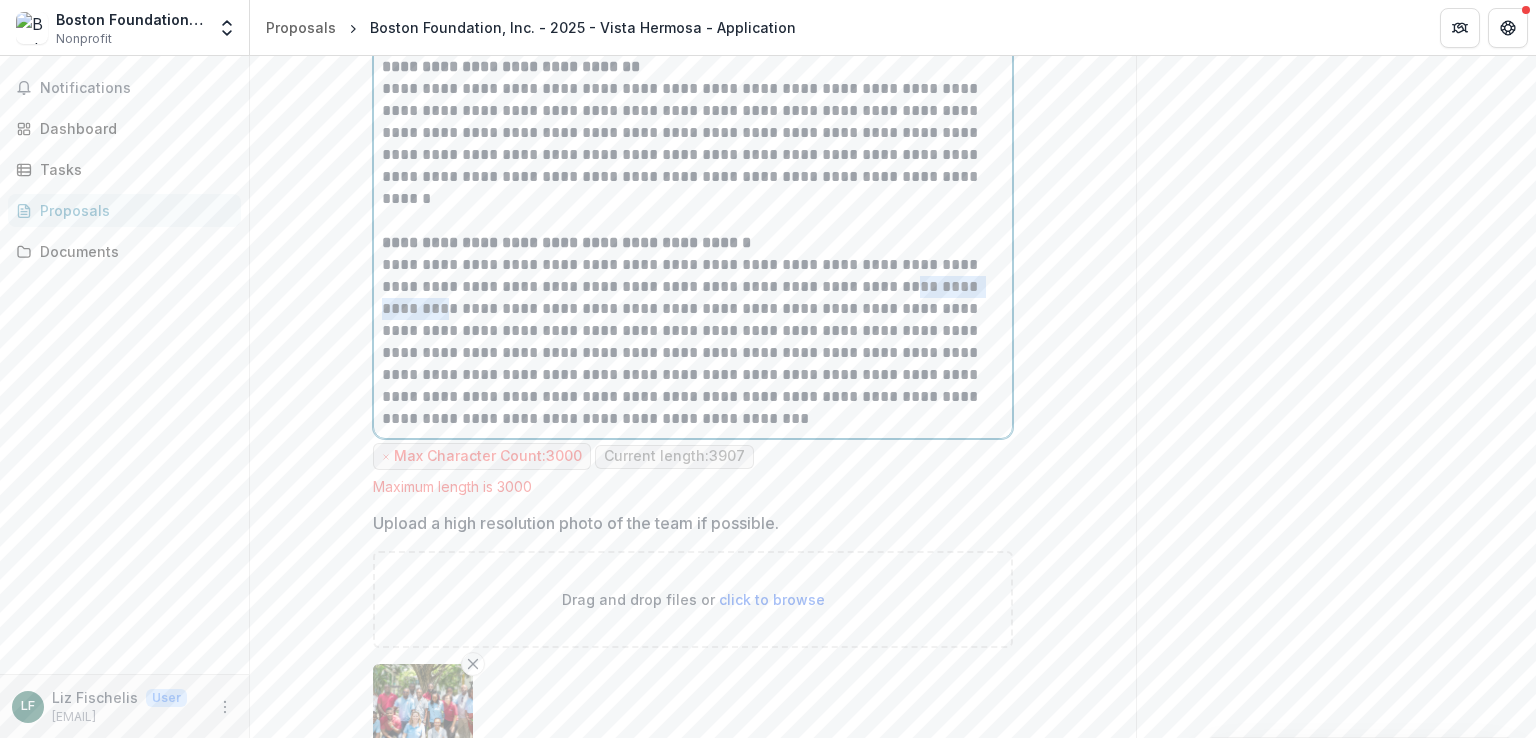 drag, startPoint x: 865, startPoint y: 283, endPoint x: 976, endPoint y: 289, distance: 111.16204 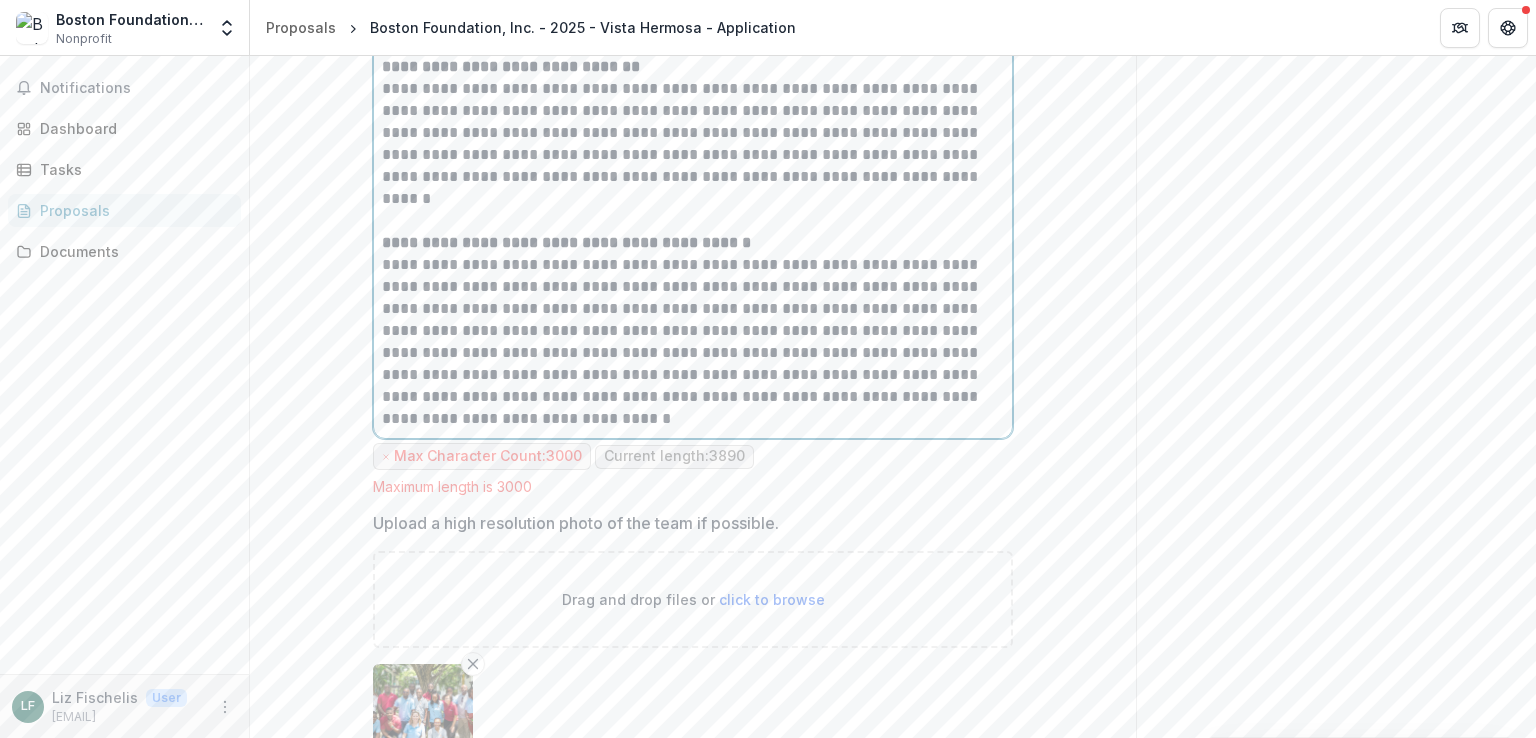 click on "**********" at bounding box center (693, 342) 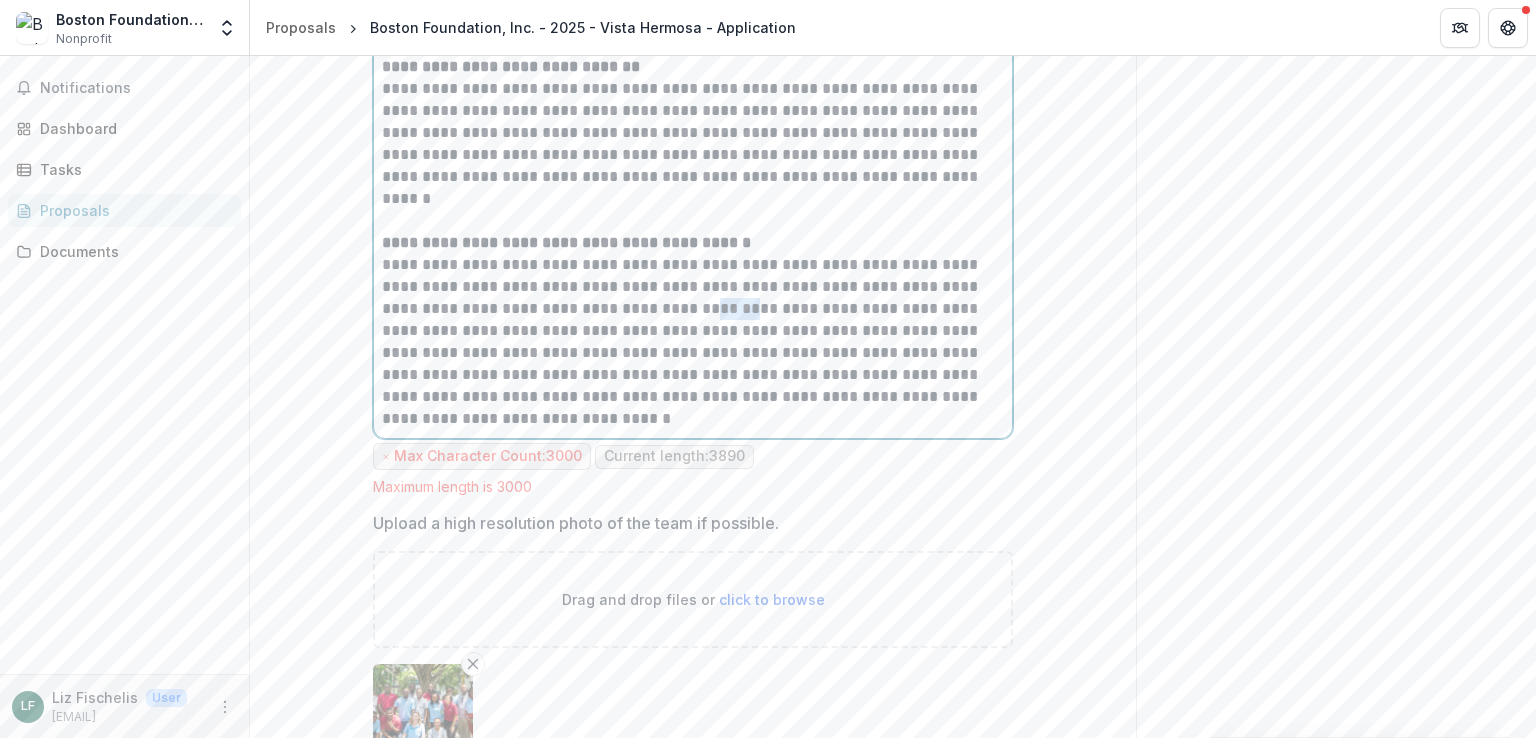 click on "**********" at bounding box center [693, 342] 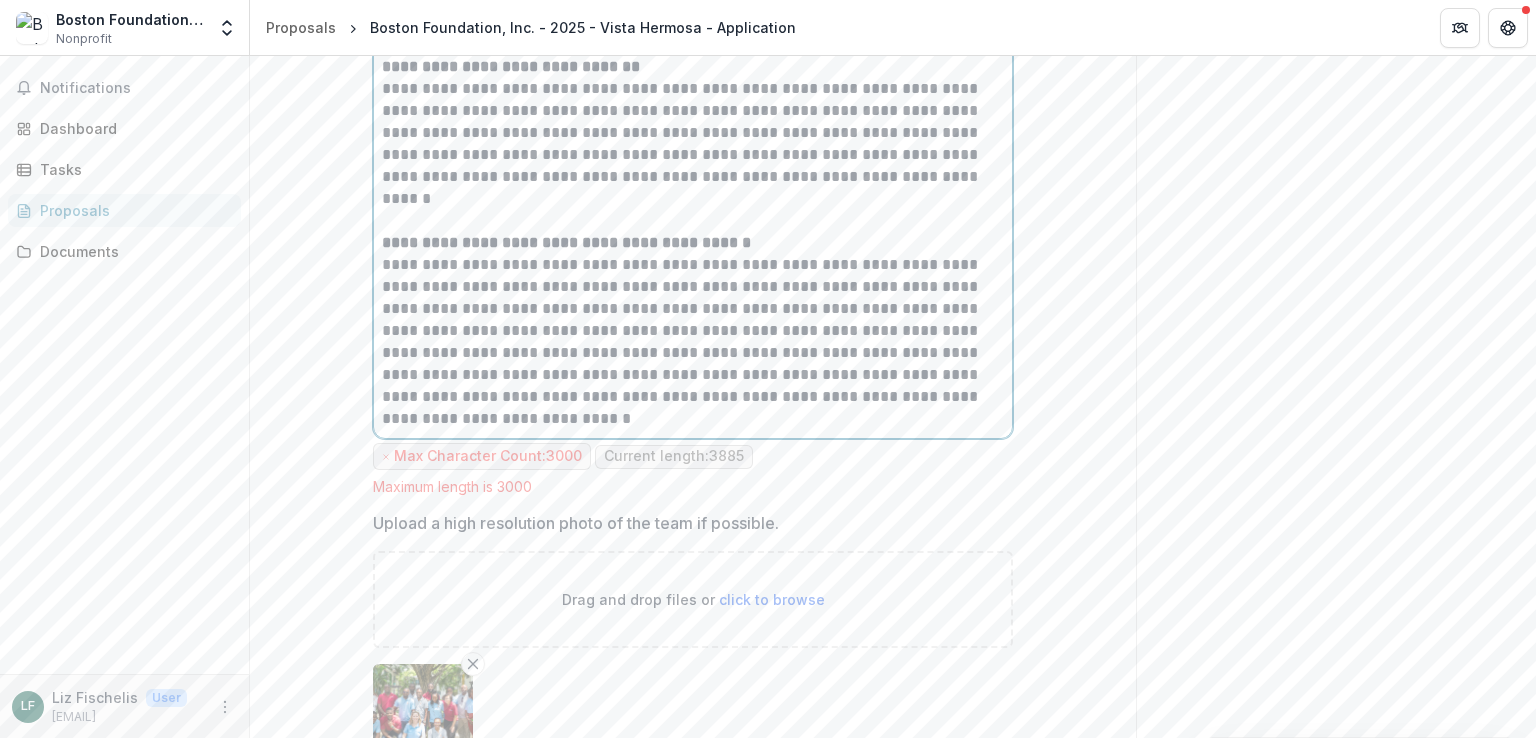 click on "**********" at bounding box center [693, 342] 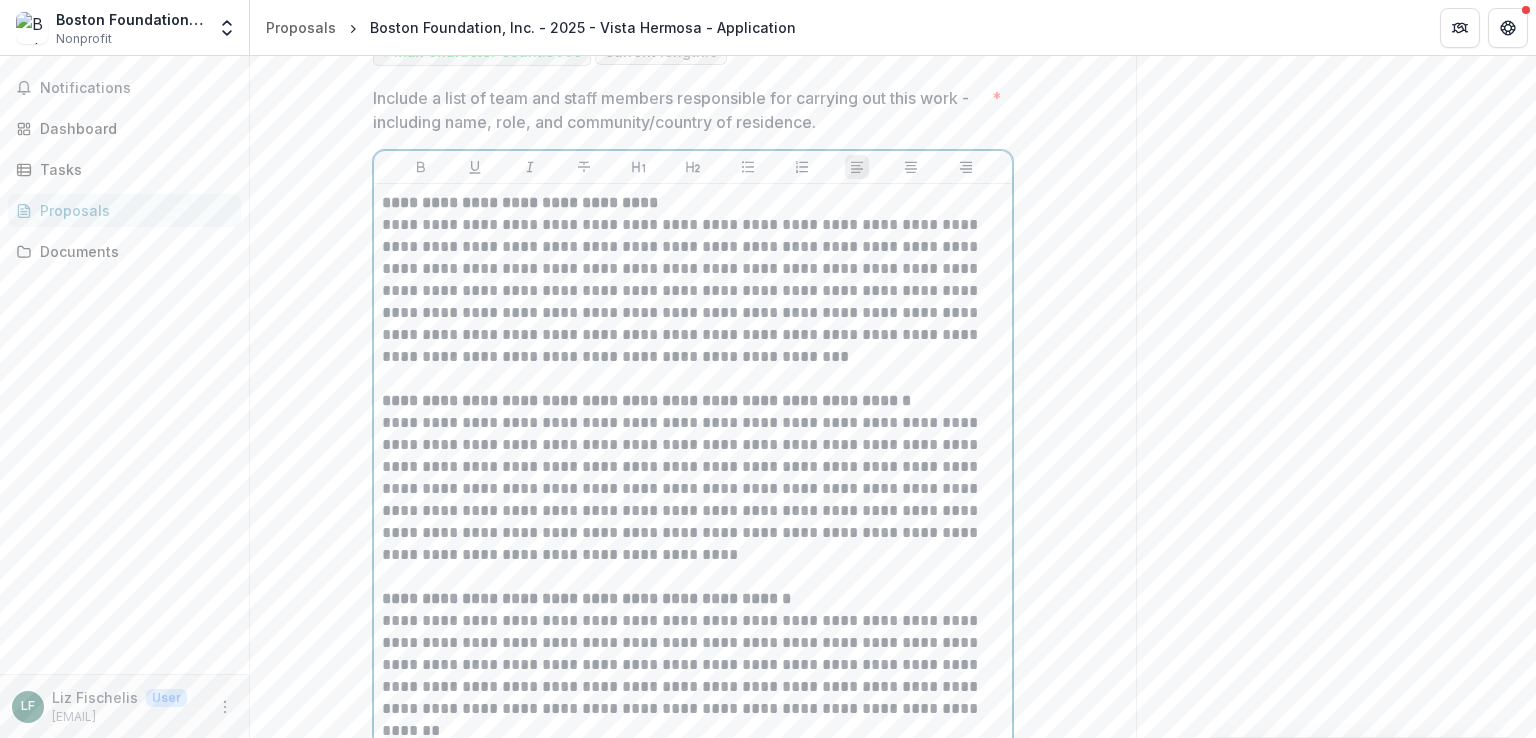 scroll, scrollTop: 939, scrollLeft: 0, axis: vertical 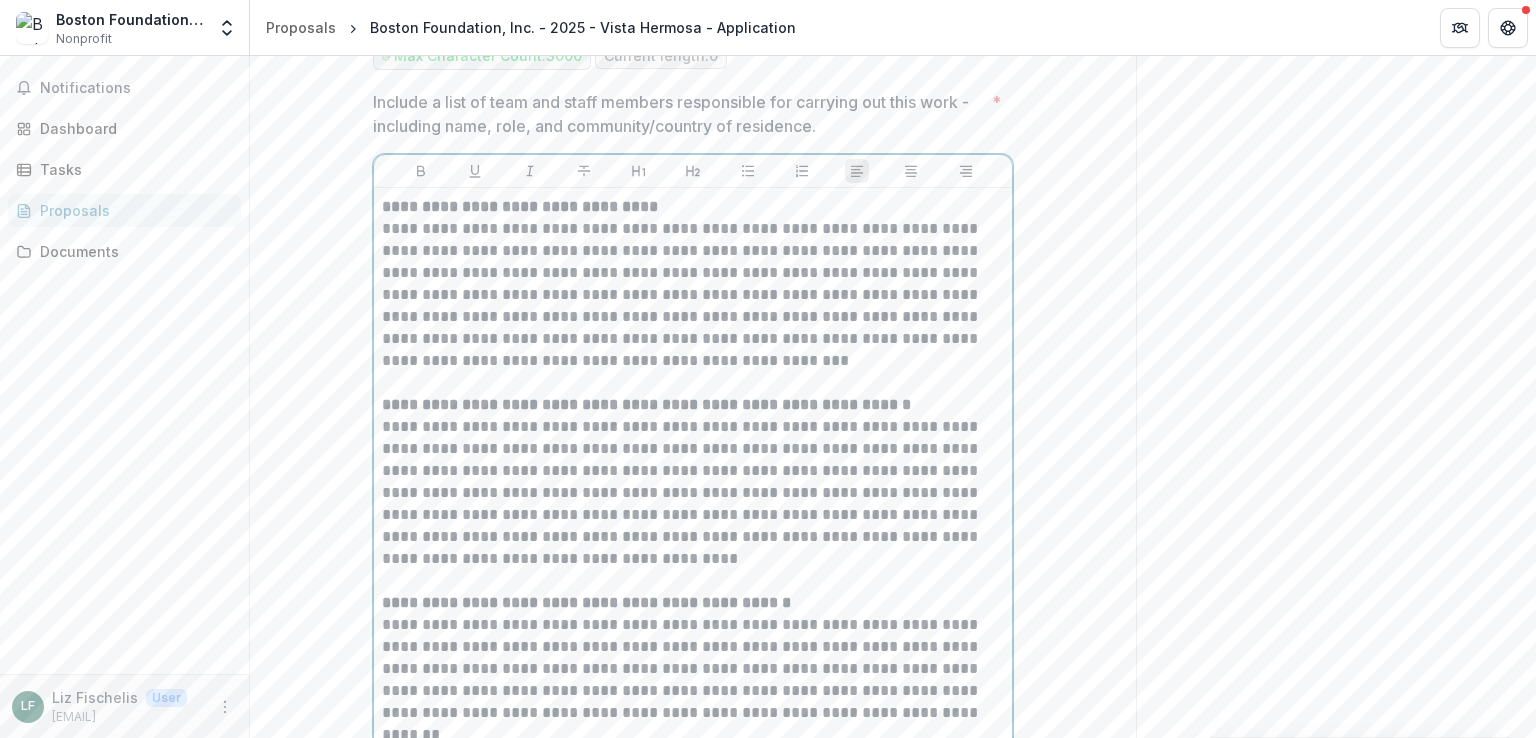 click on "**********" at bounding box center (693, 295) 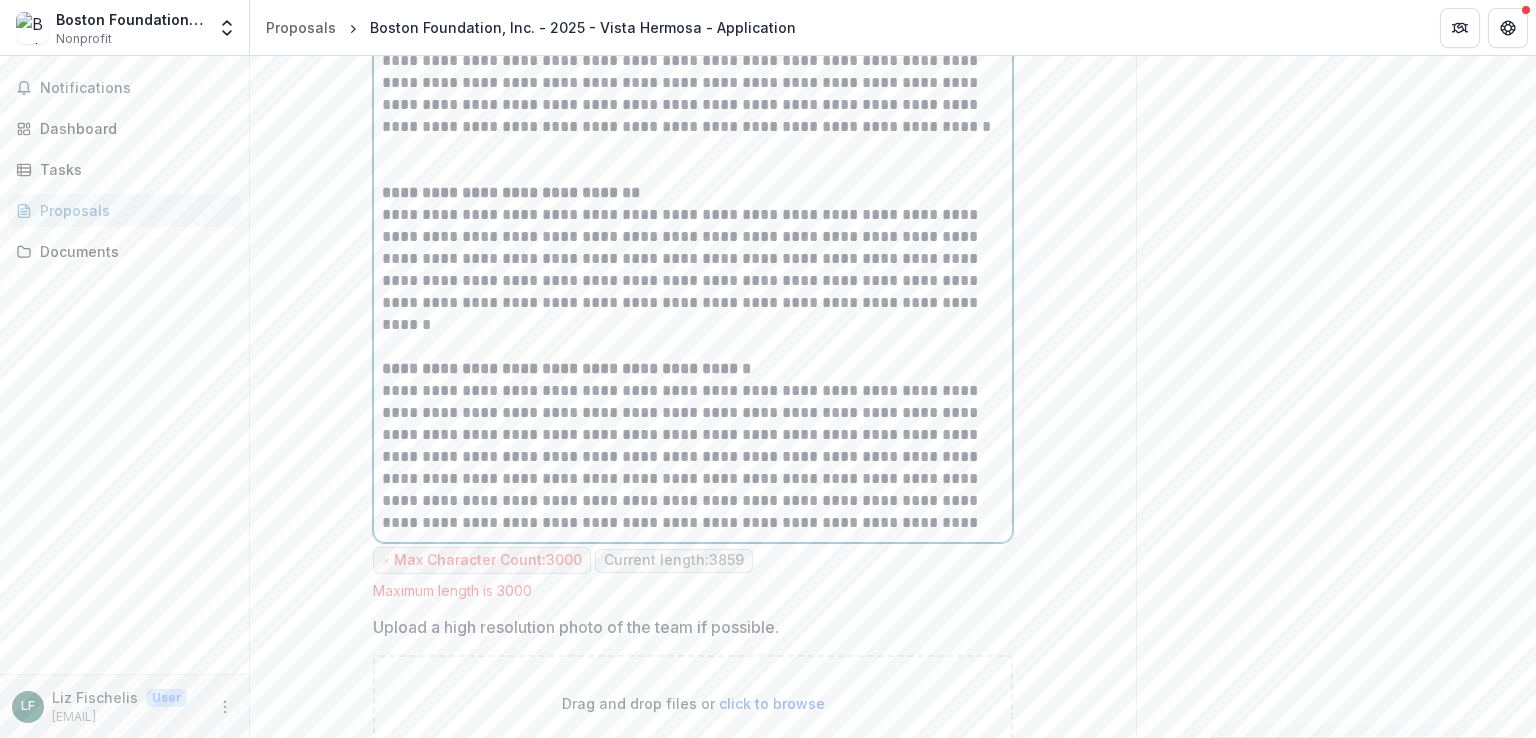 scroll, scrollTop: 2076, scrollLeft: 0, axis: vertical 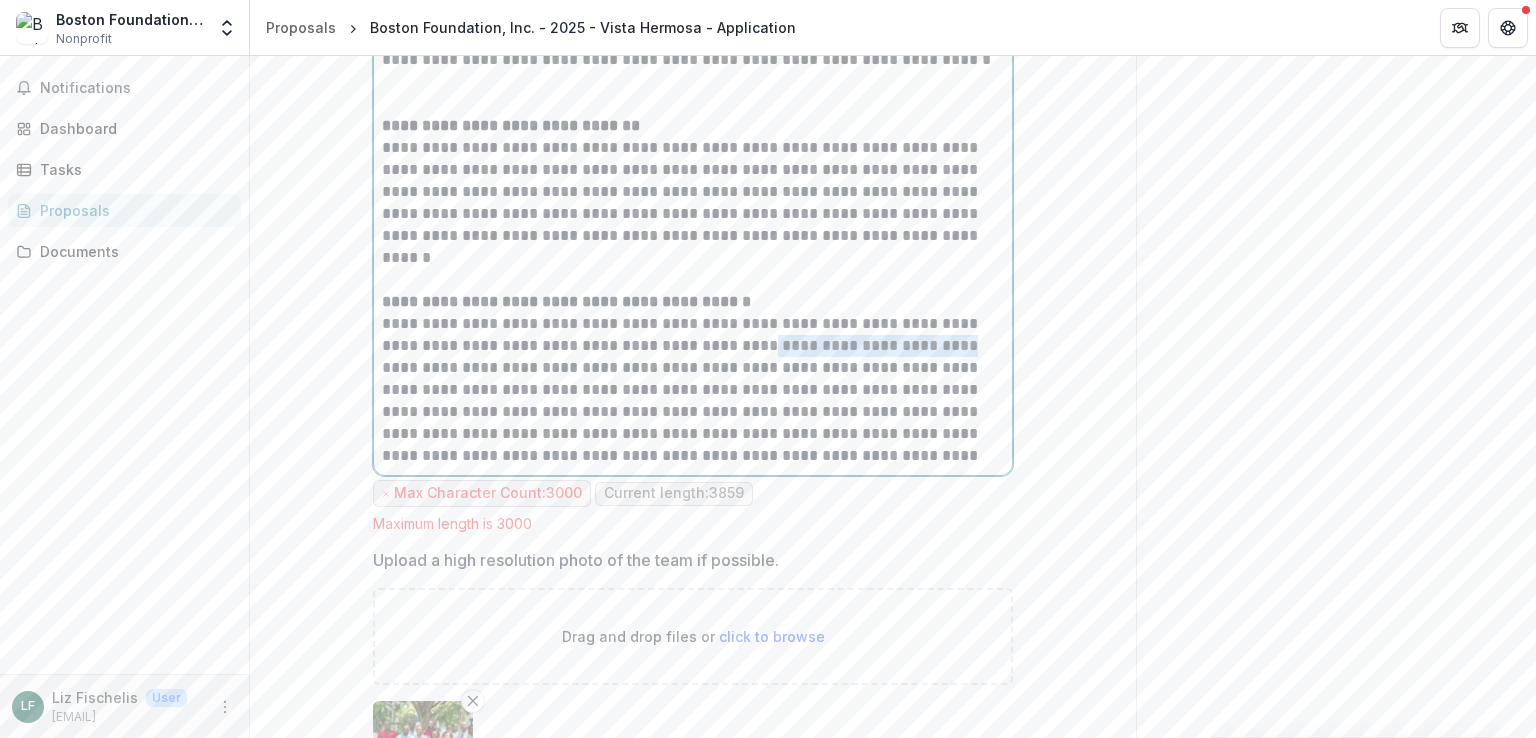 drag, startPoint x: 731, startPoint y: 343, endPoint x: 924, endPoint y: 336, distance: 193.1269 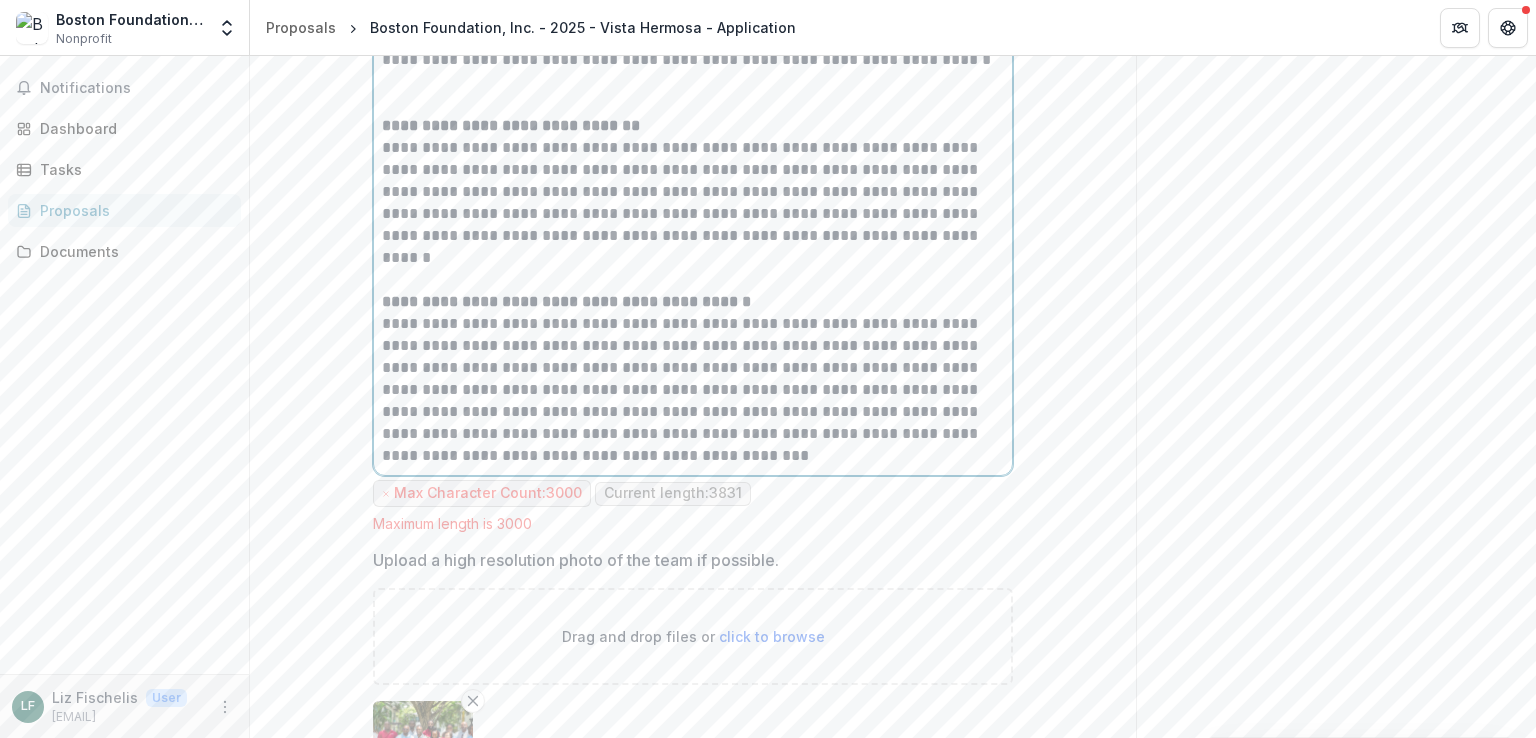 click on "**********" at bounding box center [693, 390] 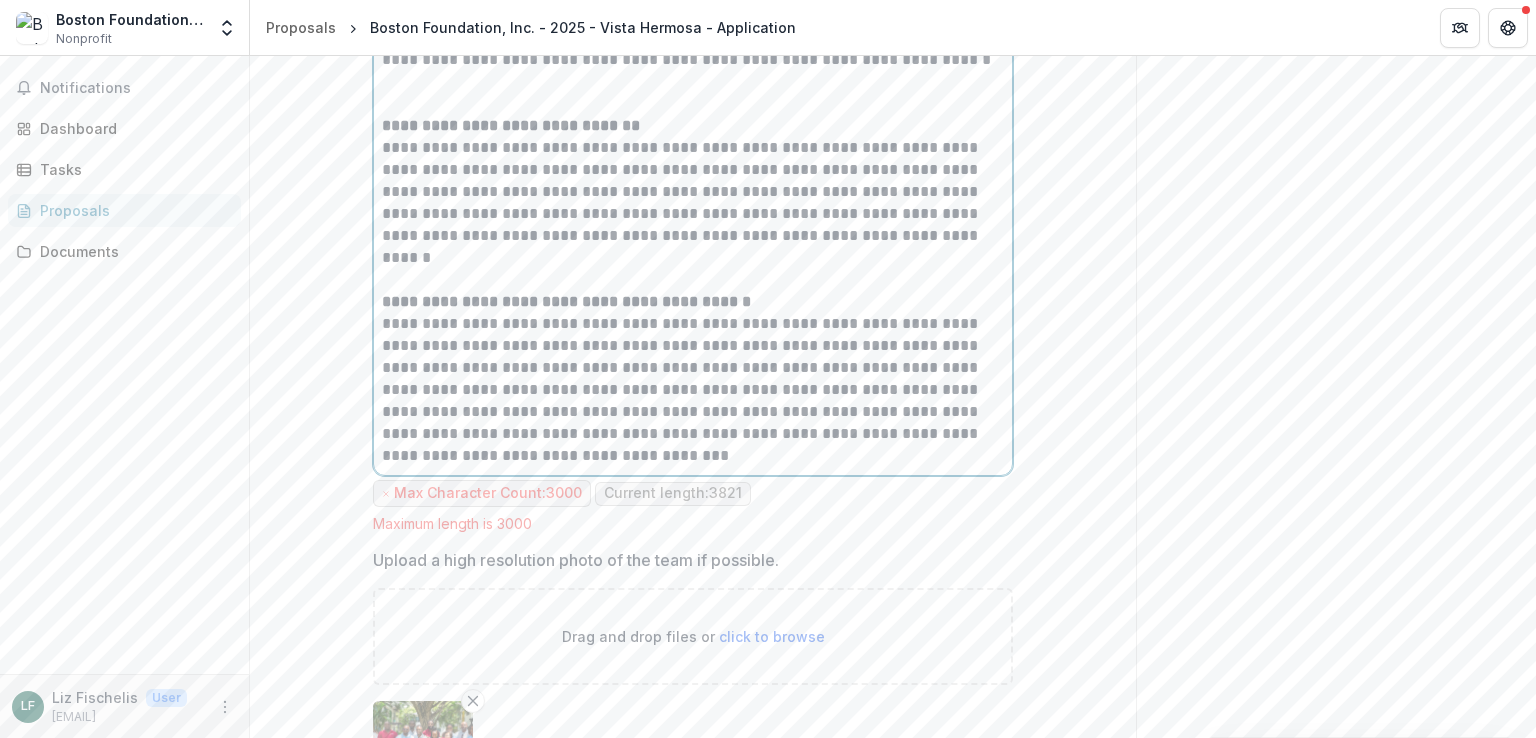 click on "**********" at bounding box center (693, 390) 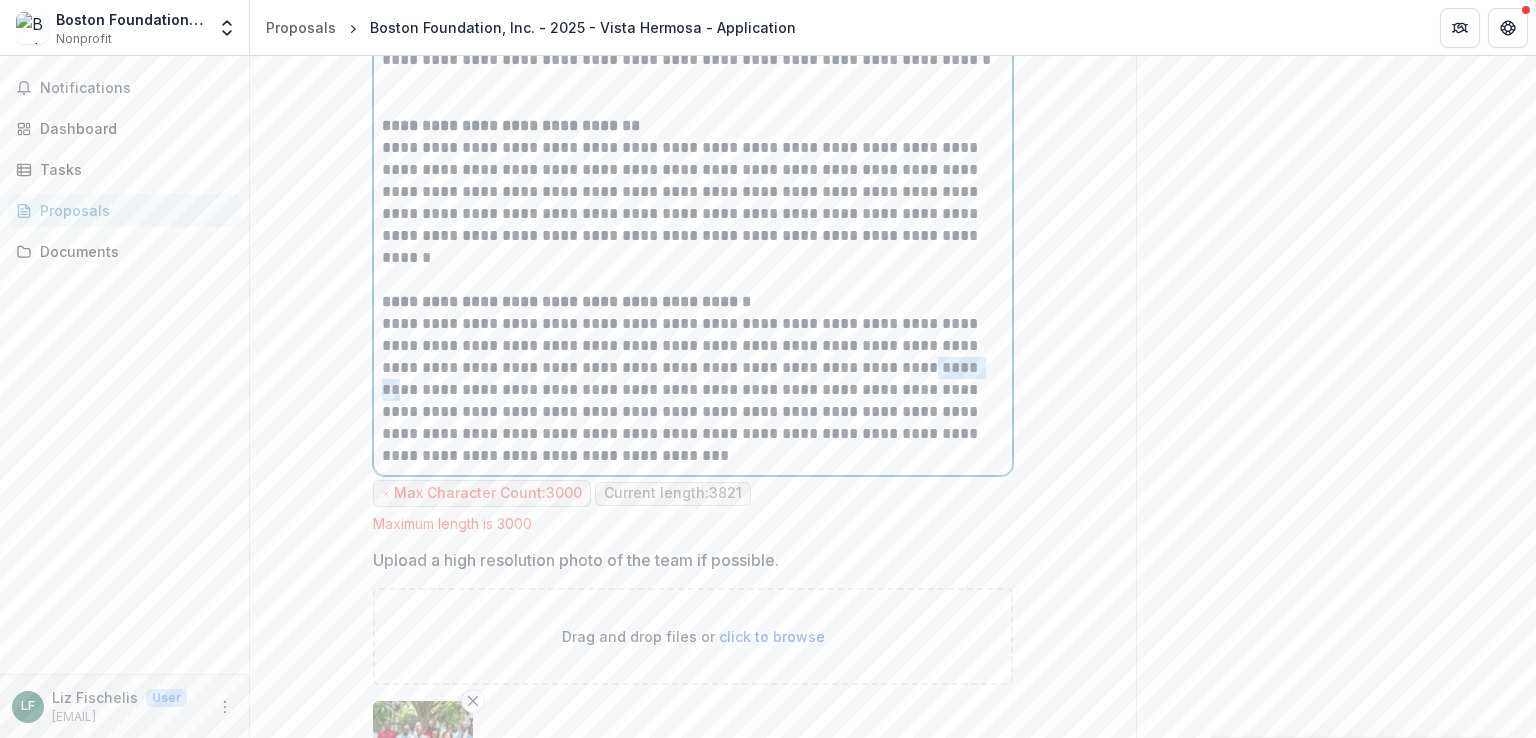 click on "**********" at bounding box center (693, 390) 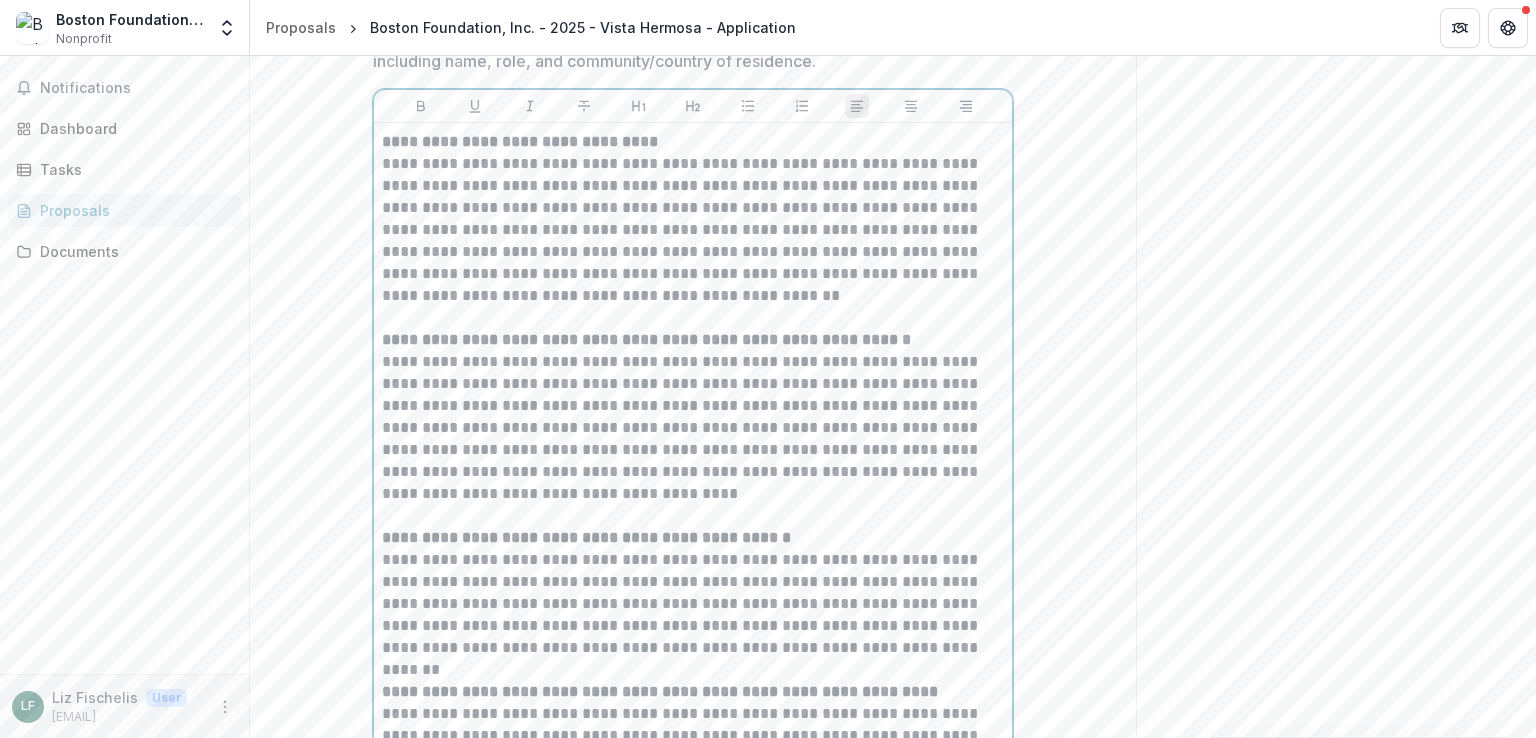 scroll, scrollTop: 1005, scrollLeft: 0, axis: vertical 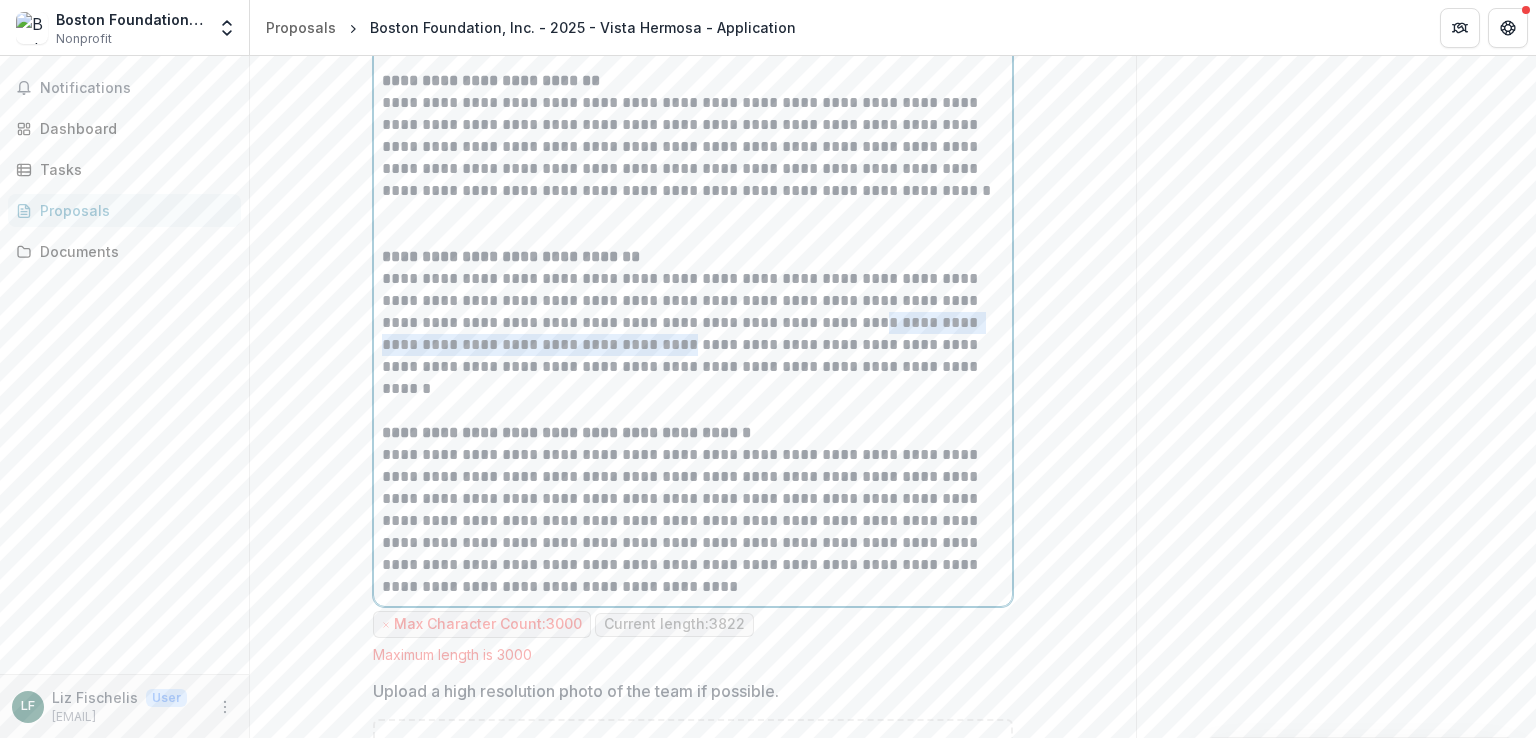 drag, startPoint x: 812, startPoint y: 322, endPoint x: 642, endPoint y: 350, distance: 172.29045 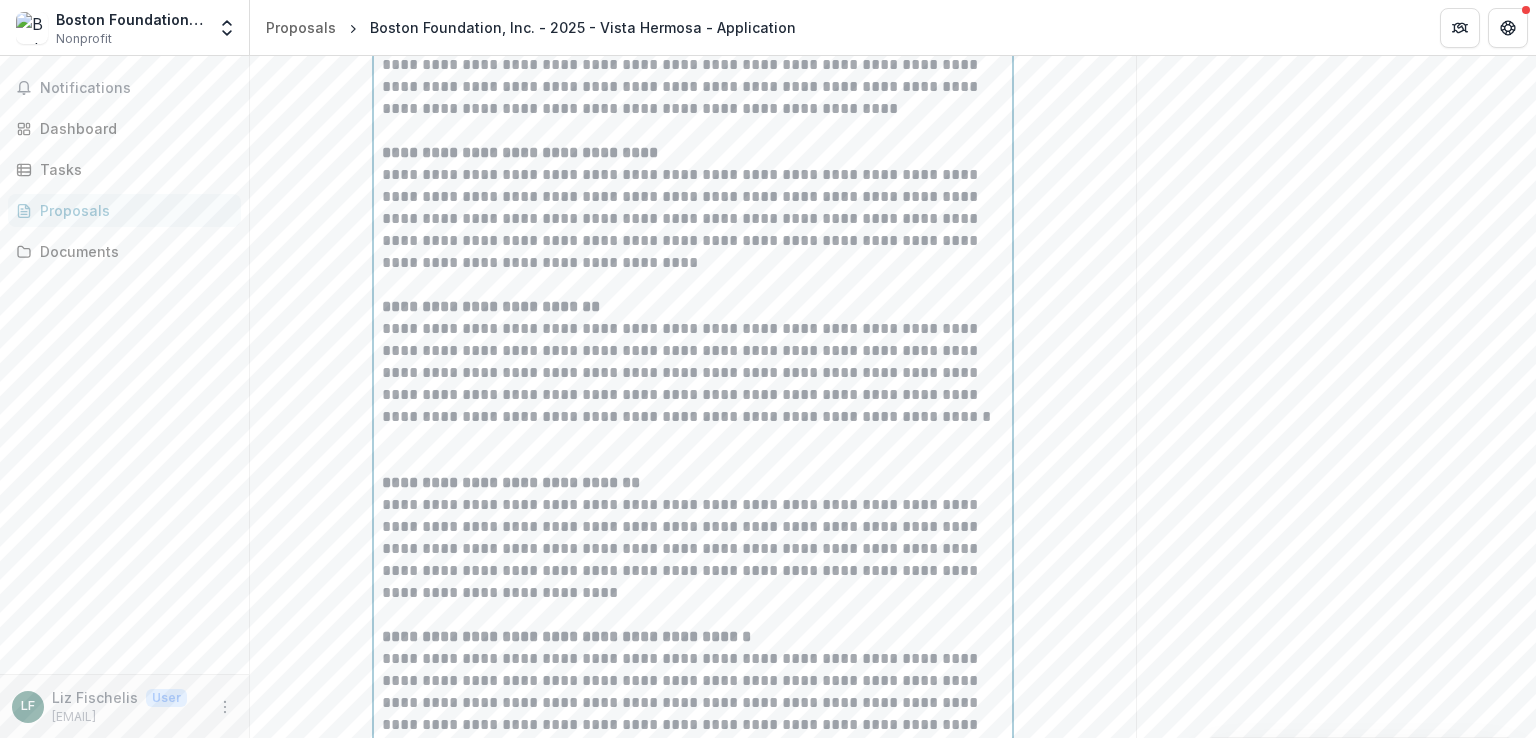 scroll, scrollTop: 1712, scrollLeft: 0, axis: vertical 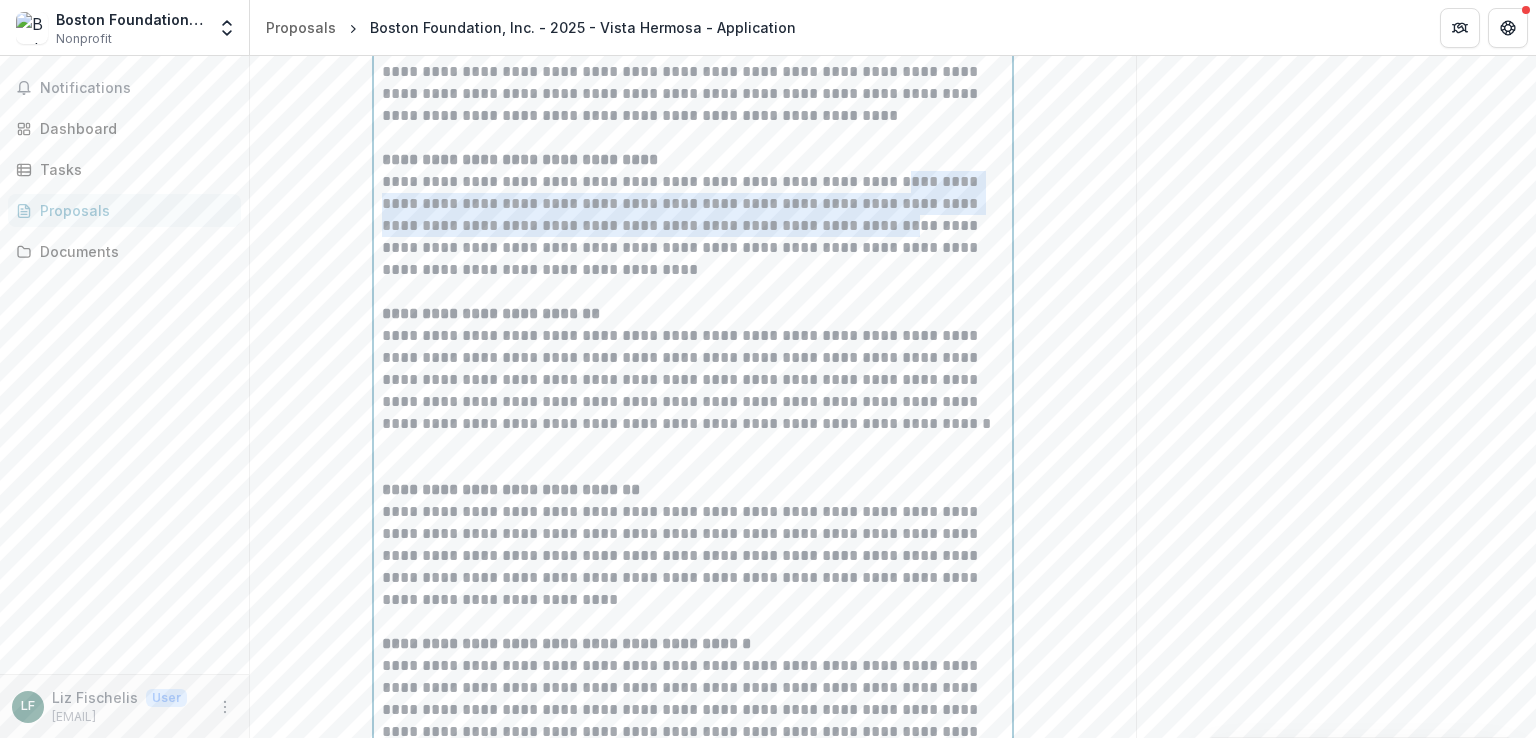 drag, startPoint x: 884, startPoint y: 177, endPoint x: 932, endPoint y: 223, distance: 66.48308 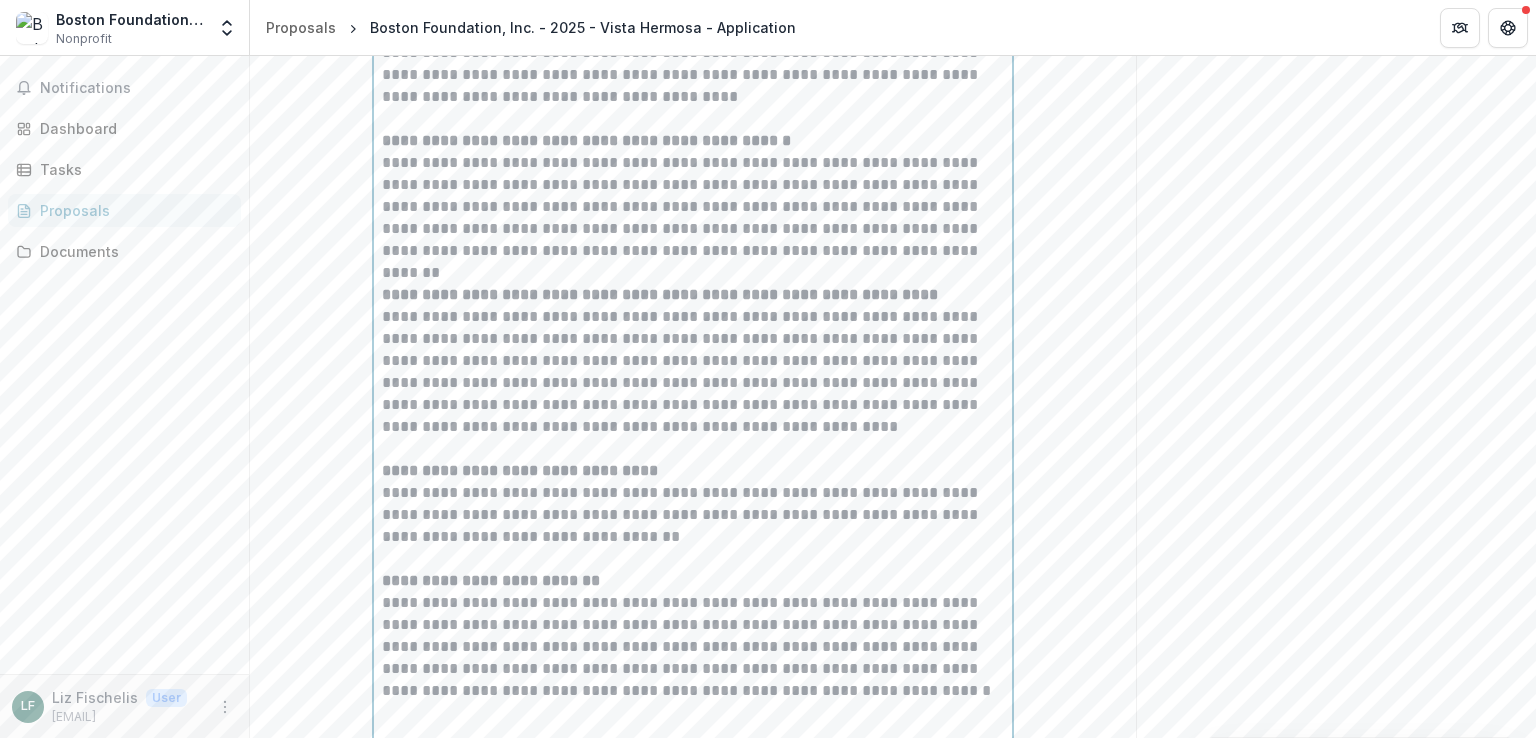 scroll, scrollTop: 1400, scrollLeft: 0, axis: vertical 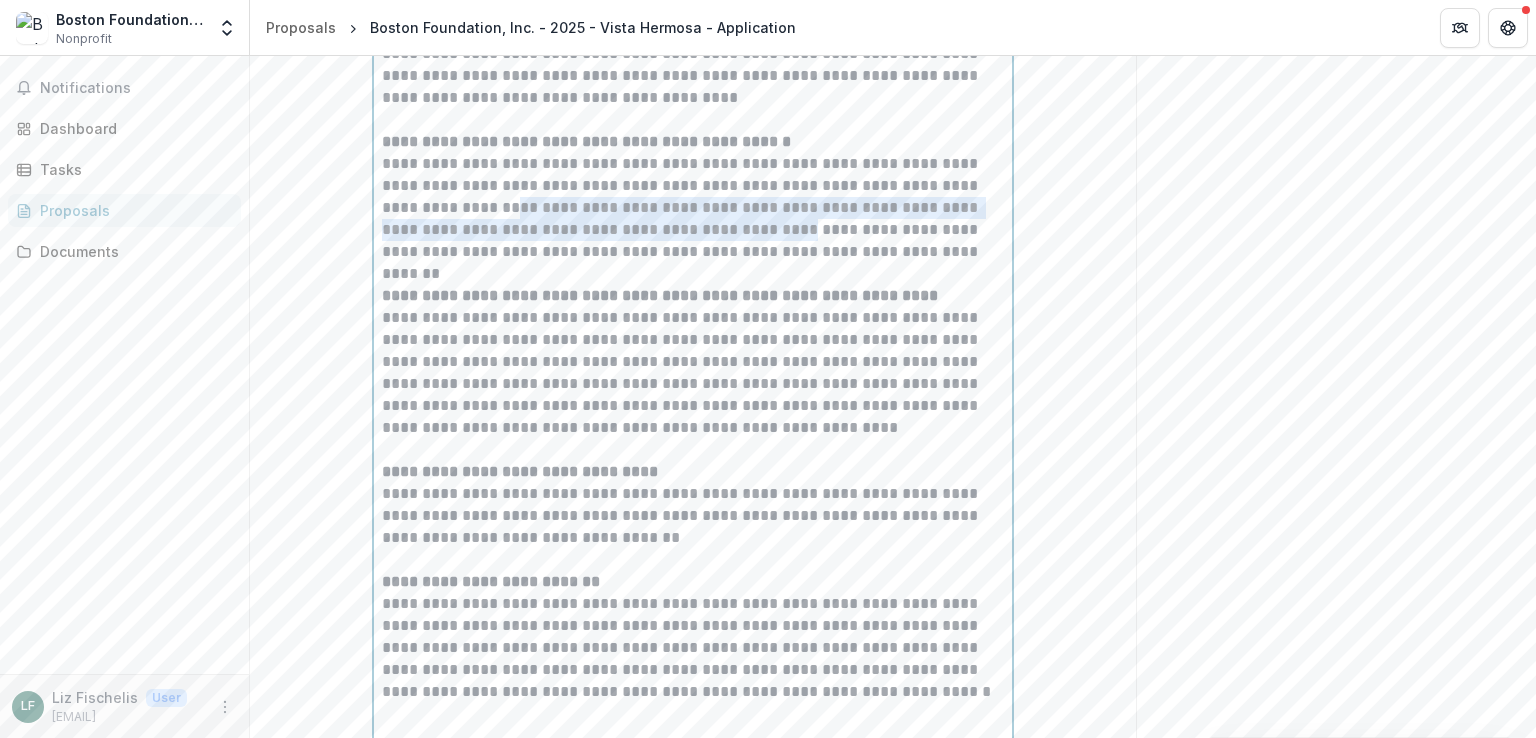 drag, startPoint x: 505, startPoint y: 203, endPoint x: 774, endPoint y: 228, distance: 270.1592 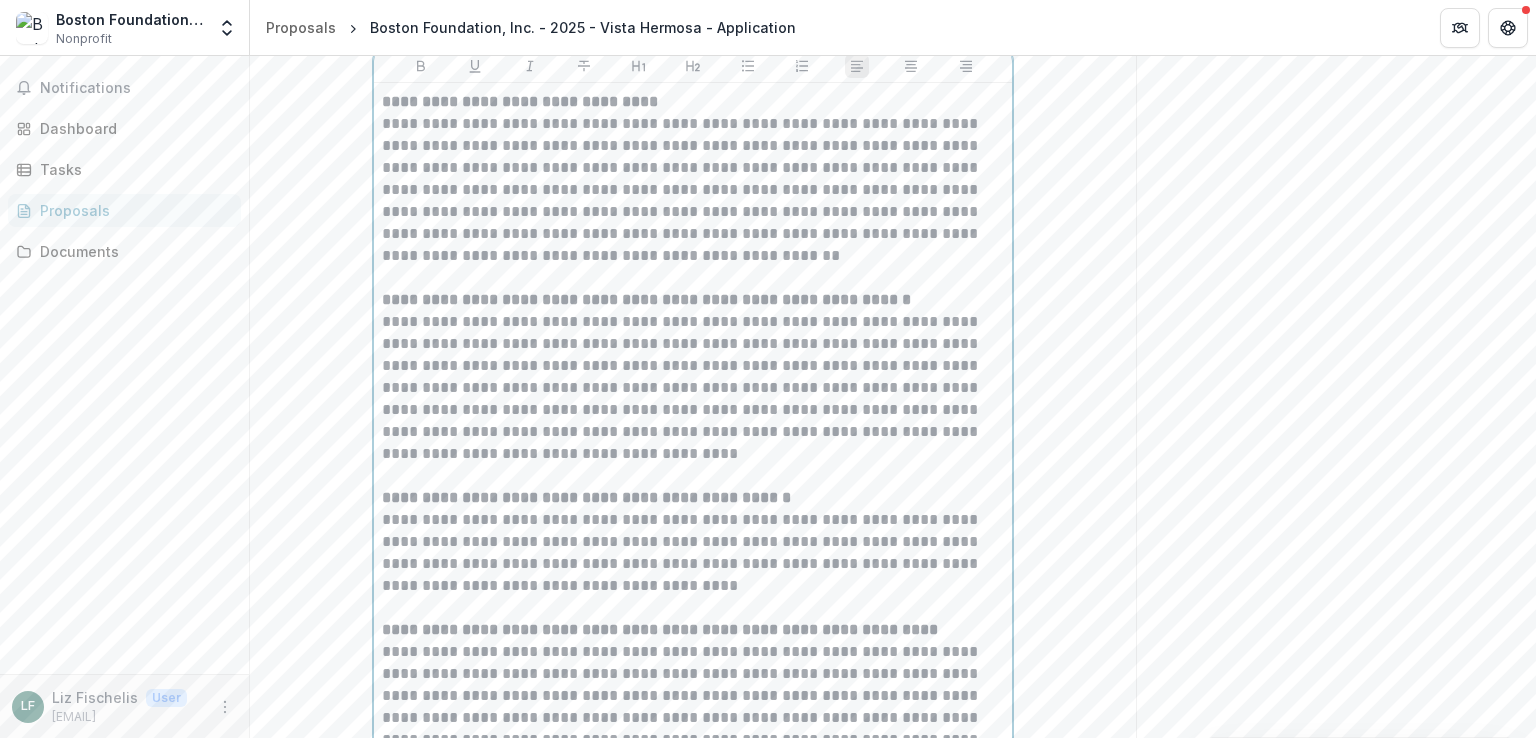 scroll, scrollTop: 1043, scrollLeft: 0, axis: vertical 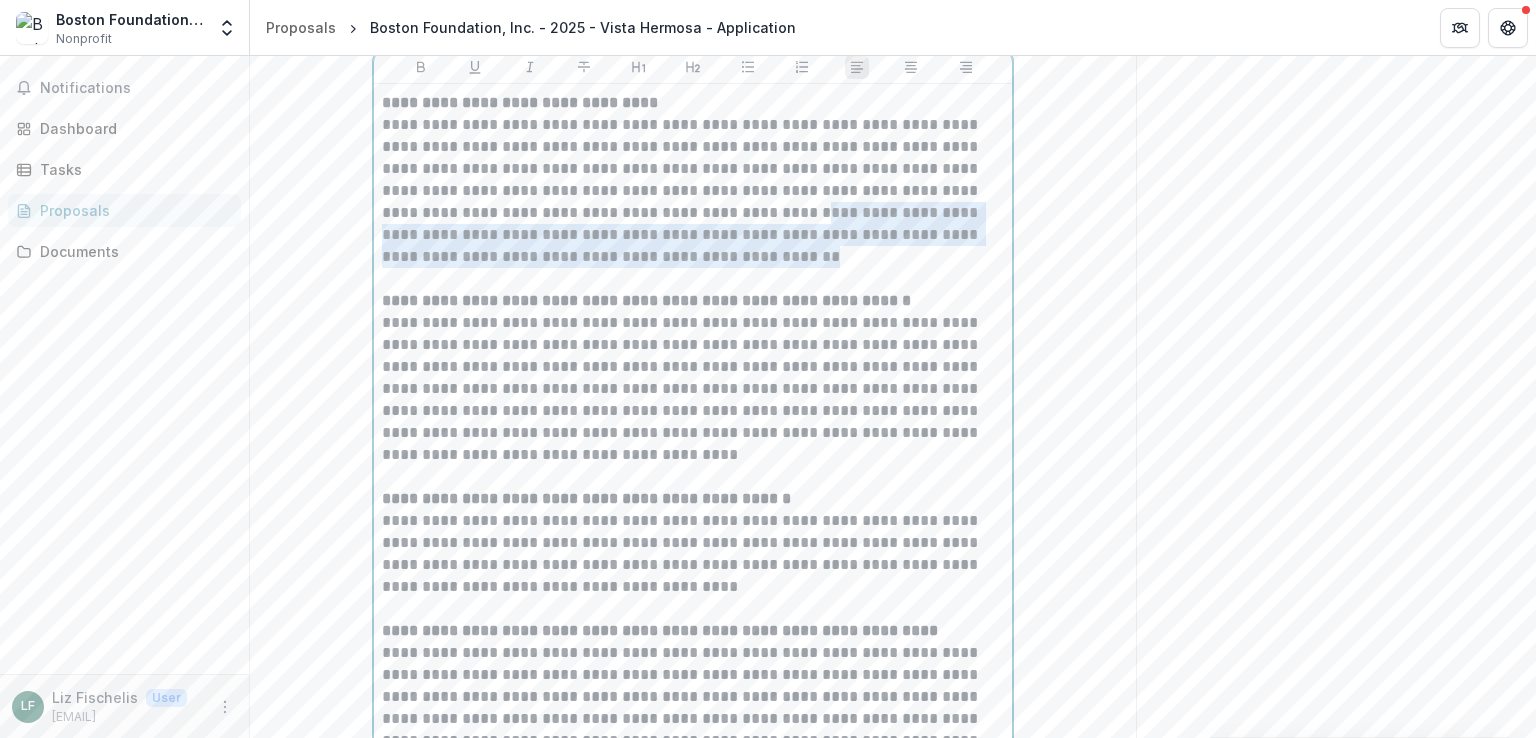 drag, startPoint x: 567, startPoint y: 213, endPoint x: 652, endPoint y: 251, distance: 93.10747 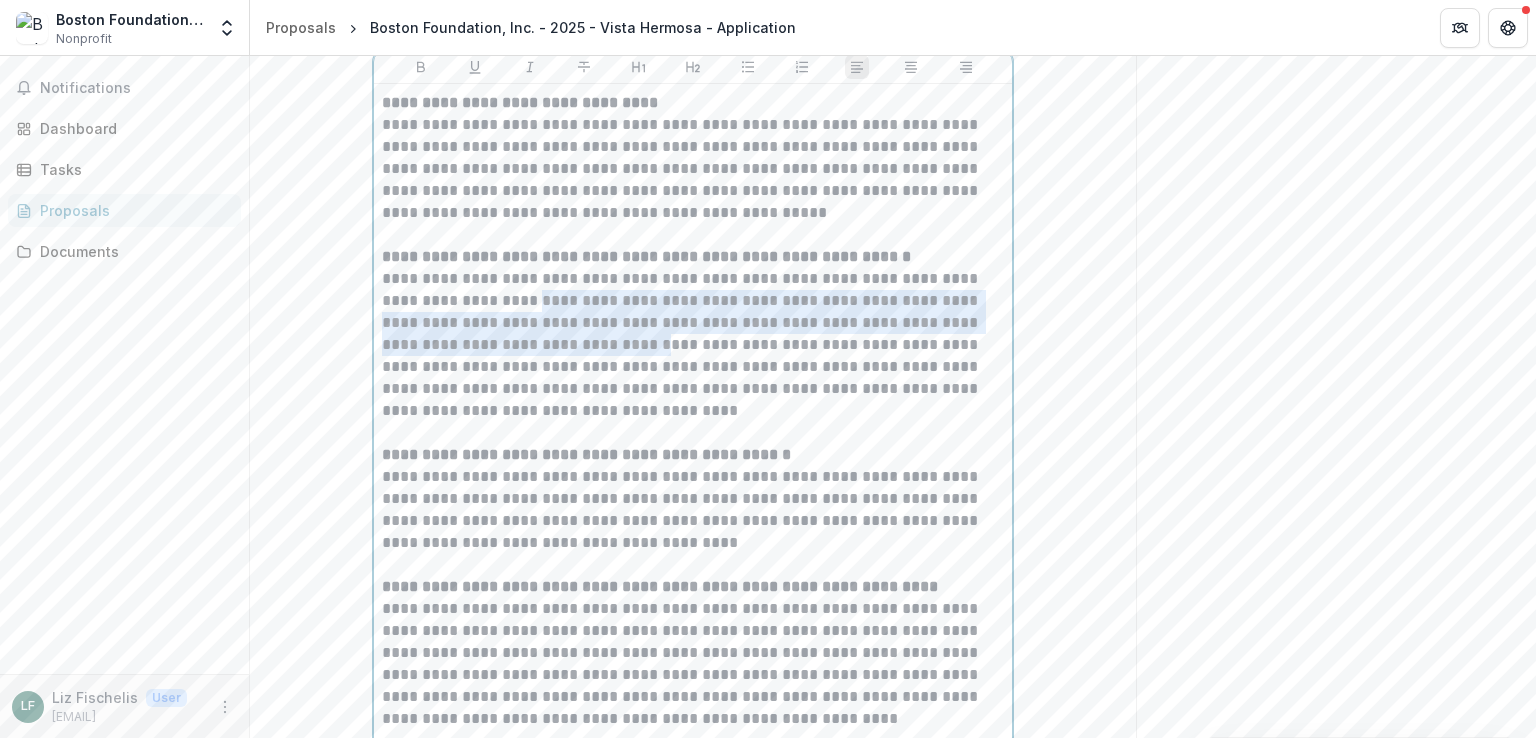 drag, startPoint x: 528, startPoint y: 298, endPoint x: 663, endPoint y: 337, distance: 140.52046 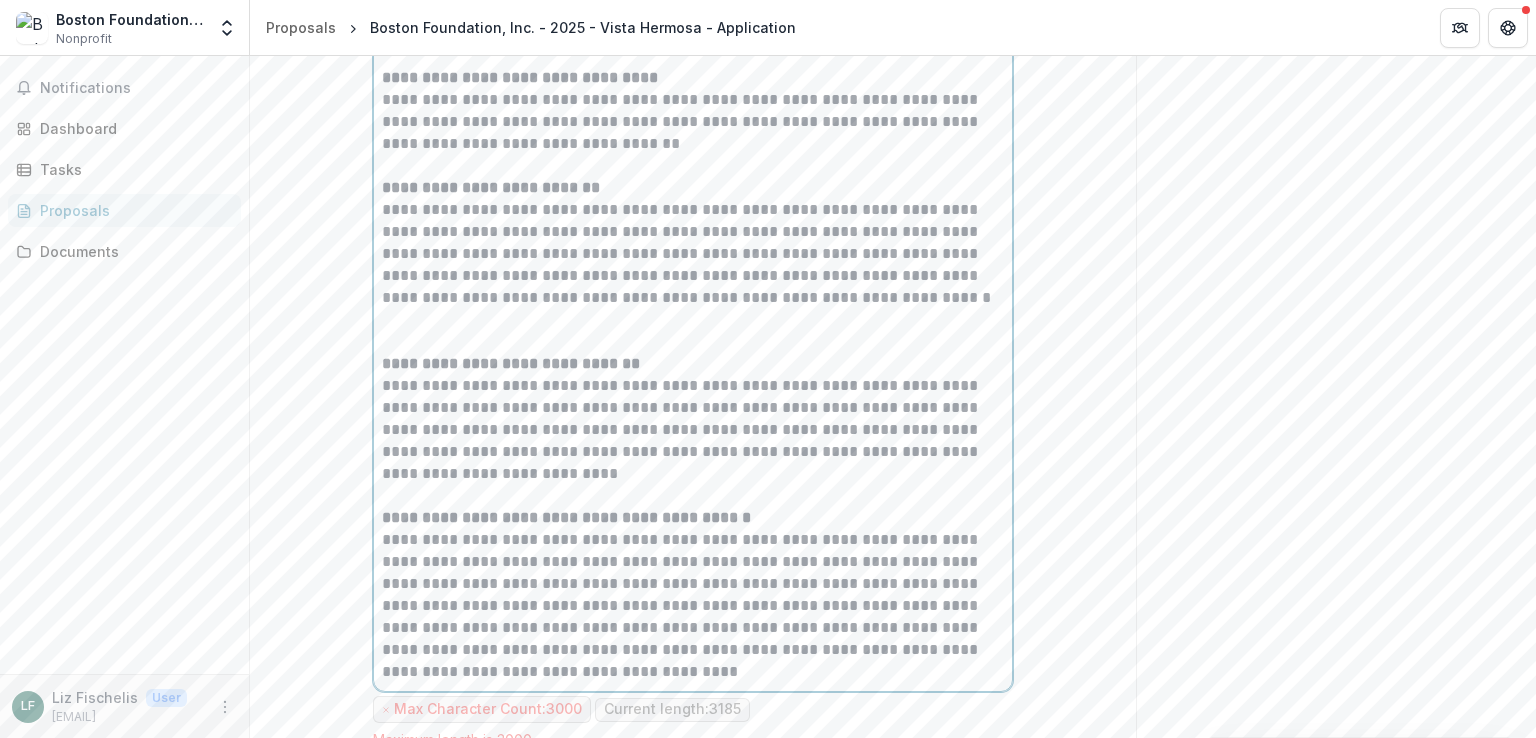 scroll, scrollTop: 1839, scrollLeft: 0, axis: vertical 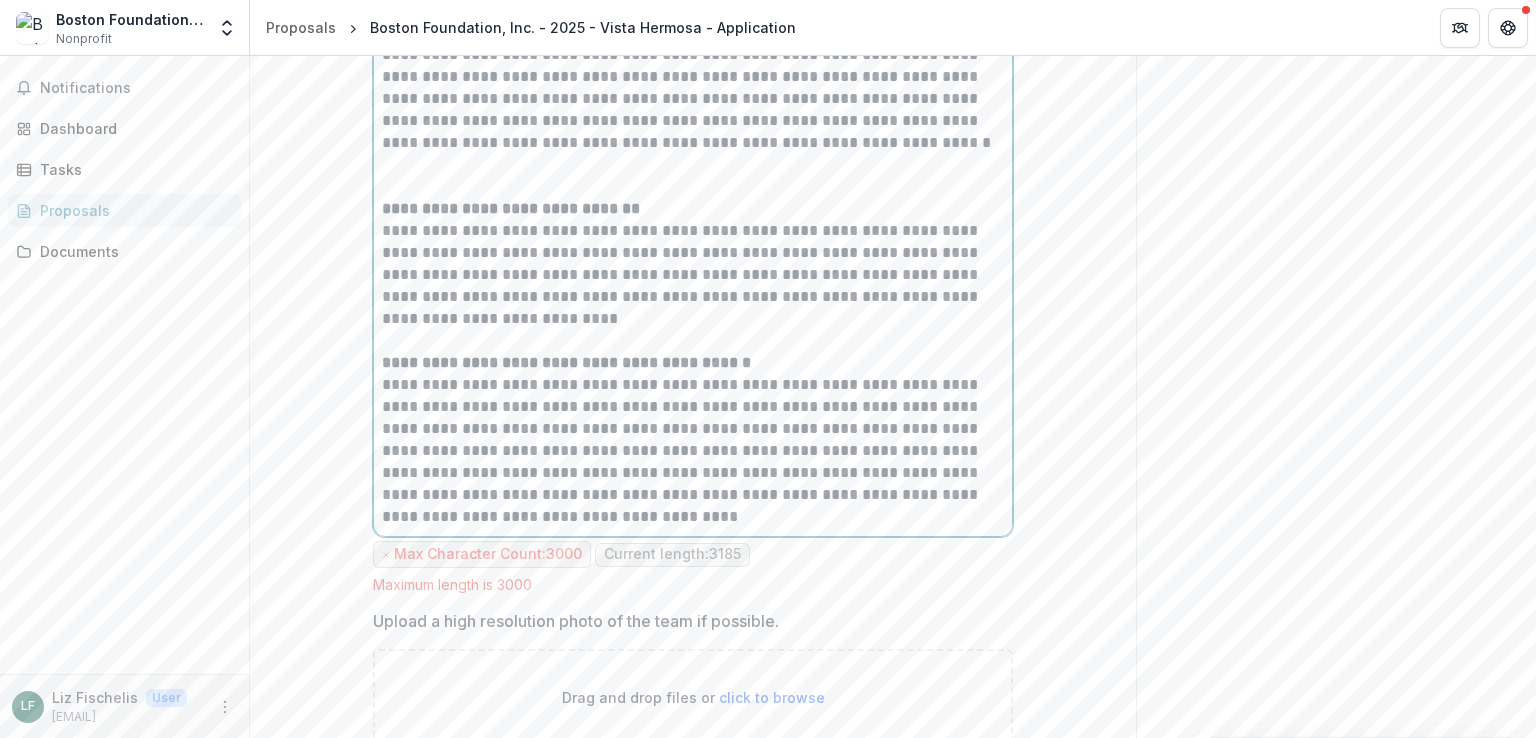 click on "**********" at bounding box center (566, 362) 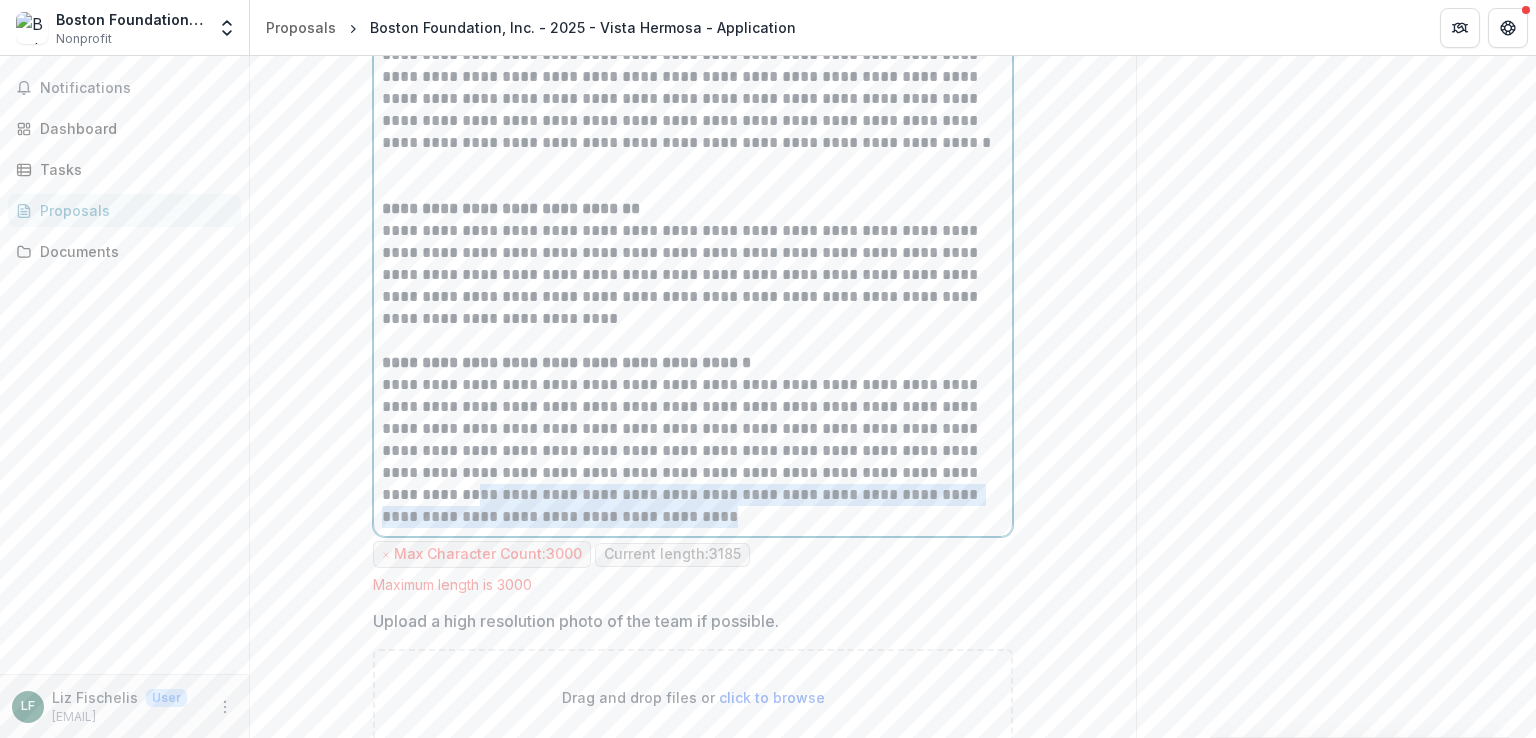 drag, startPoint x: 945, startPoint y: 470, endPoint x: 952, endPoint y: 504, distance: 34.713108 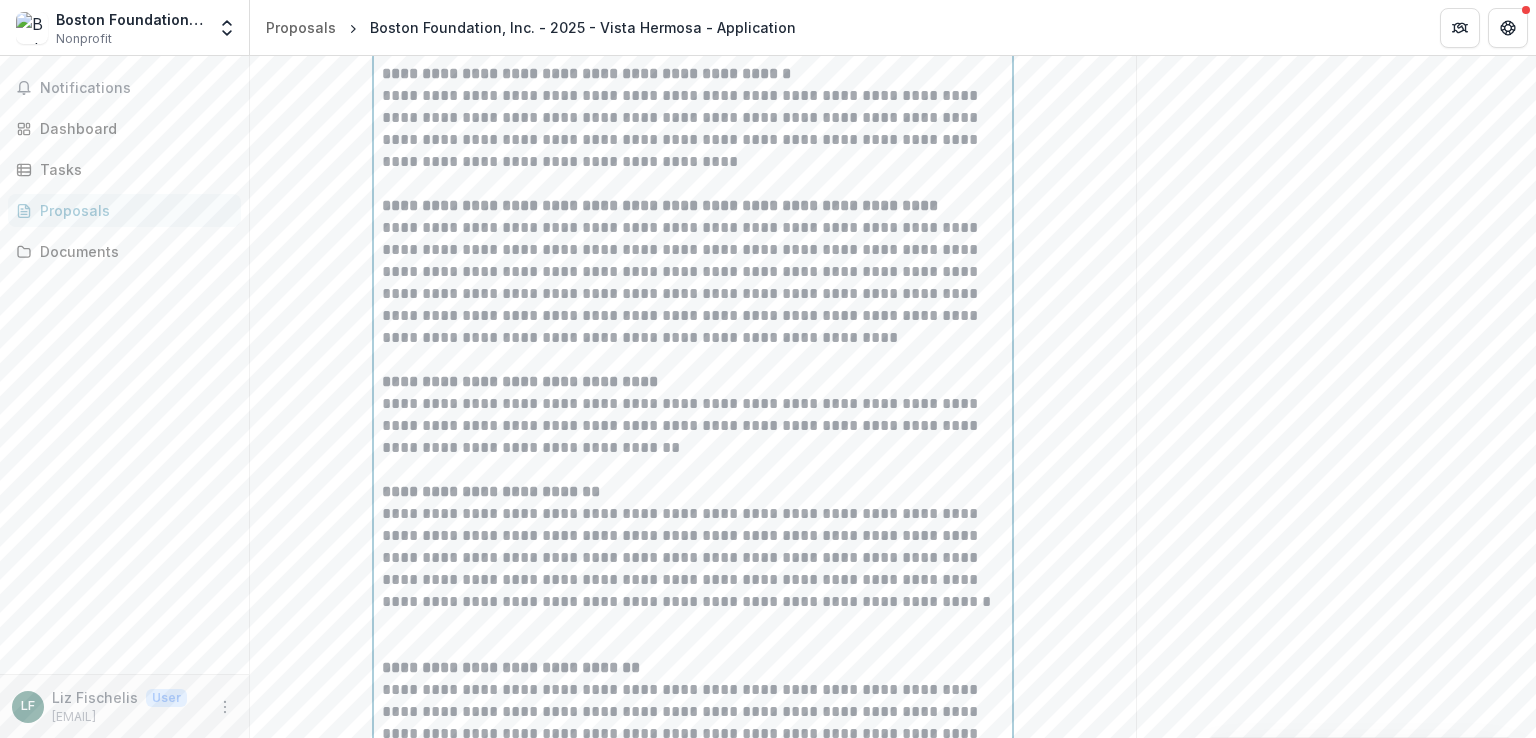 scroll, scrollTop: 1379, scrollLeft: 0, axis: vertical 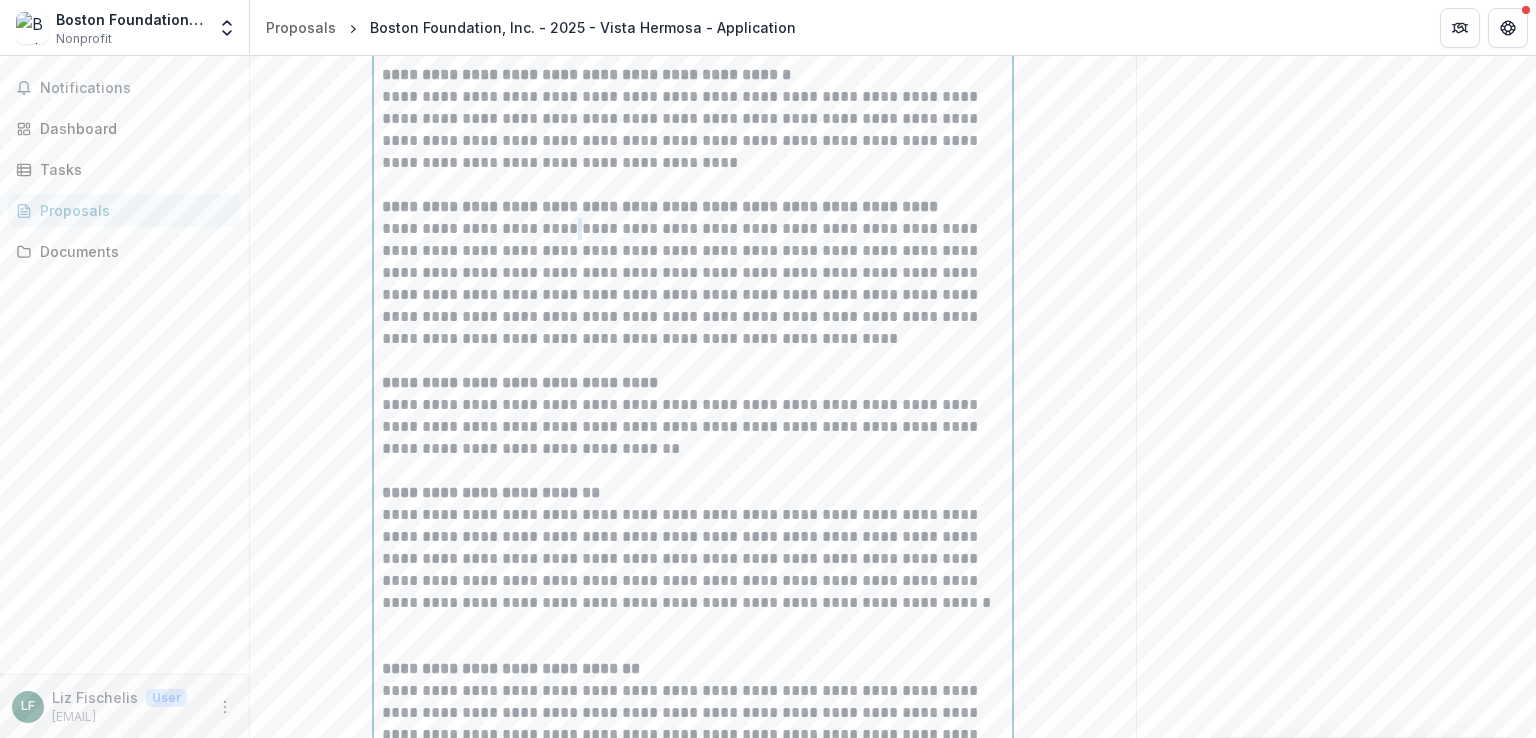 click on "**********" at bounding box center (693, 284) 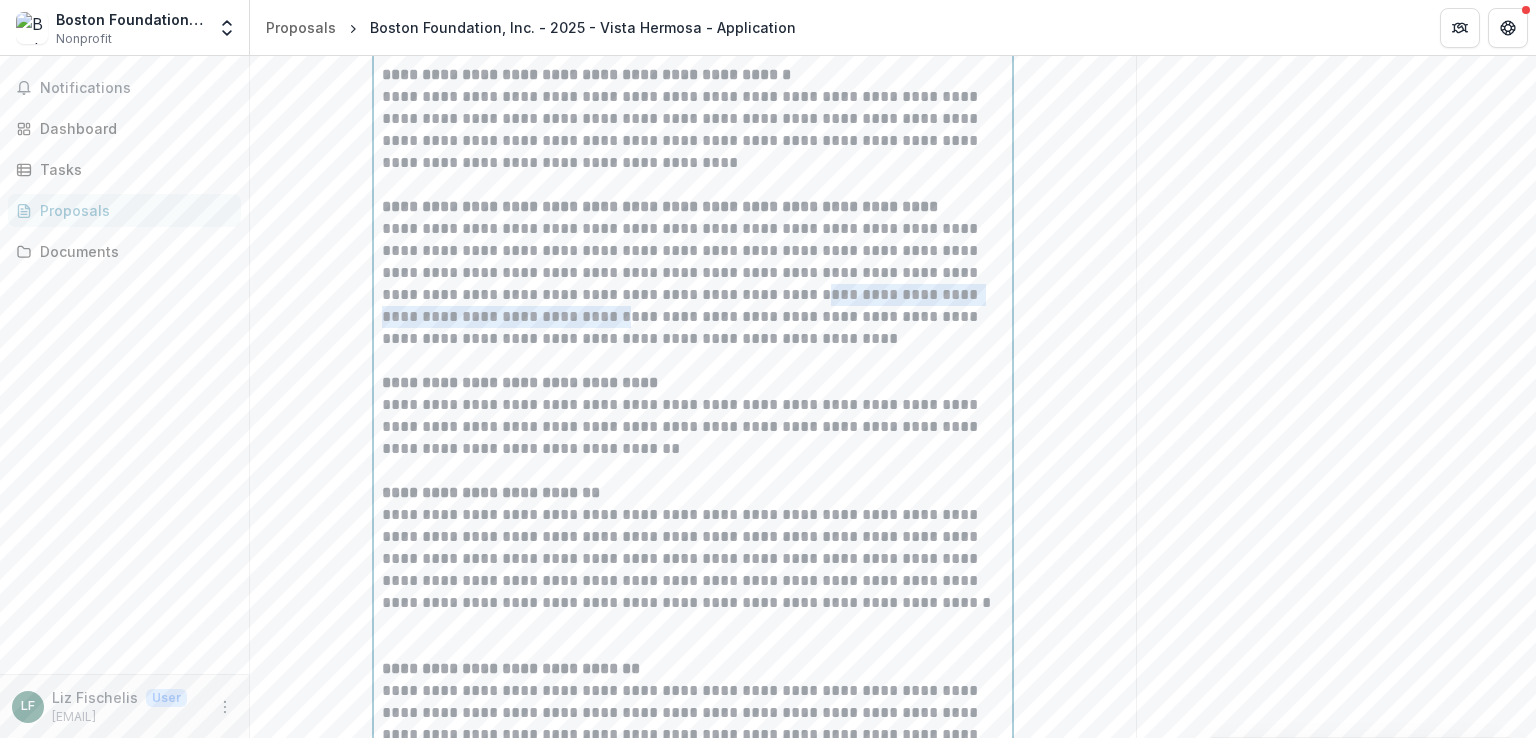 drag, startPoint x: 752, startPoint y: 292, endPoint x: 556, endPoint y: 310, distance: 196.8248 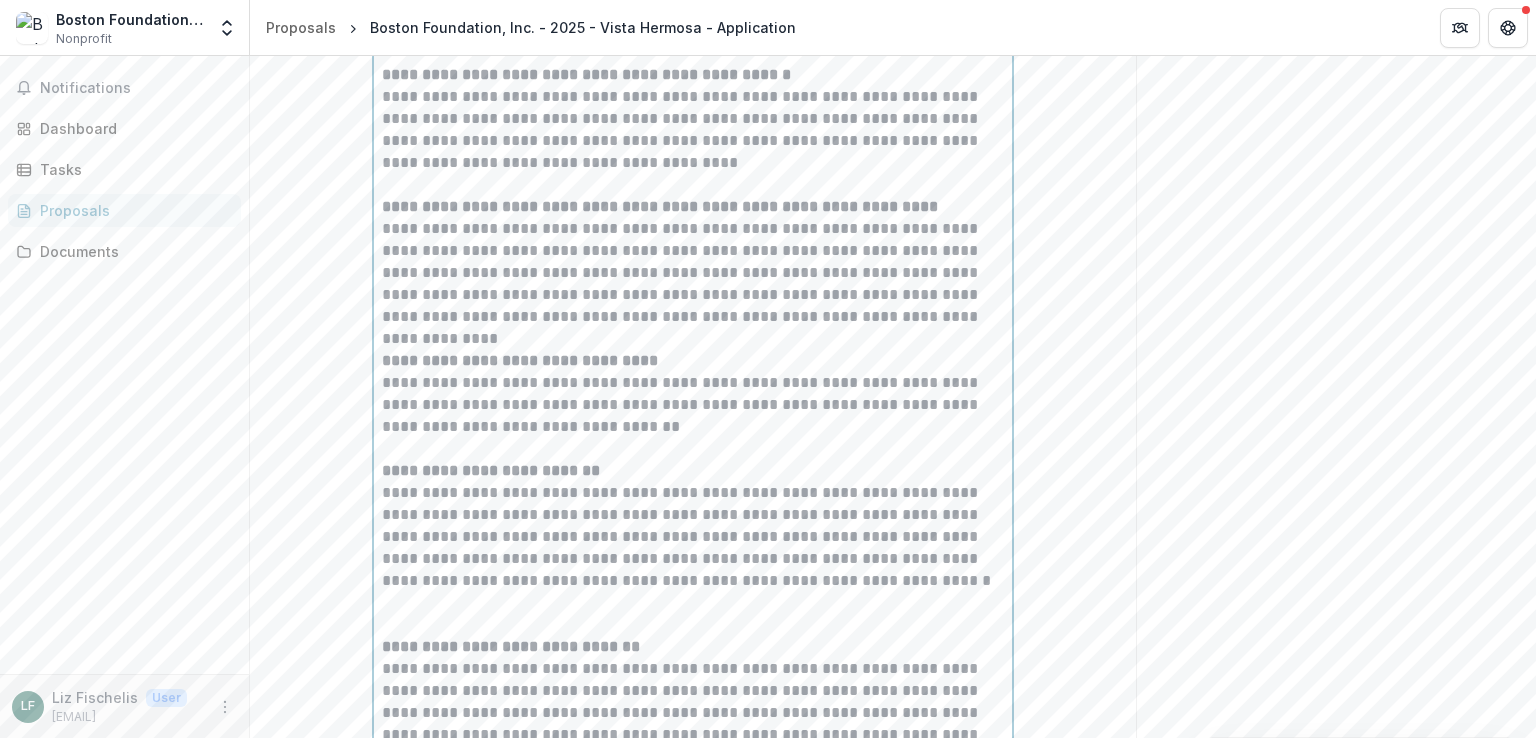 click on "**********" at bounding box center [693, 273] 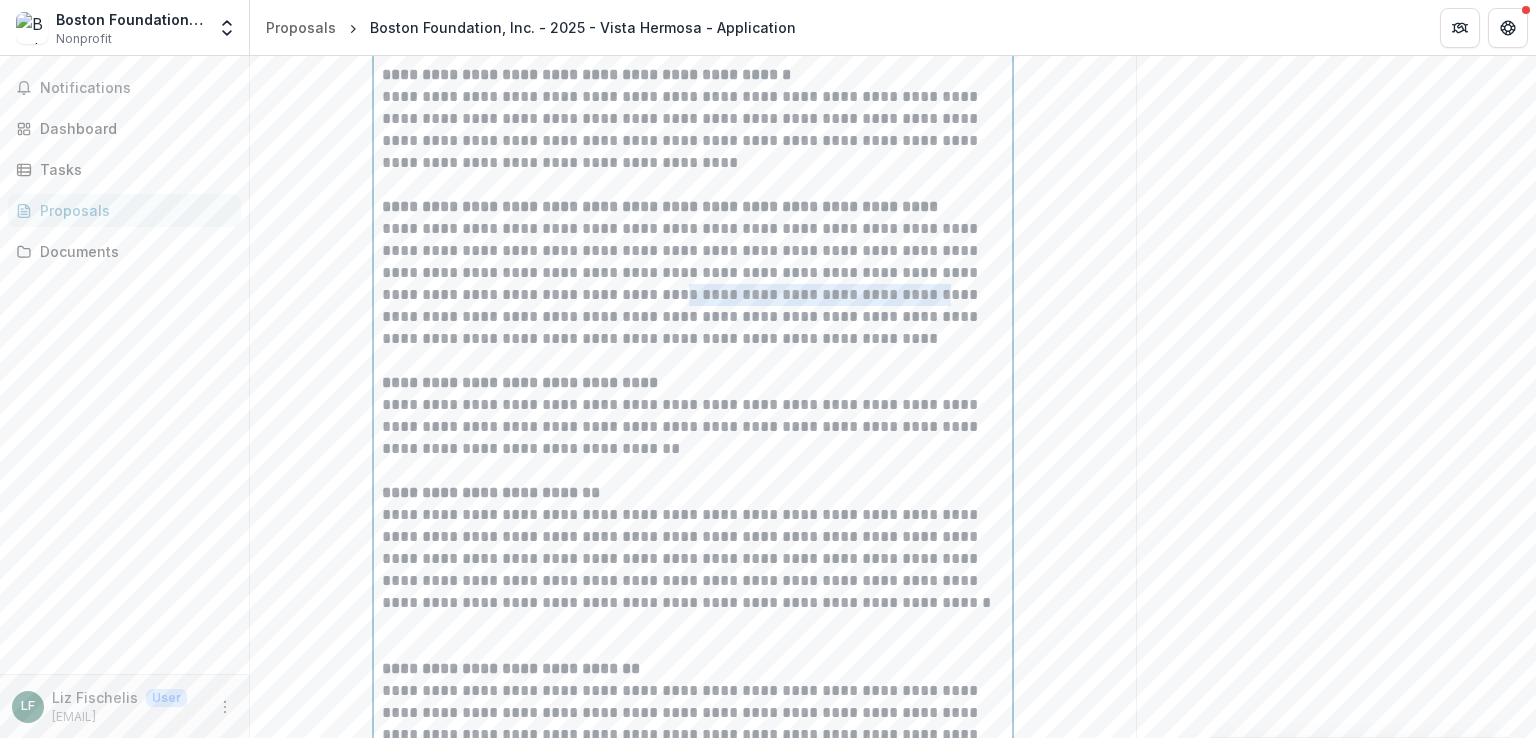 drag, startPoint x: 668, startPoint y: 293, endPoint x: 915, endPoint y: 293, distance: 247 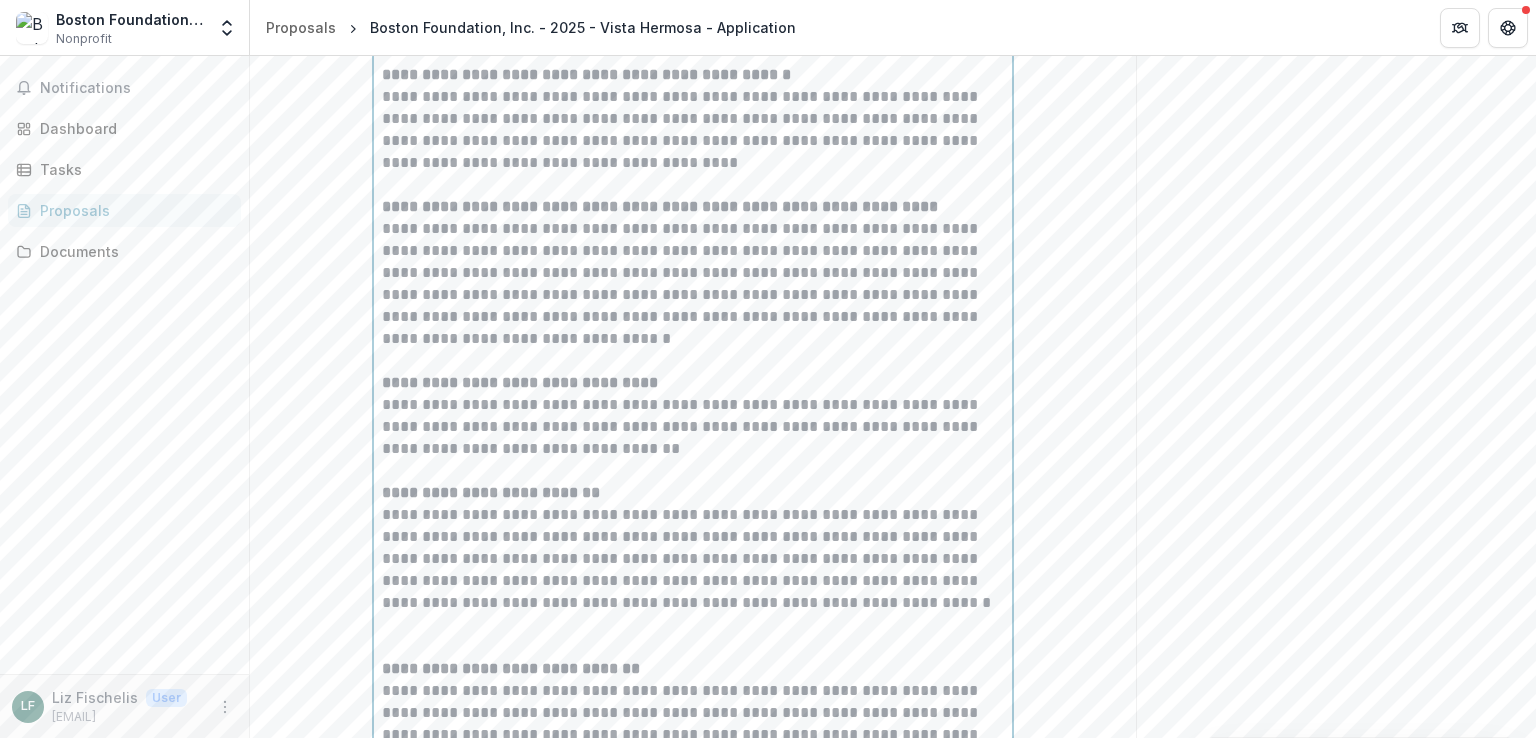 click on "**********" at bounding box center (693, 284) 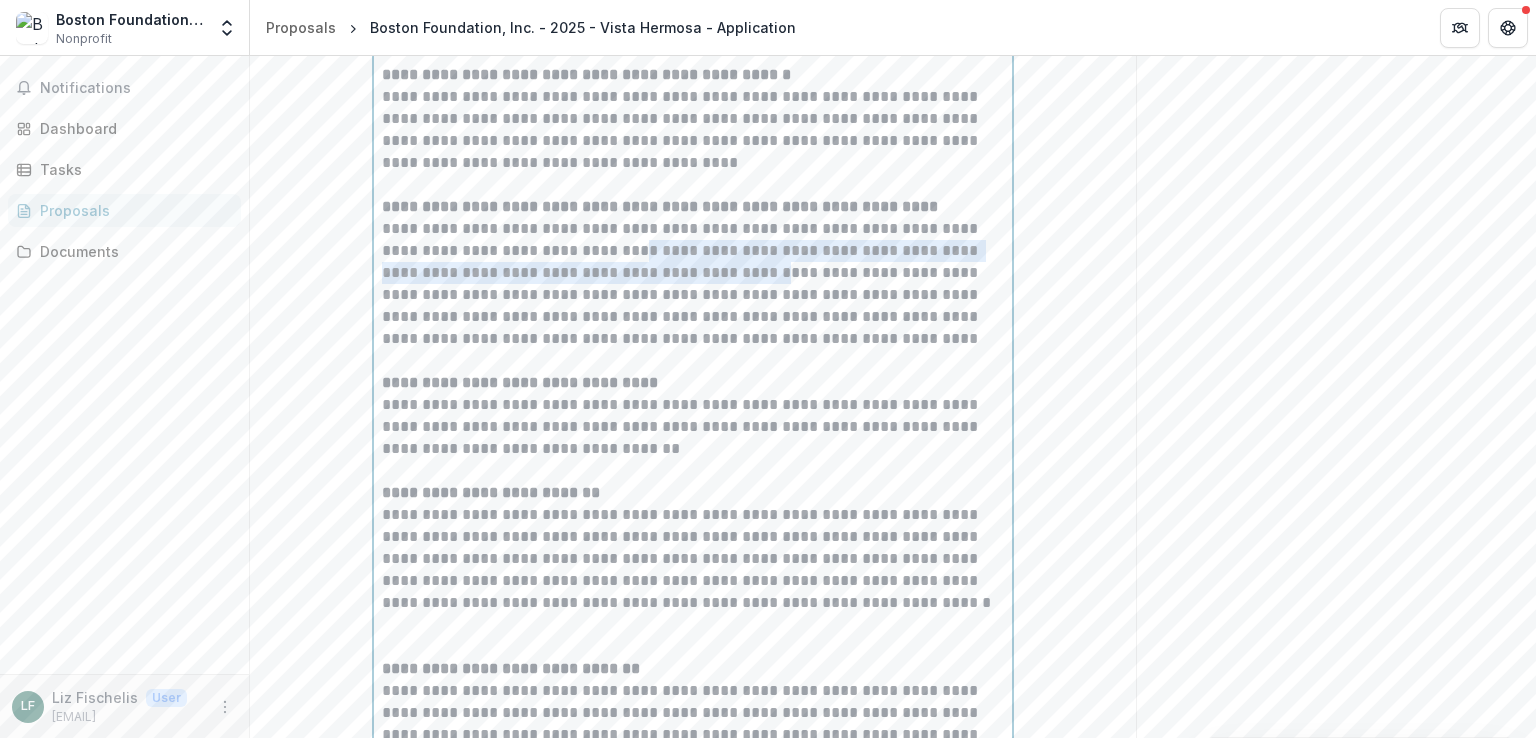 drag, startPoint x: 598, startPoint y: 248, endPoint x: 732, endPoint y: 270, distance: 135.79396 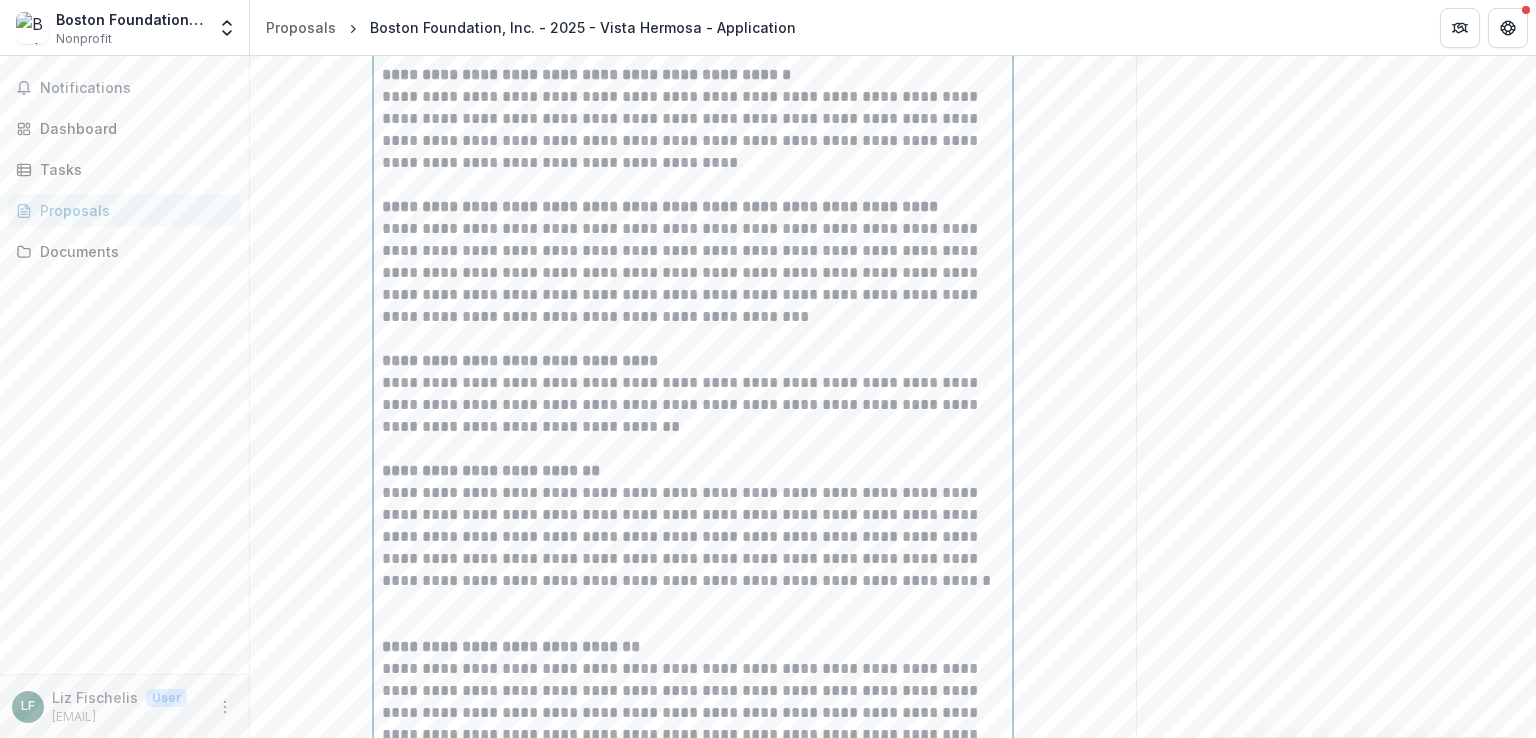 click on "**********" at bounding box center (693, 273) 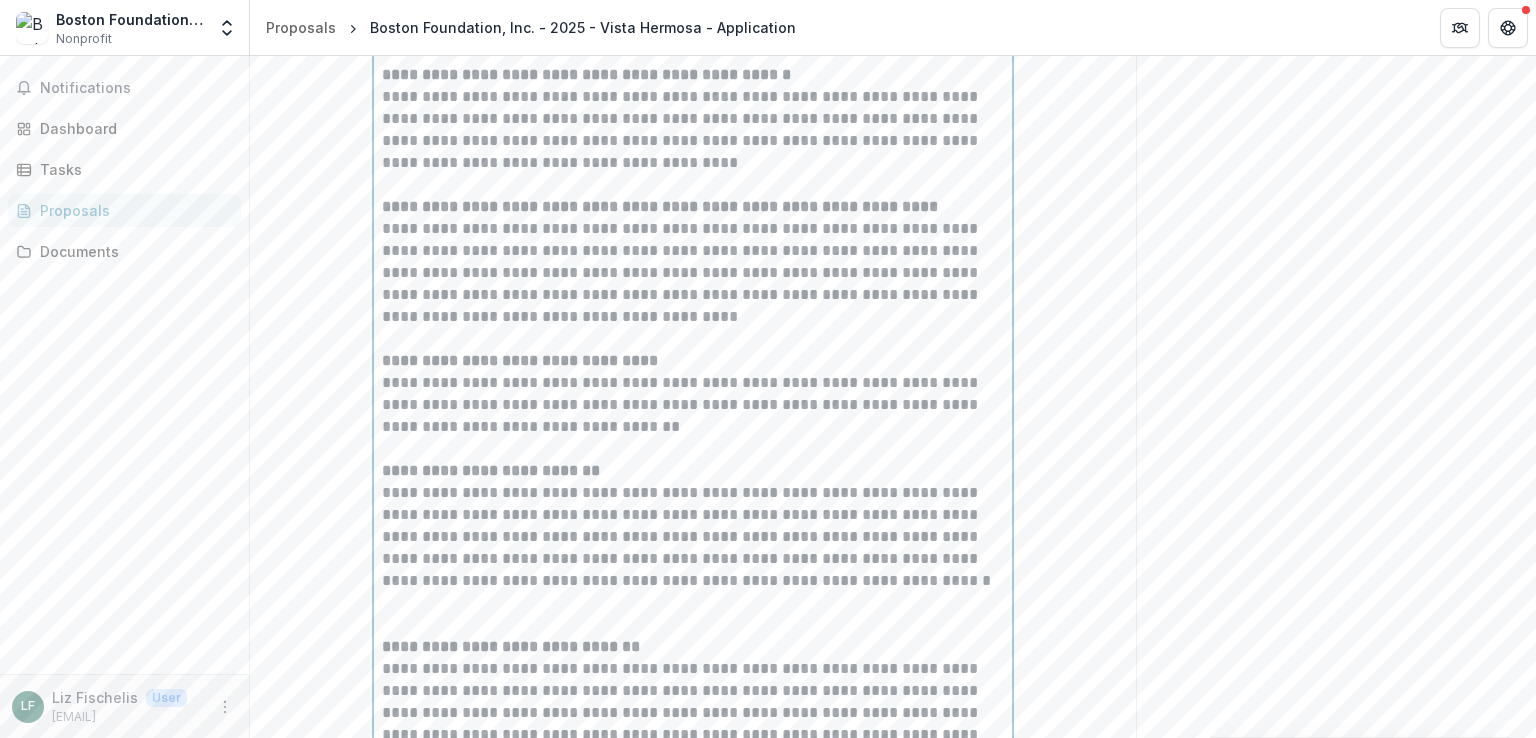 click on "**********" at bounding box center (693, 273) 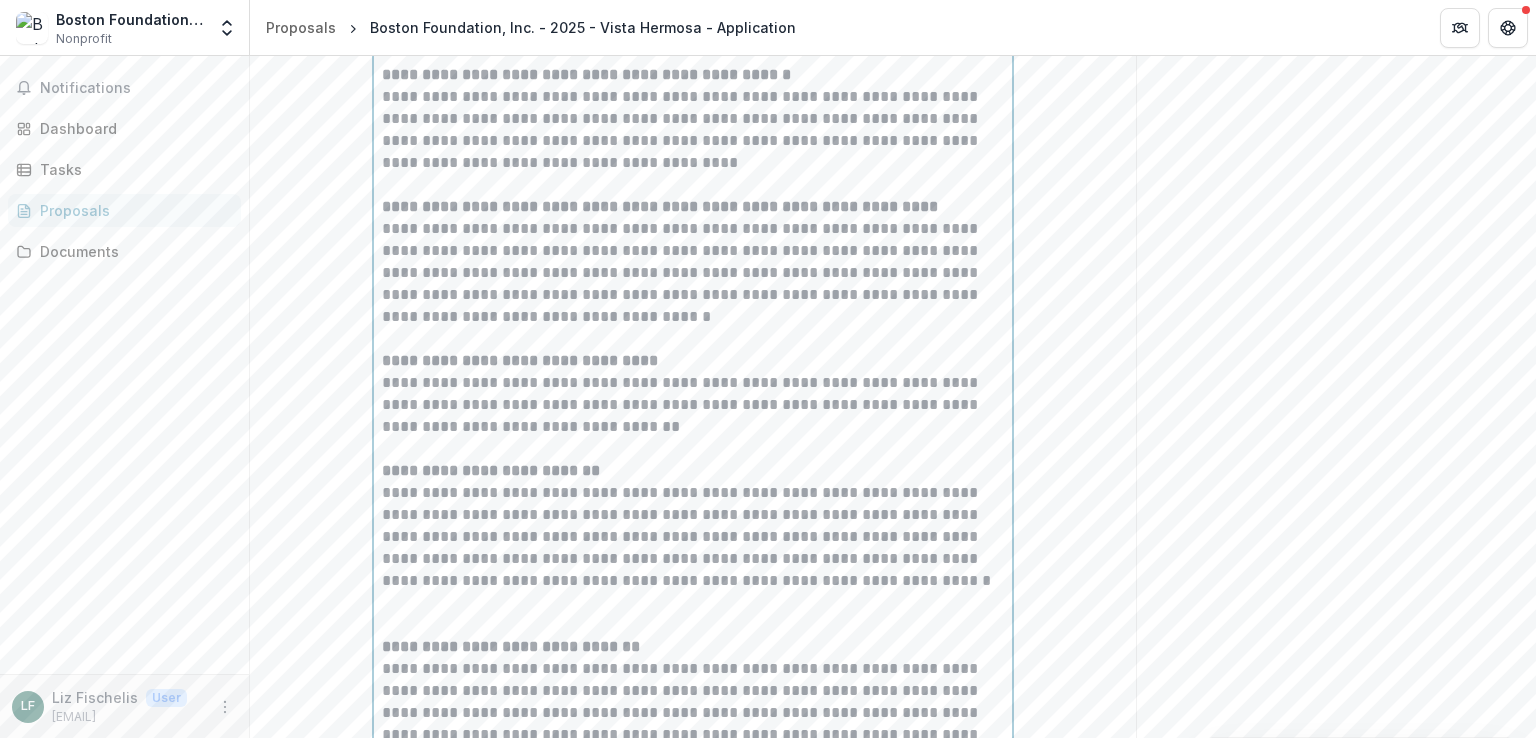 click on "**********" at bounding box center (693, 273) 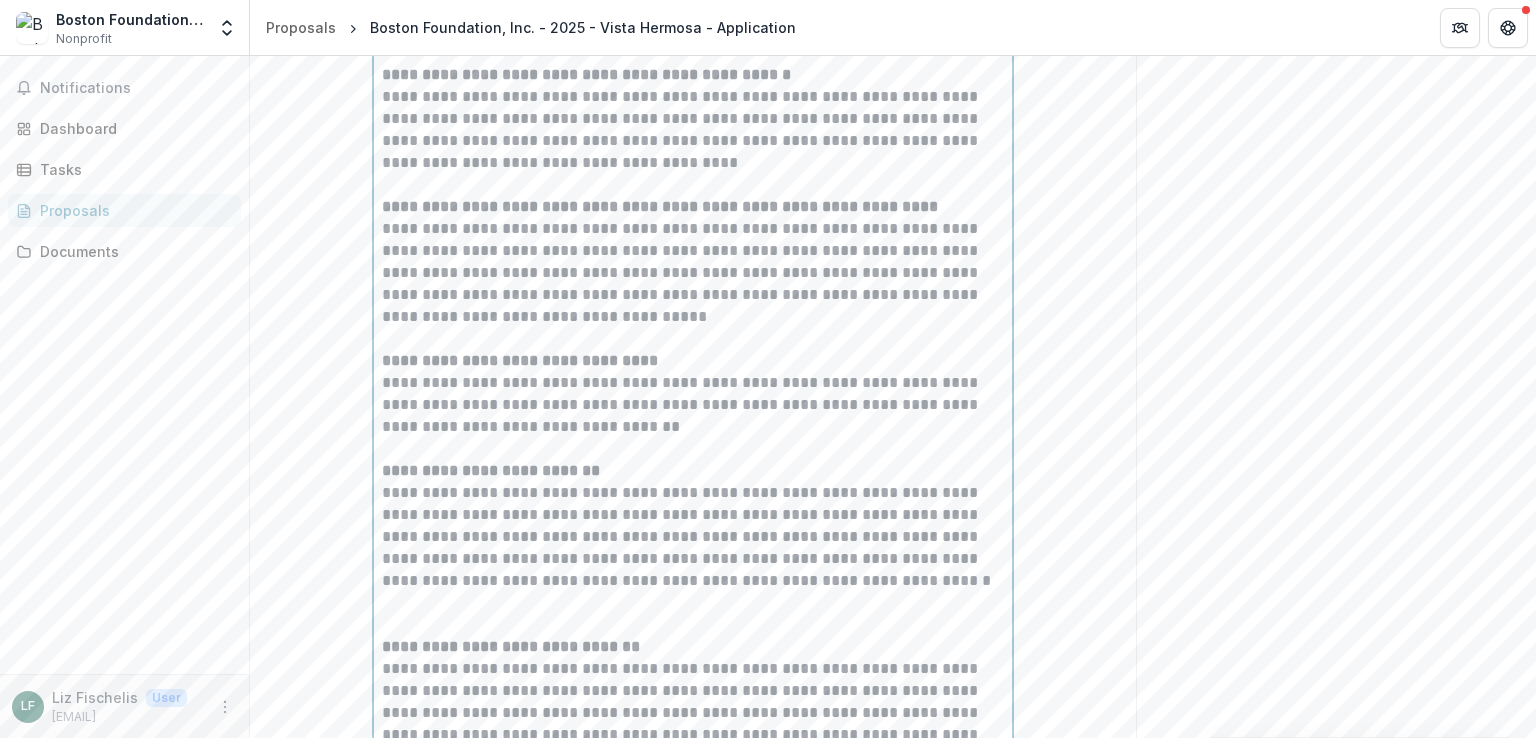 click on "**********" at bounding box center [693, 273] 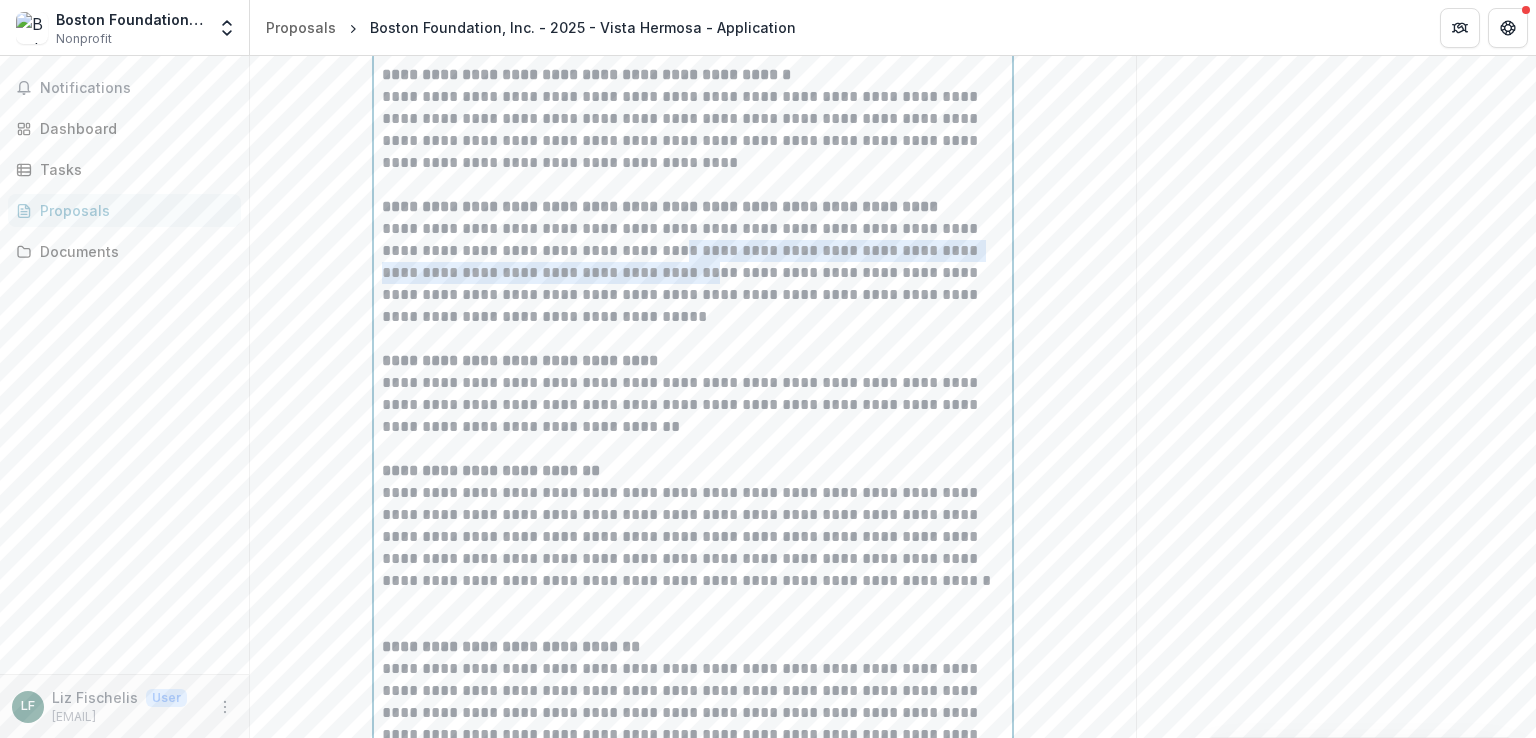 drag, startPoint x: 662, startPoint y: 245, endPoint x: 700, endPoint y: 273, distance: 47.201694 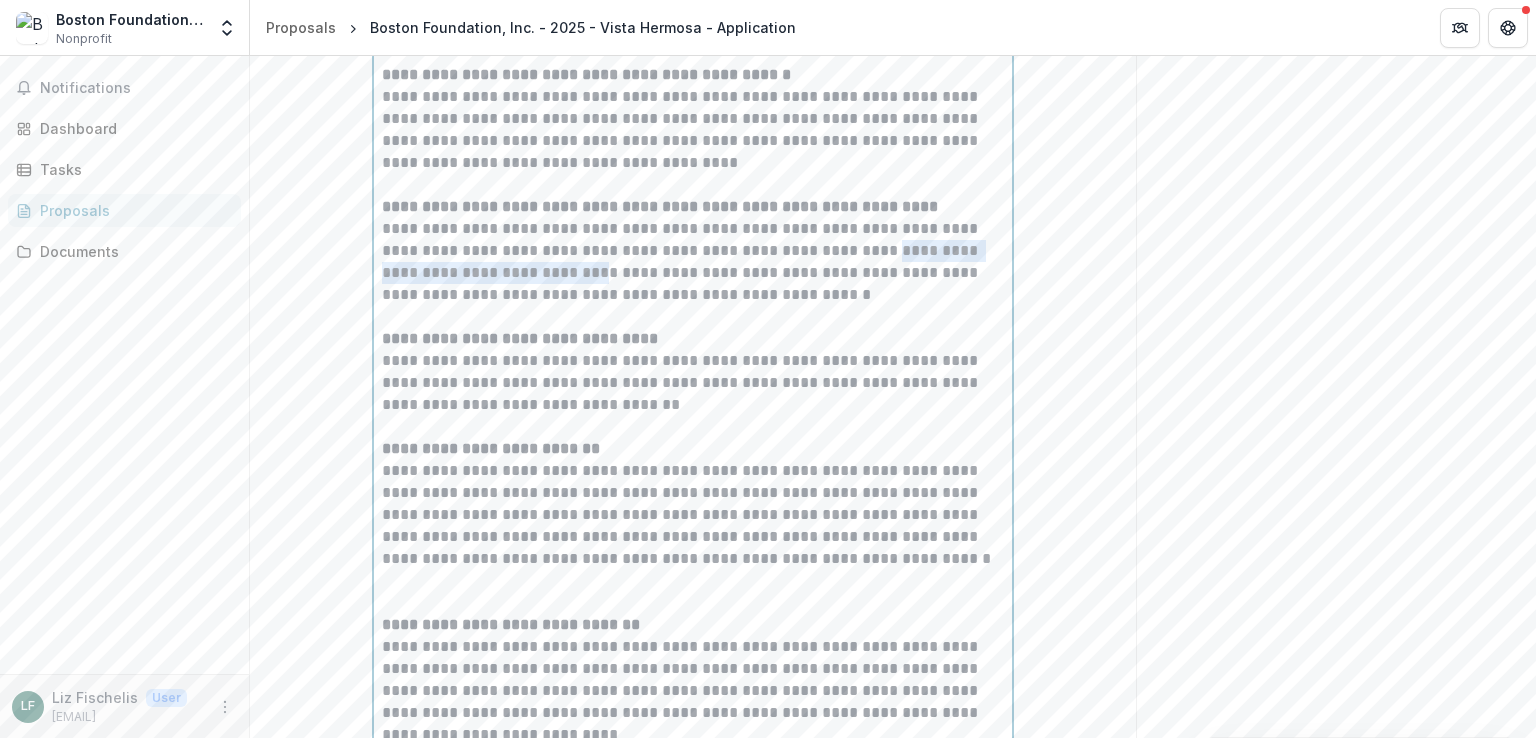 drag, startPoint x: 868, startPoint y: 245, endPoint x: 608, endPoint y: 265, distance: 260.7681 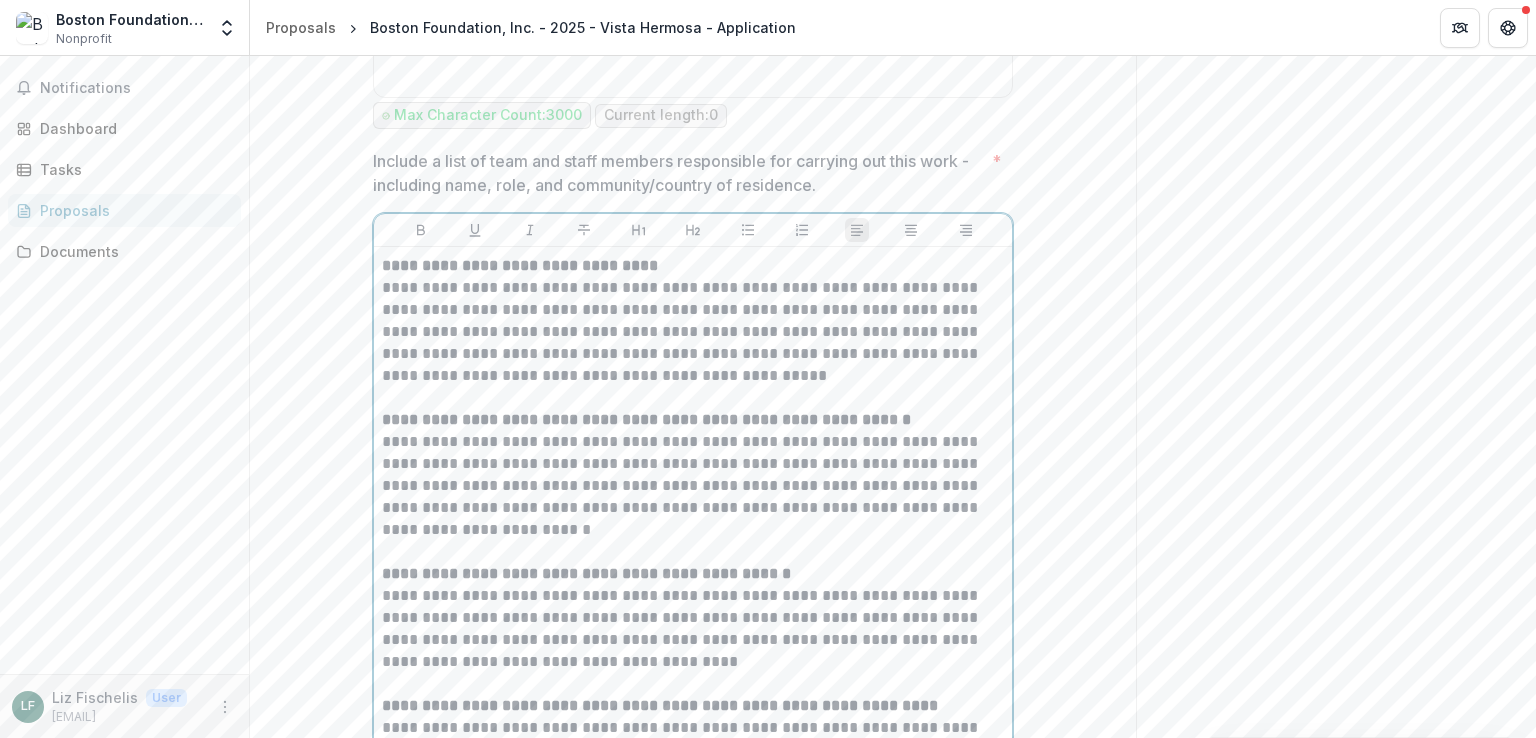 scroll, scrollTop: 879, scrollLeft: 0, axis: vertical 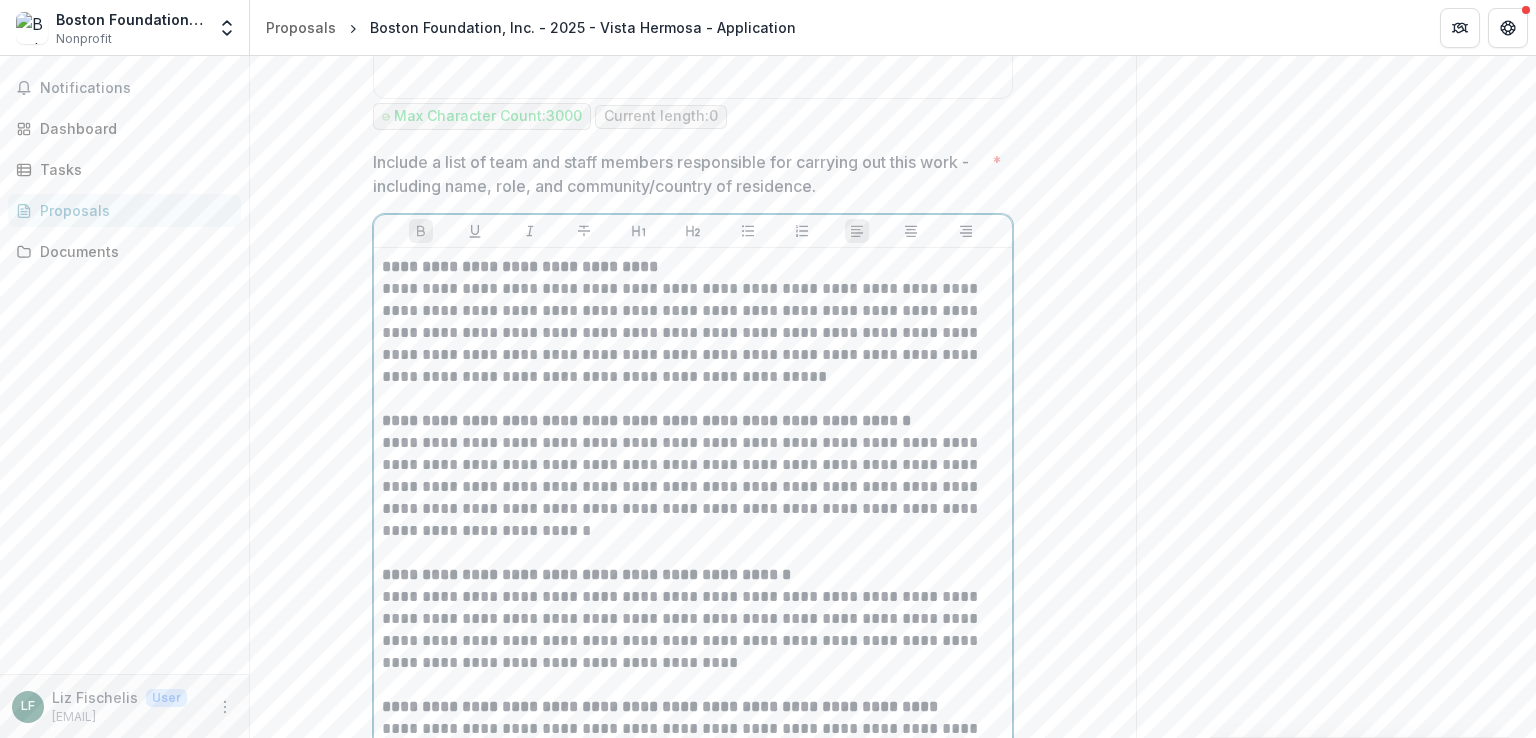 click on "**********" at bounding box center [646, 420] 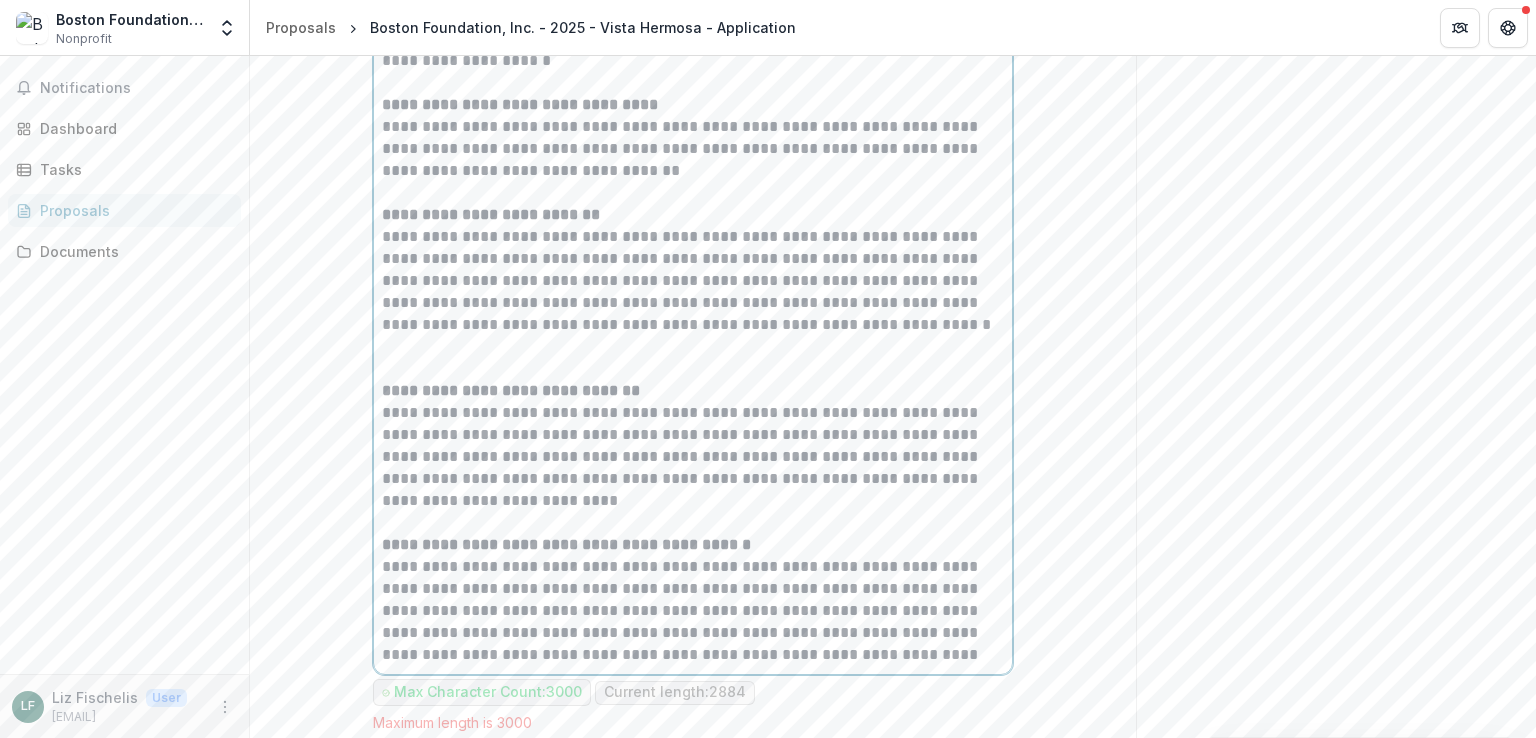 scroll, scrollTop: 1615, scrollLeft: 0, axis: vertical 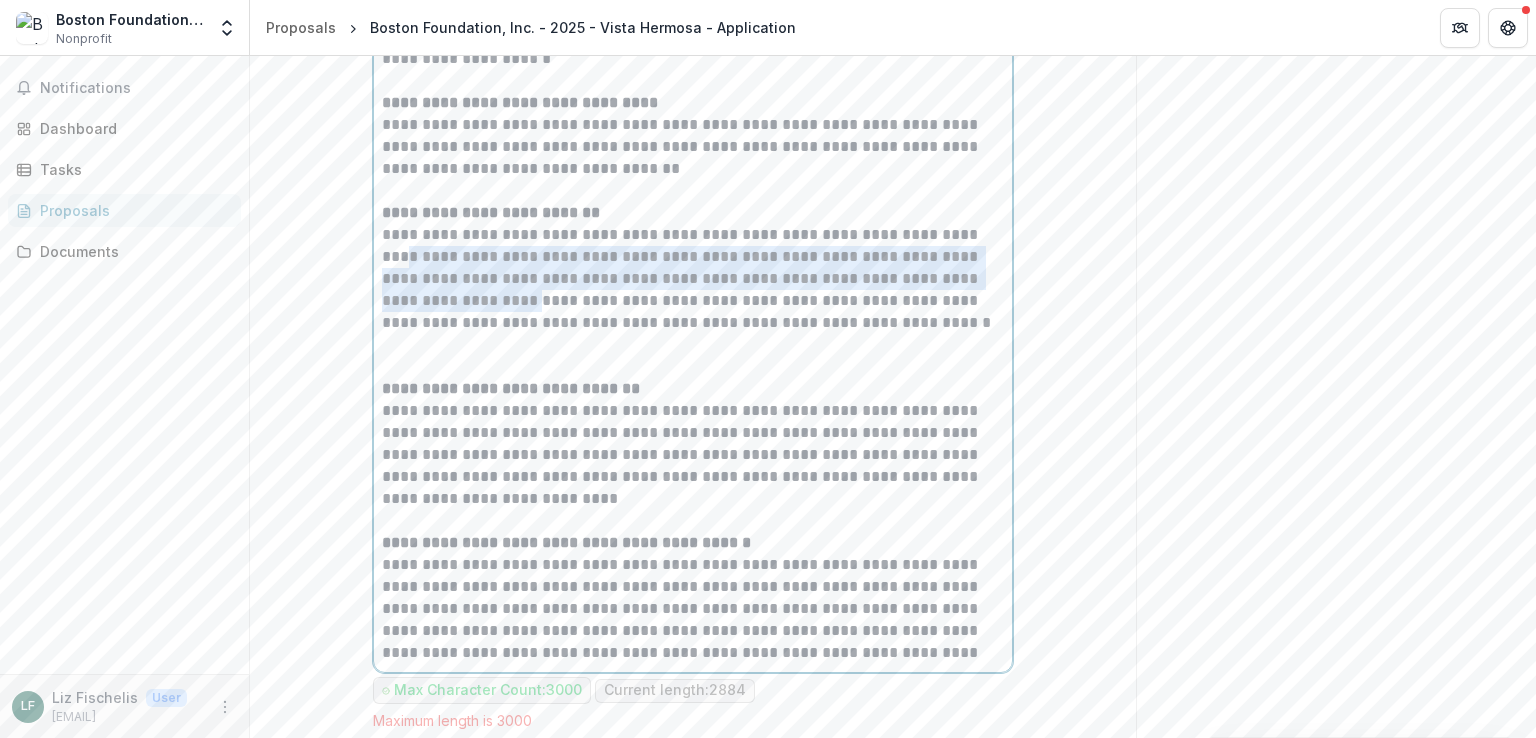 drag, startPoint x: 461, startPoint y: 253, endPoint x: 540, endPoint y: 307, distance: 95.692215 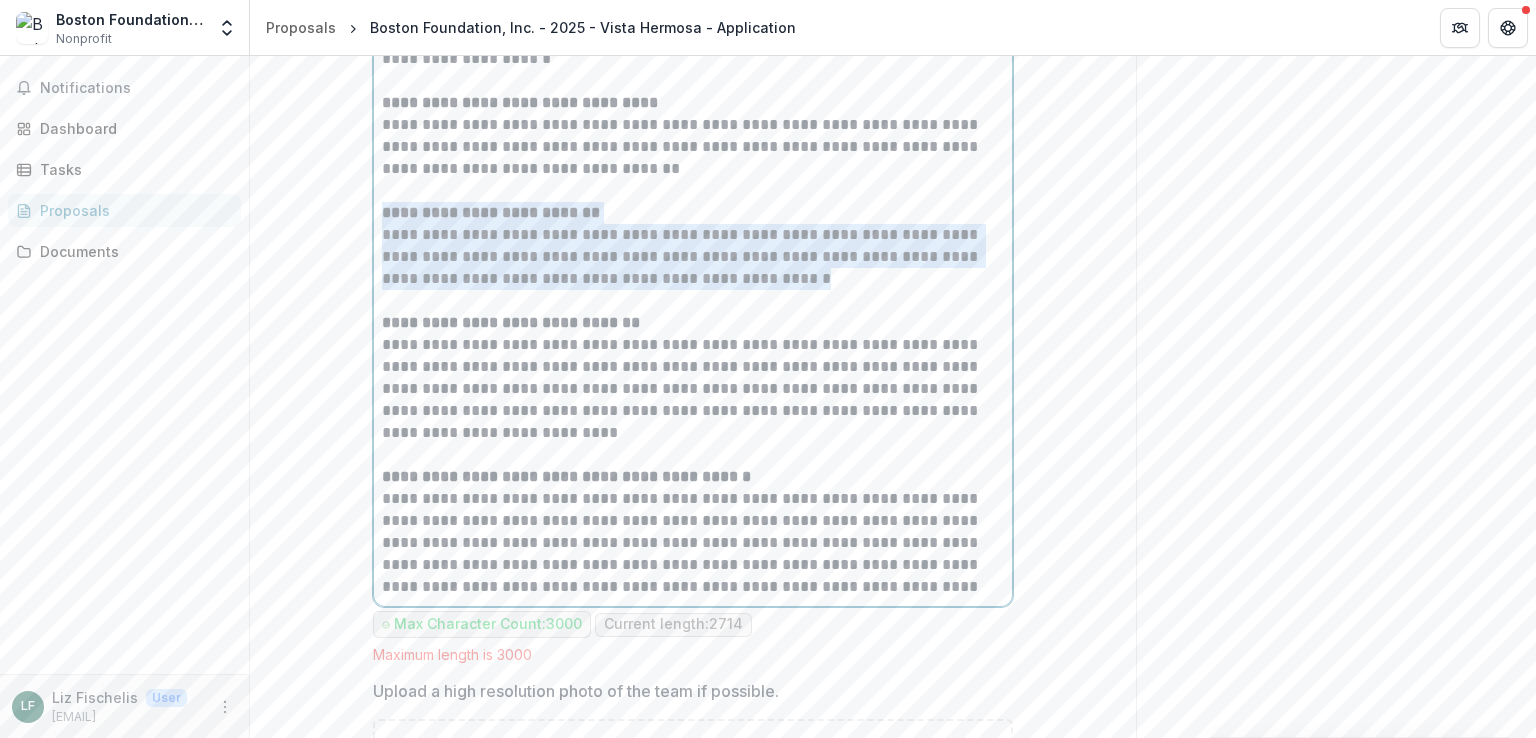drag, startPoint x: 379, startPoint y: 211, endPoint x: 897, endPoint y: 281, distance: 522.7083 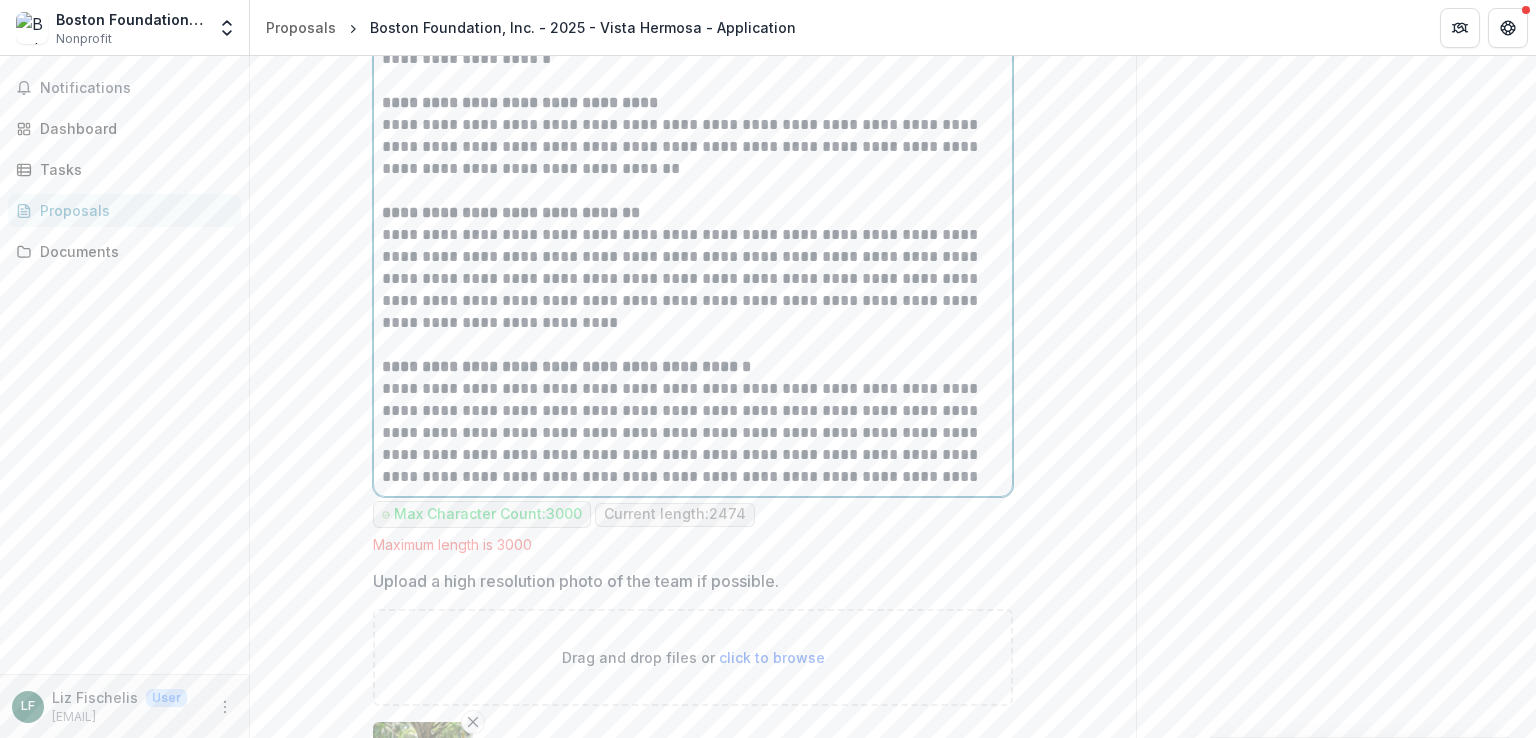 click on "**********" at bounding box center (693, 279) 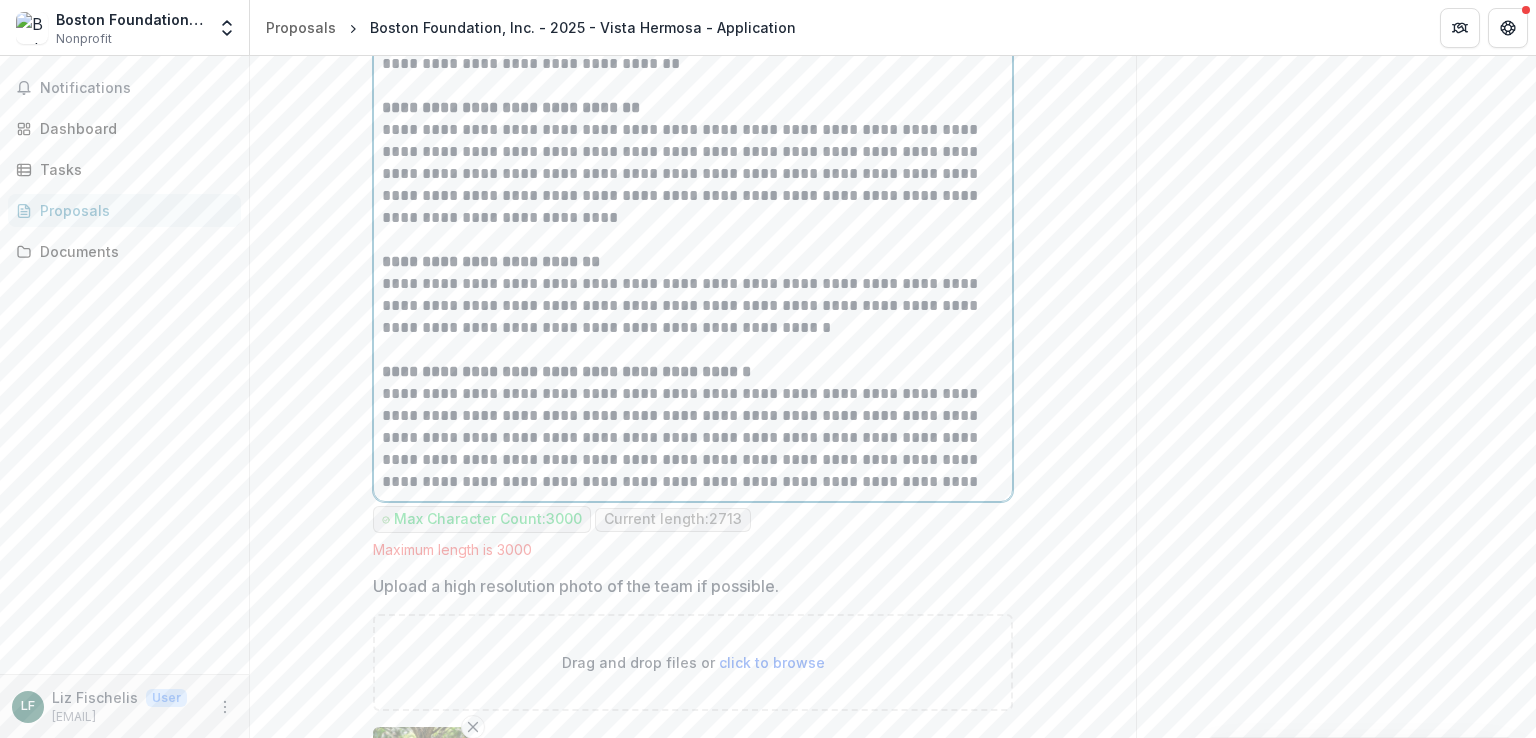 scroll, scrollTop: 1731, scrollLeft: 0, axis: vertical 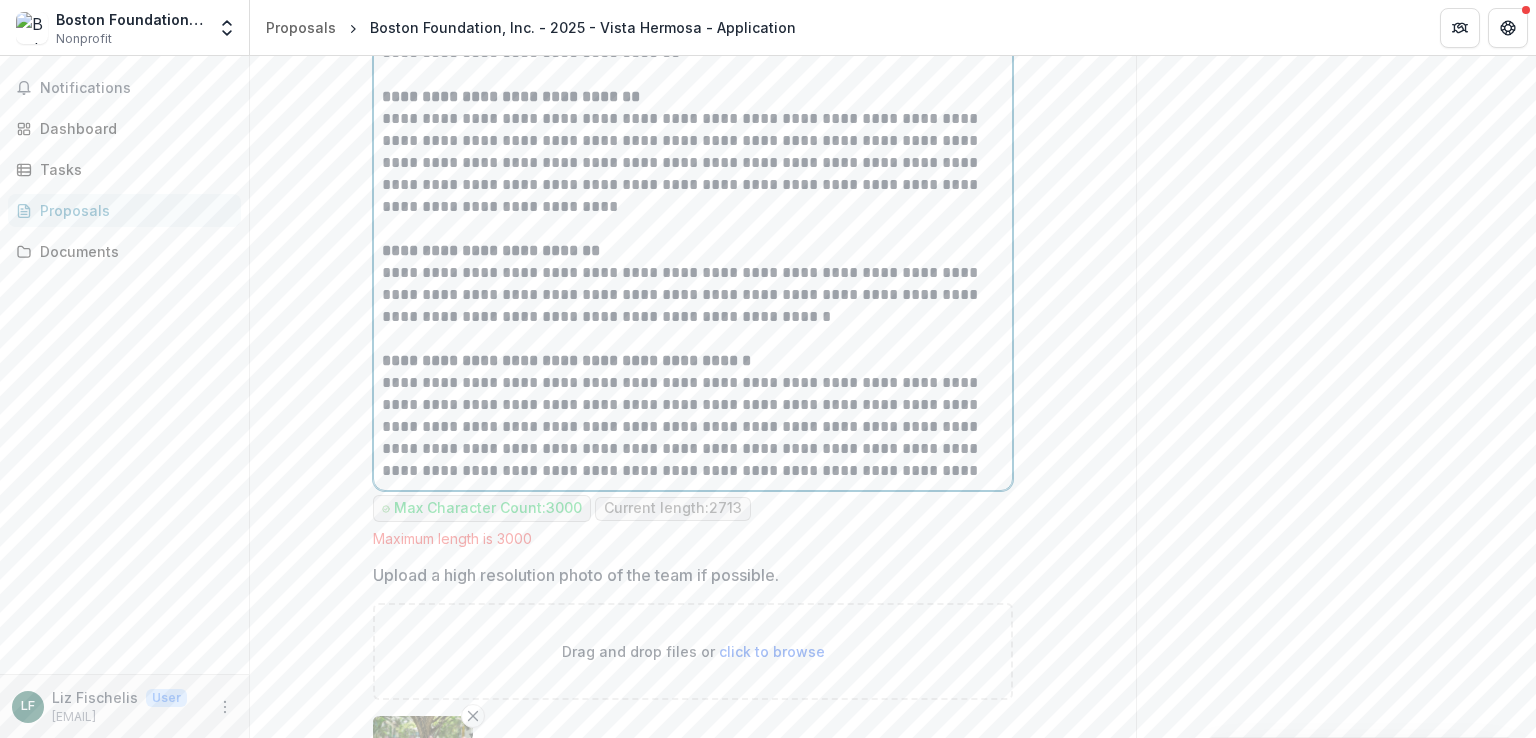click at bounding box center [693, 339] 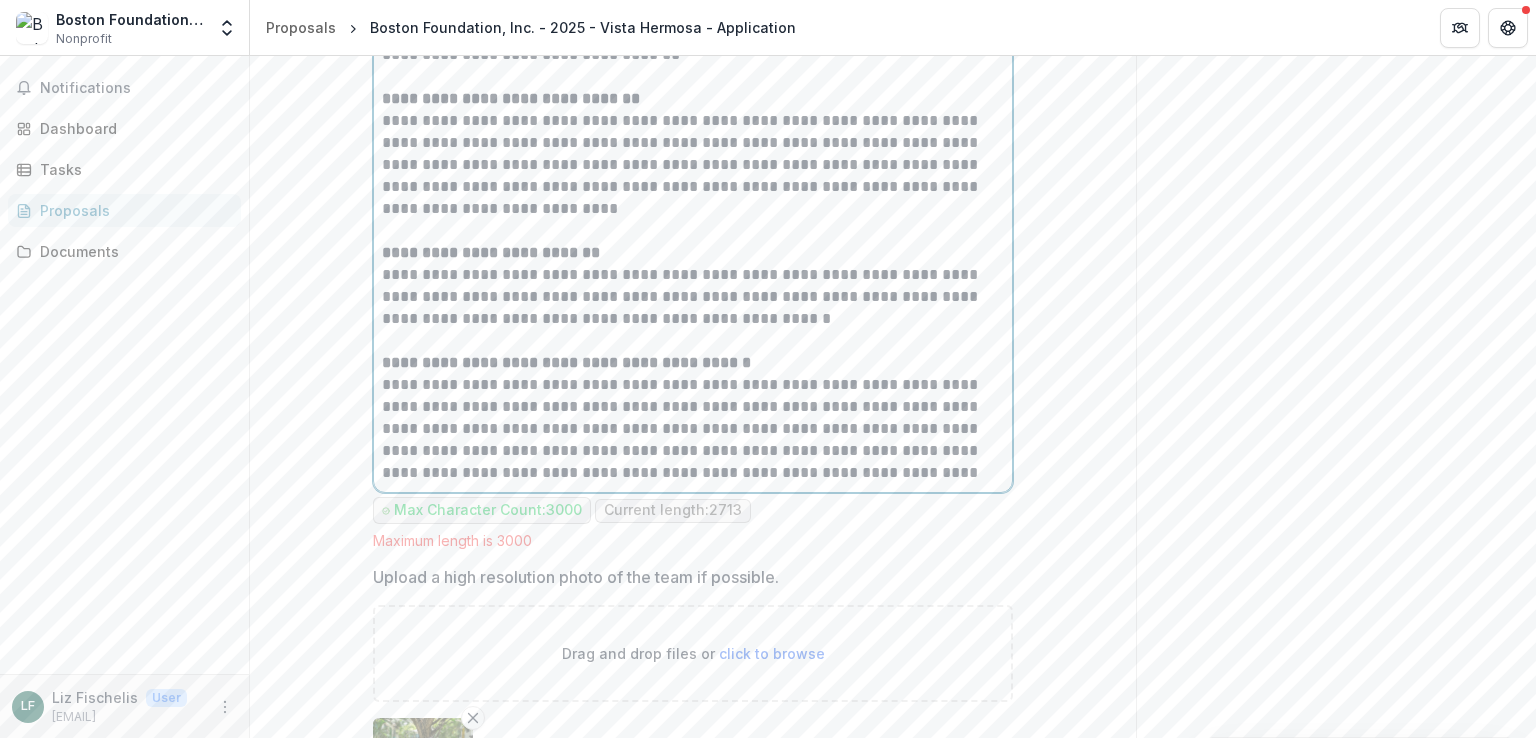 scroll, scrollTop: 1724, scrollLeft: 0, axis: vertical 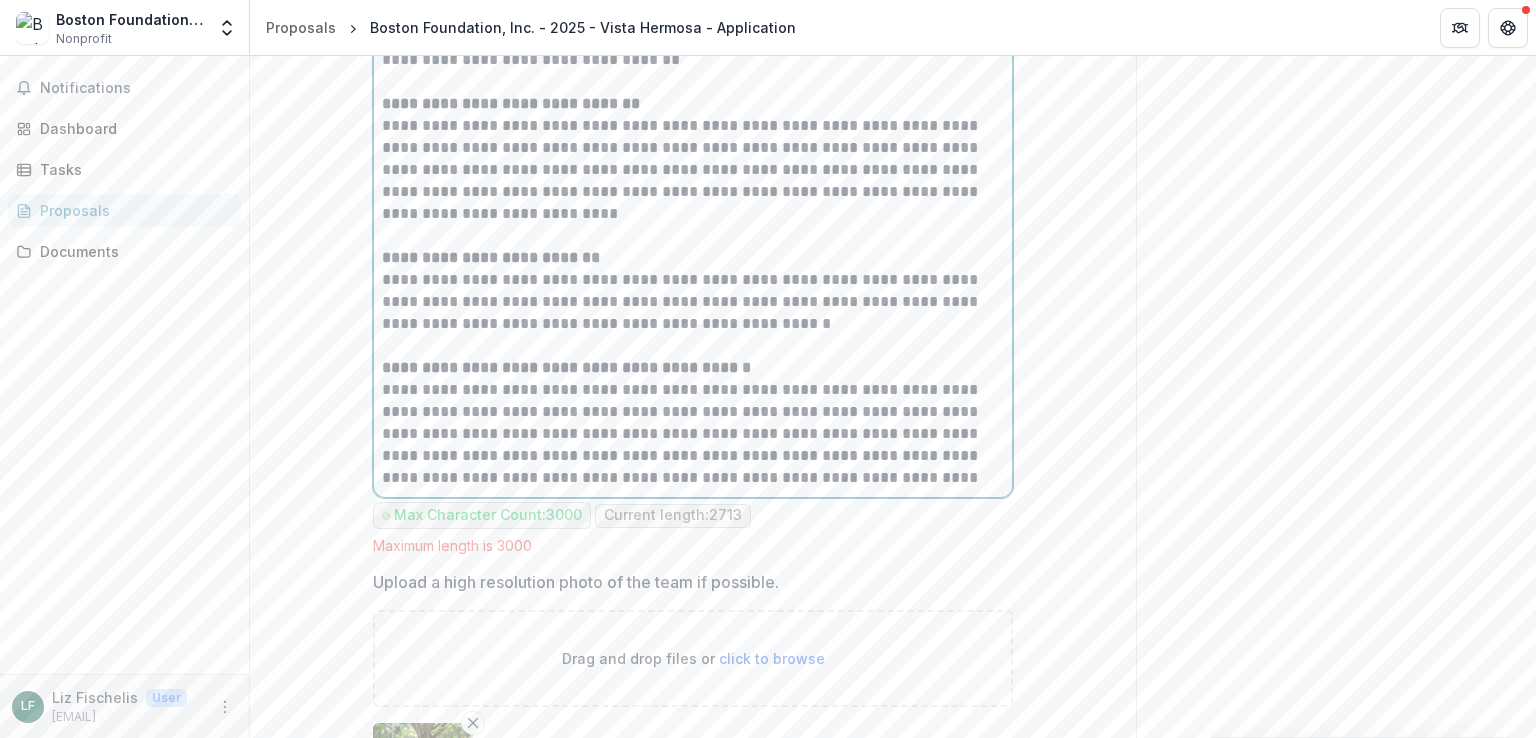 click on "**********" at bounding box center (693, 302) 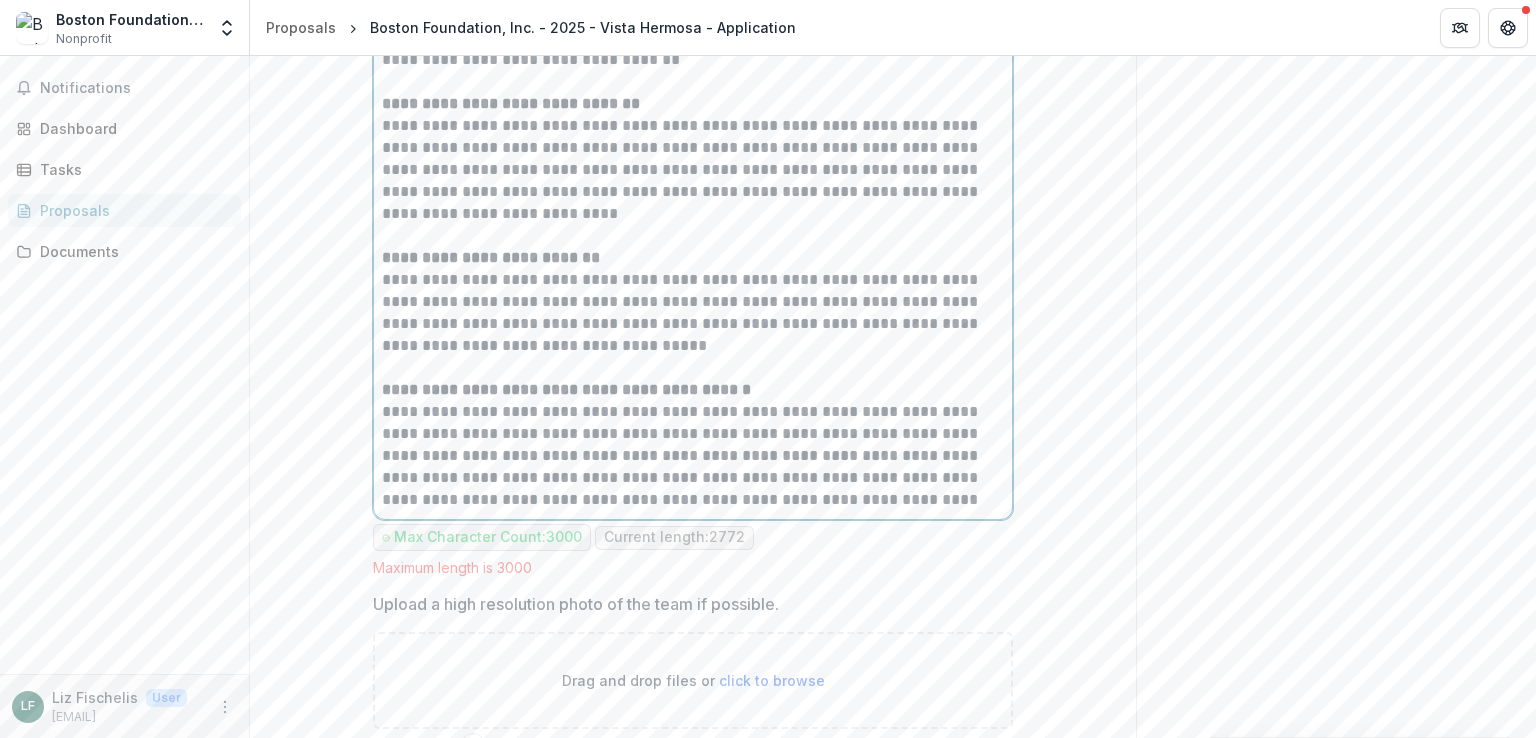 click on "**********" at bounding box center (566, 389) 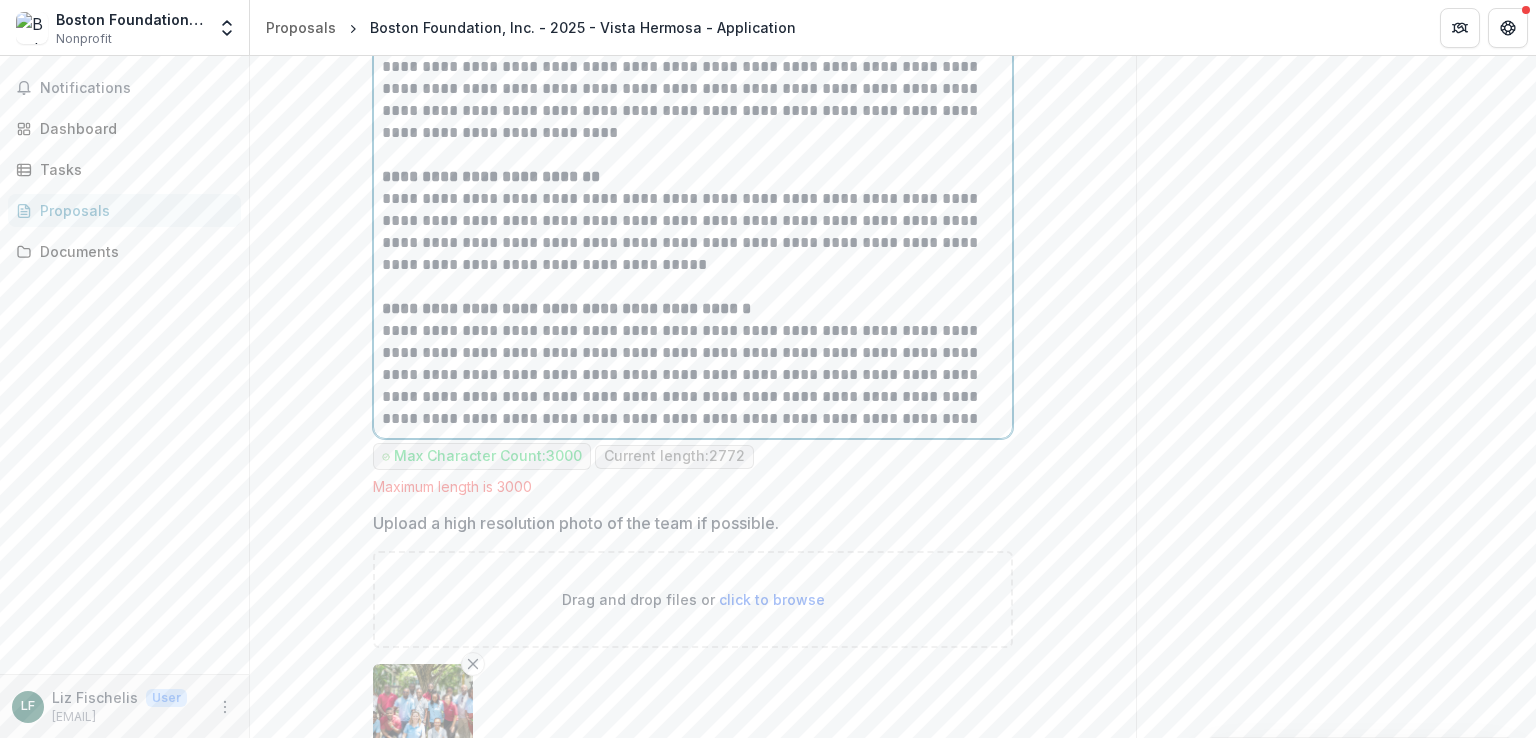 click on "**********" at bounding box center (693, 375) 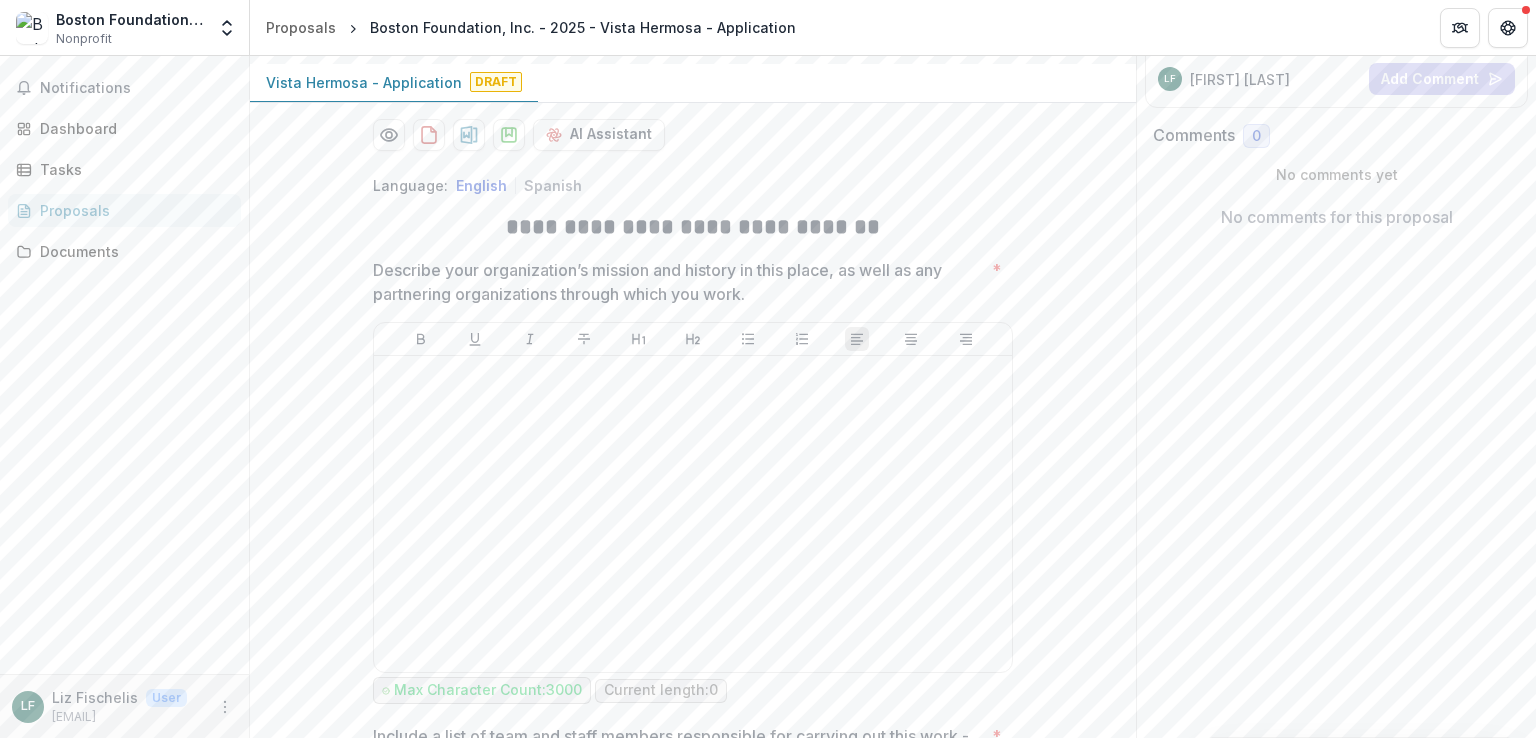 scroll, scrollTop: 304, scrollLeft: 0, axis: vertical 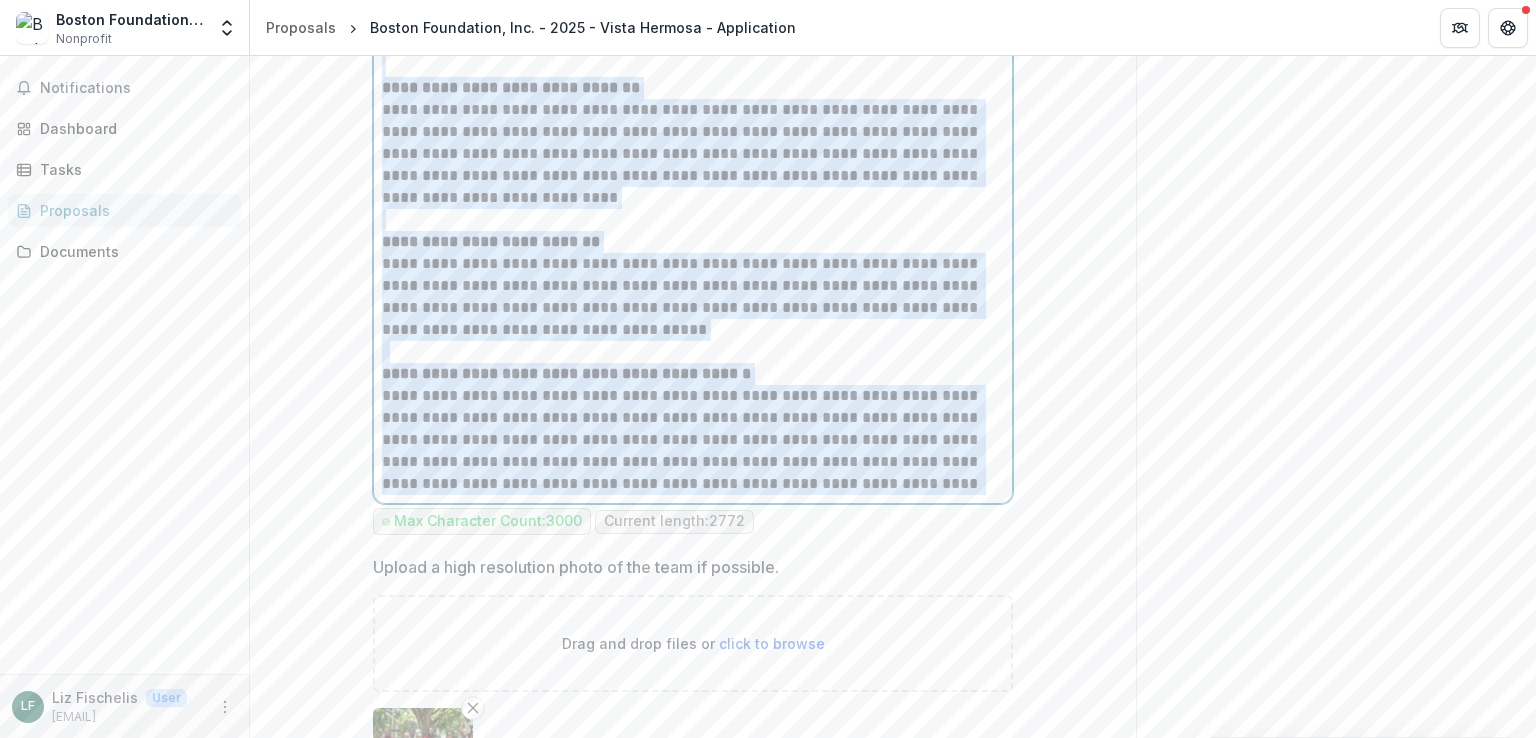 drag, startPoint x: 378, startPoint y: 189, endPoint x: 1027, endPoint y: 485, distance: 713.3141 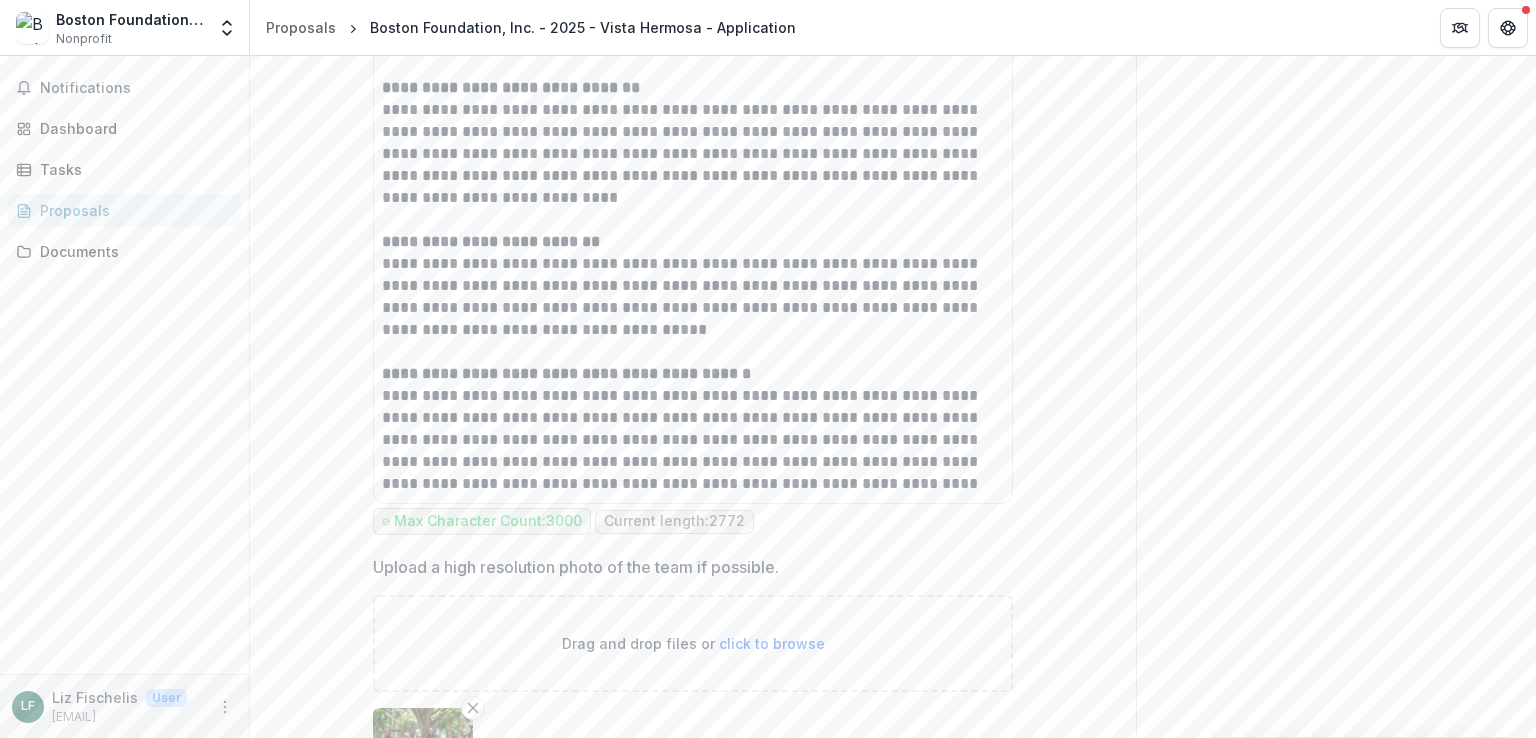 click on "**********" at bounding box center (693, -86) 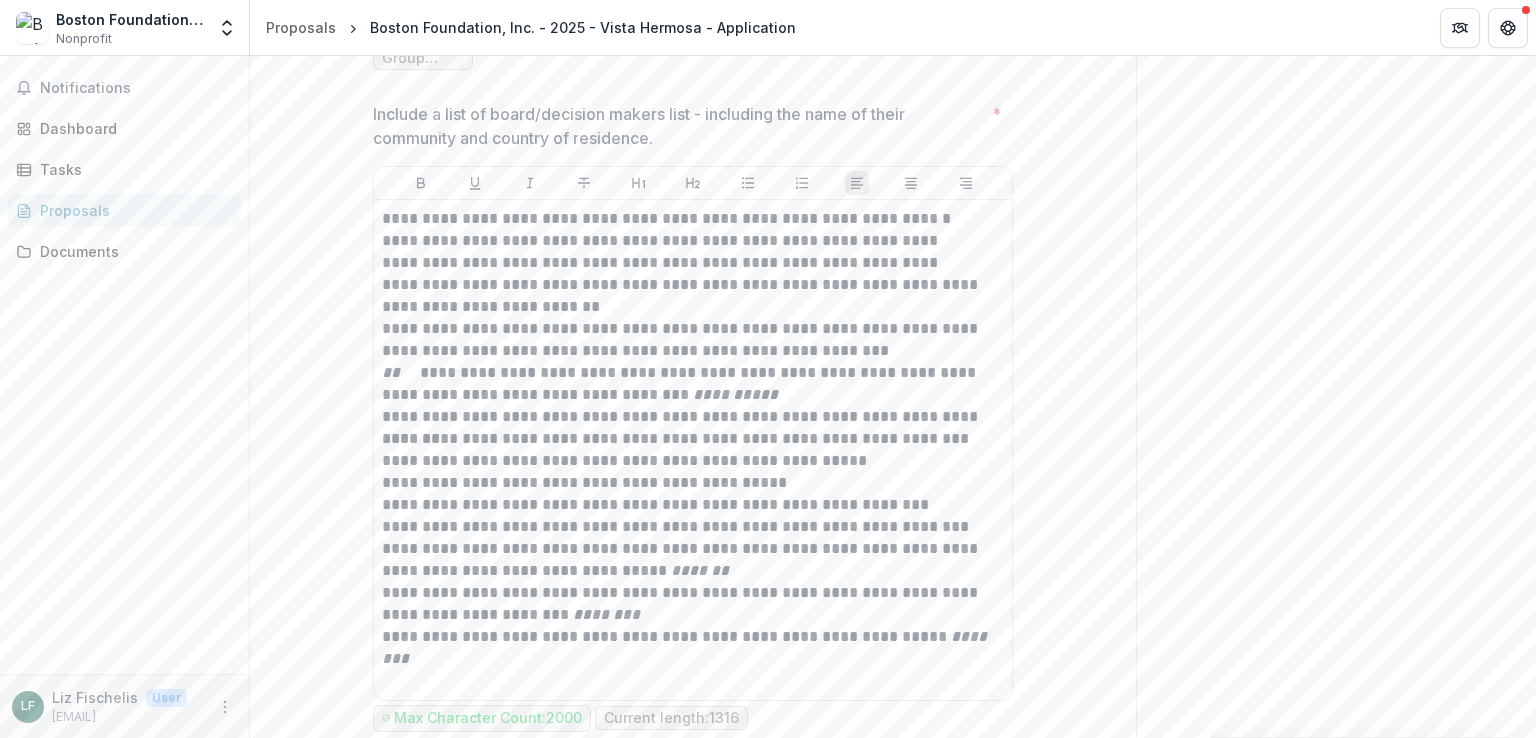 scroll, scrollTop: 2512, scrollLeft: 0, axis: vertical 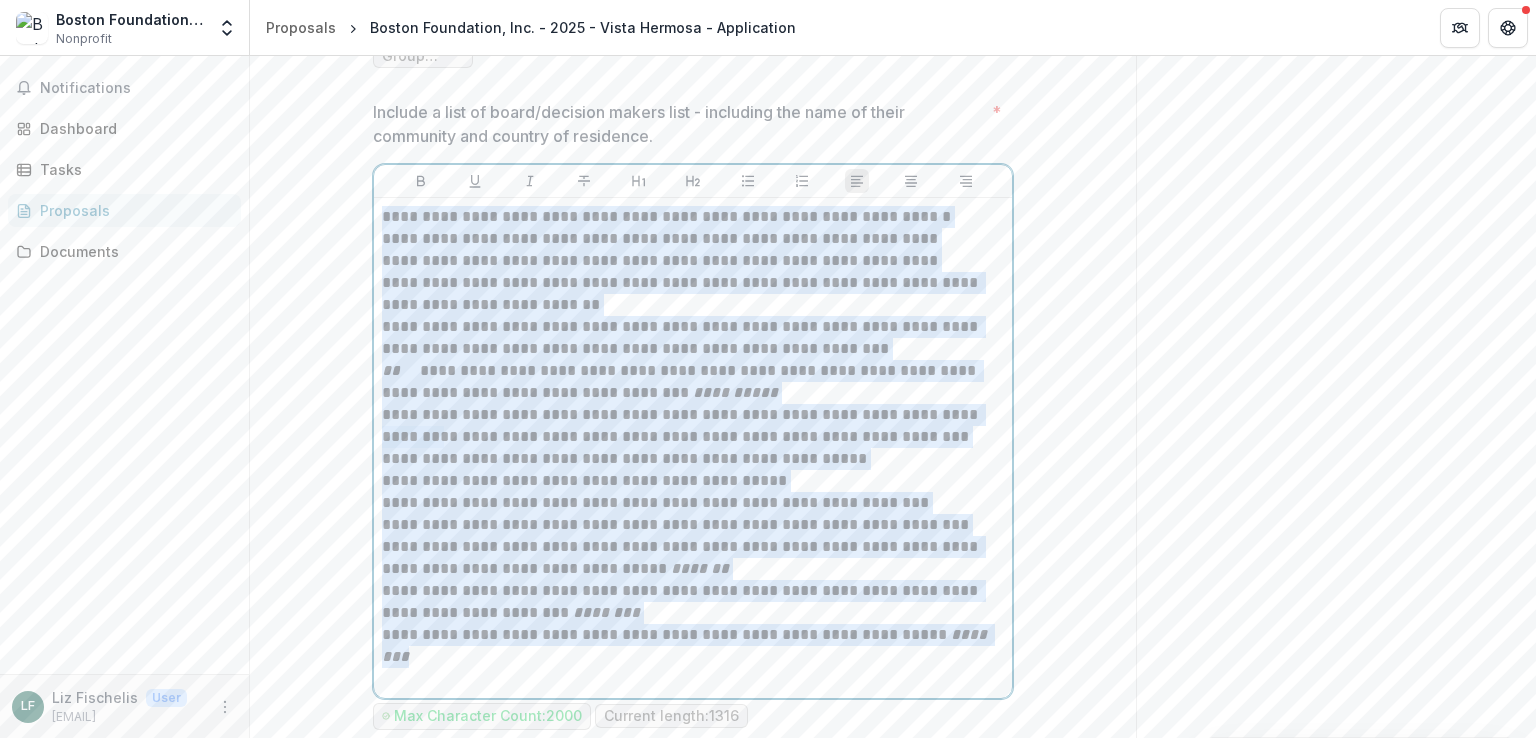 drag, startPoint x: 380, startPoint y: 206, endPoint x: 597, endPoint y: 655, distance: 498.6883 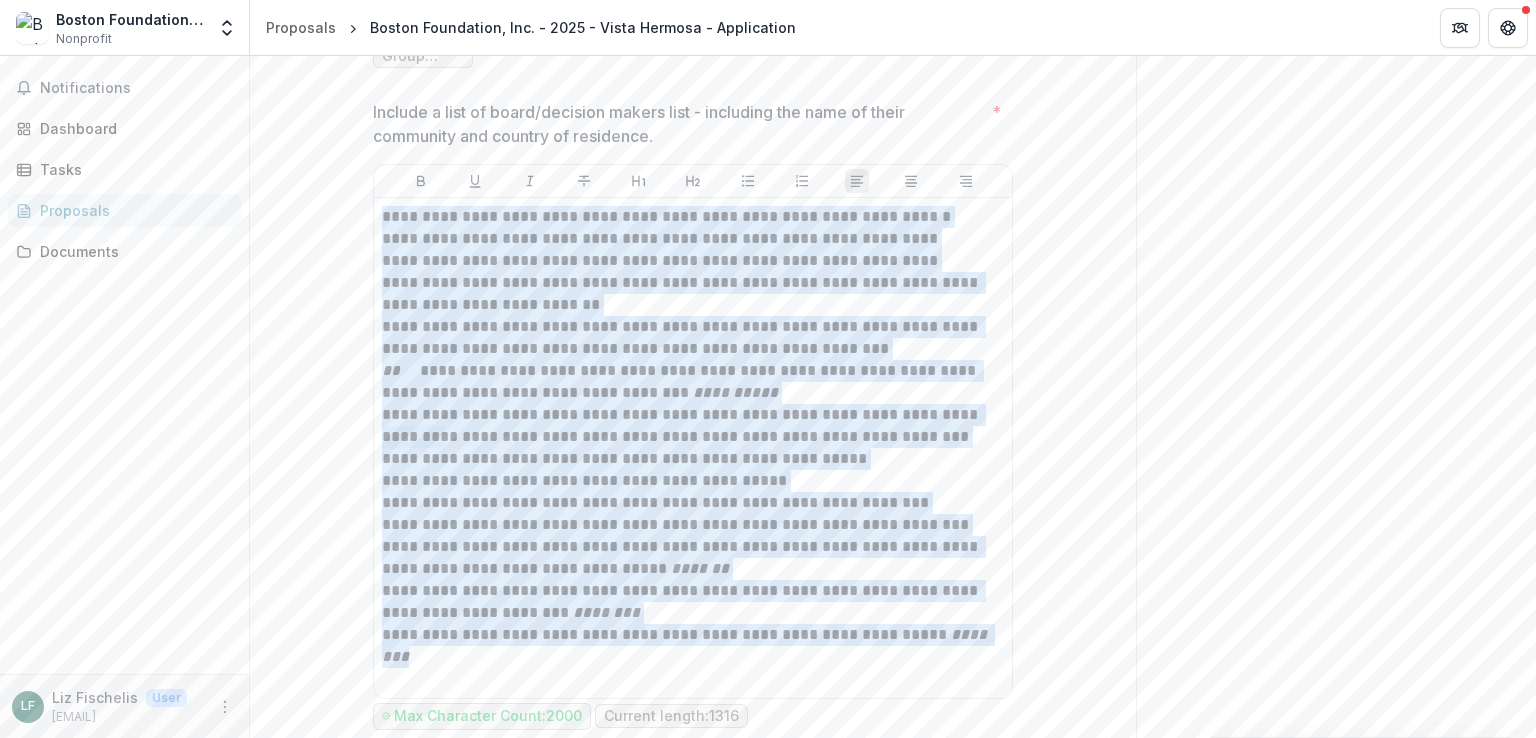 click on "Send comments or questions to   Vista Hermosa Foundation   in the box below.   Vista Hermosa Foundation   will be notified via email of your comment. LF Liz F Add Comment Comments 0 No comments yet No comments for this proposal" at bounding box center (1336, 505) 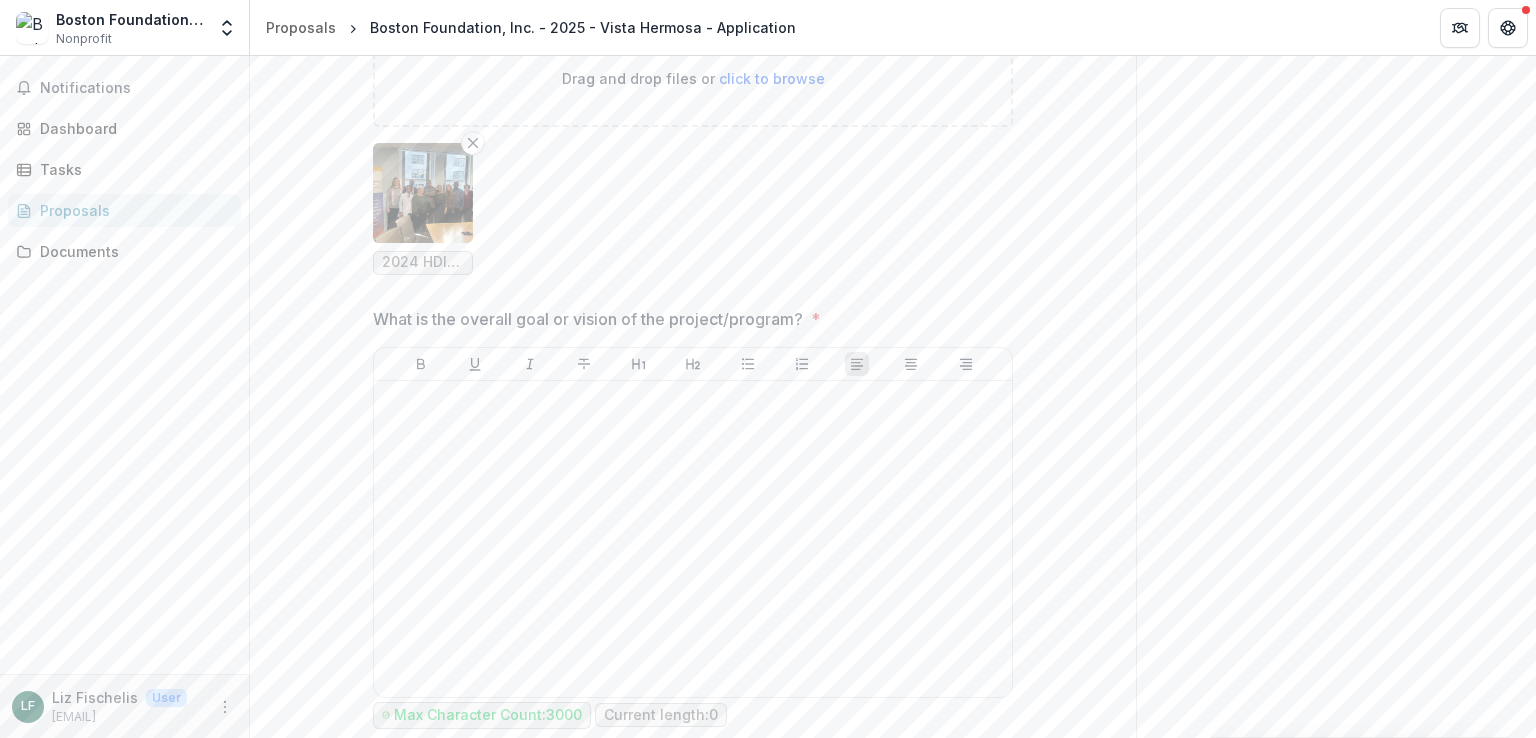 scroll, scrollTop: 3280, scrollLeft: 0, axis: vertical 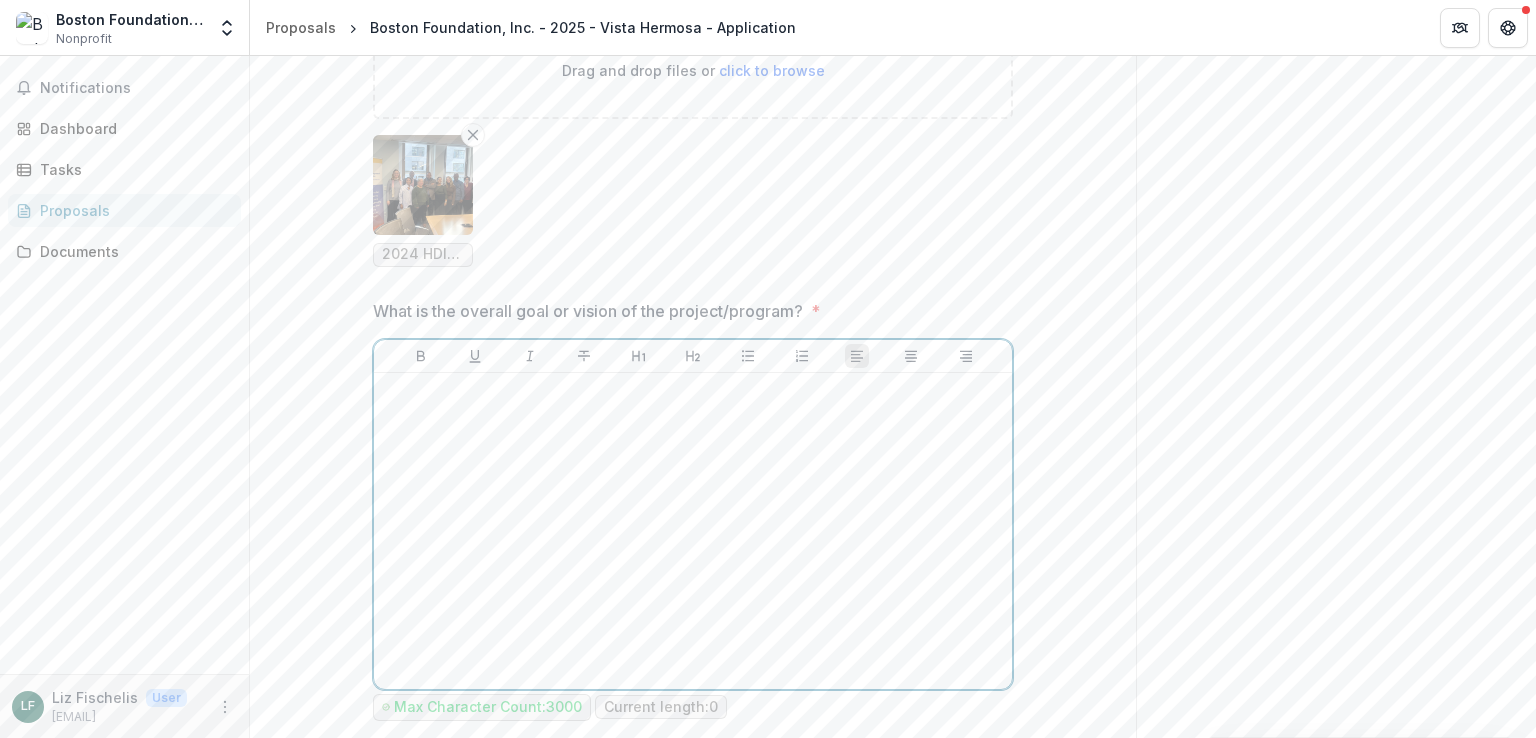 click at bounding box center (693, 531) 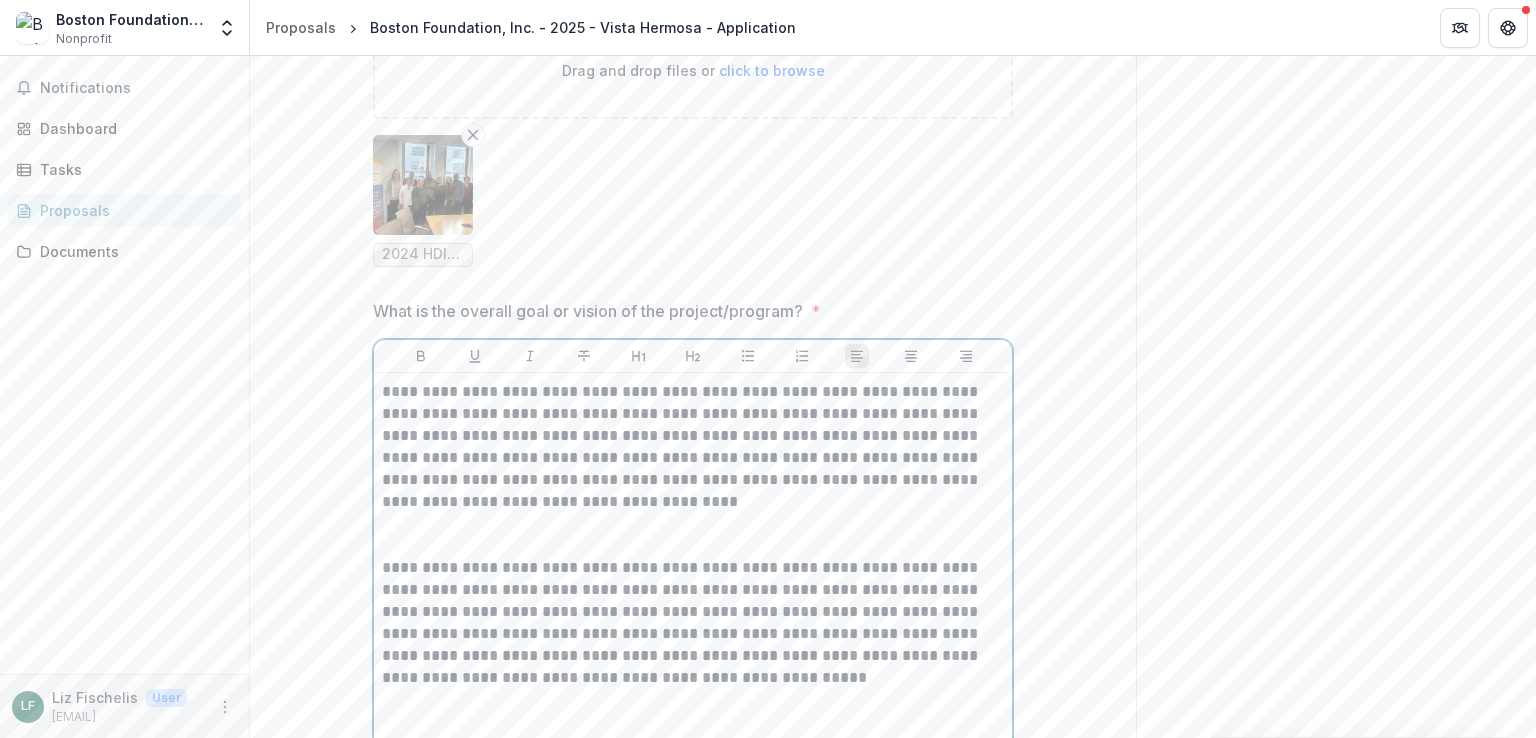 scroll, scrollTop: 3513, scrollLeft: 0, axis: vertical 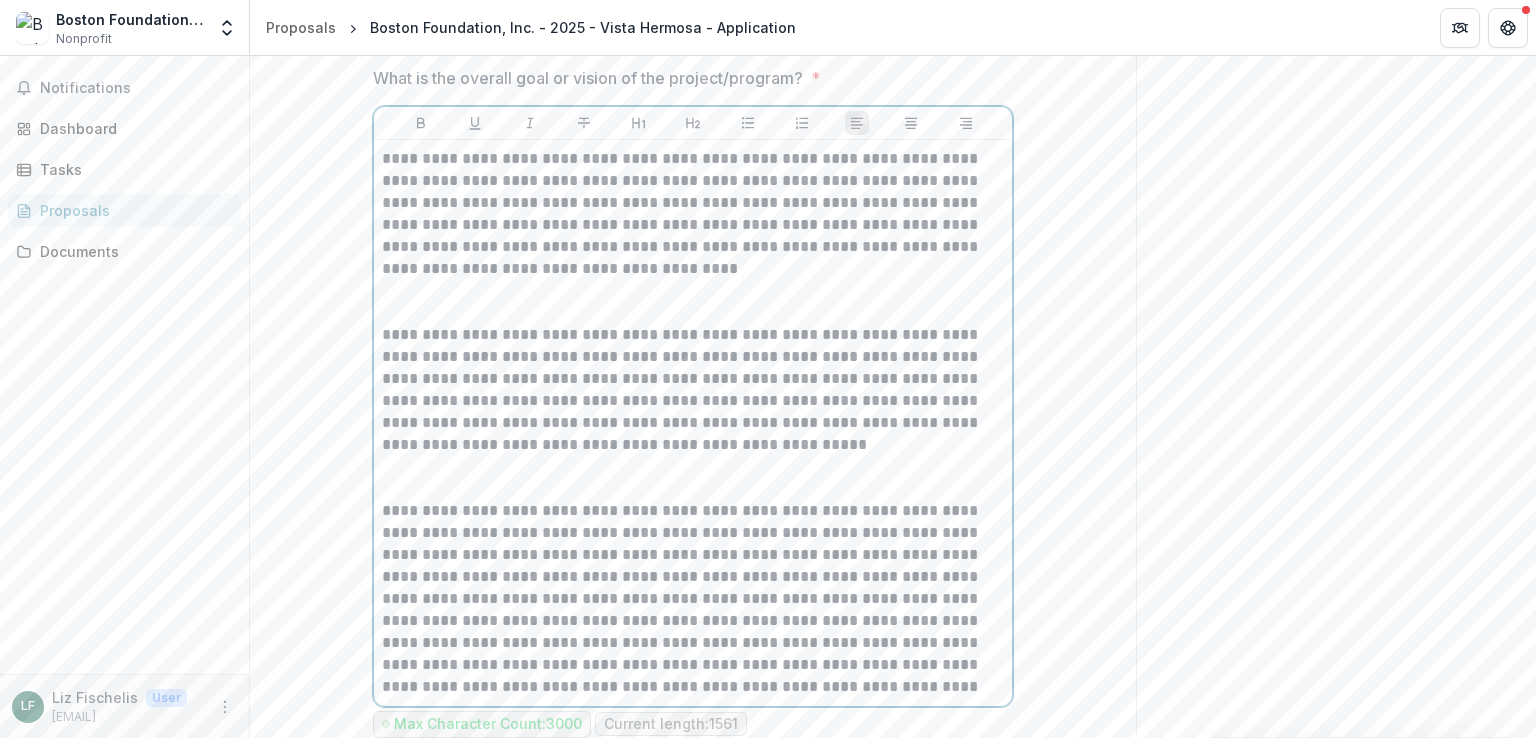 click at bounding box center [693, 478] 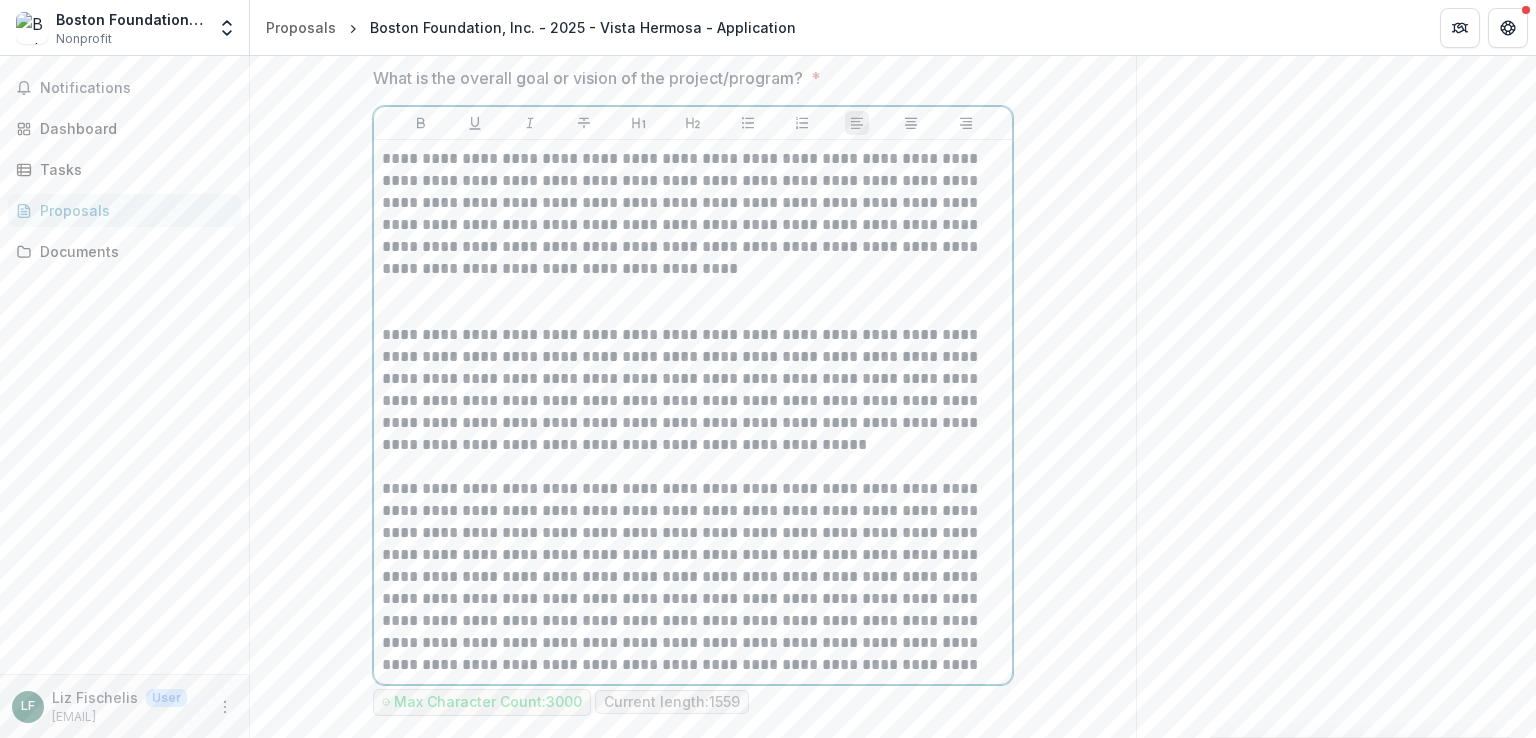 click at bounding box center [693, 302] 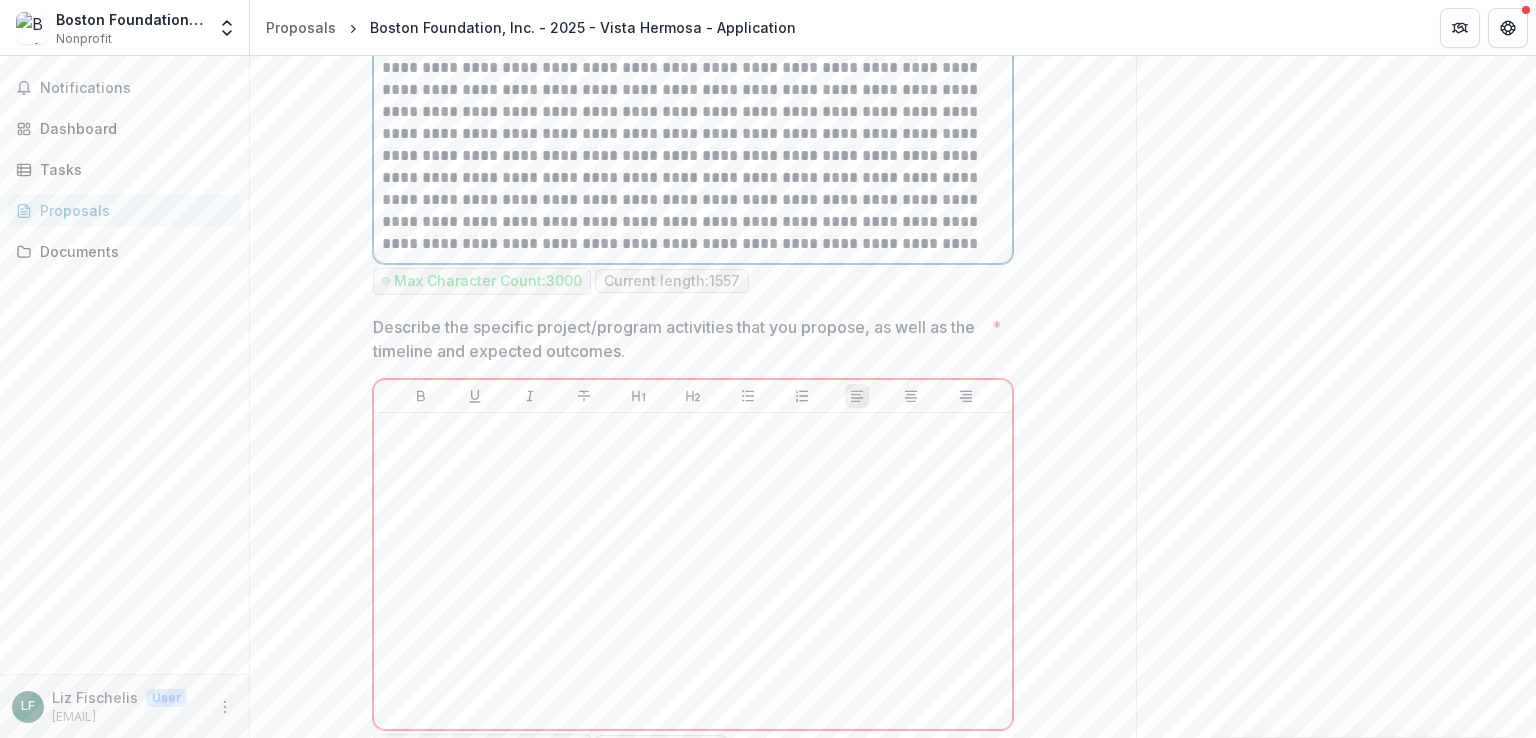scroll, scrollTop: 3923, scrollLeft: 0, axis: vertical 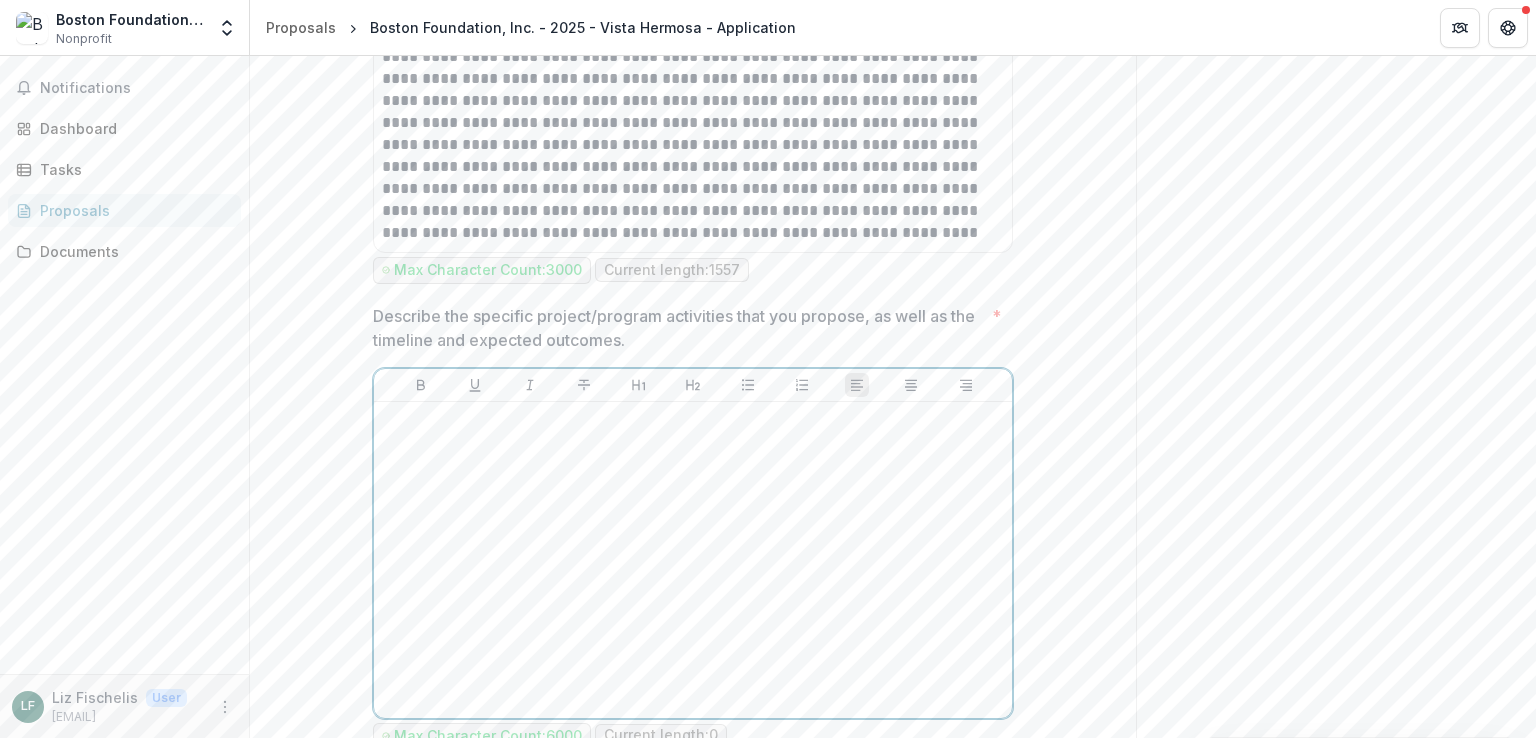click at bounding box center (693, 560) 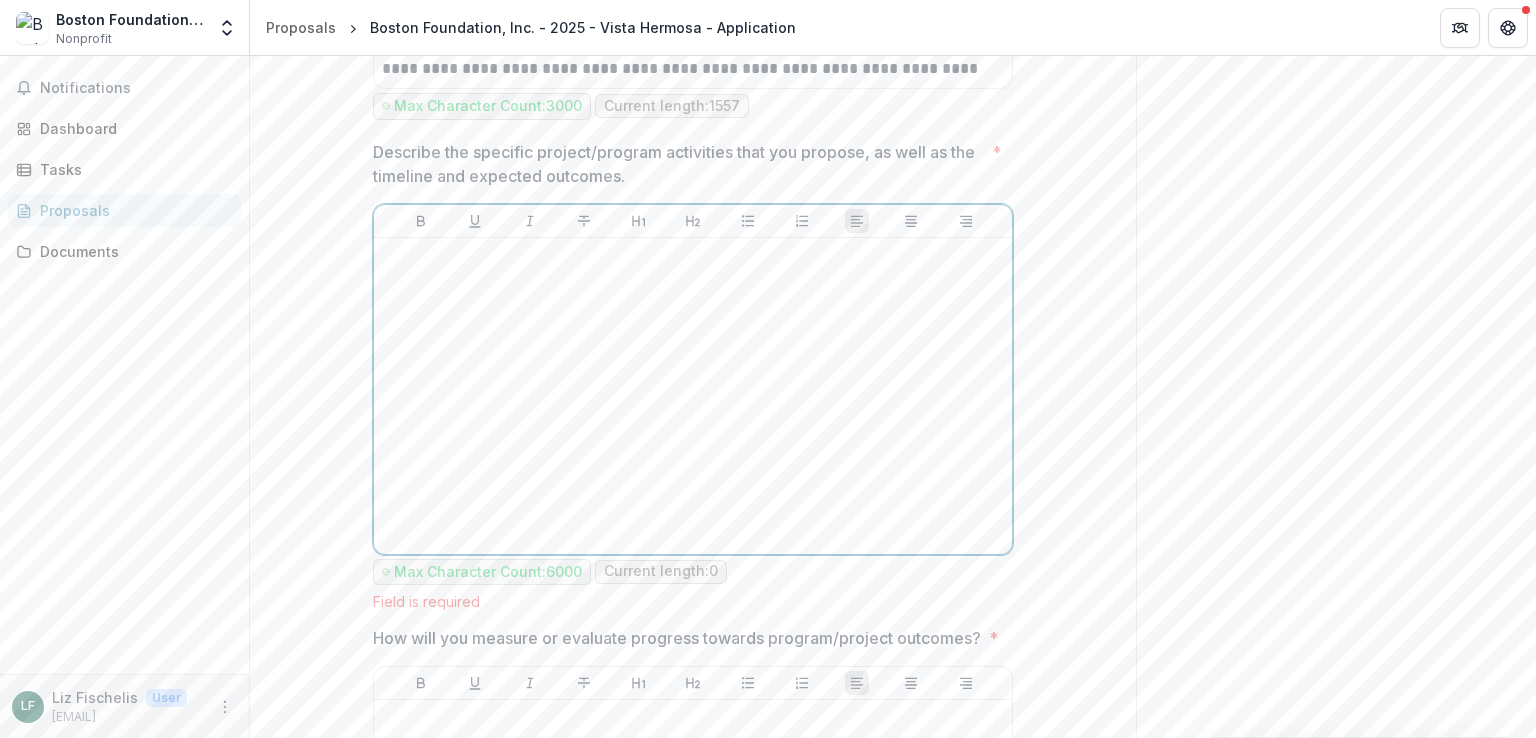 click at bounding box center [693, 257] 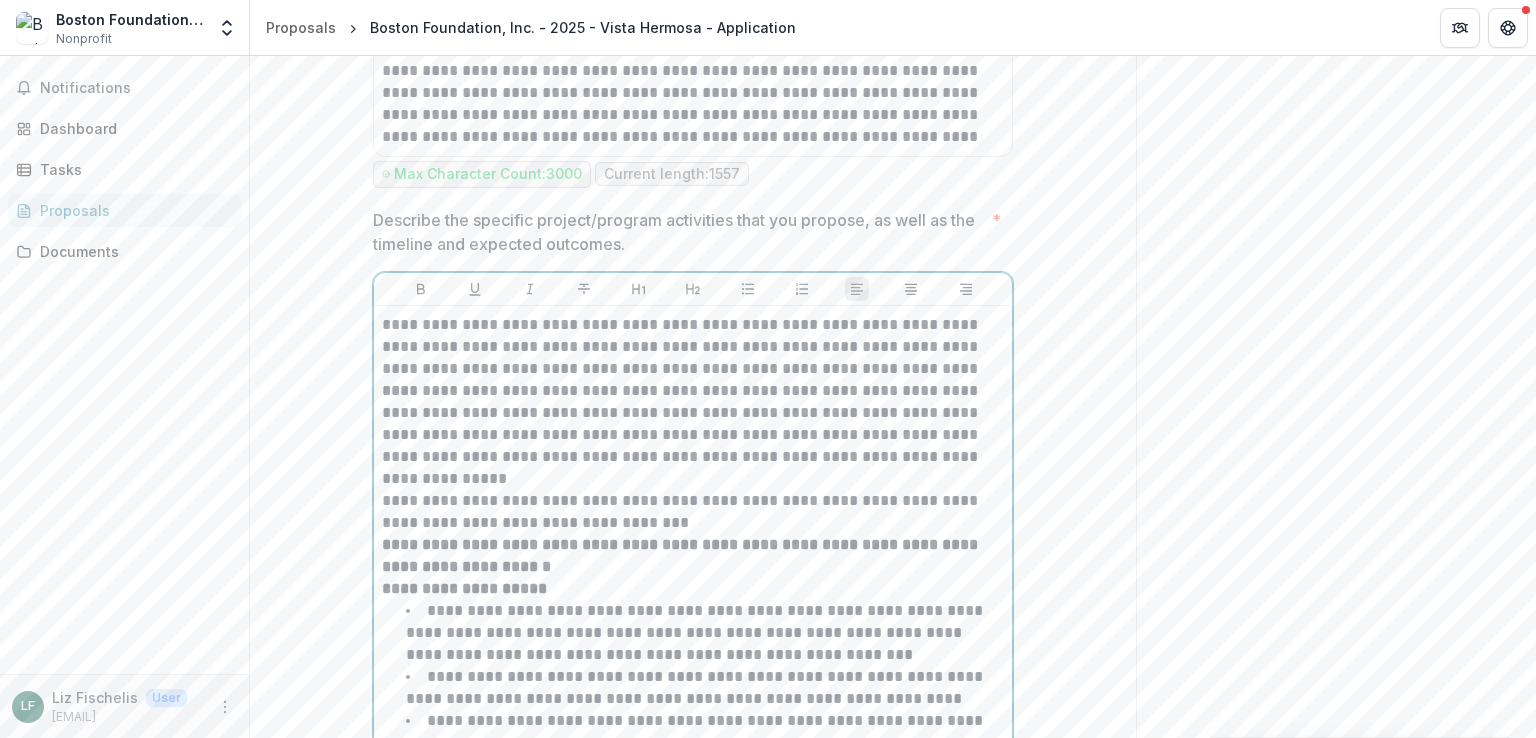 scroll, scrollTop: 4016, scrollLeft: 0, axis: vertical 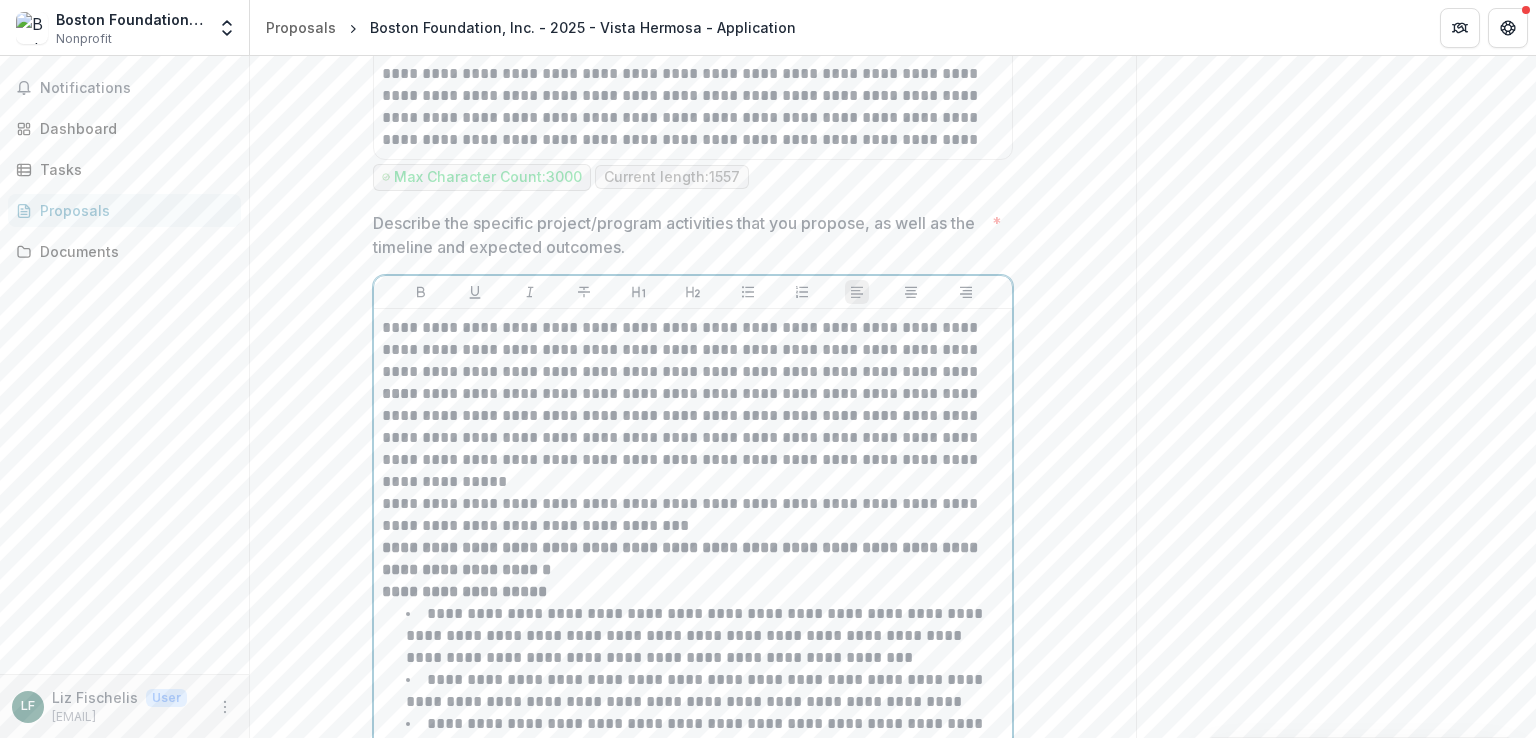 click on "**********" at bounding box center (693, 350) 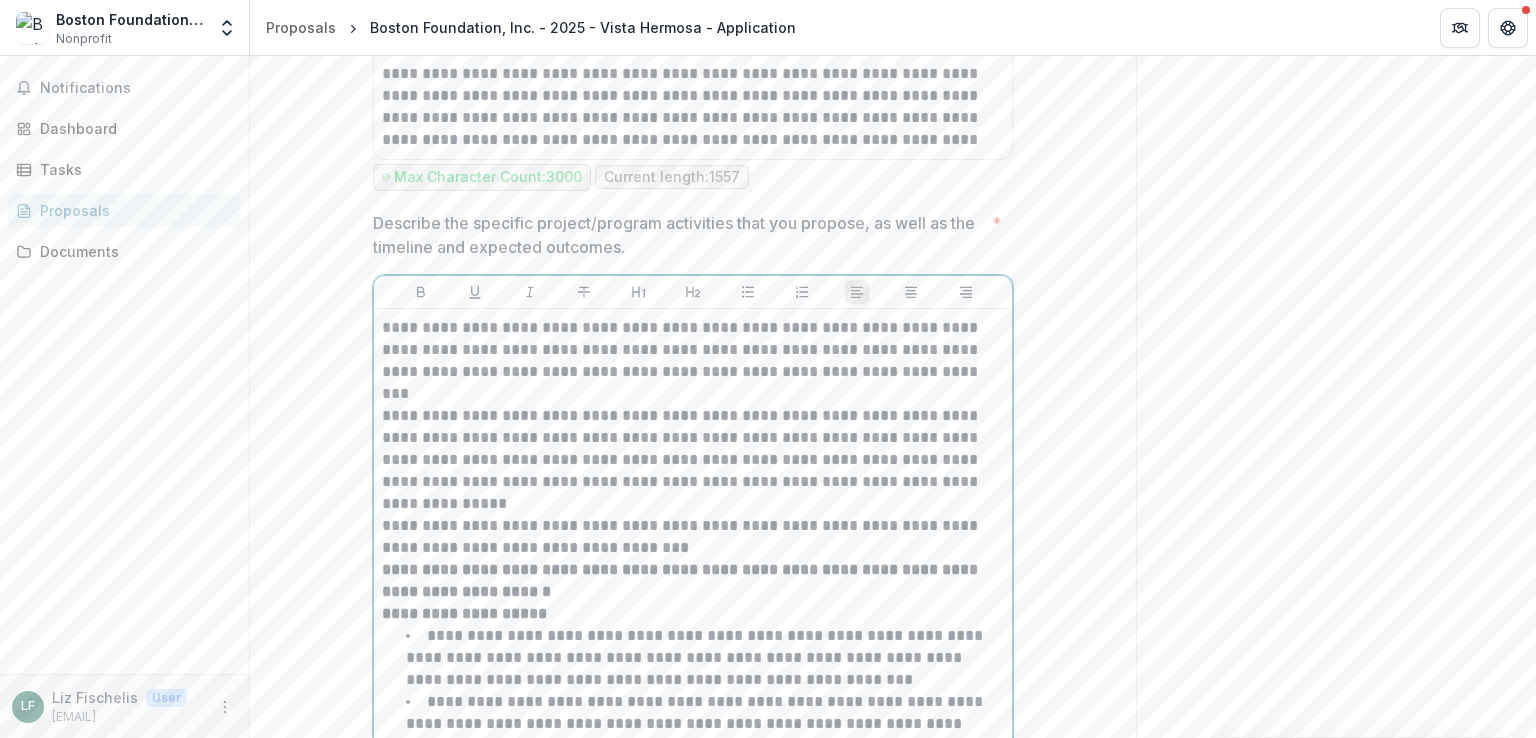 click on "**********" at bounding box center [693, 460] 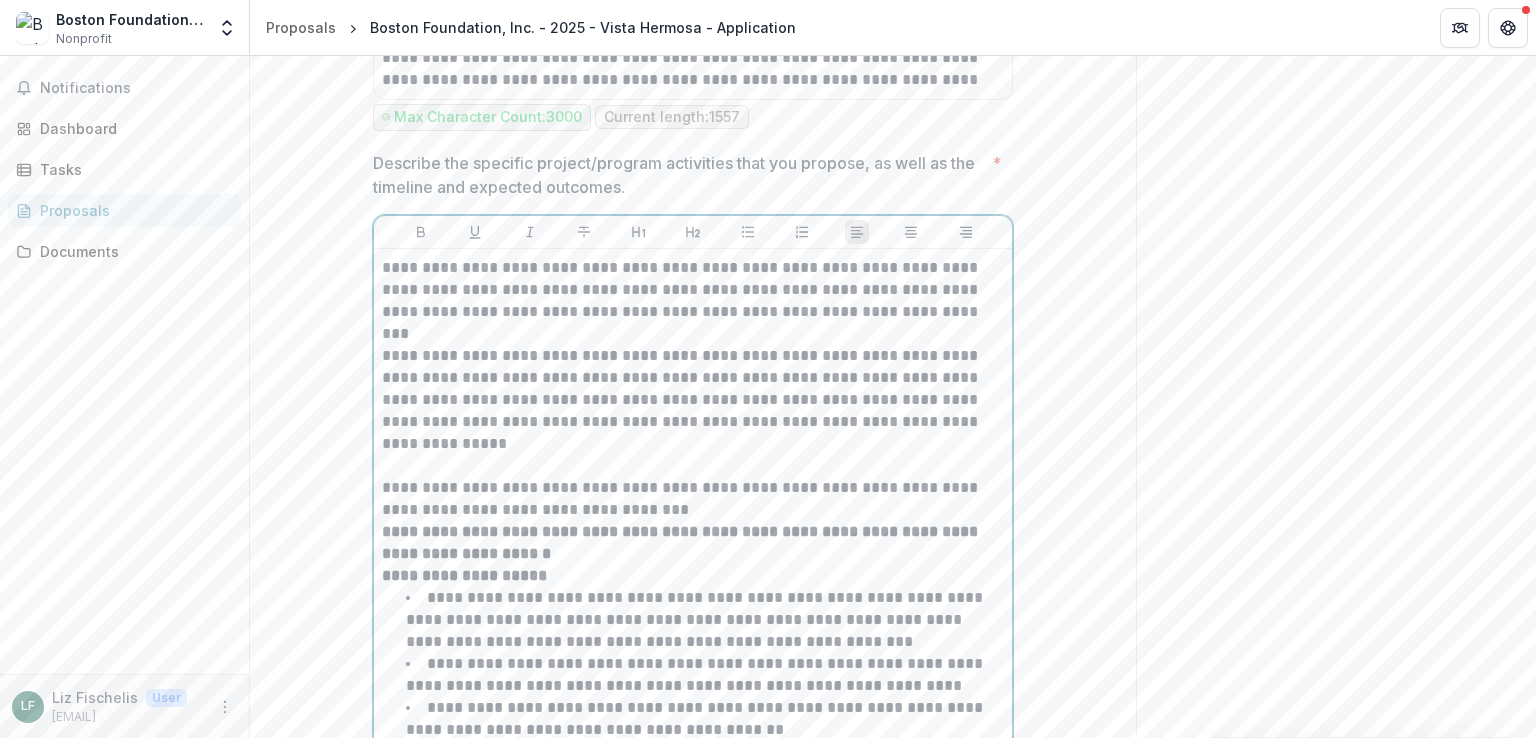 scroll, scrollTop: 4166, scrollLeft: 0, axis: vertical 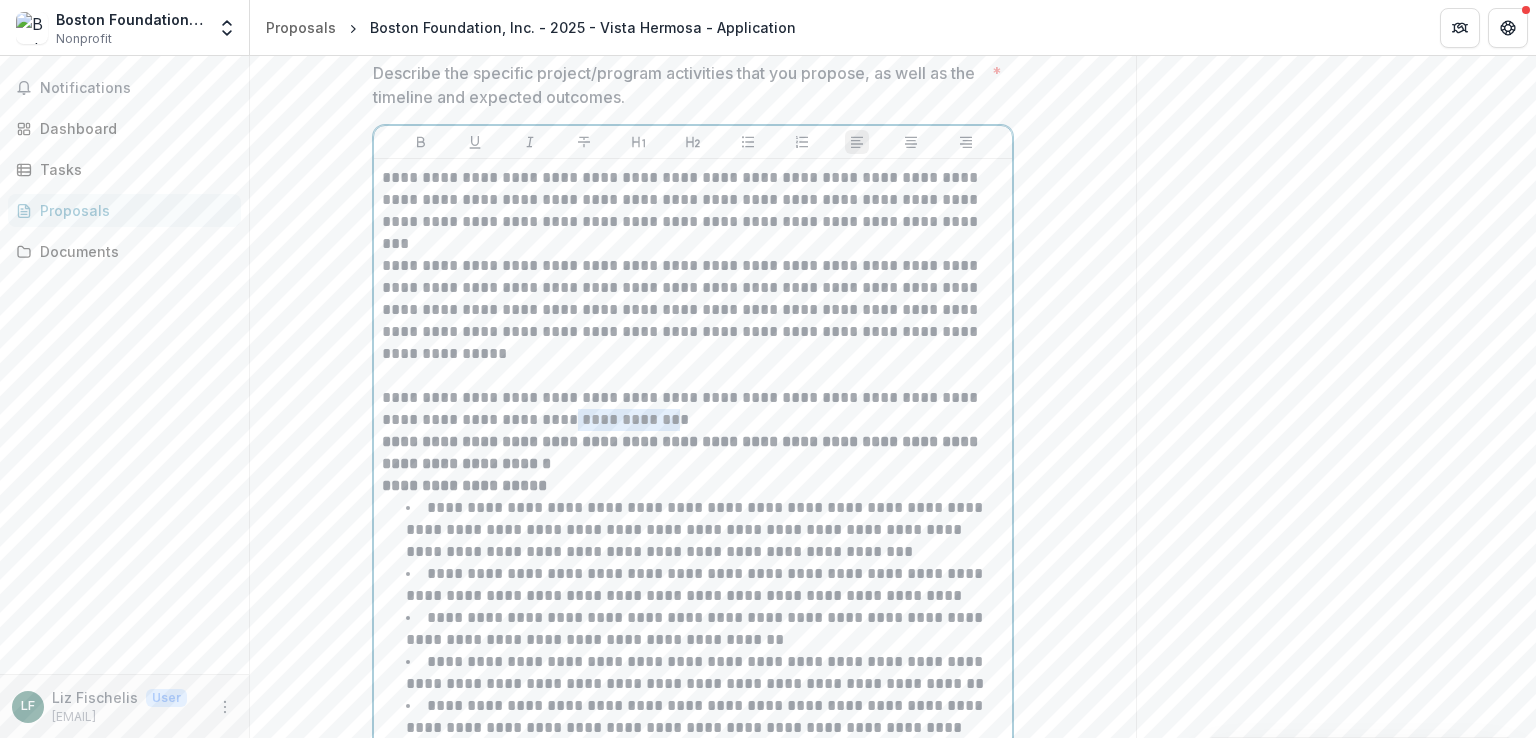 drag, startPoint x: 535, startPoint y: 409, endPoint x: 631, endPoint y: 412, distance: 96.04687 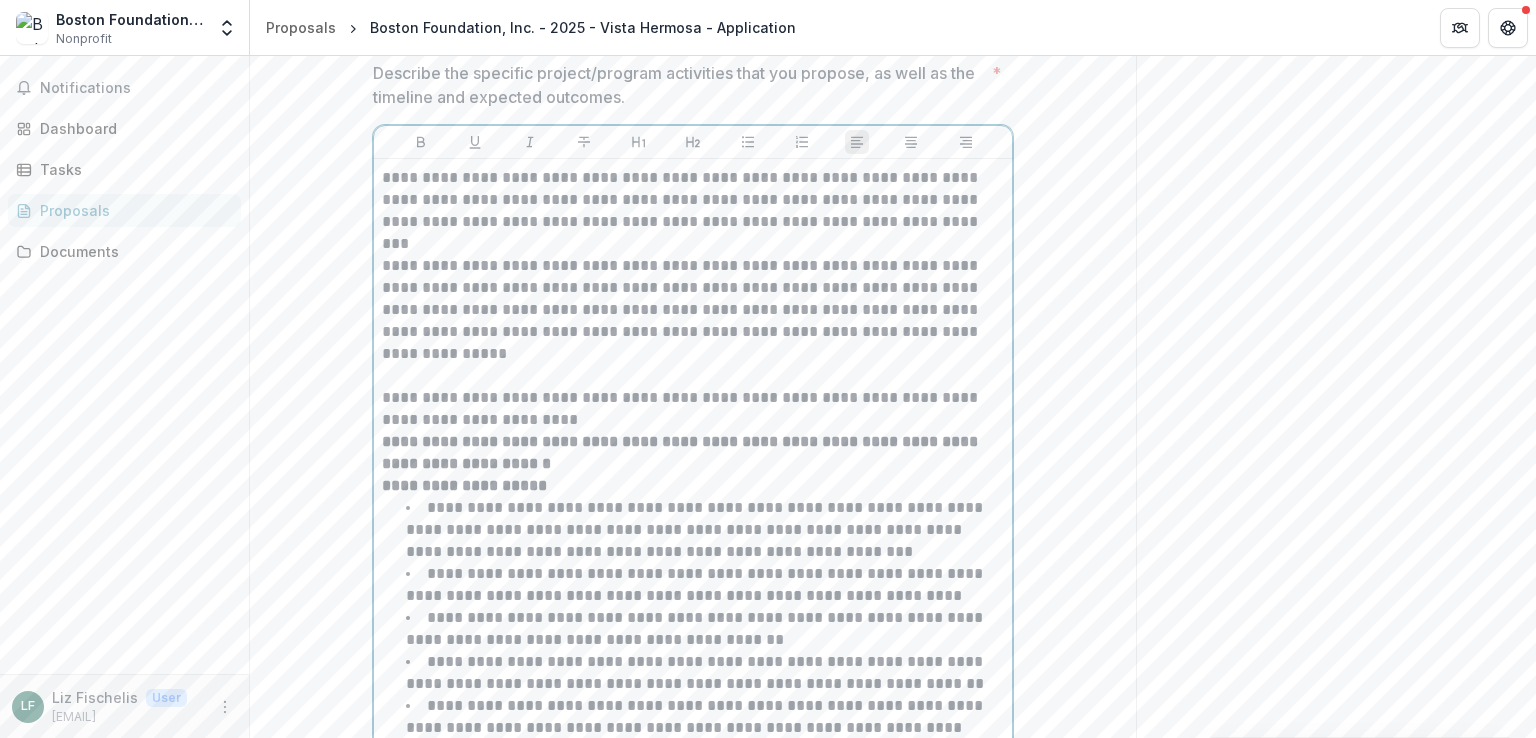 click on "**********" at bounding box center [693, 409] 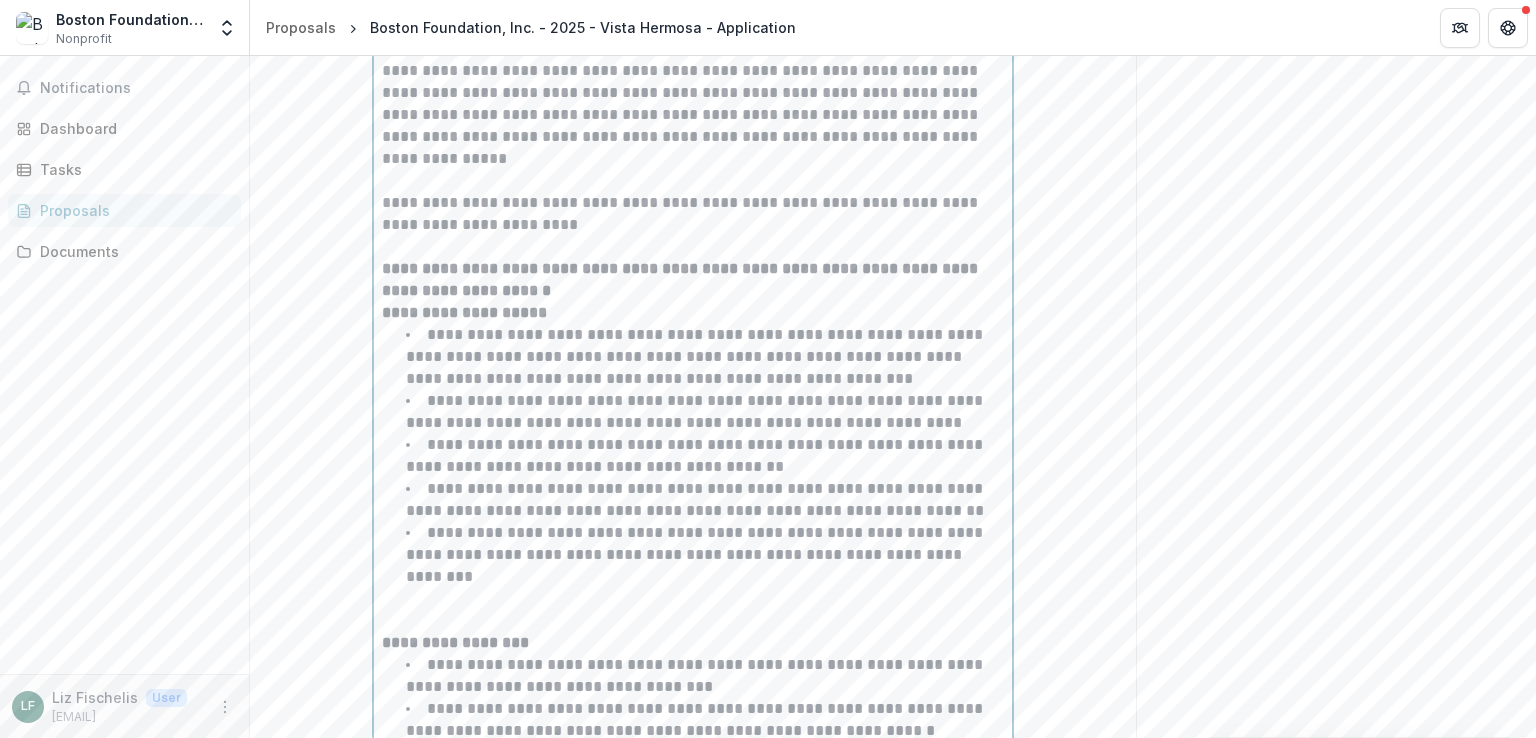 scroll, scrollTop: 4370, scrollLeft: 0, axis: vertical 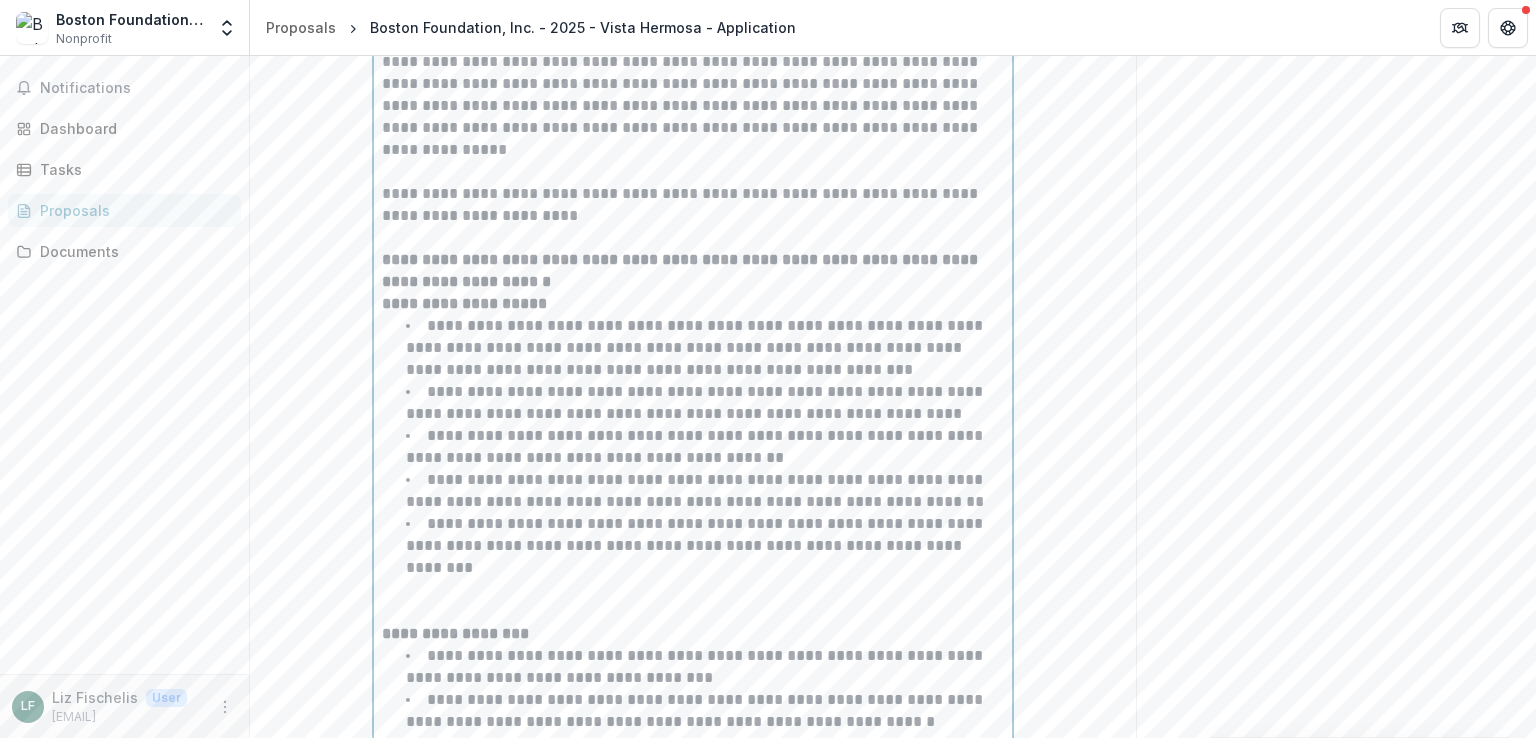 click at bounding box center [693, 601] 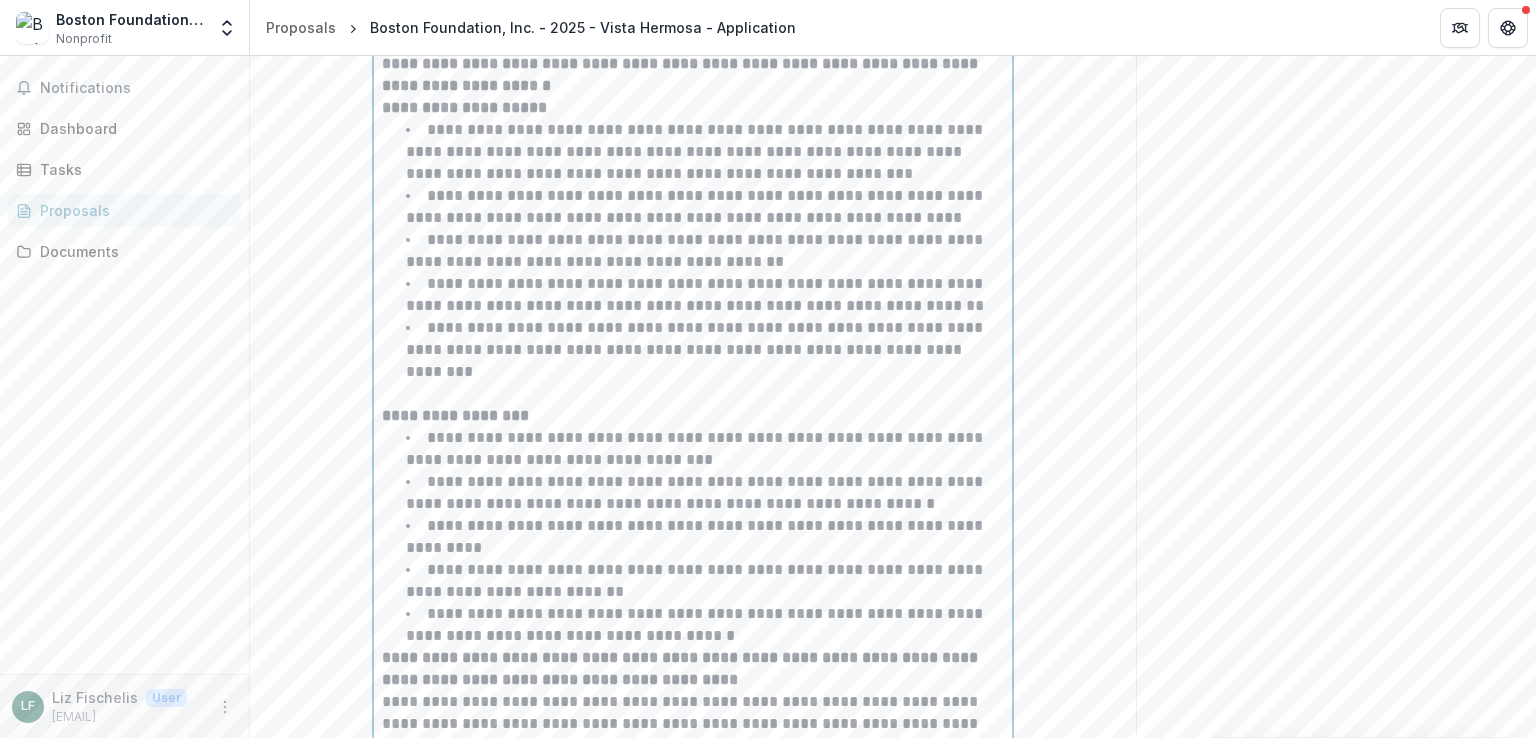 scroll, scrollTop: 4636, scrollLeft: 0, axis: vertical 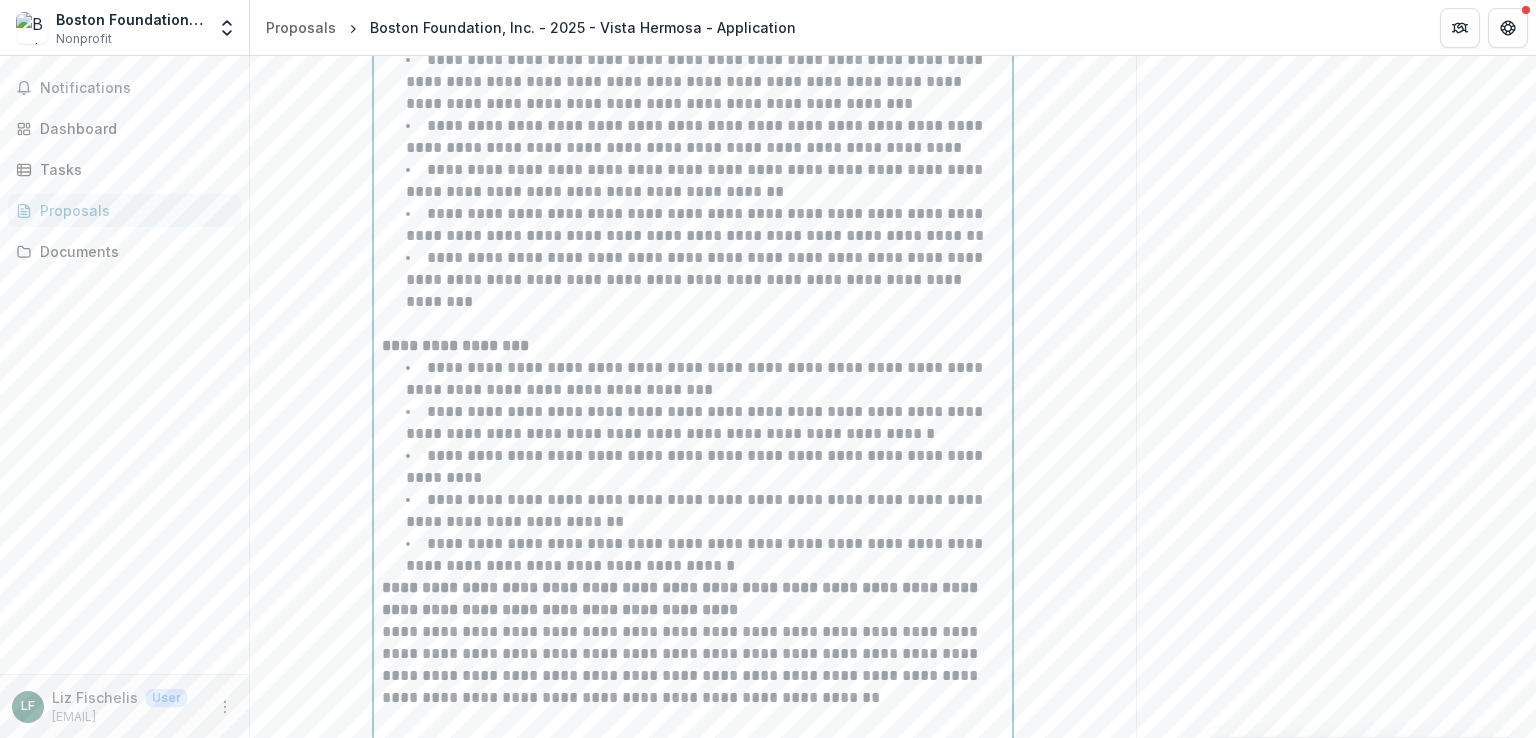 click on "**********" at bounding box center [682, 598] 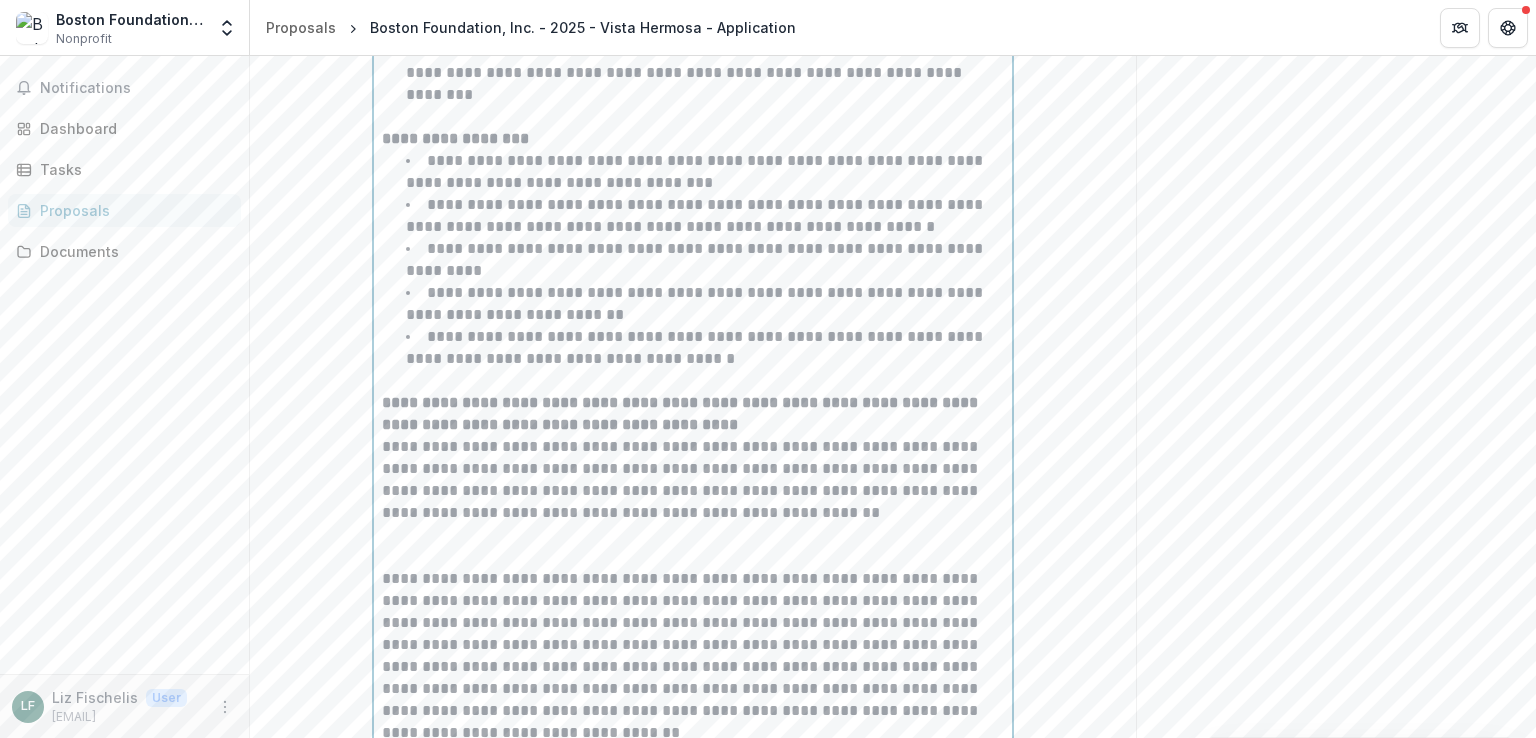 scroll, scrollTop: 4844, scrollLeft: 0, axis: vertical 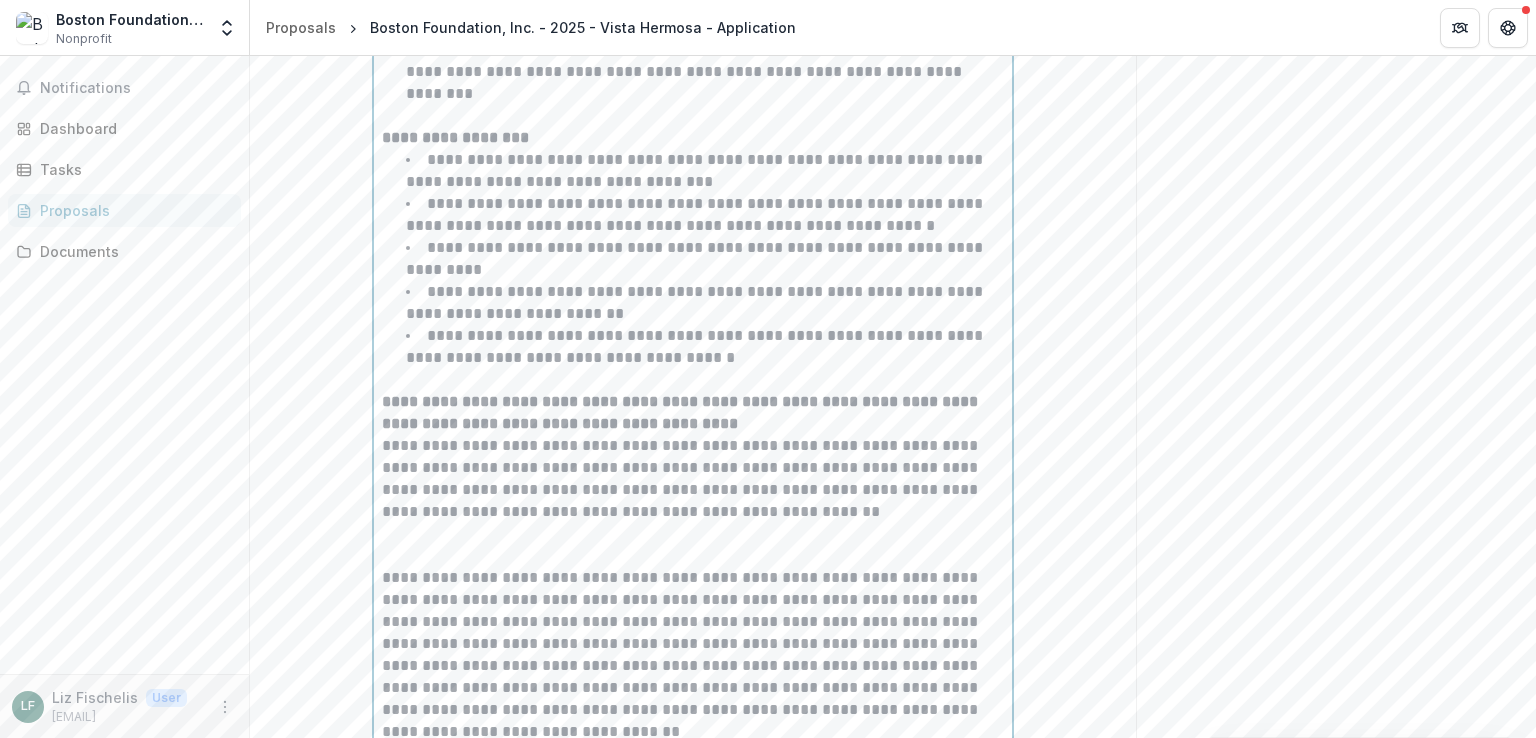 click at bounding box center (693, 545) 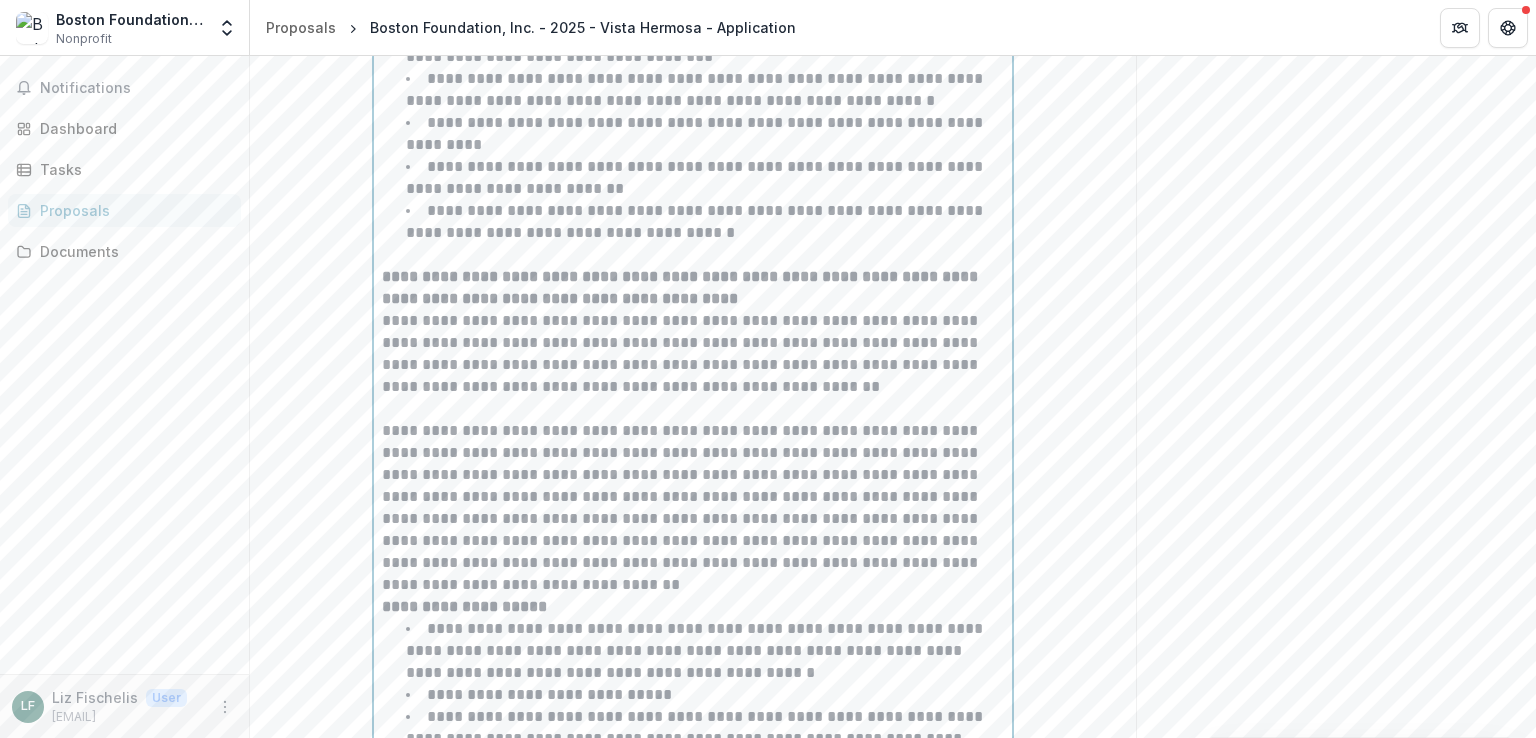 scroll, scrollTop: 4973, scrollLeft: 0, axis: vertical 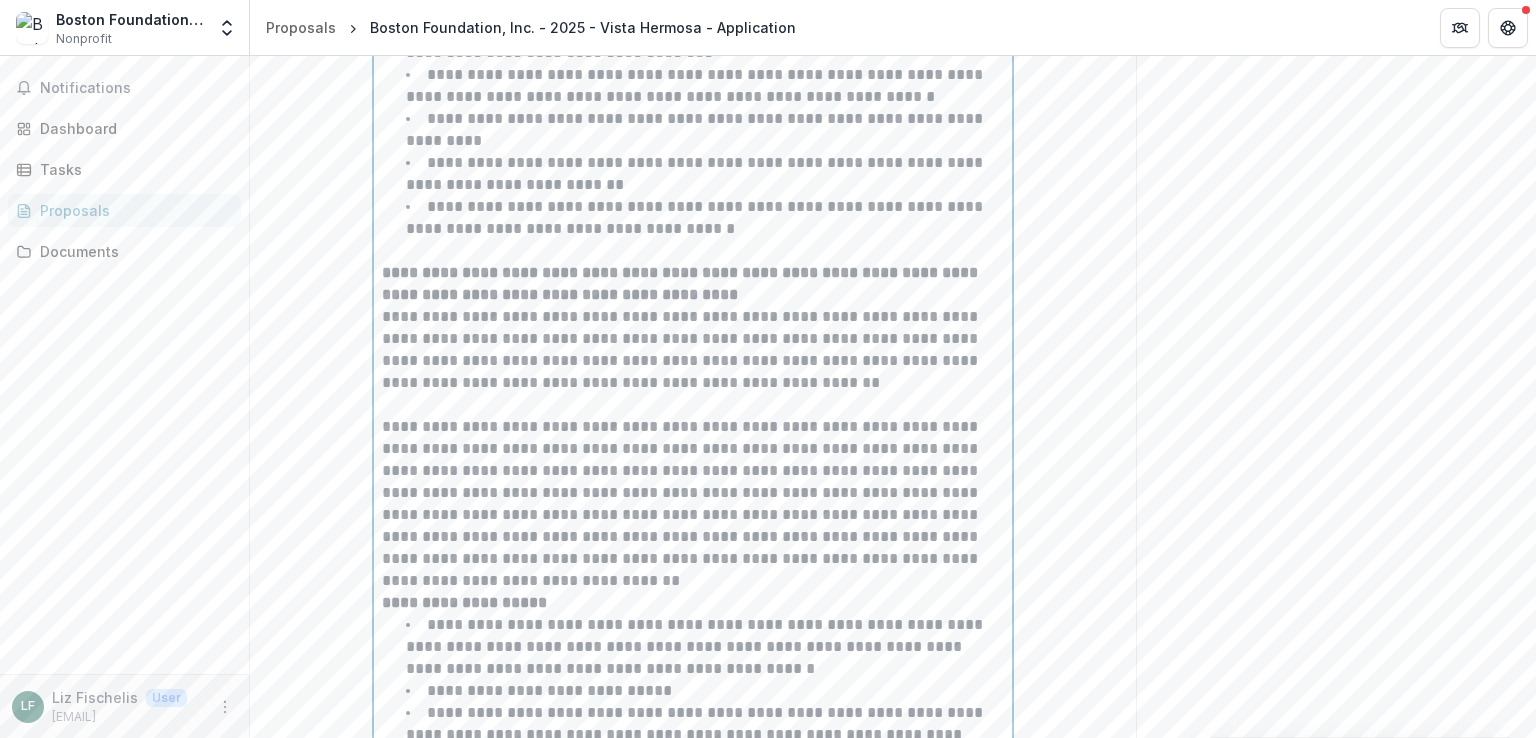 click on "**********" at bounding box center (693, 504) 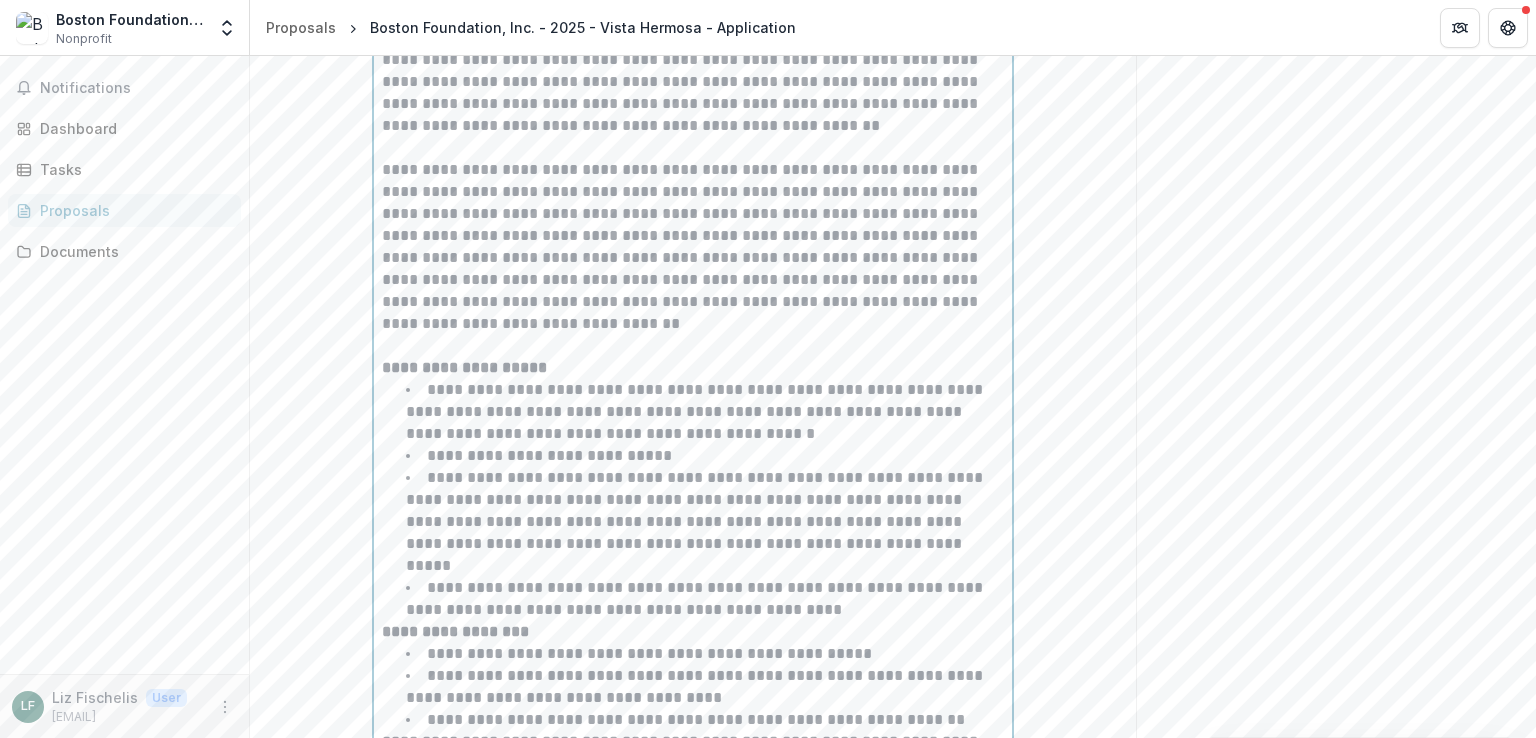 scroll, scrollTop: 5231, scrollLeft: 0, axis: vertical 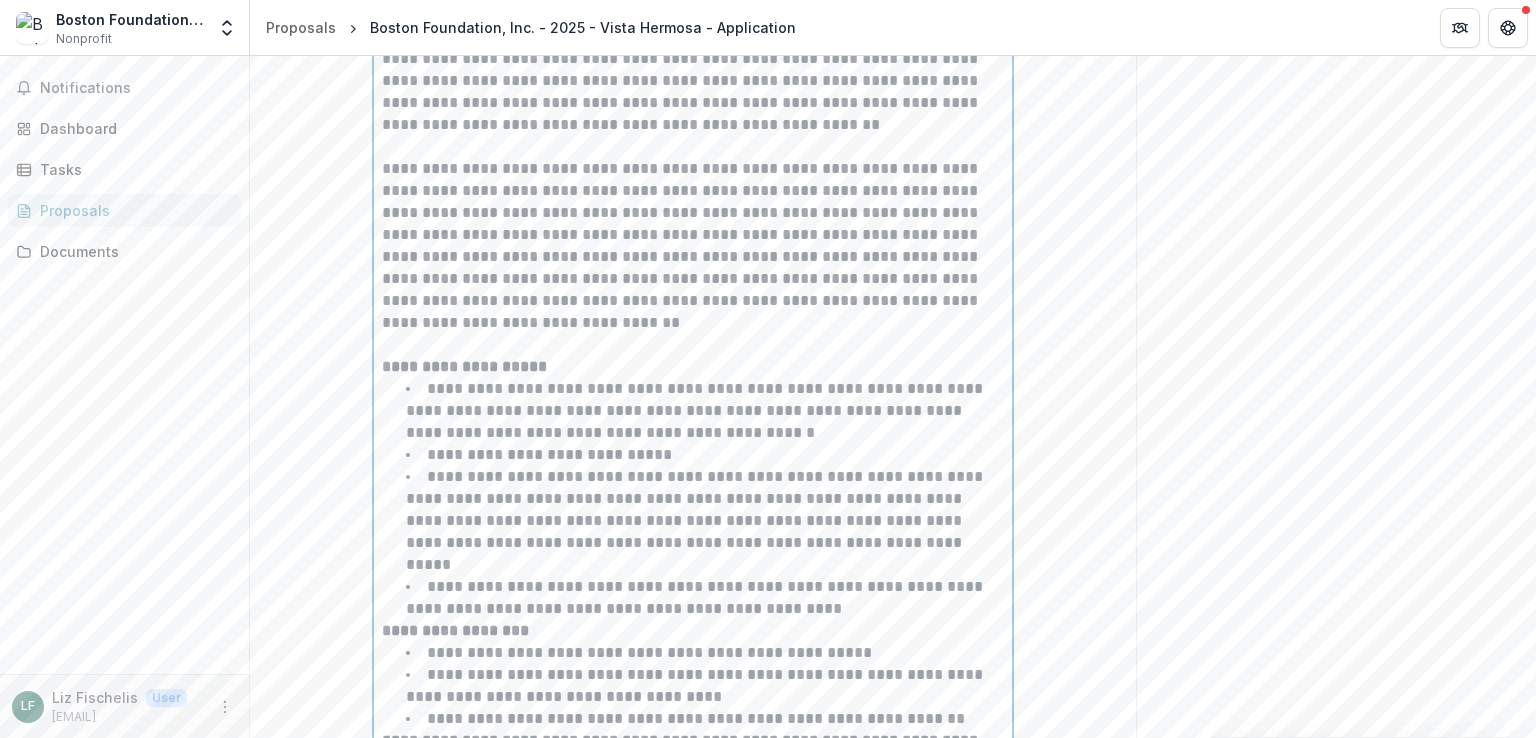 click on "**********" at bounding box center (705, 598) 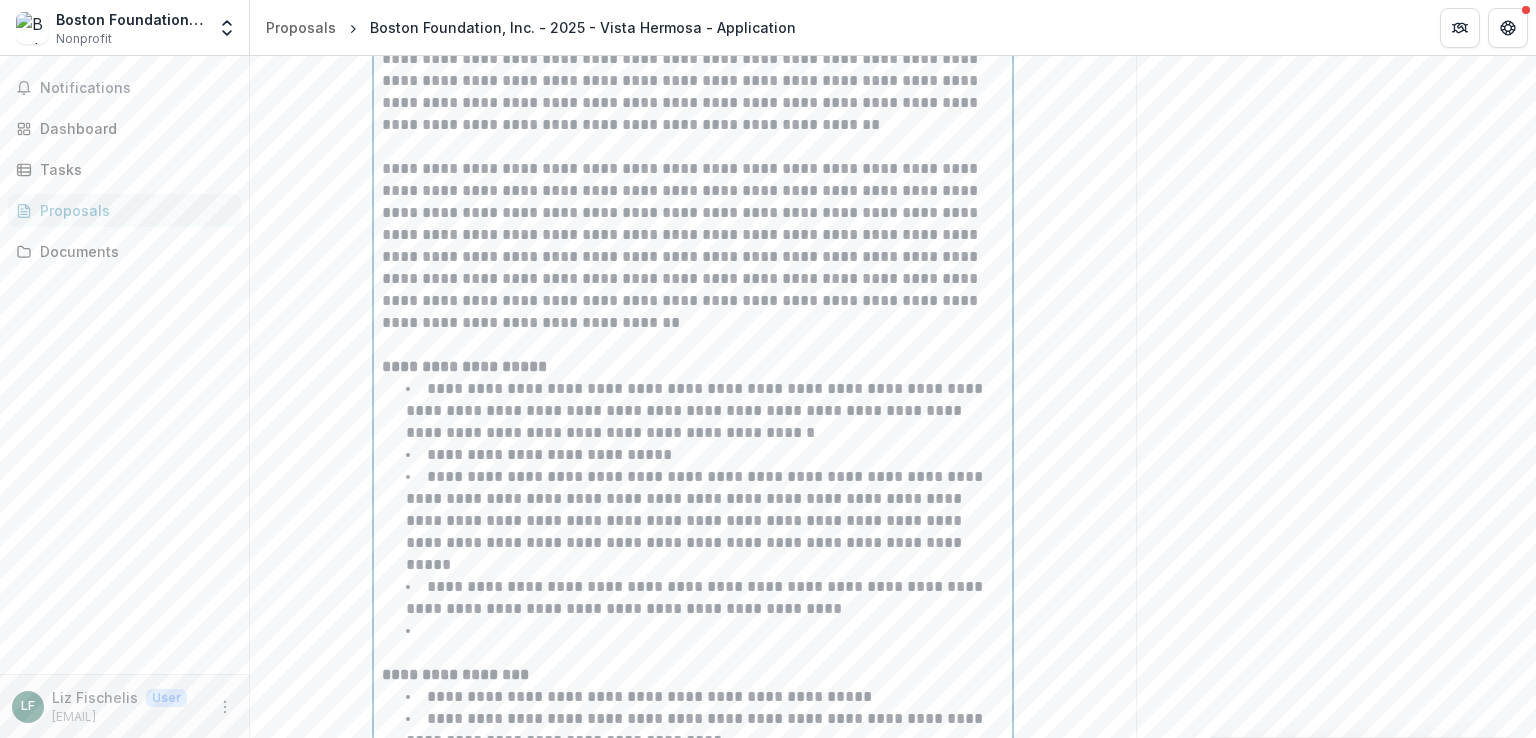 click on "**********" at bounding box center (693, 620) 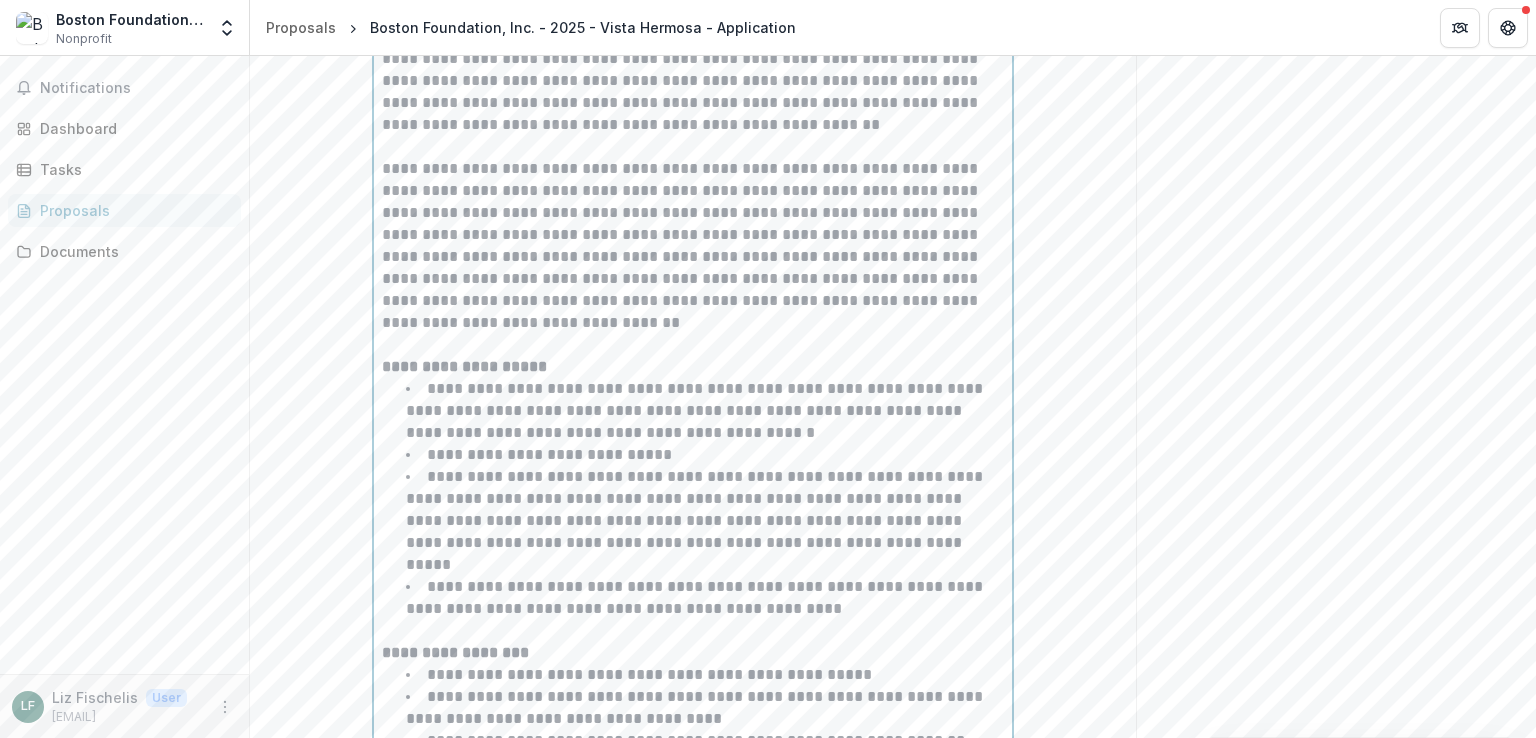 click on "**********" at bounding box center (455, 652) 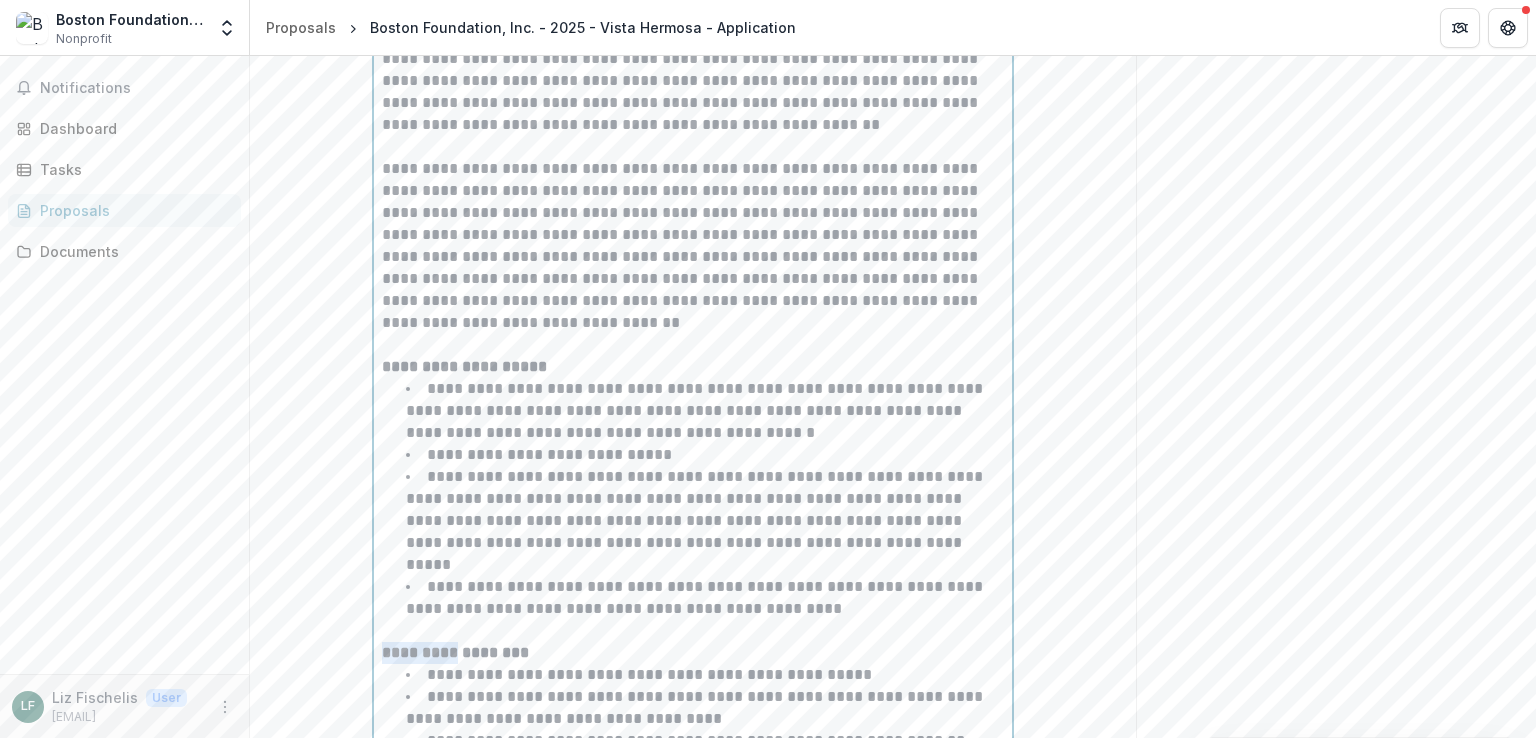 click on "**********" at bounding box center [455, 652] 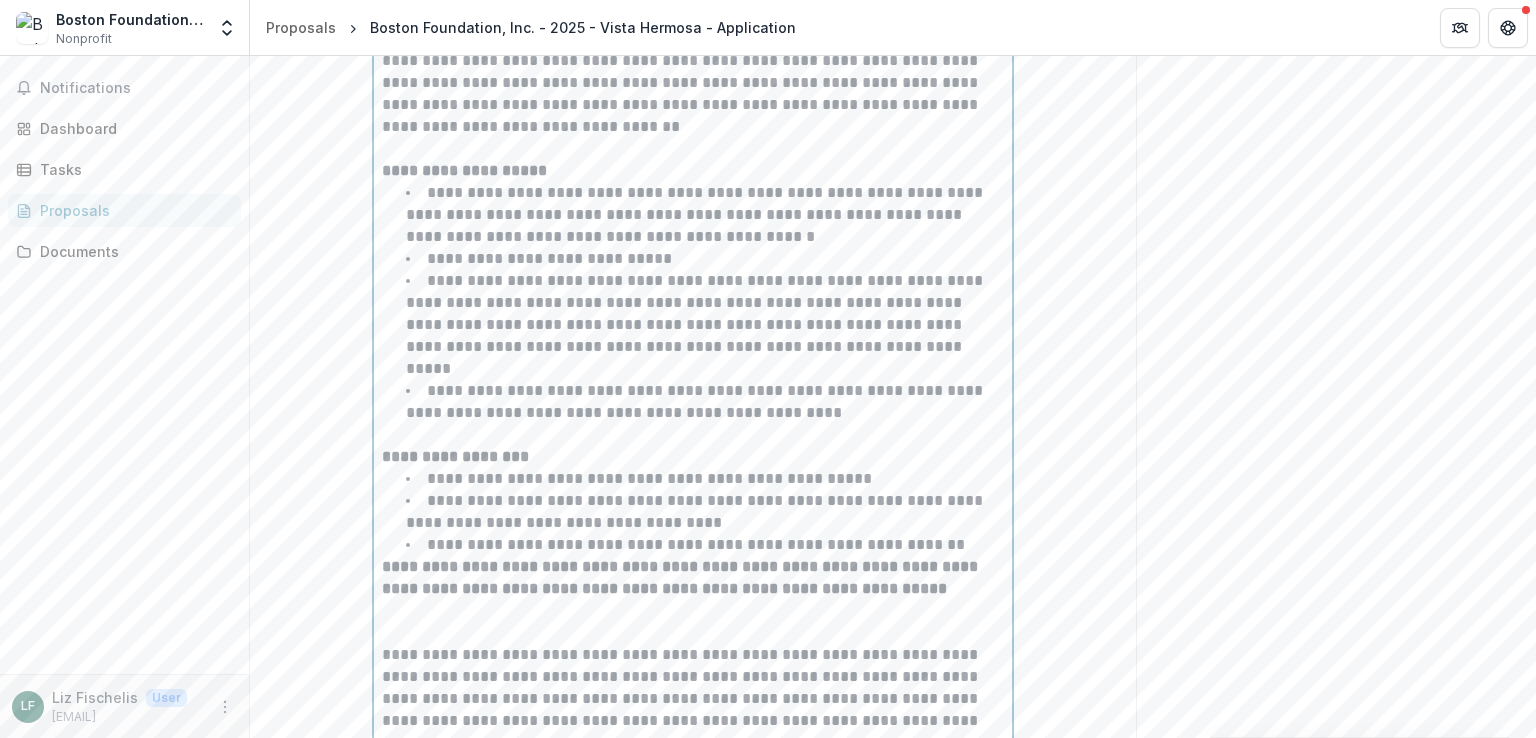 scroll, scrollTop: 5428, scrollLeft: 0, axis: vertical 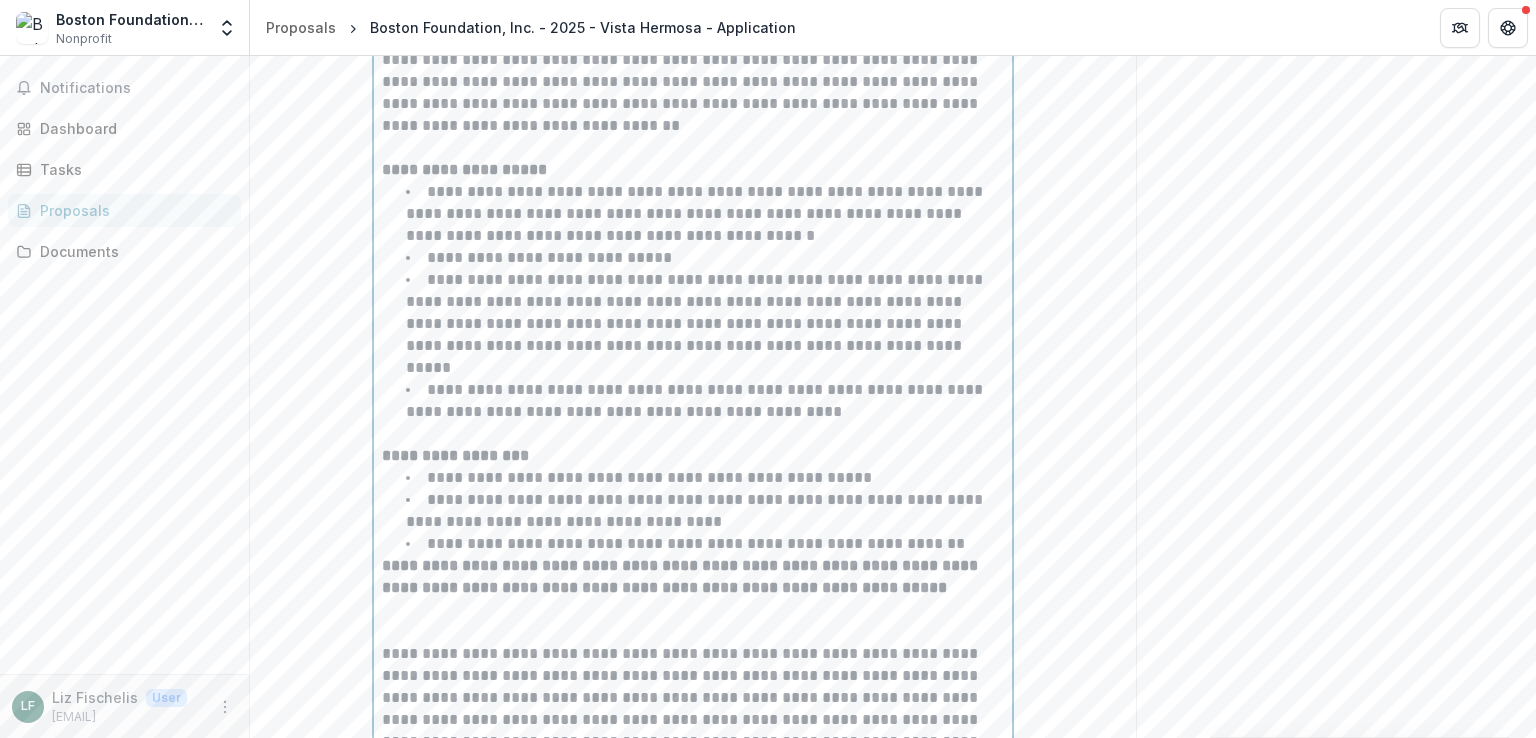 click on "**********" at bounding box center (682, 576) 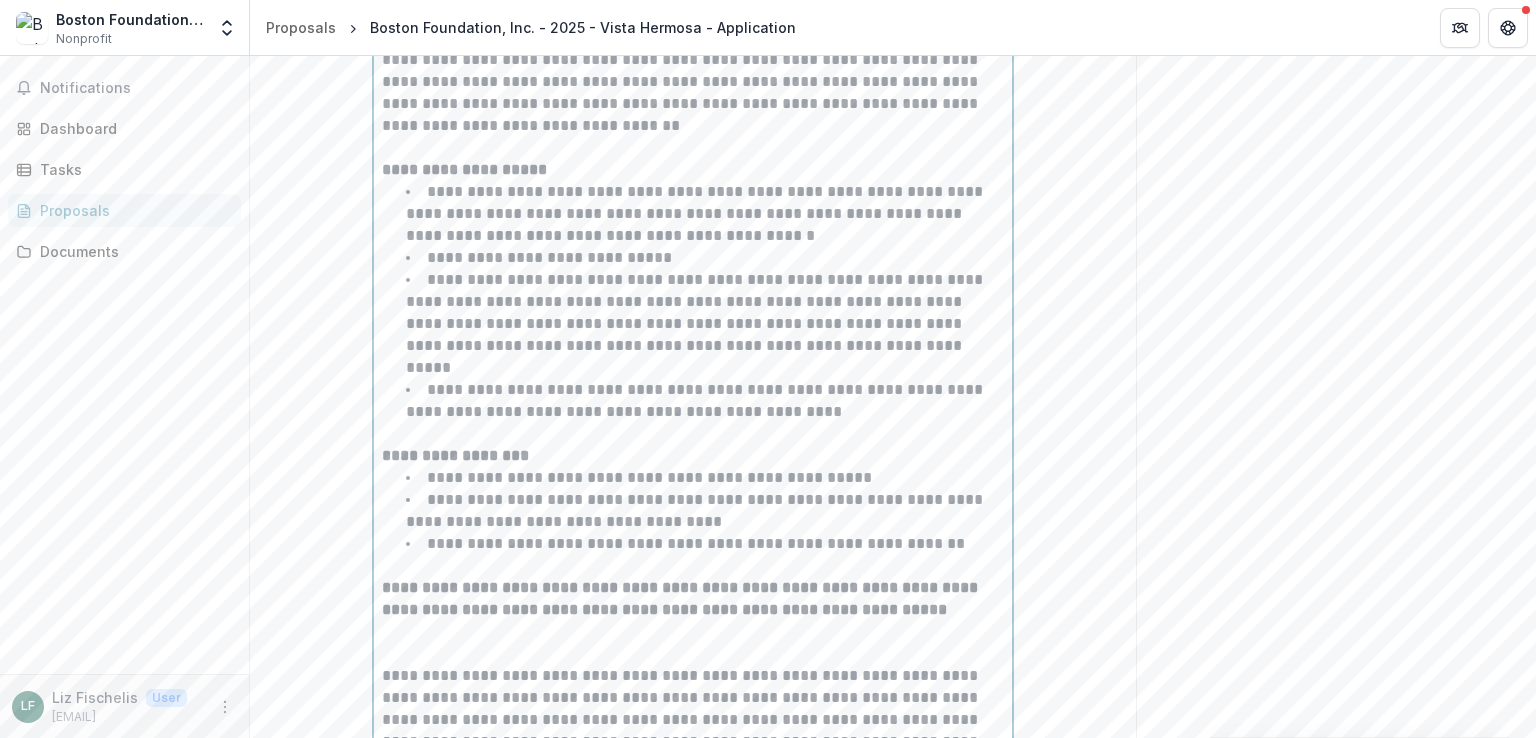 click at bounding box center (693, 643) 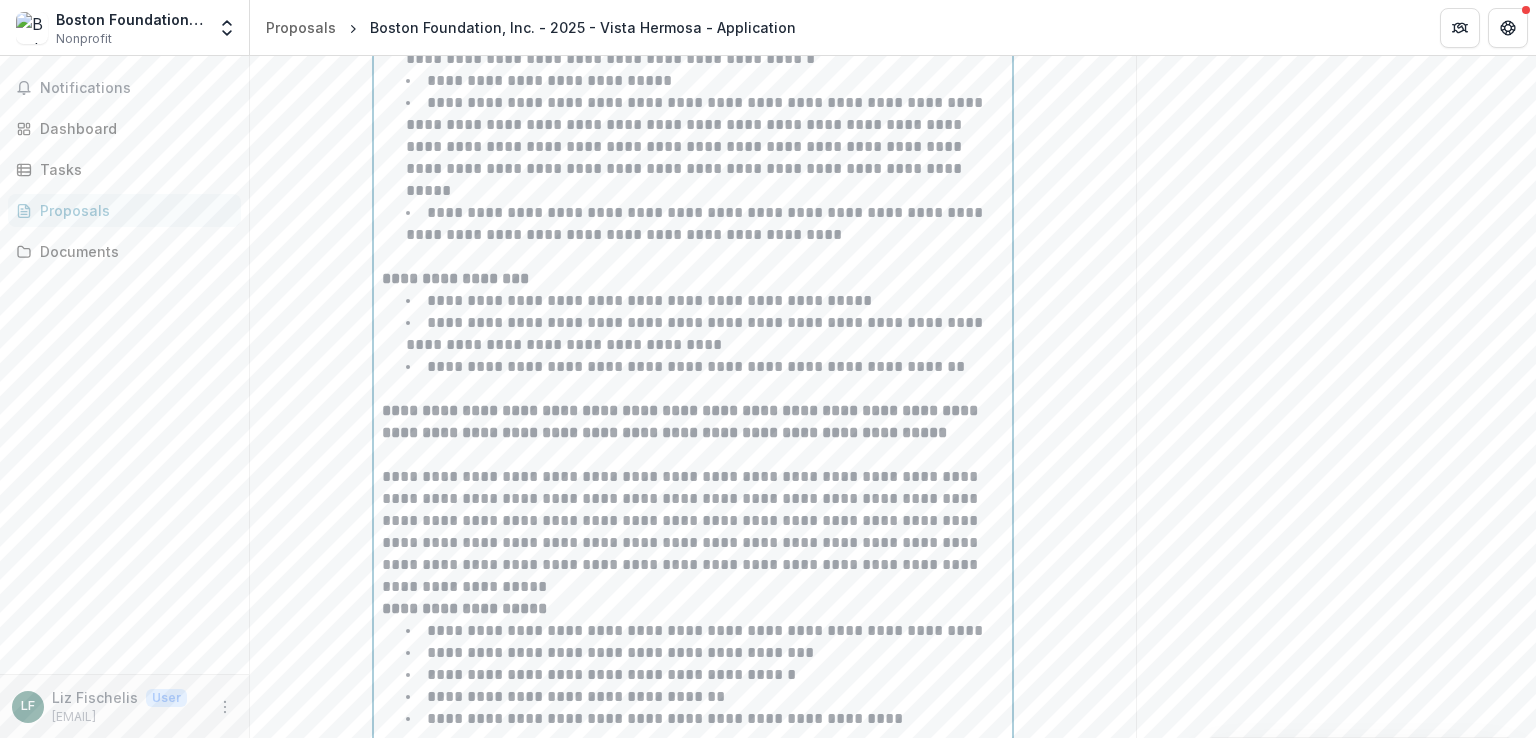 scroll, scrollTop: 5606, scrollLeft: 0, axis: vertical 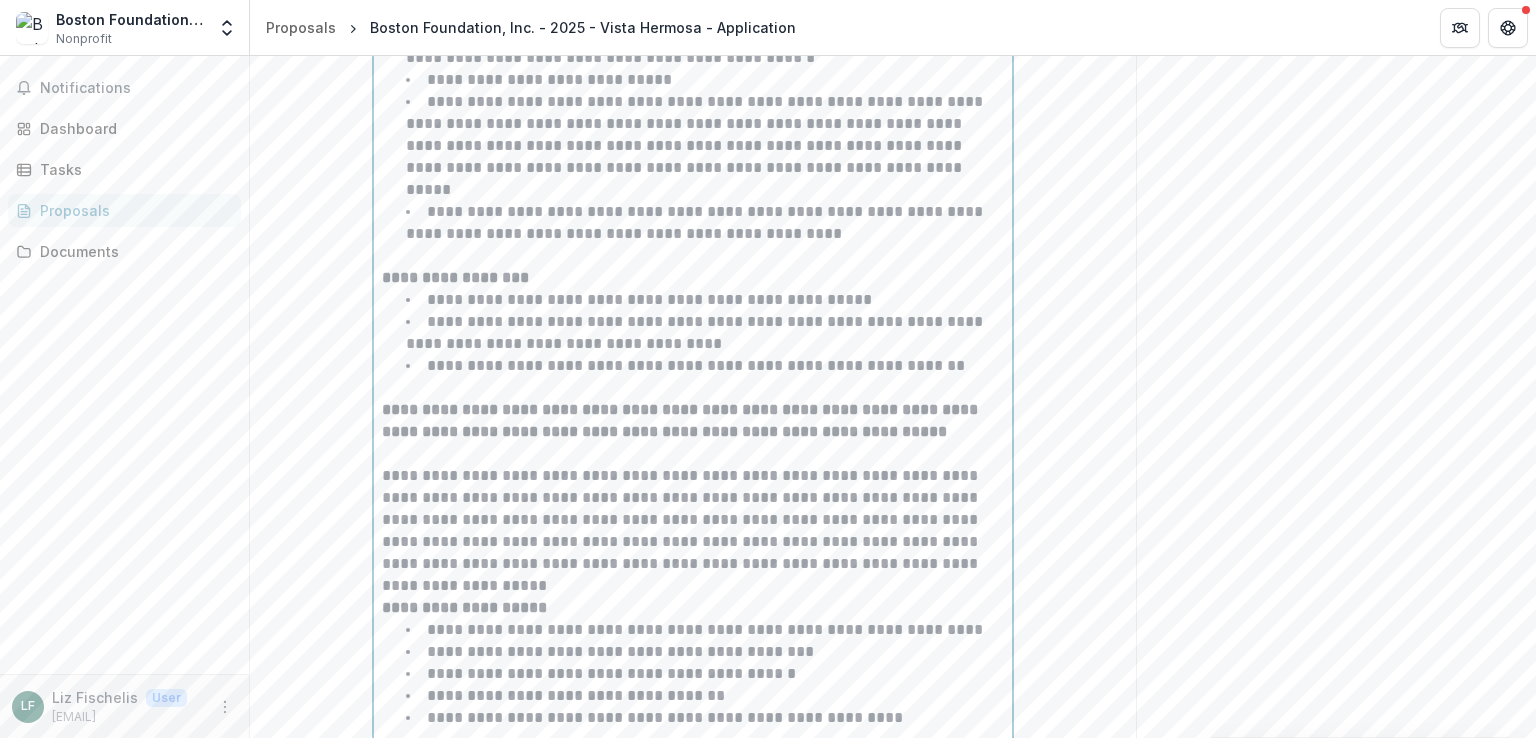 click on "**********" at bounding box center [693, 531] 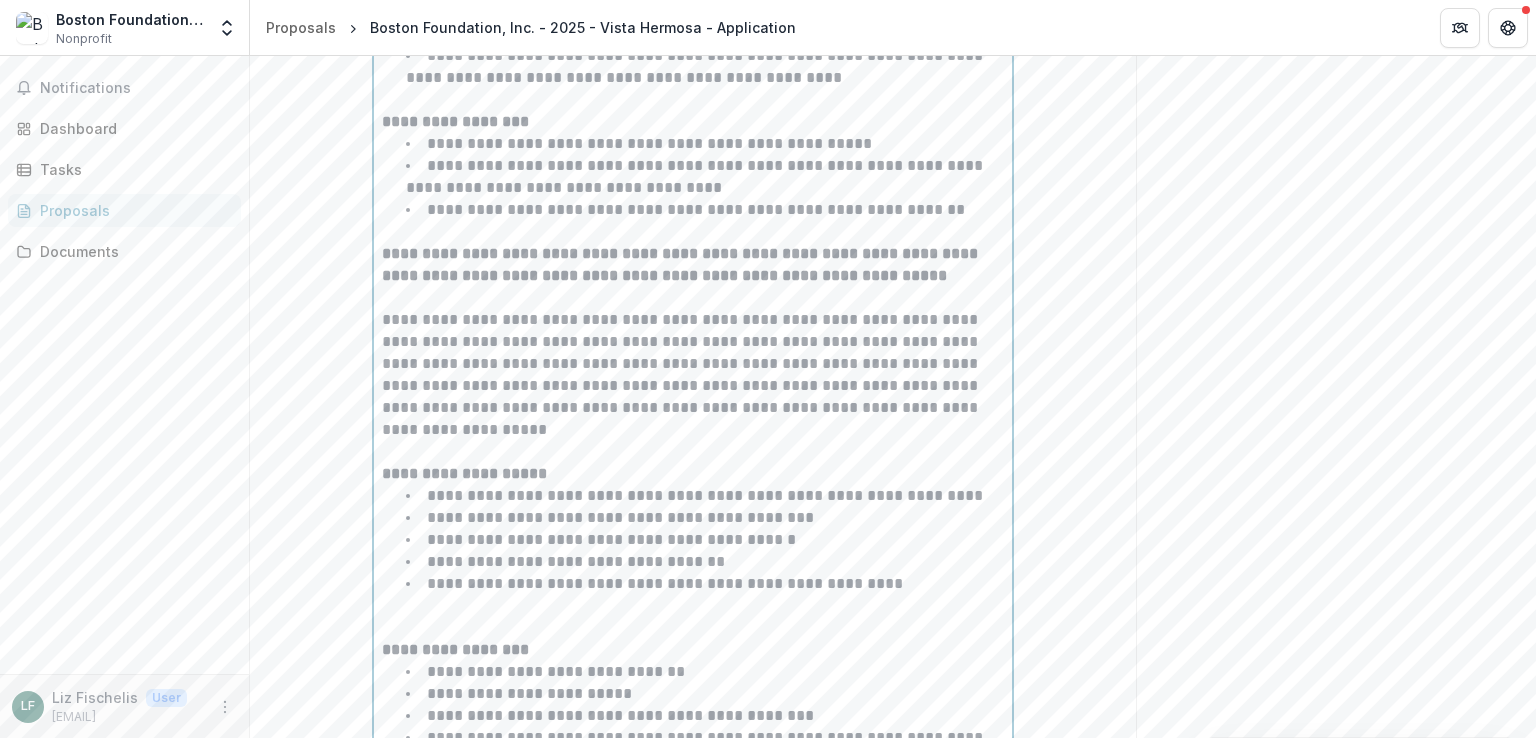scroll, scrollTop: 5779, scrollLeft: 0, axis: vertical 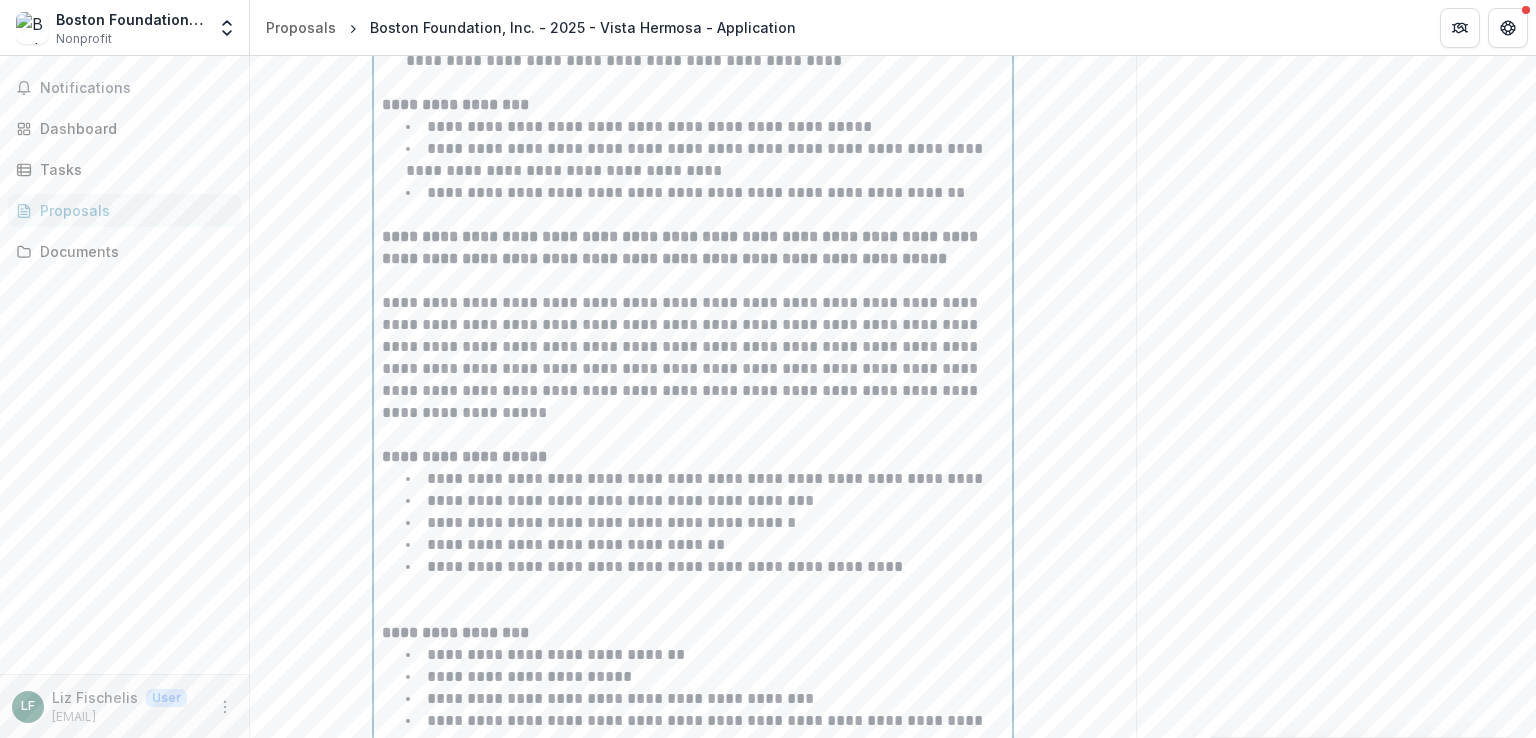 click at bounding box center (693, 600) 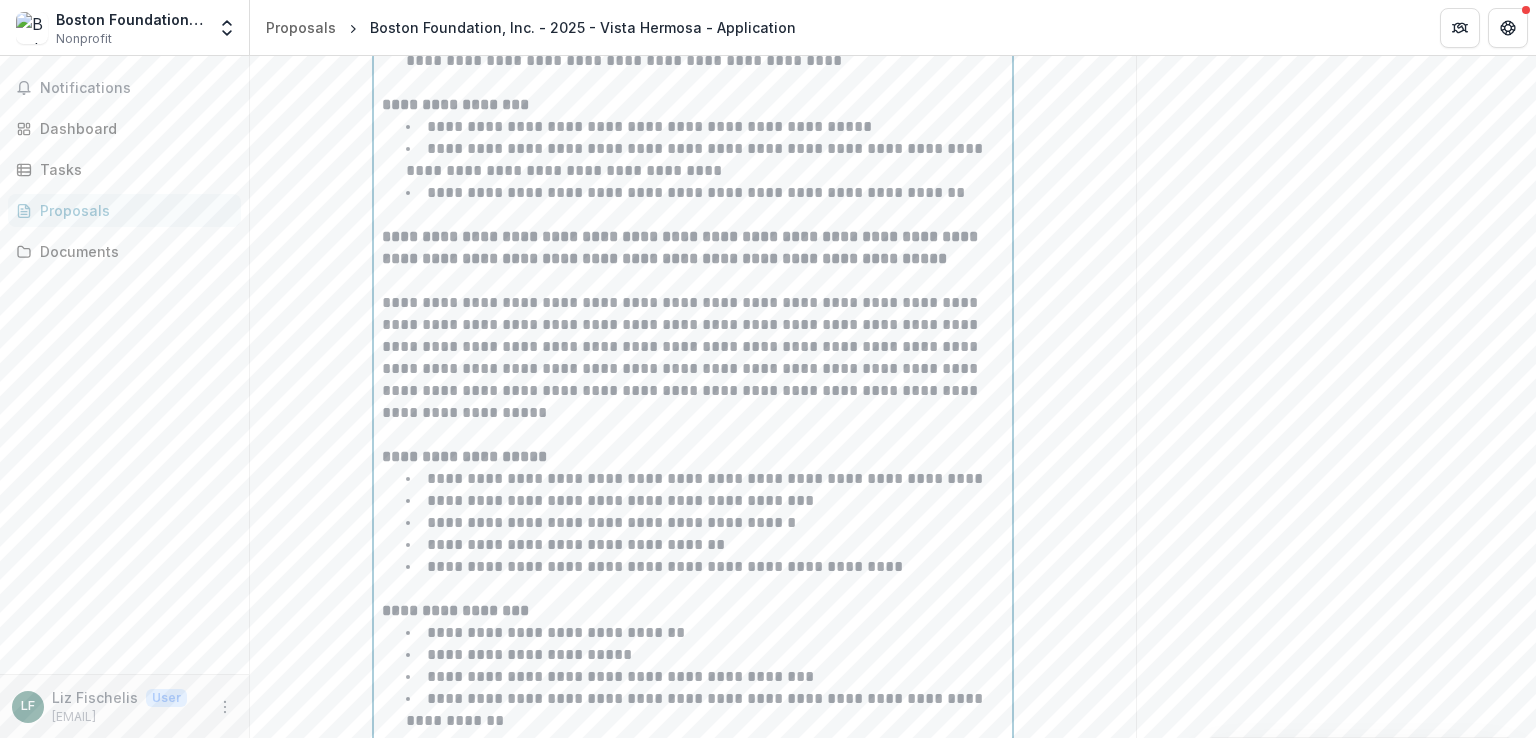 click on "**********" at bounding box center (455, 610) 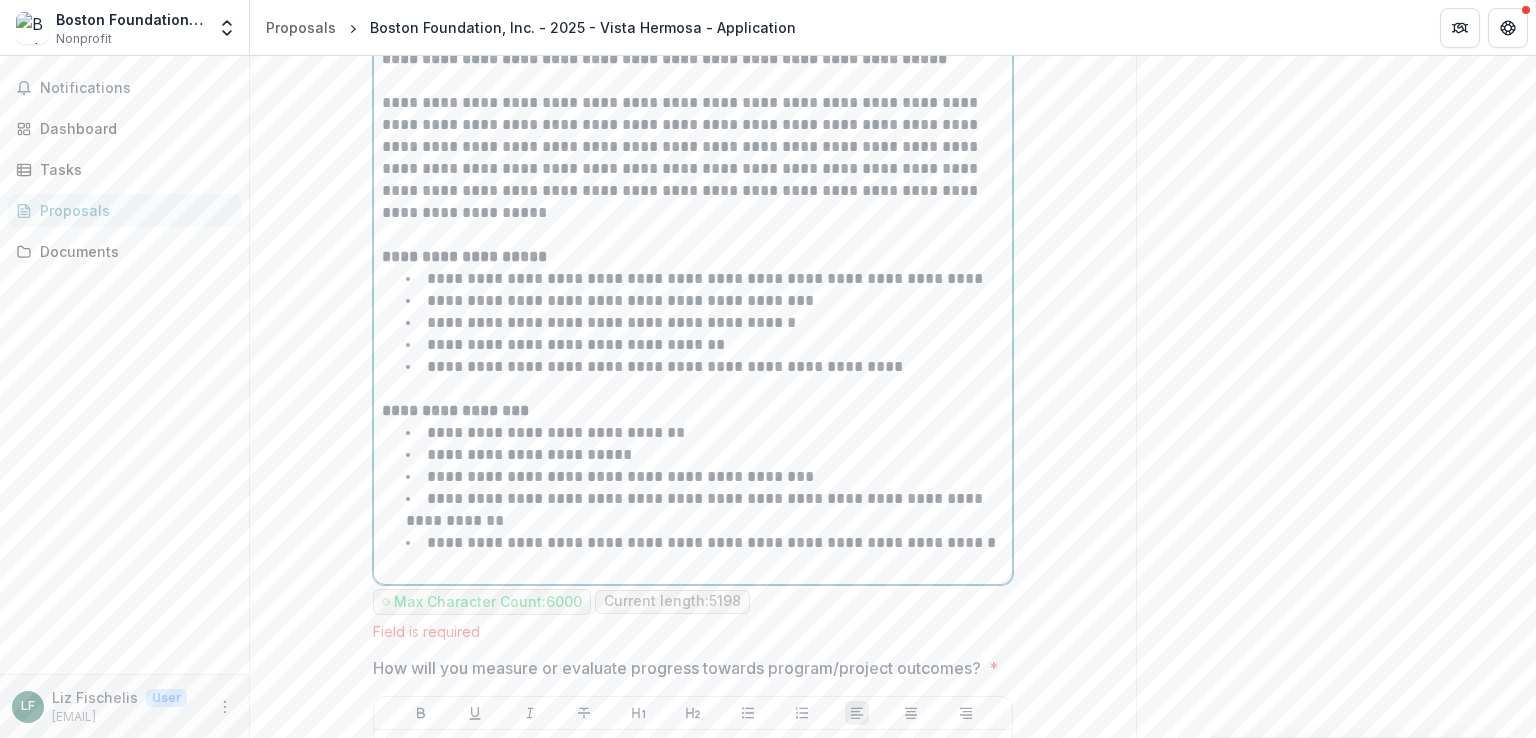 scroll, scrollTop: 5991, scrollLeft: 0, axis: vertical 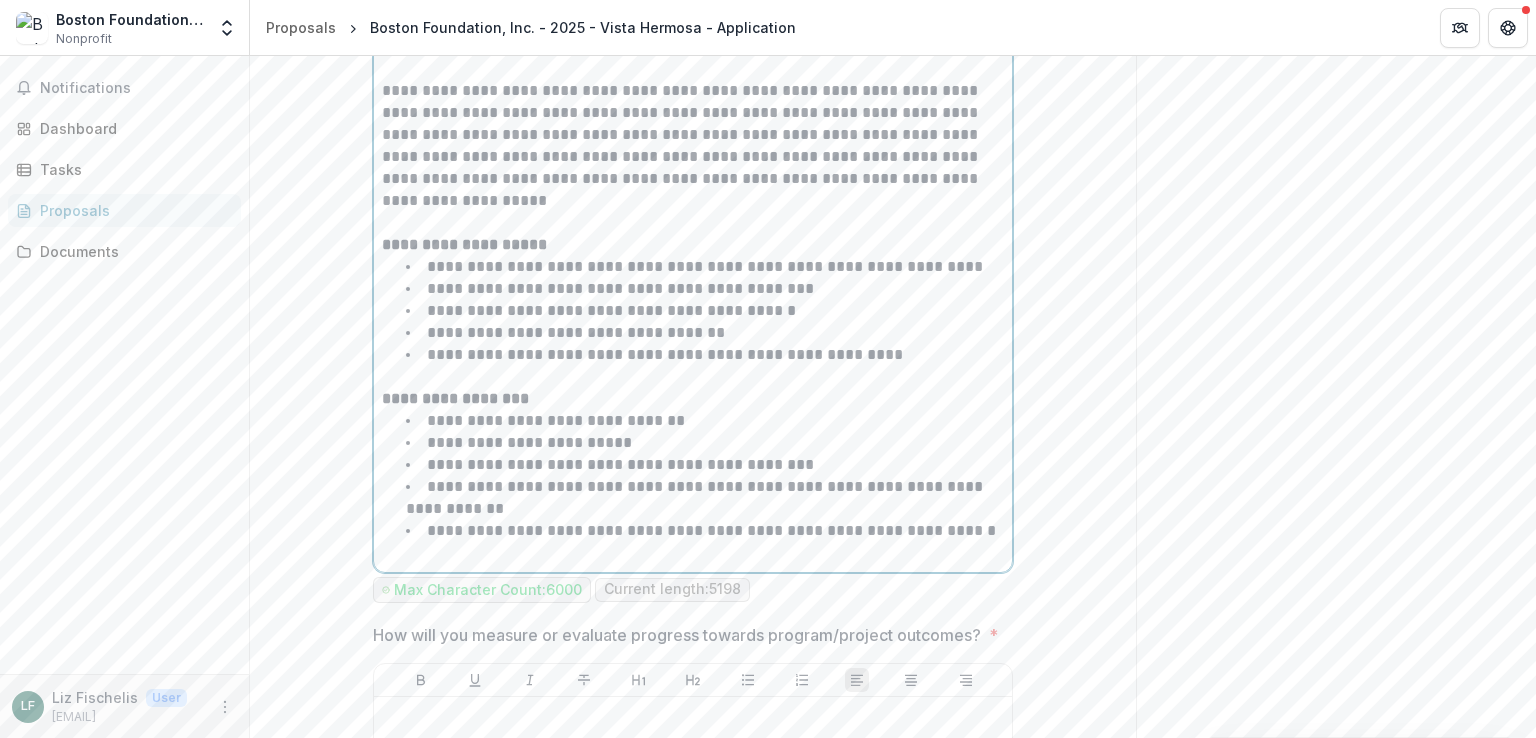 click at bounding box center [693, 553] 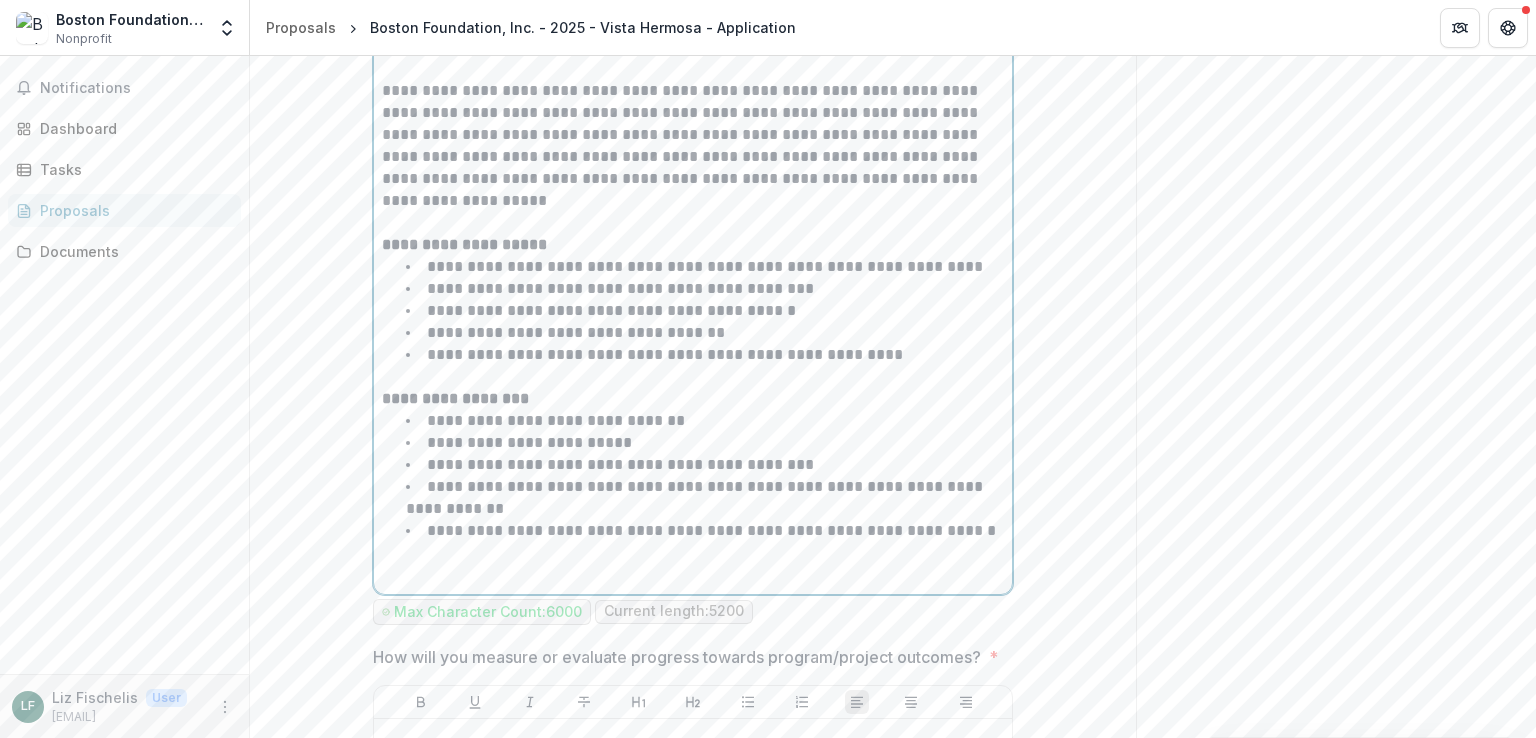 scroll, scrollTop: 6132, scrollLeft: 0, axis: vertical 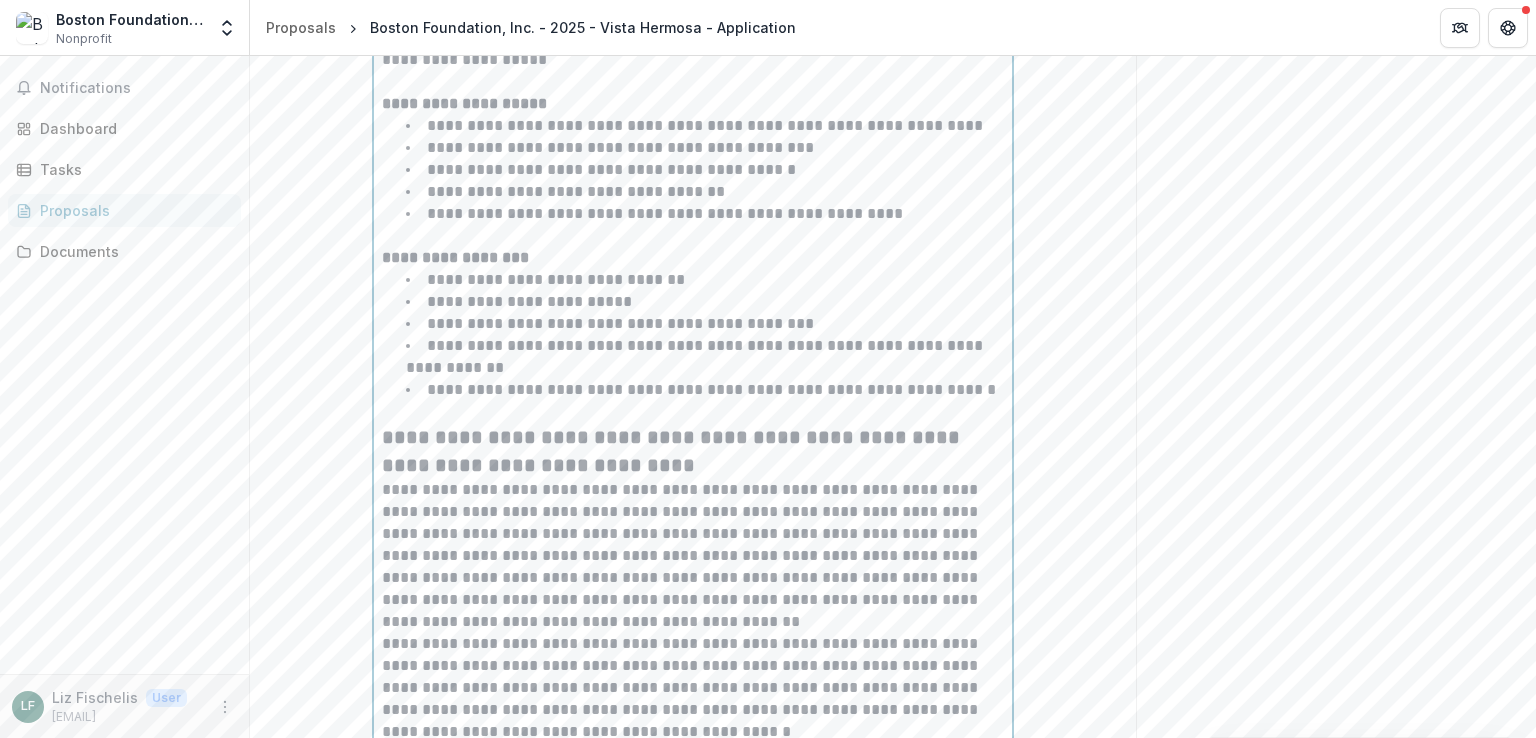 click on "**********" at bounding box center [693, 451] 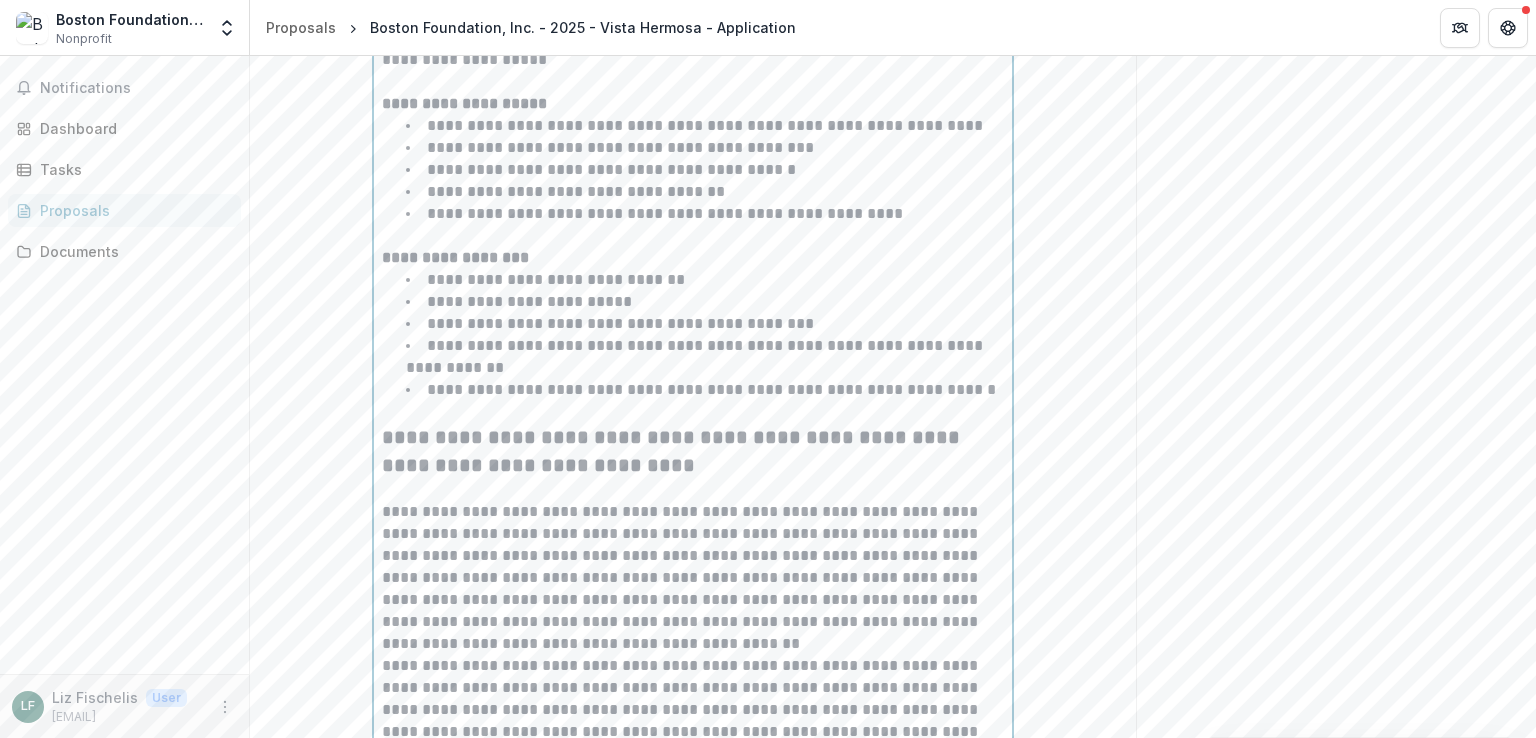 click on "**********" at bounding box center (693, 578) 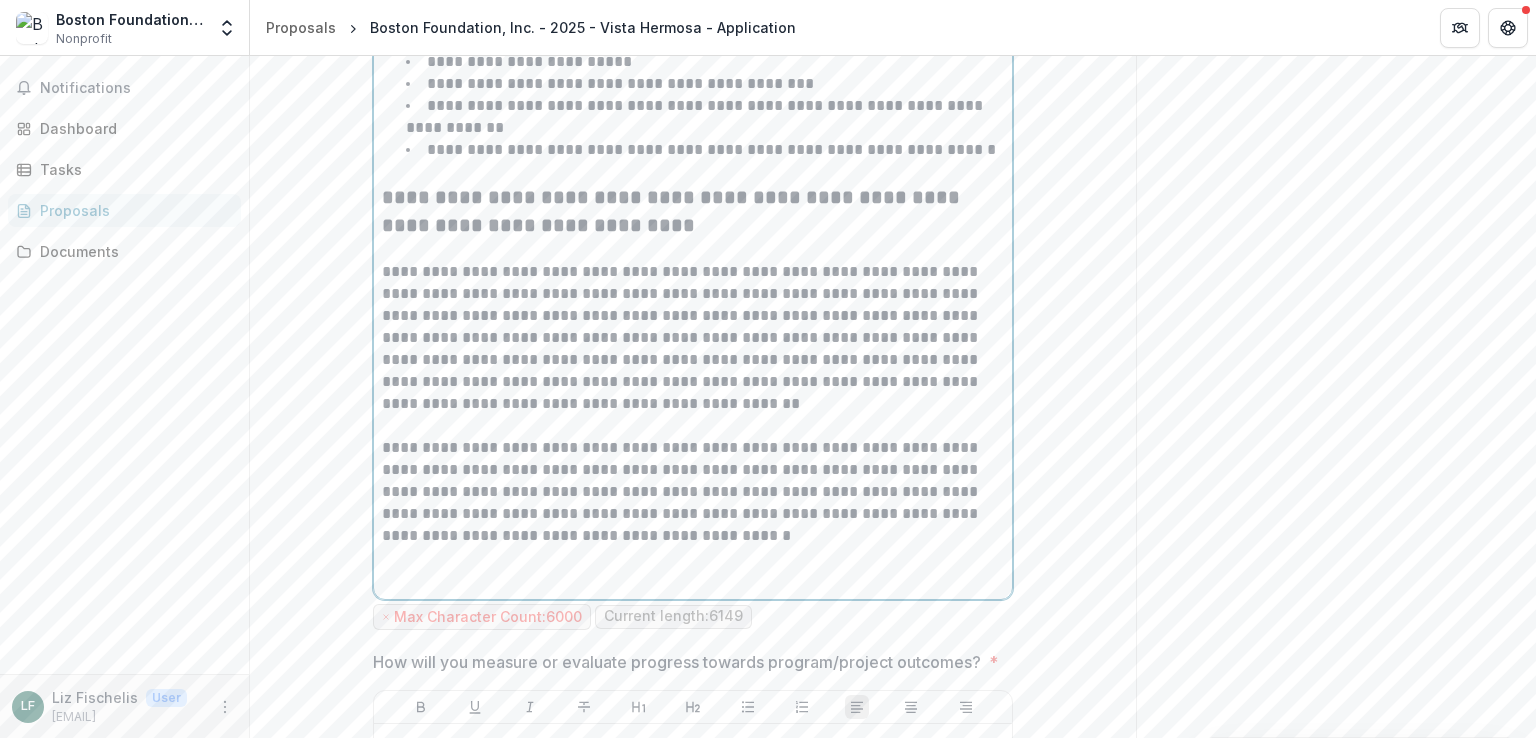 scroll, scrollTop: 6372, scrollLeft: 0, axis: vertical 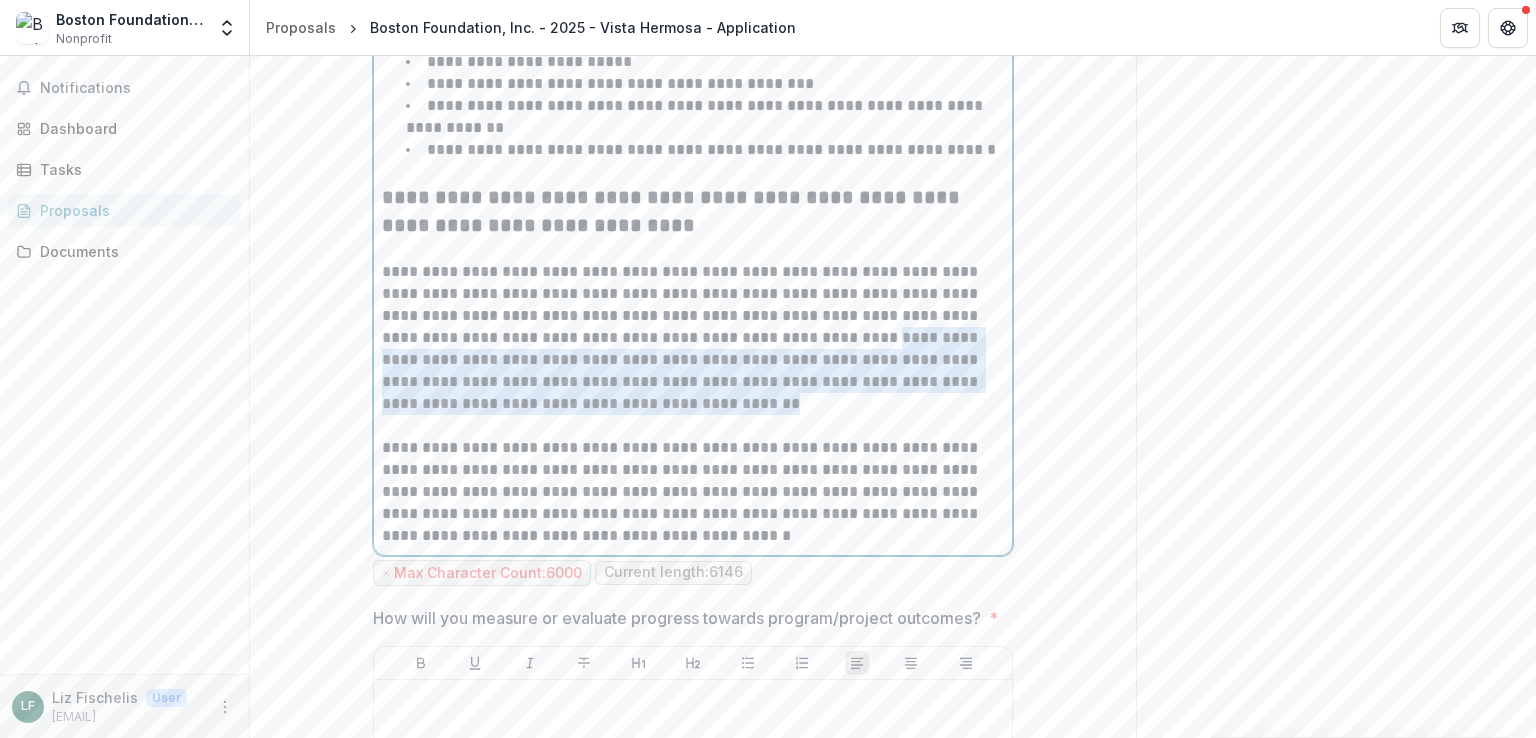 drag, startPoint x: 798, startPoint y: 285, endPoint x: 804, endPoint y: 355, distance: 70.256676 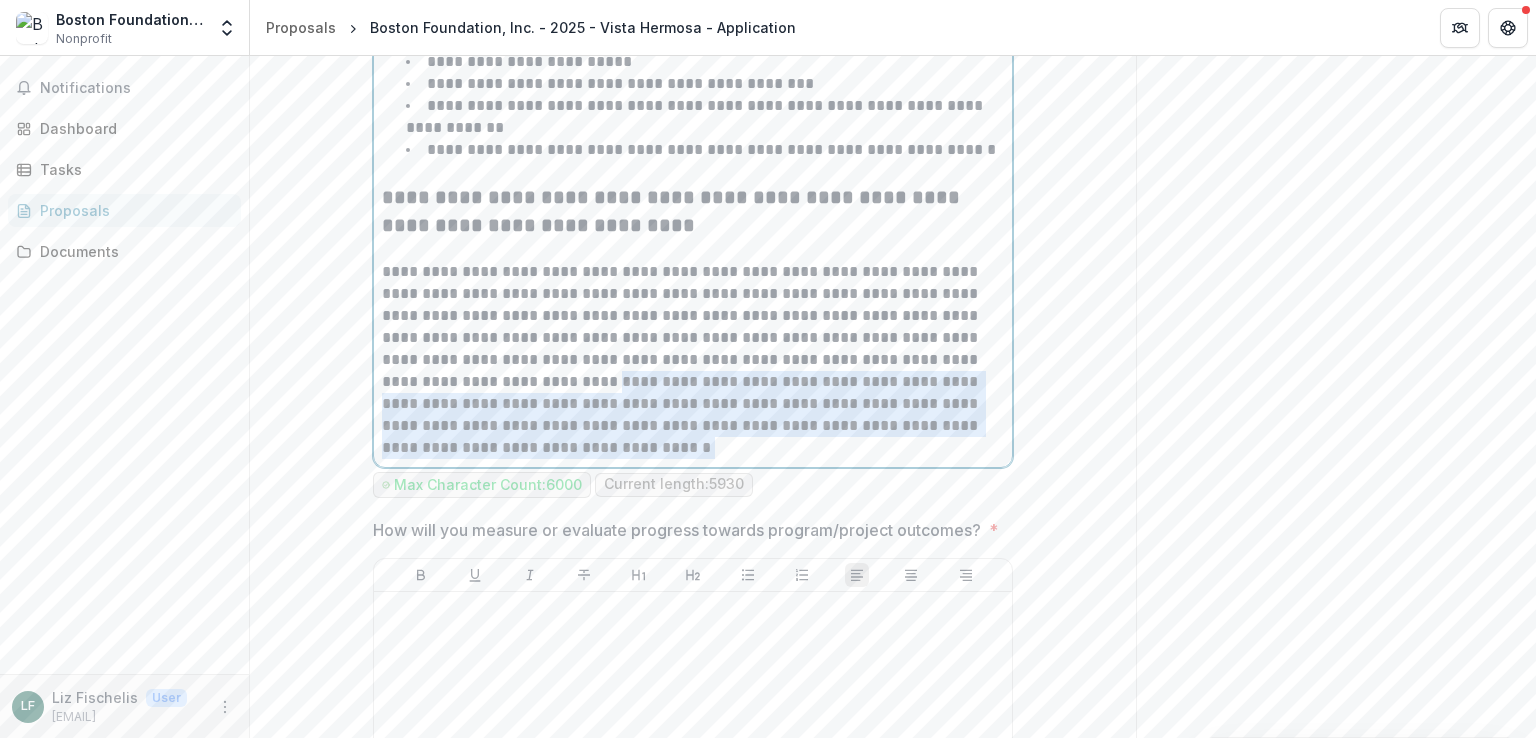 drag, startPoint x: 476, startPoint y: 327, endPoint x: 566, endPoint y: 404, distance: 118.44408 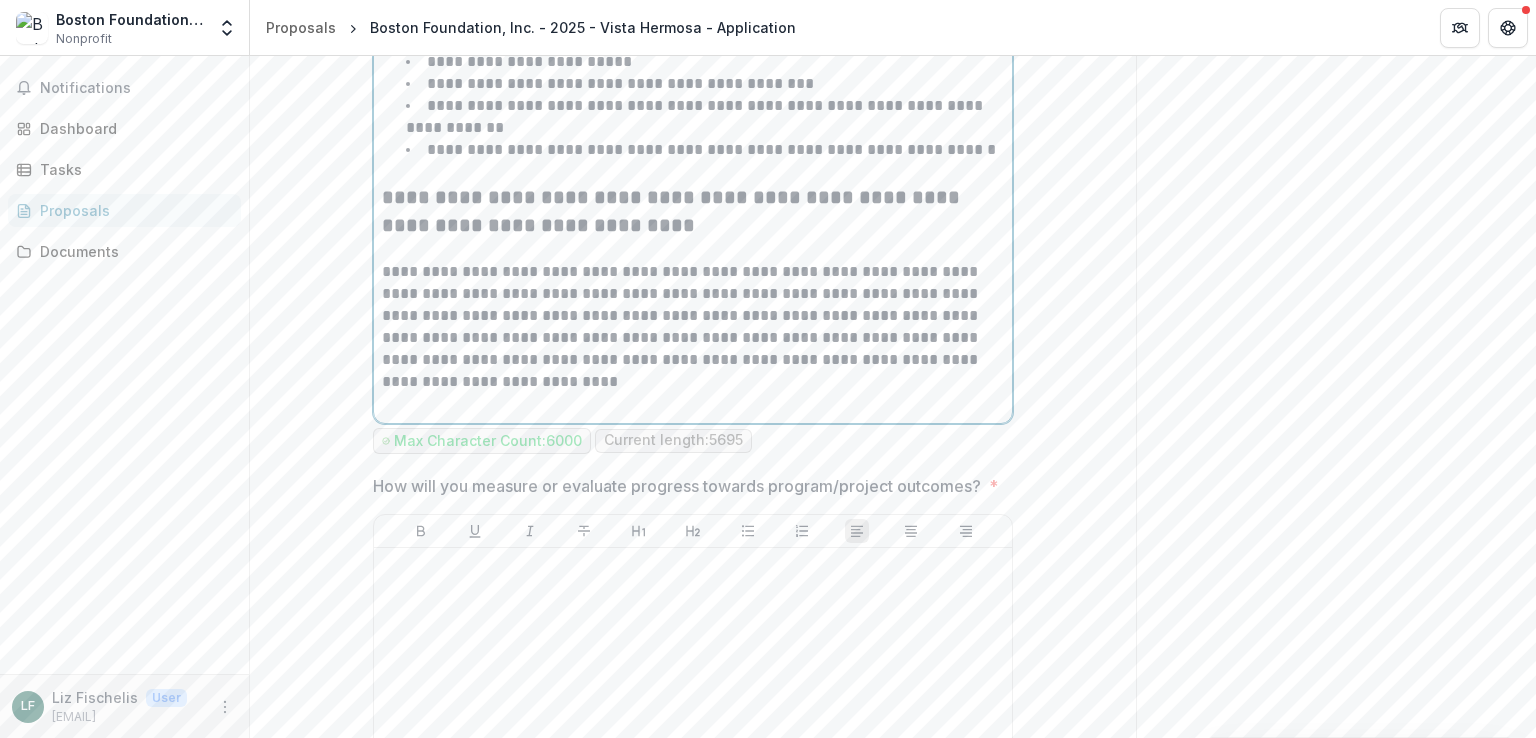 scroll, scrollTop: 6440, scrollLeft: 0, axis: vertical 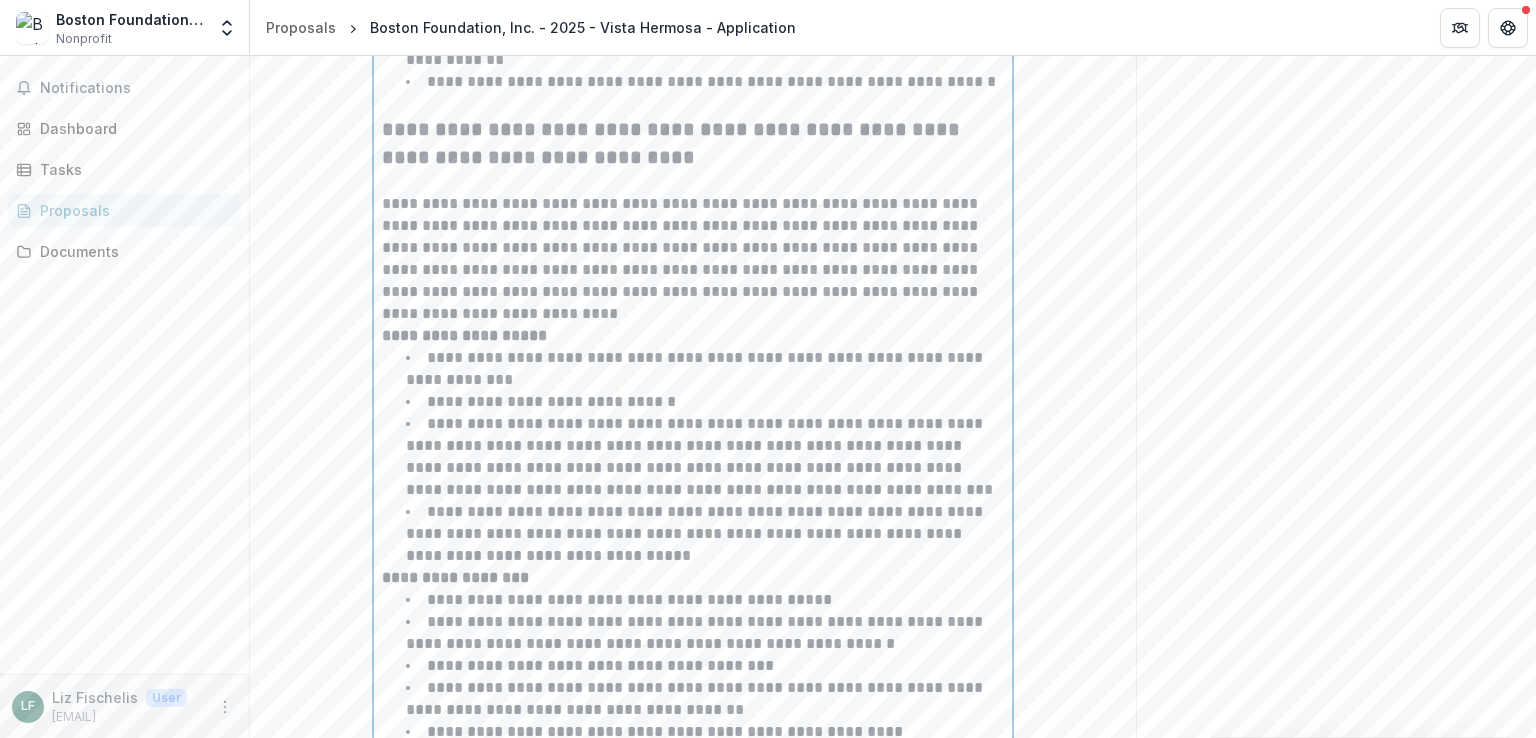 click on "**********" at bounding box center (693, 259) 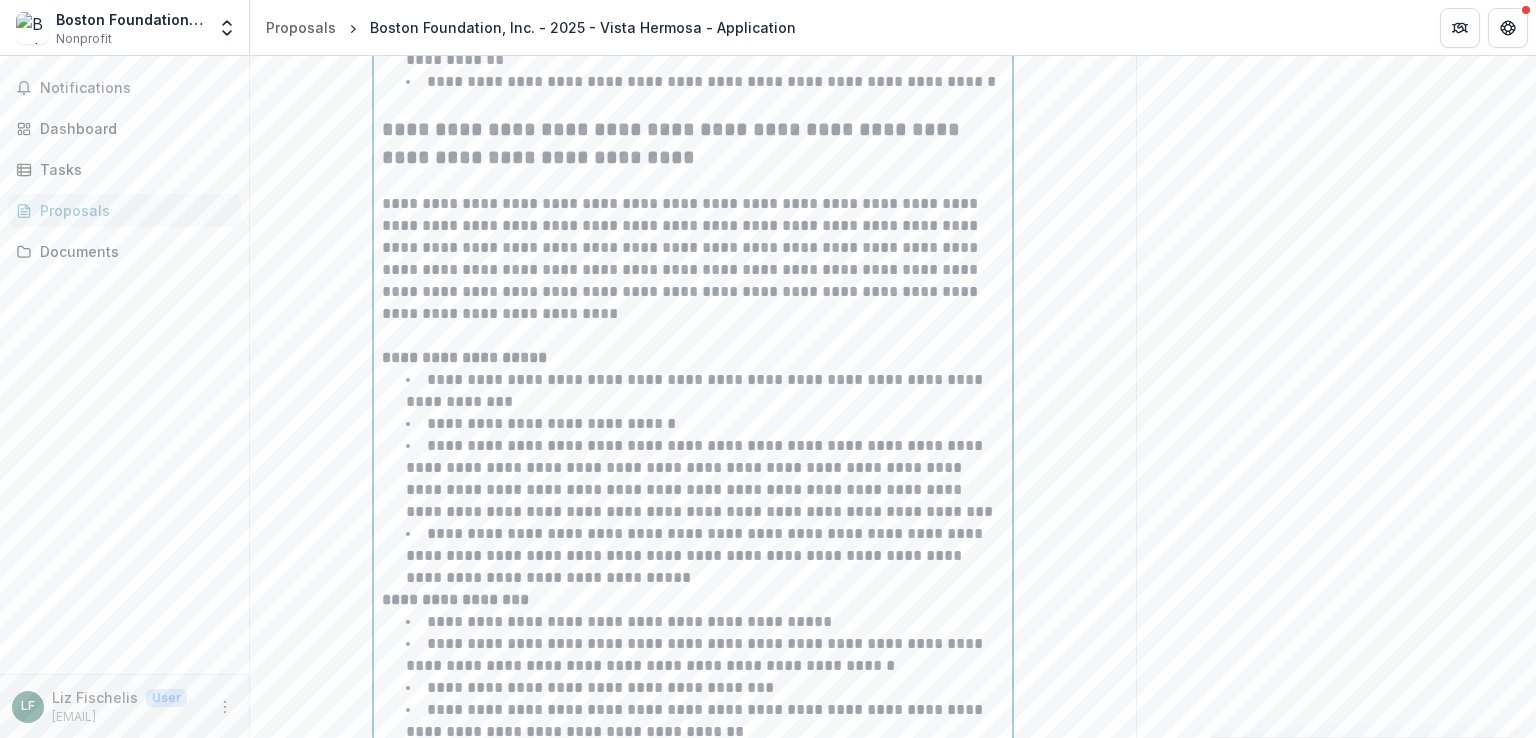 click on "**********" at bounding box center [696, 555] 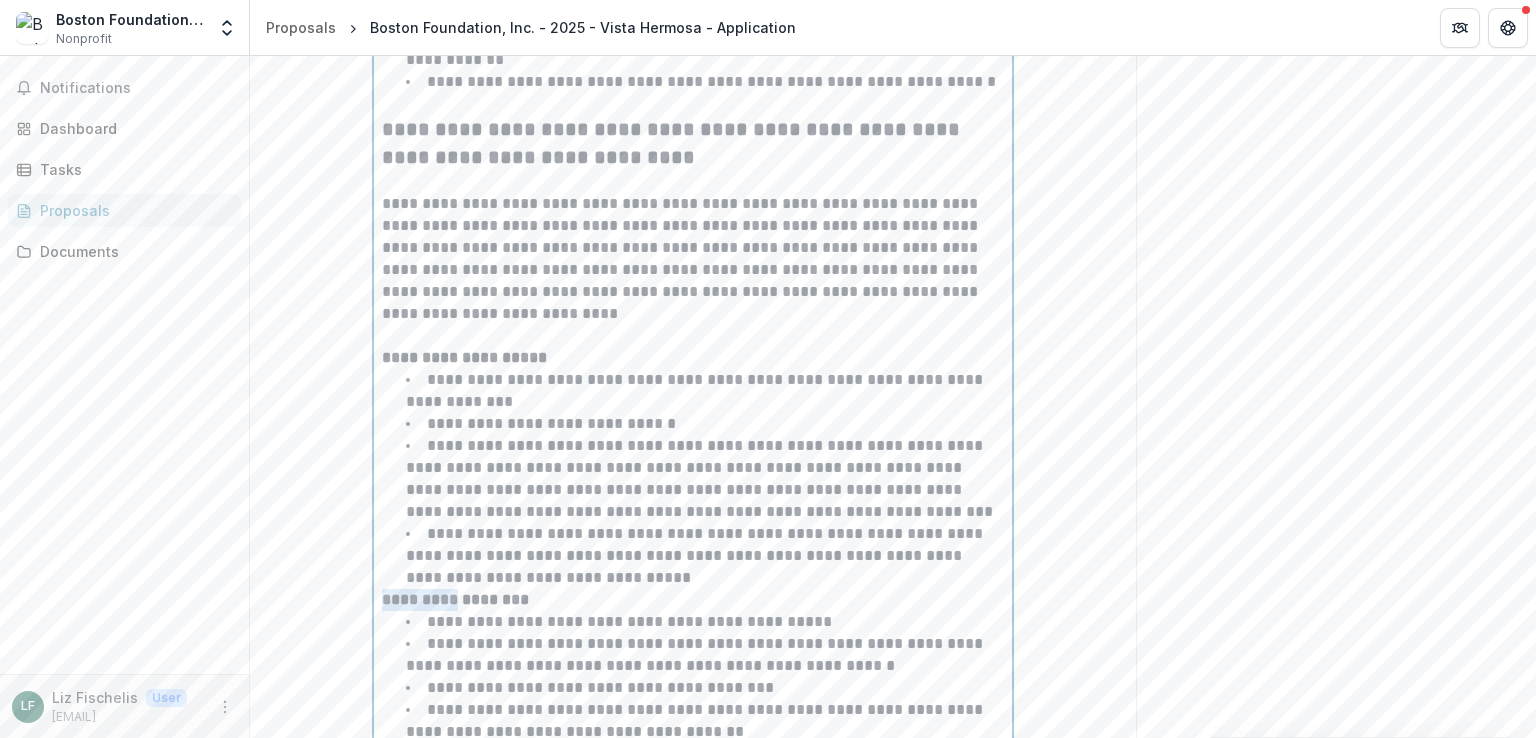 click on "**********" at bounding box center (455, 599) 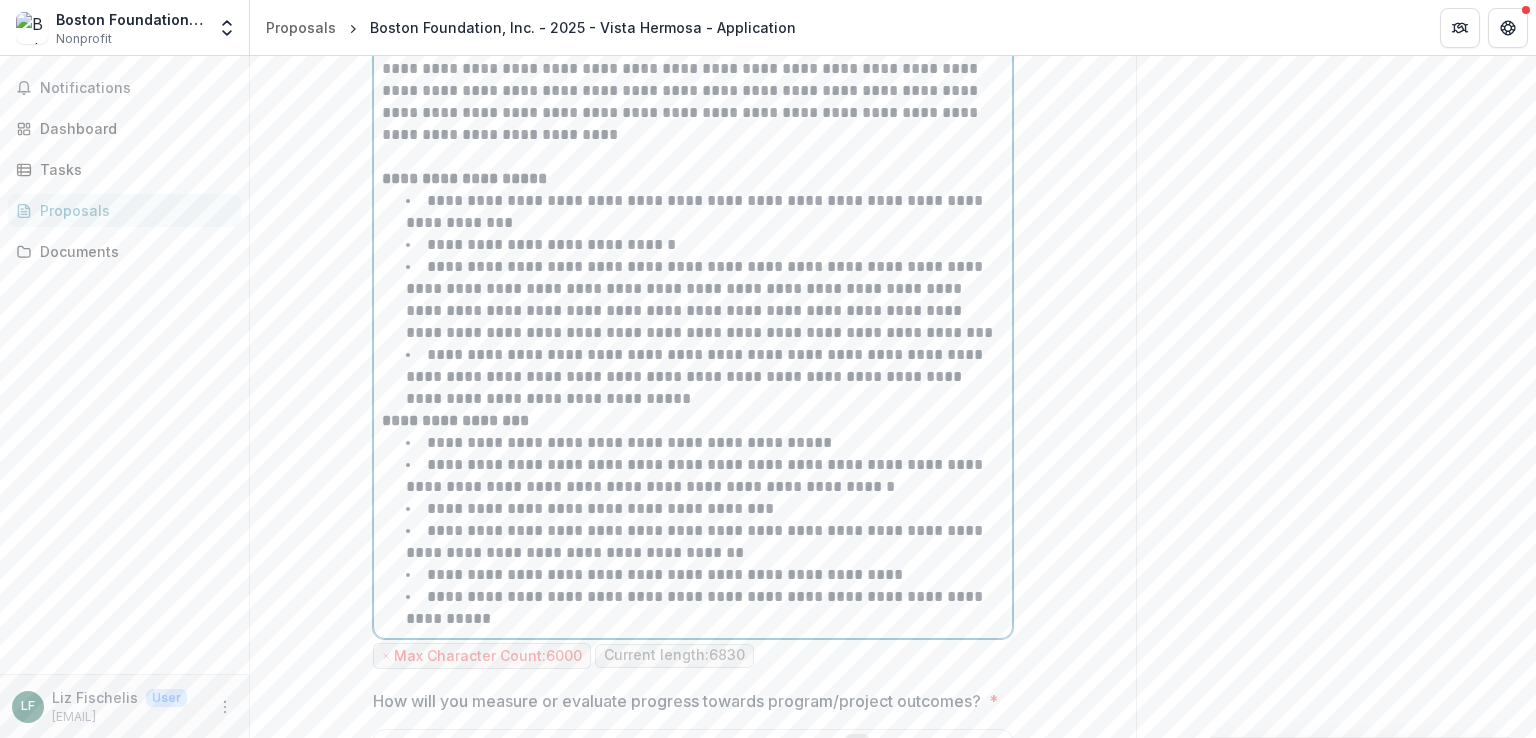 scroll, scrollTop: 6623, scrollLeft: 0, axis: vertical 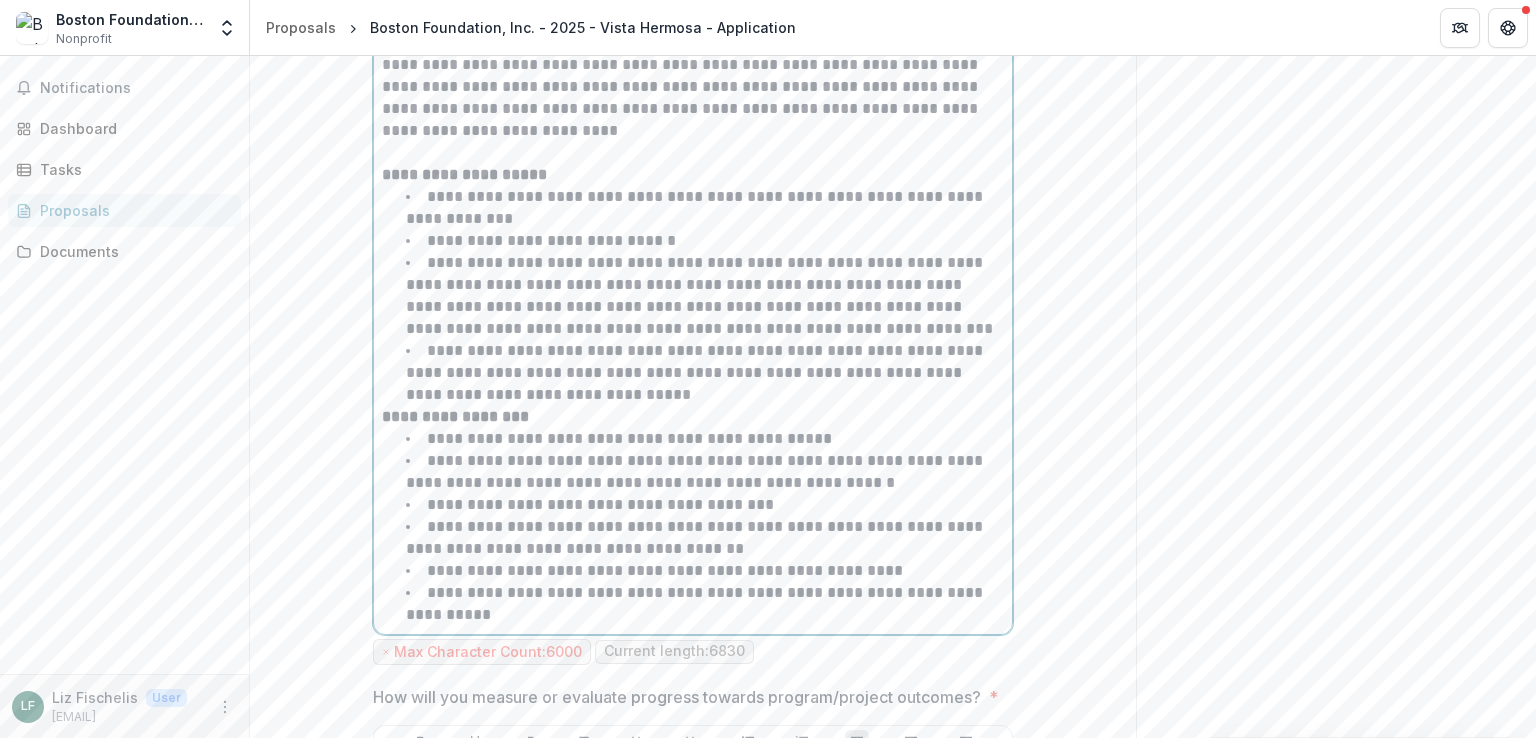 click on "**********" at bounding box center (455, 416) 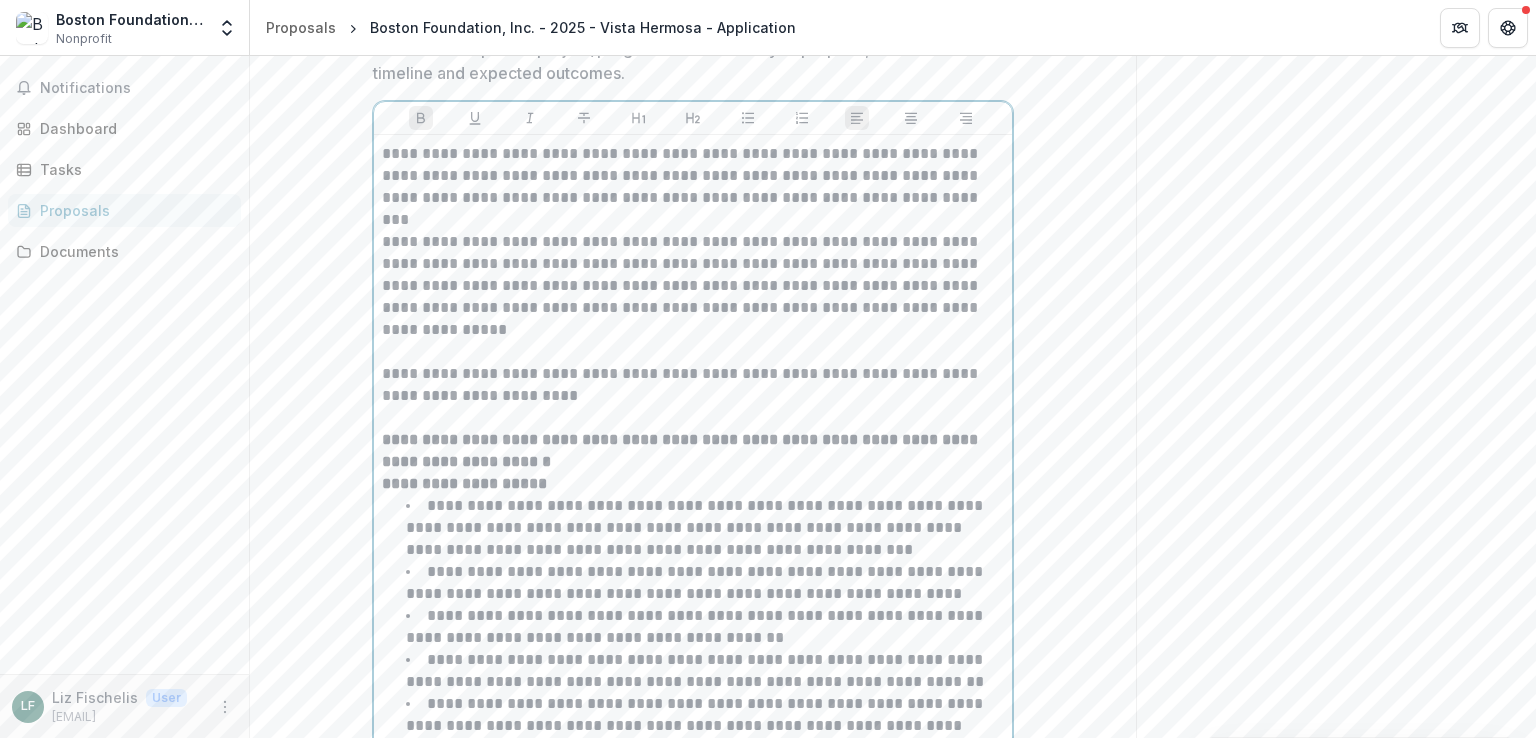 scroll, scrollTop: 4191, scrollLeft: 0, axis: vertical 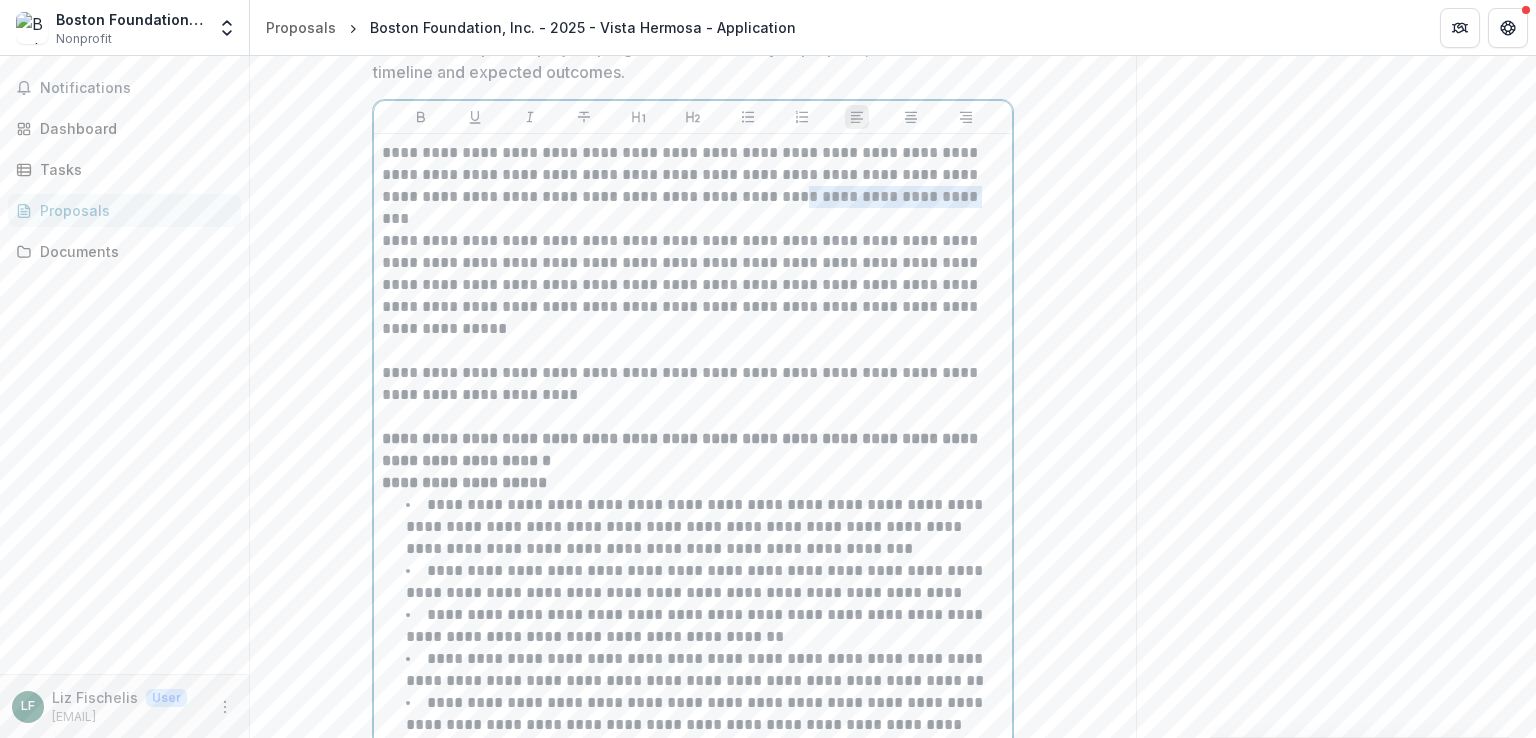 drag, startPoint x: 714, startPoint y: 194, endPoint x: 898, endPoint y: 193, distance: 184.00272 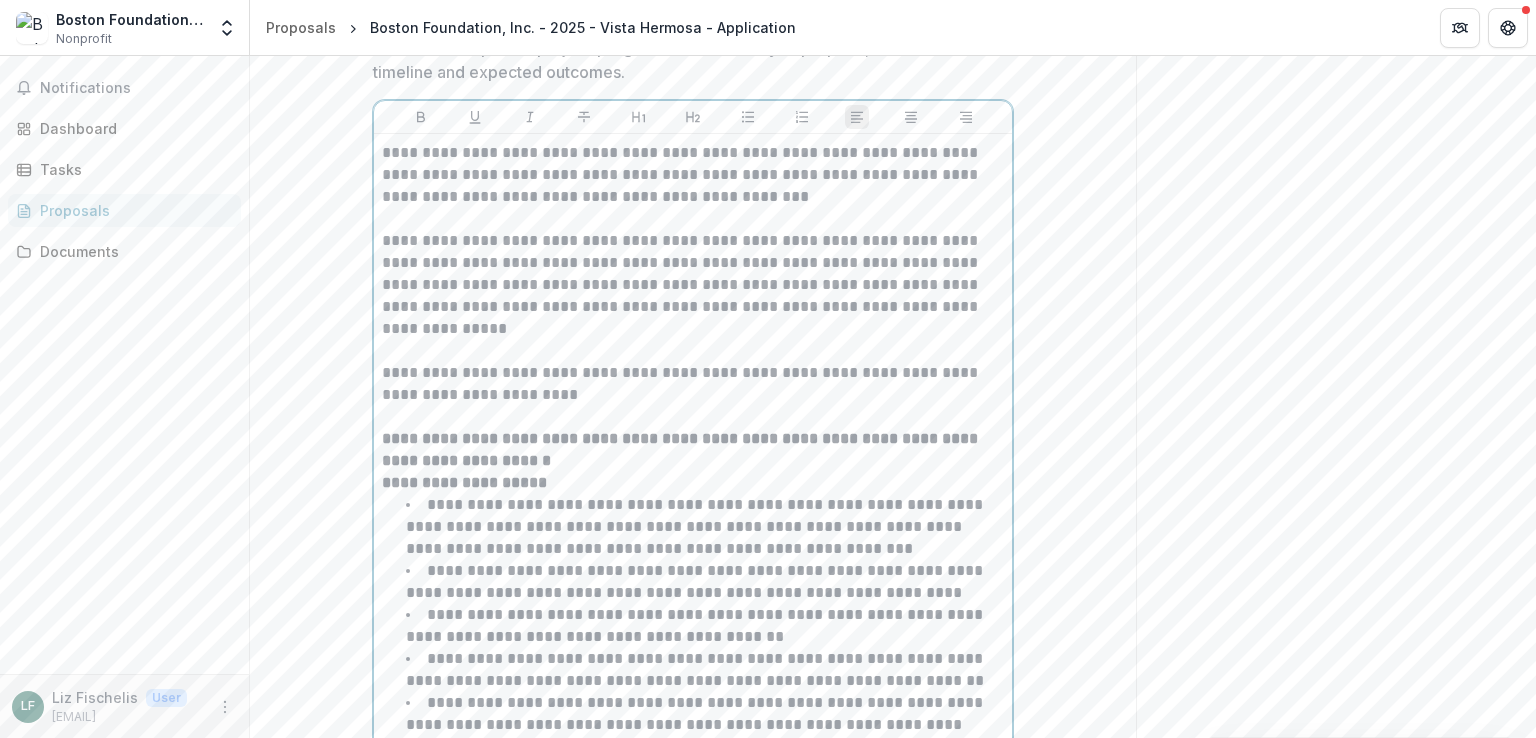 click on "**********" at bounding box center (693, 285) 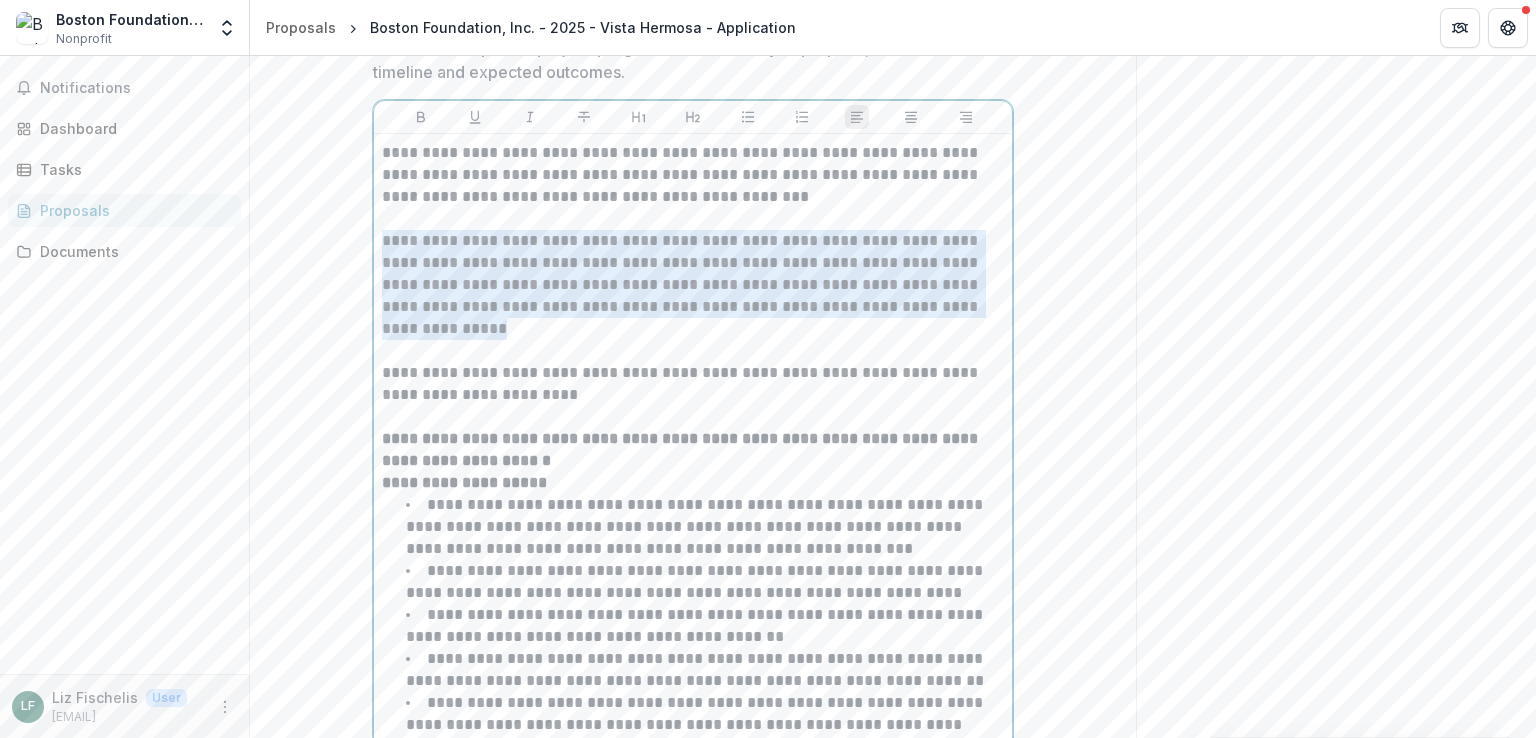 drag, startPoint x: 384, startPoint y: 233, endPoint x: 492, endPoint y: 319, distance: 138.05795 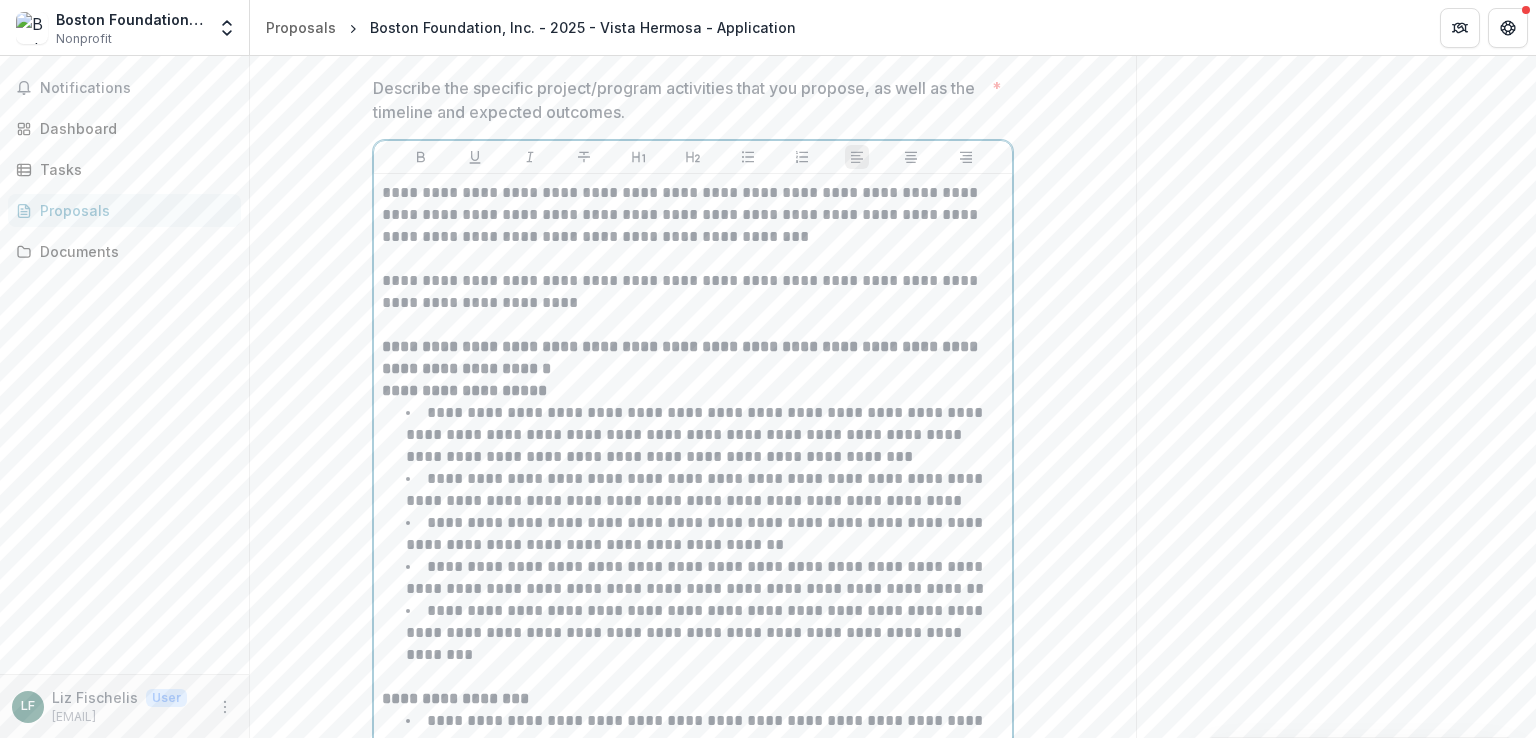 scroll, scrollTop: 4148, scrollLeft: 0, axis: vertical 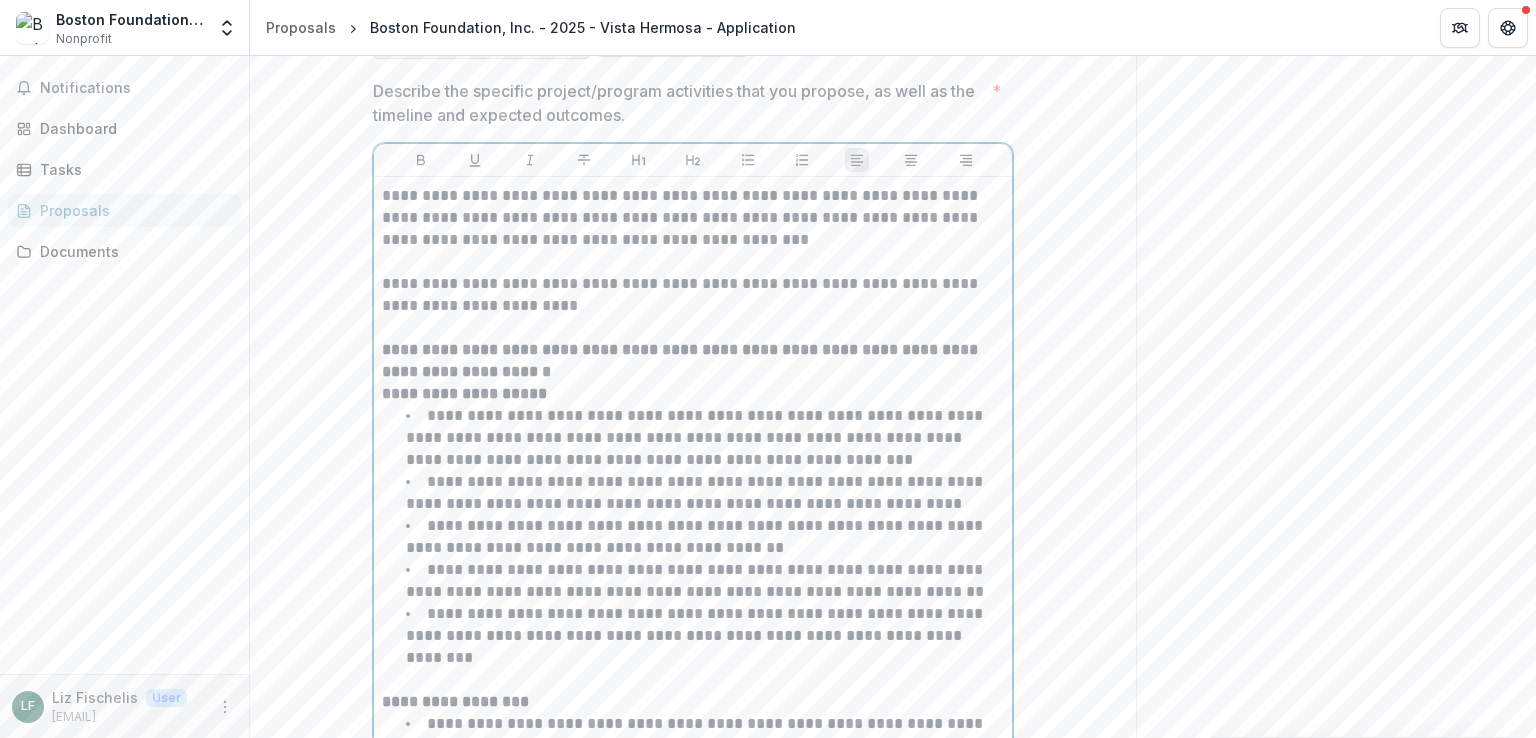 click on "**********" at bounding box center [693, 218] 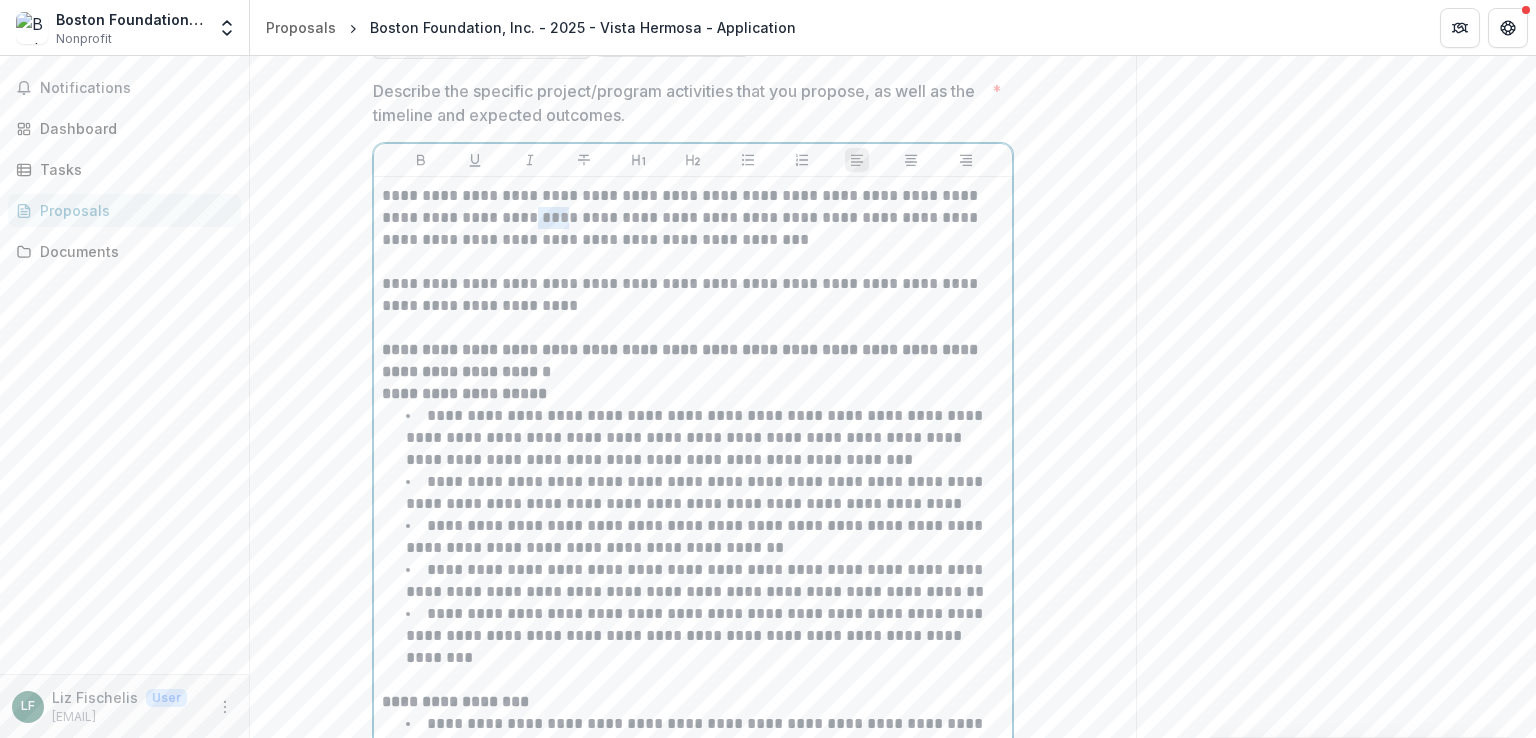 click on "**********" at bounding box center [693, 218] 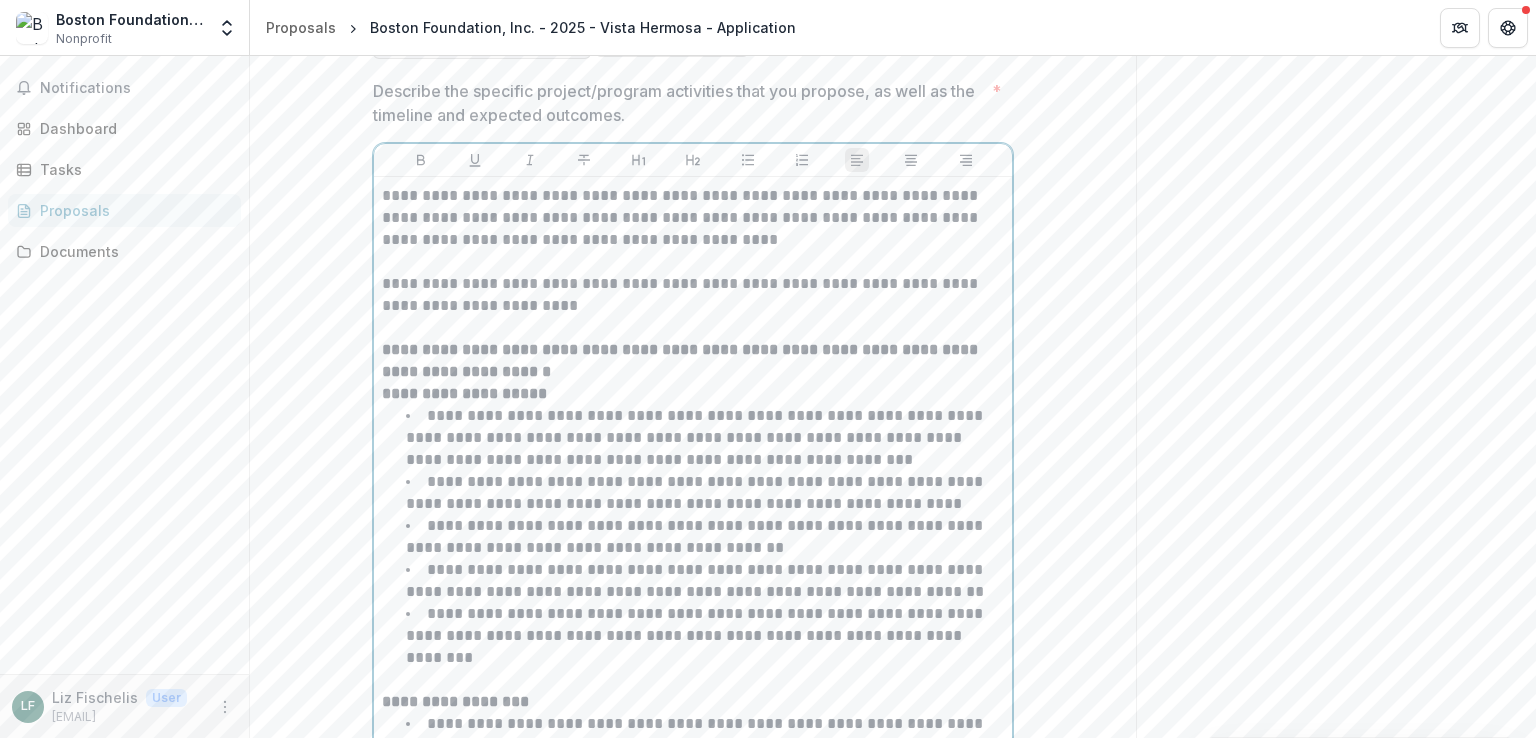 click on "**********" at bounding box center (693, 218) 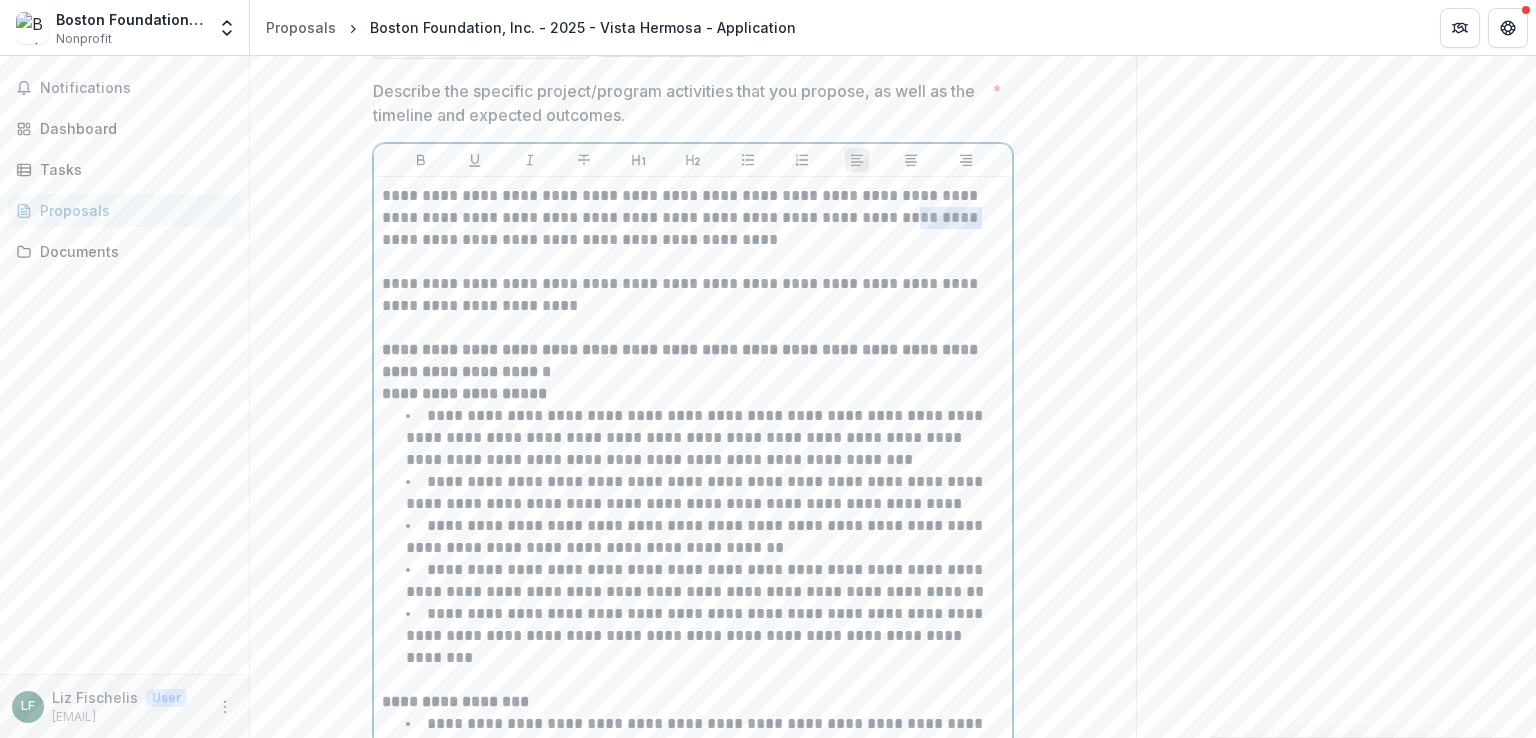 click on "**********" at bounding box center (693, 218) 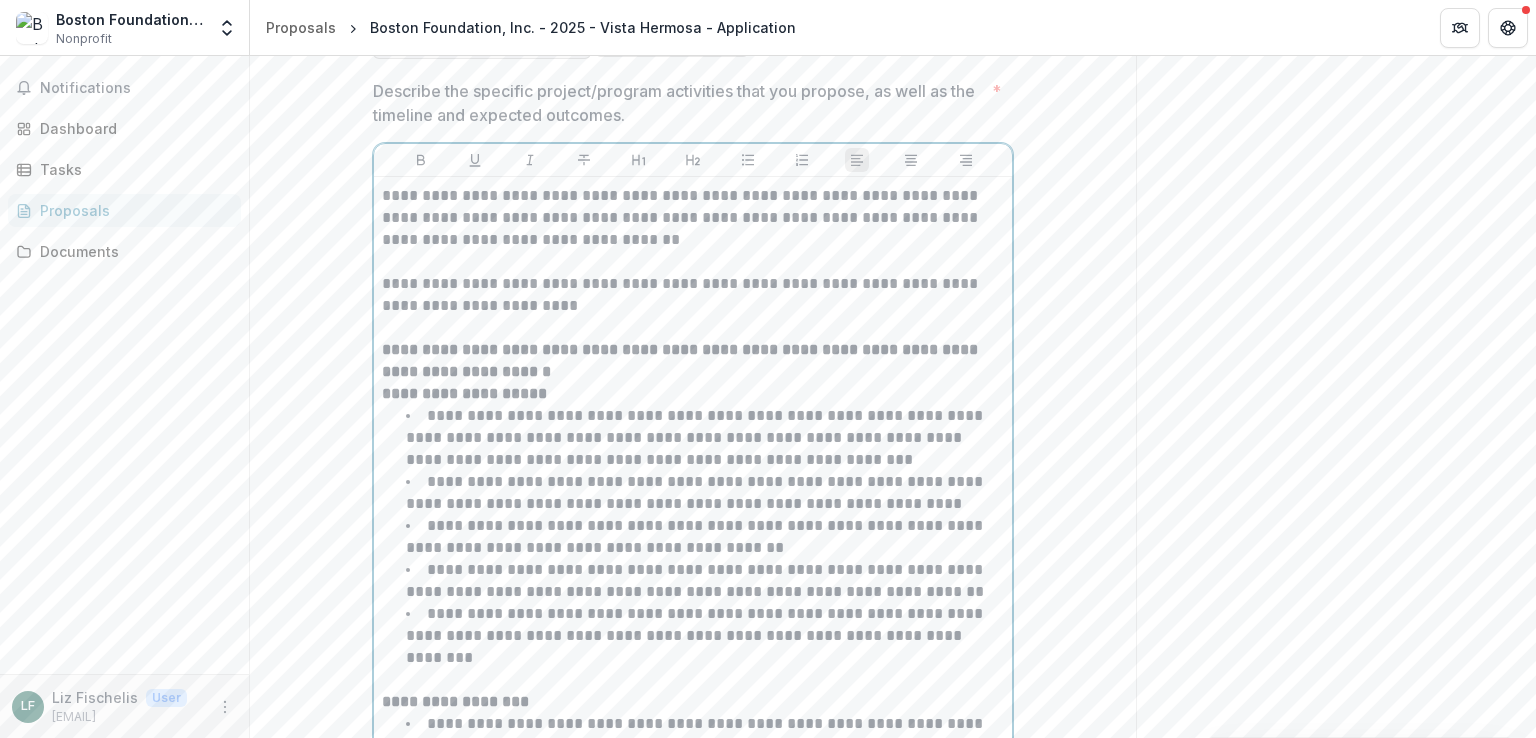 click on "**********" at bounding box center (693, 218) 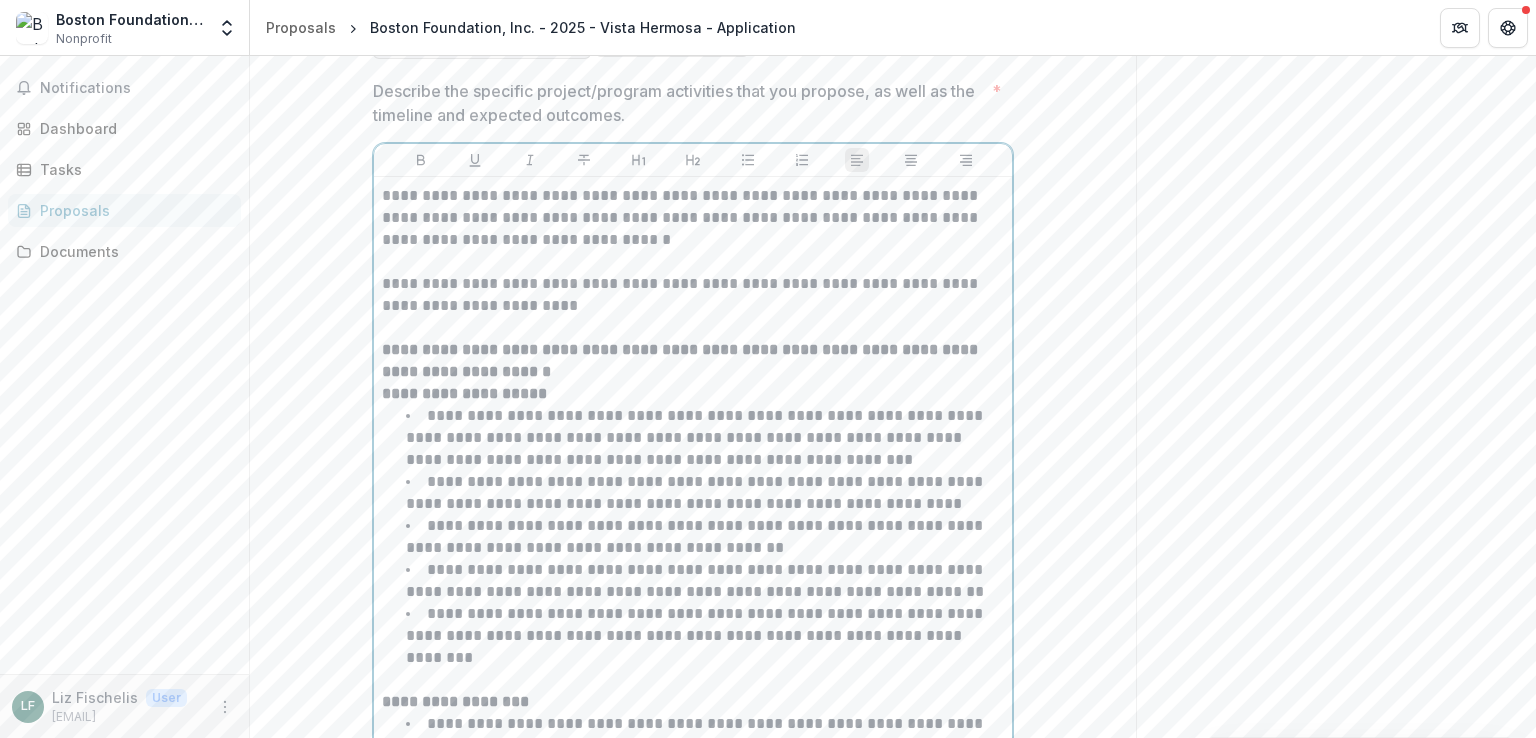 click on "**********" at bounding box center [693, 218] 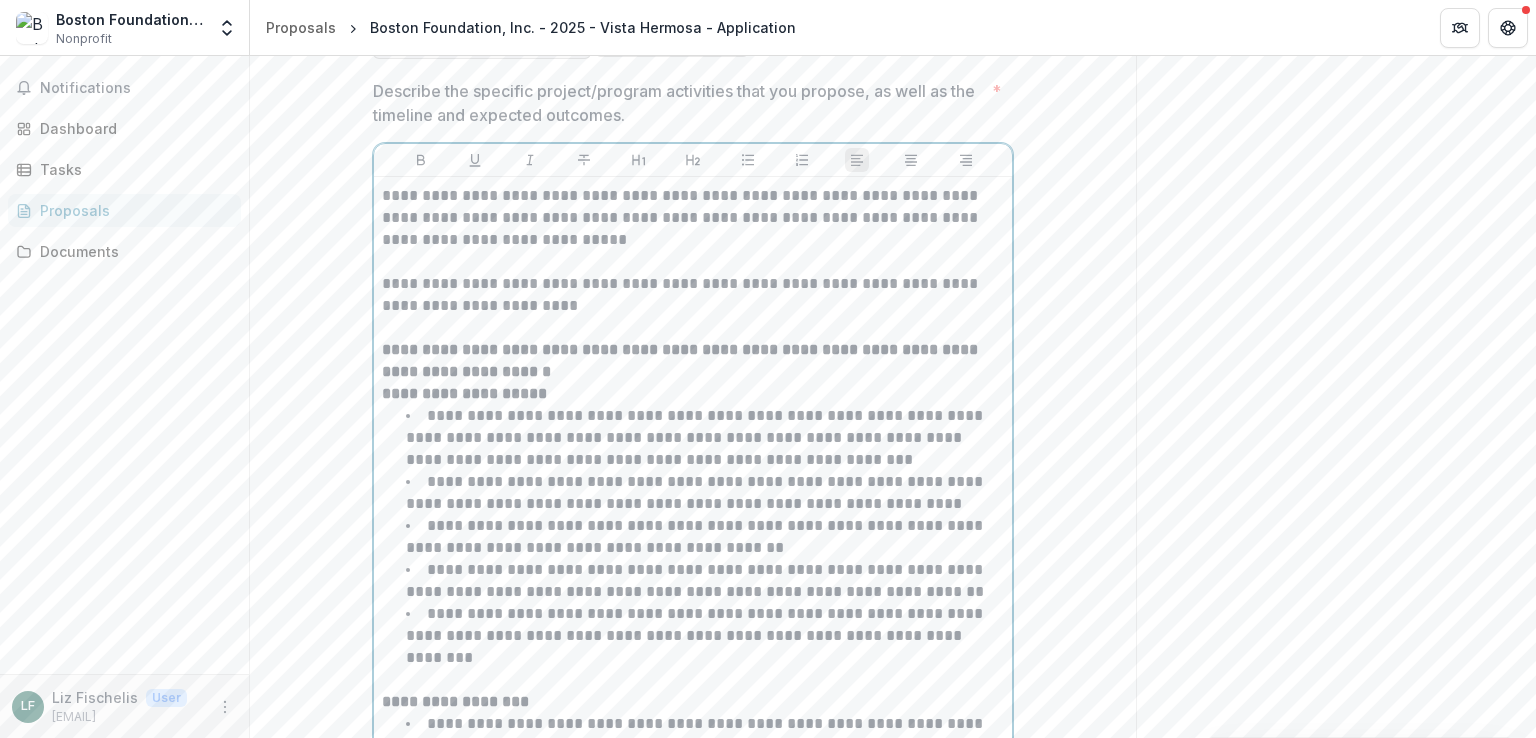 click on "**********" at bounding box center [693, 218] 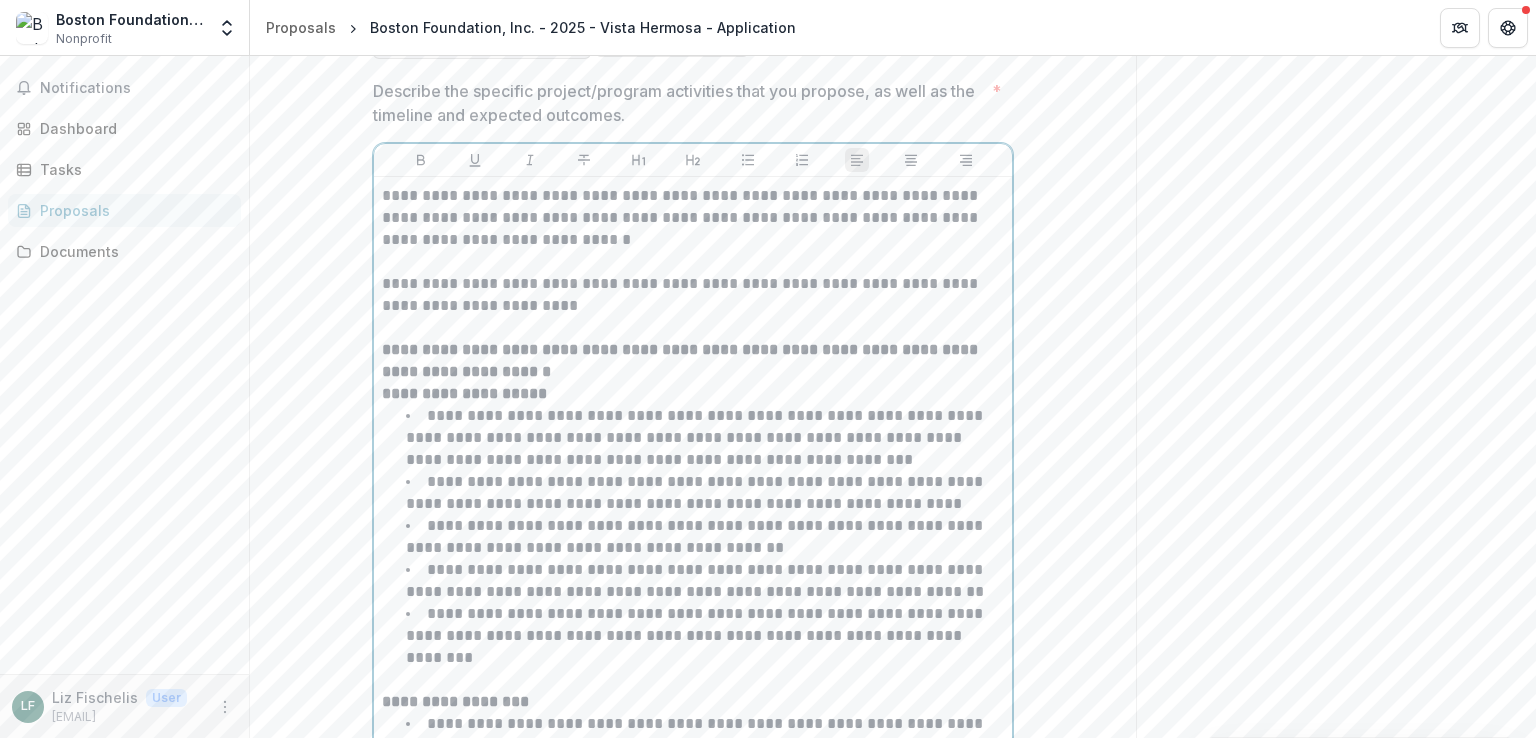 click on "**********" at bounding box center (693, 218) 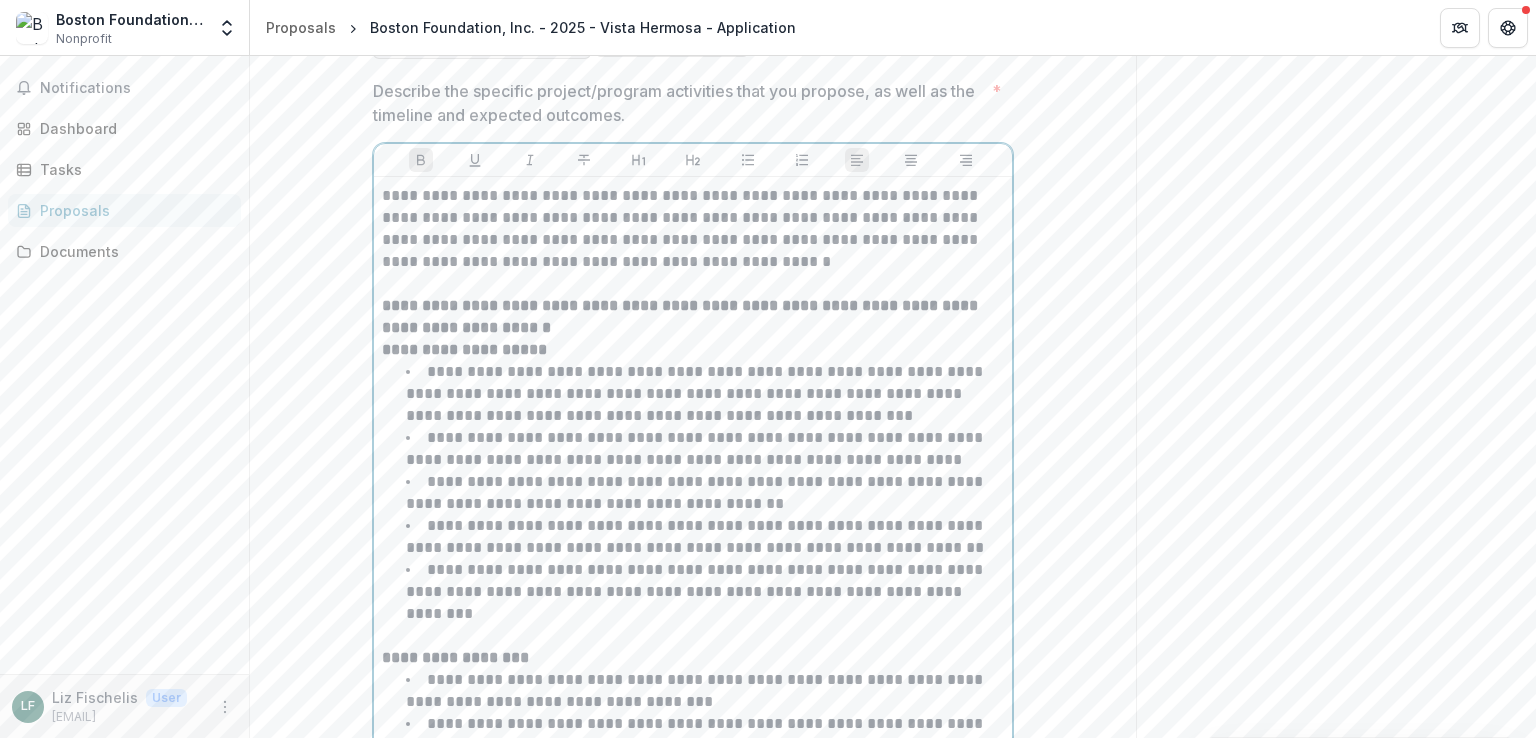 click on "**********" at bounding box center (682, 316) 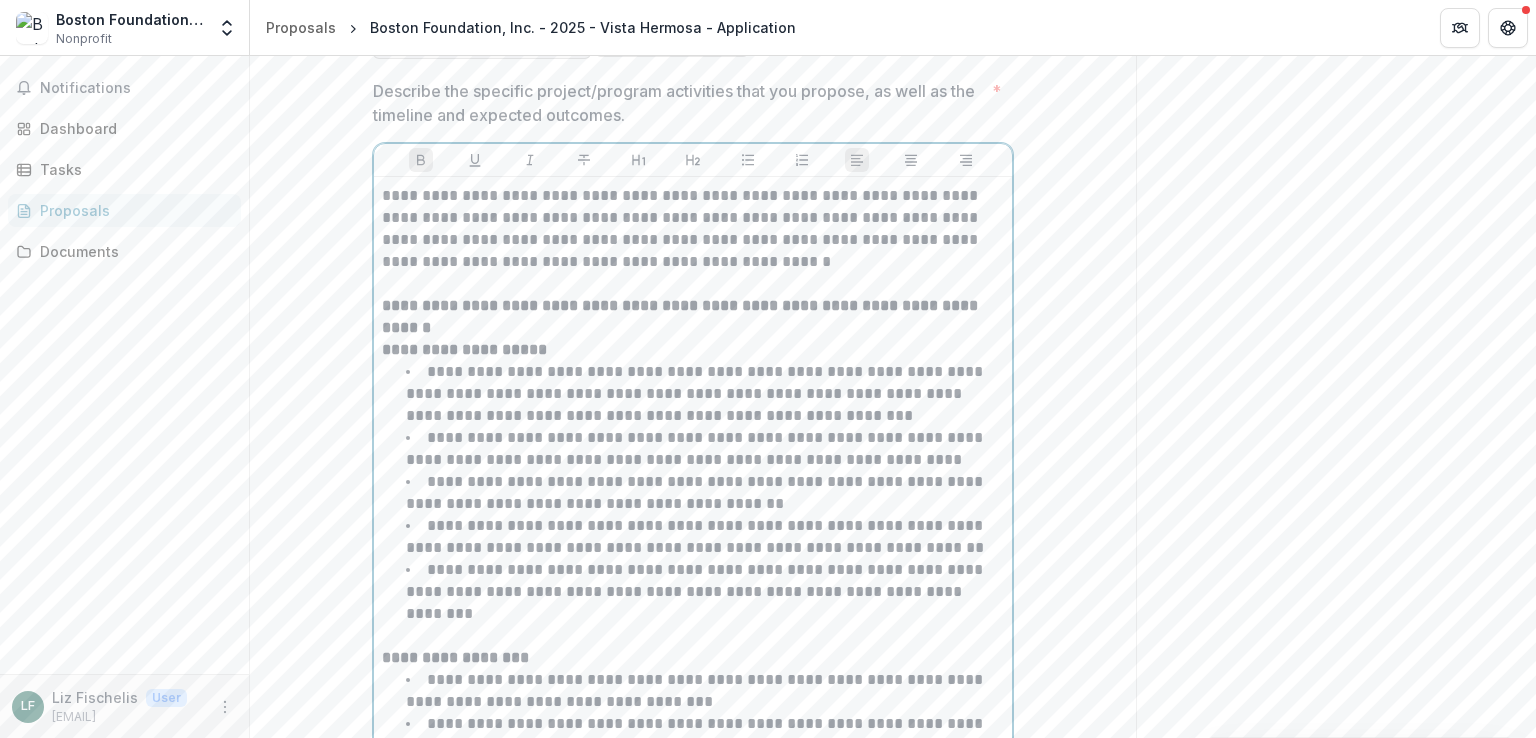 click on "**********" at bounding box center [696, 393] 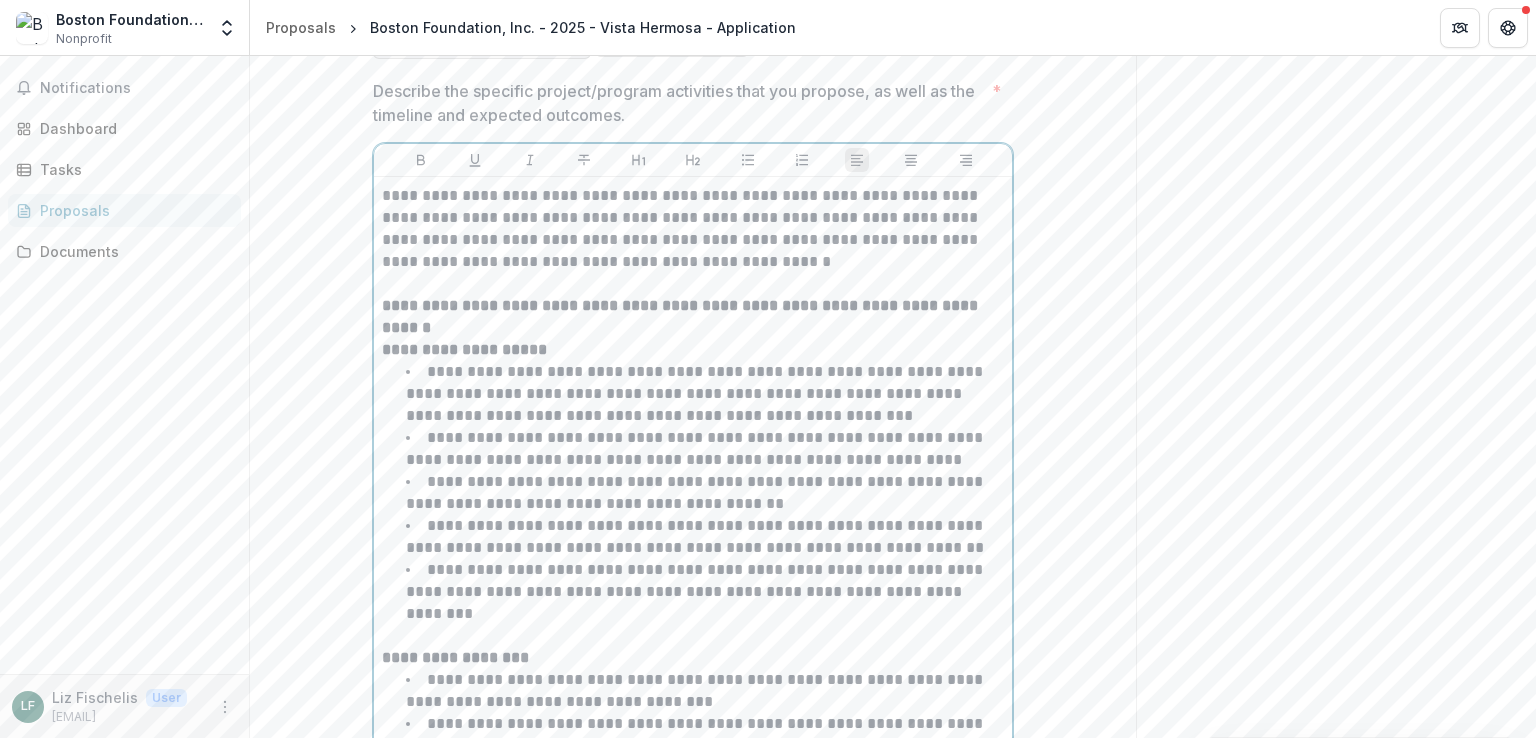 click on "**********" at bounding box center (696, 393) 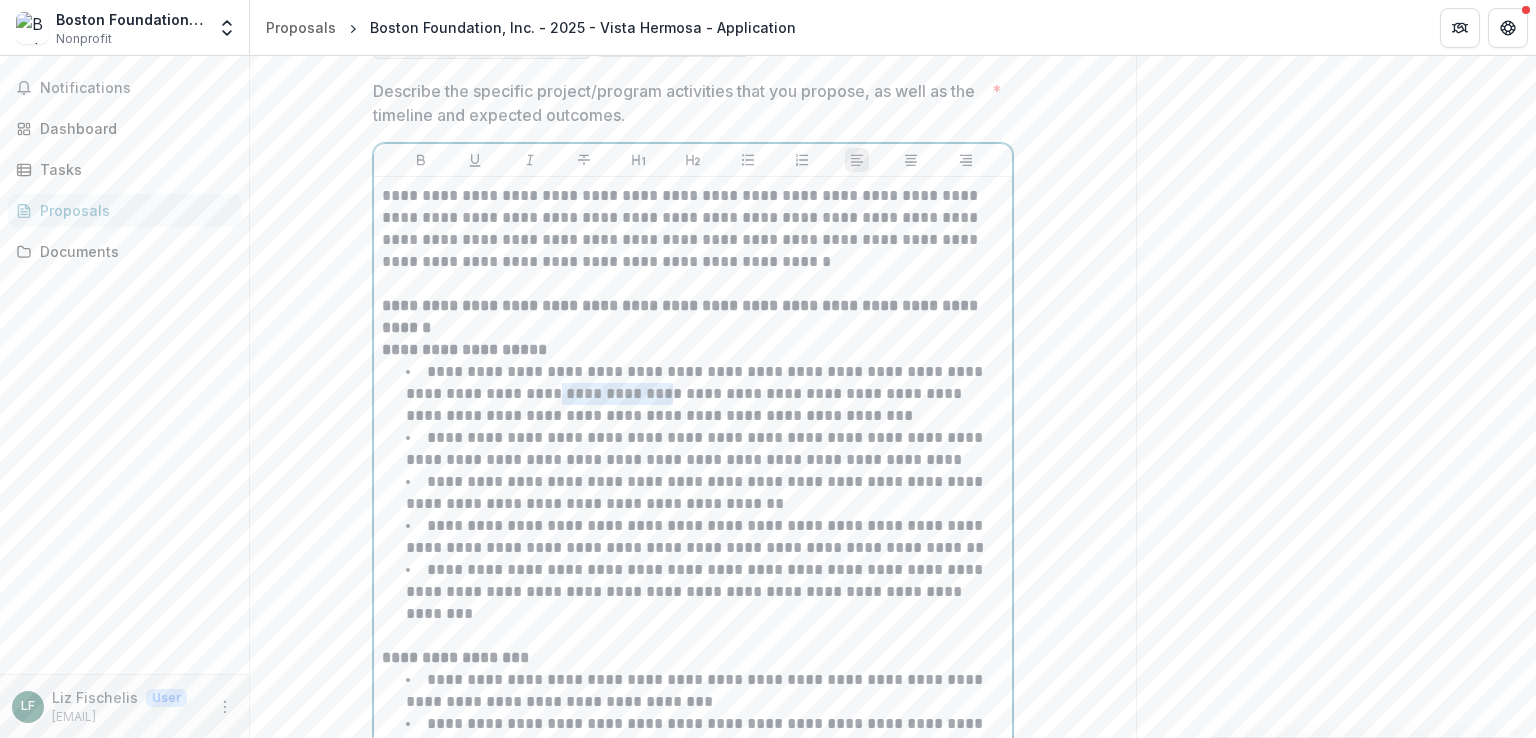 click on "**********" at bounding box center (696, 393) 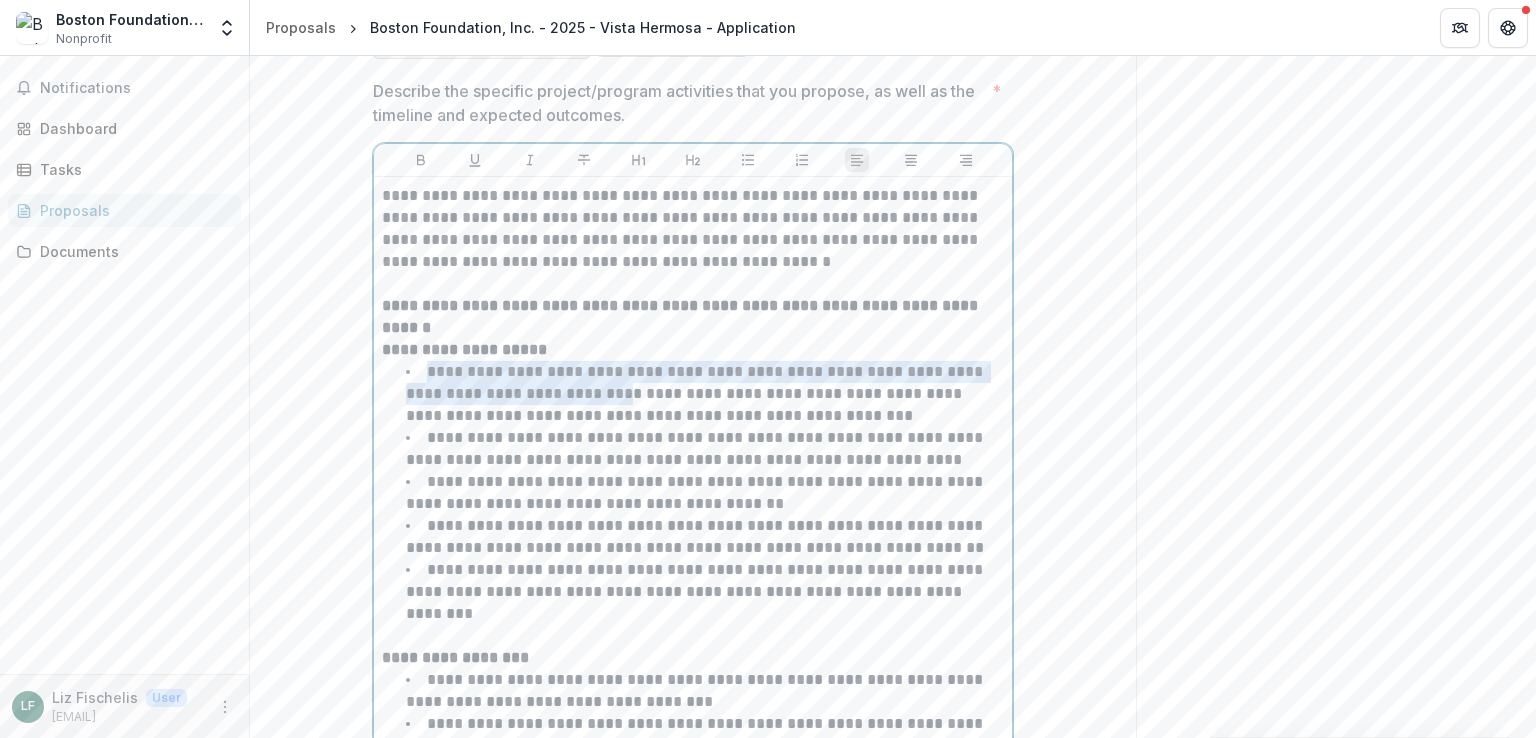 click on "**********" at bounding box center (696, 393) 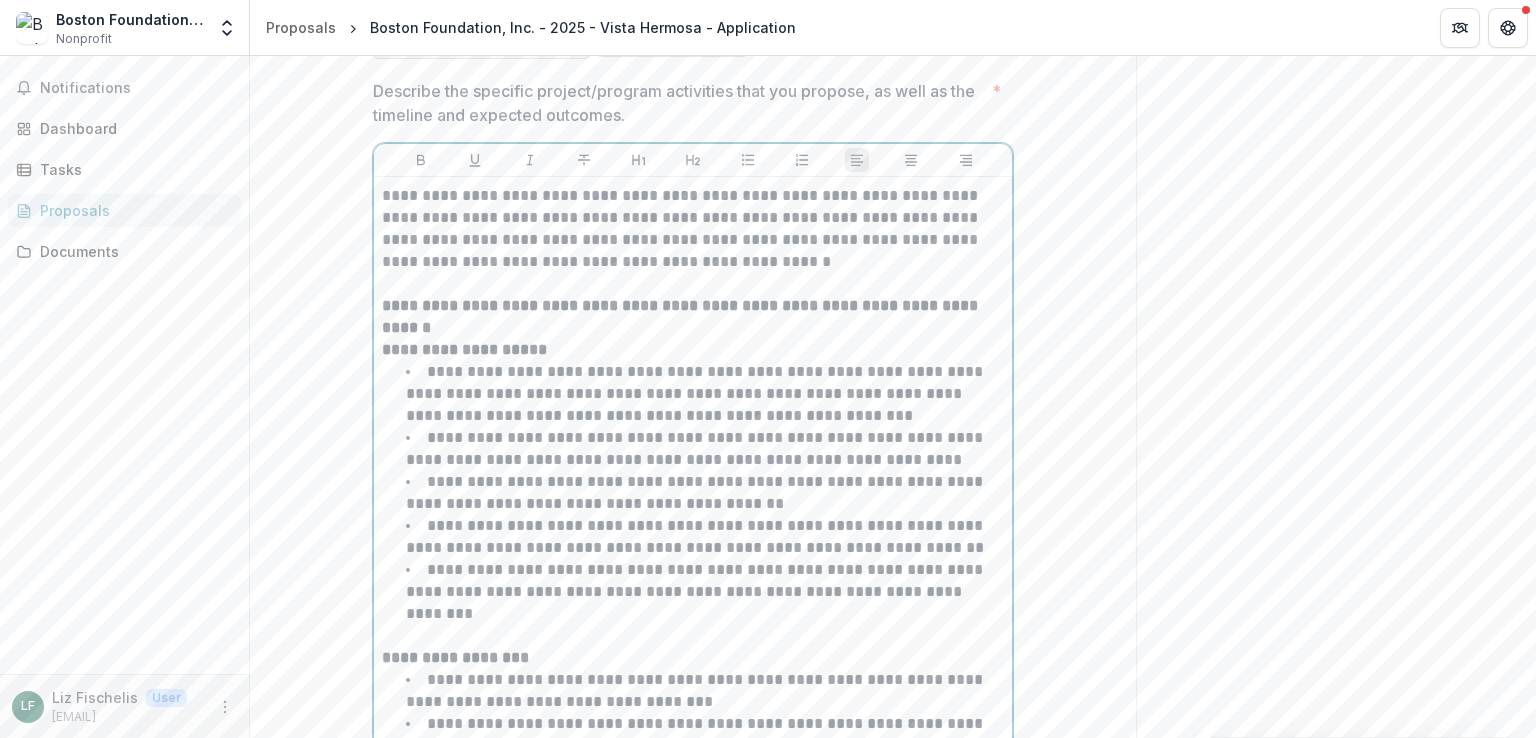 click on "**********" at bounding box center [696, 448] 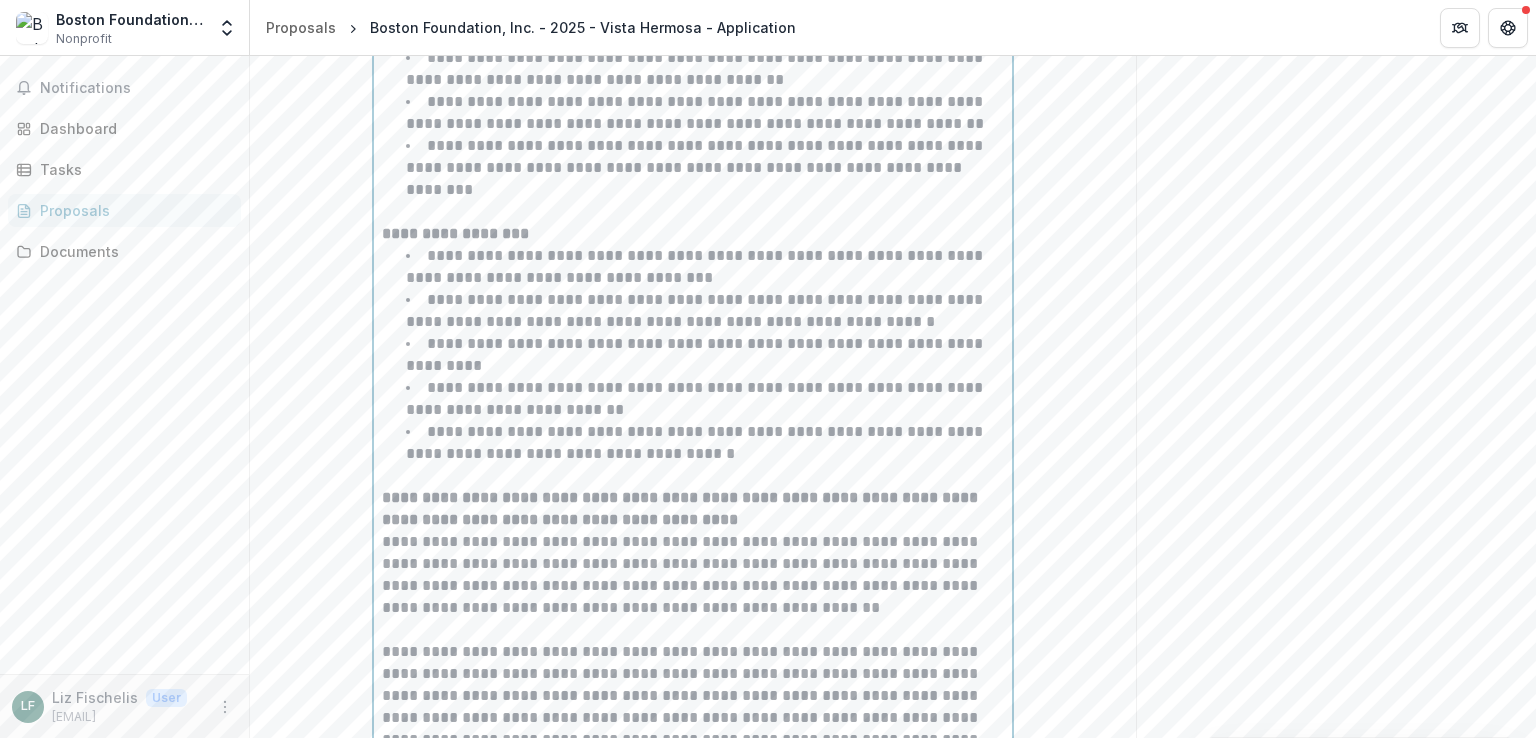 scroll, scrollTop: 4574, scrollLeft: 0, axis: vertical 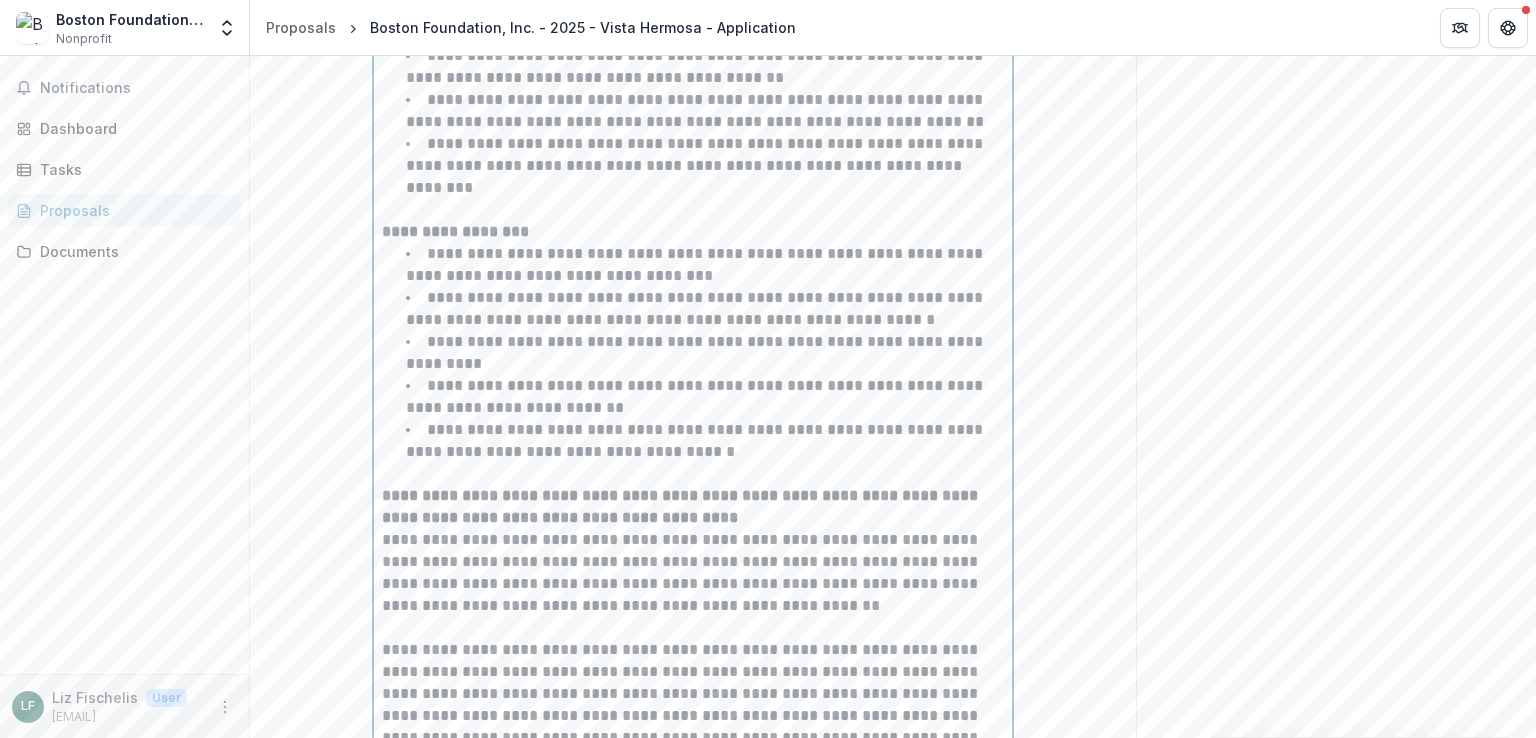 click on "**********" at bounding box center [682, 506] 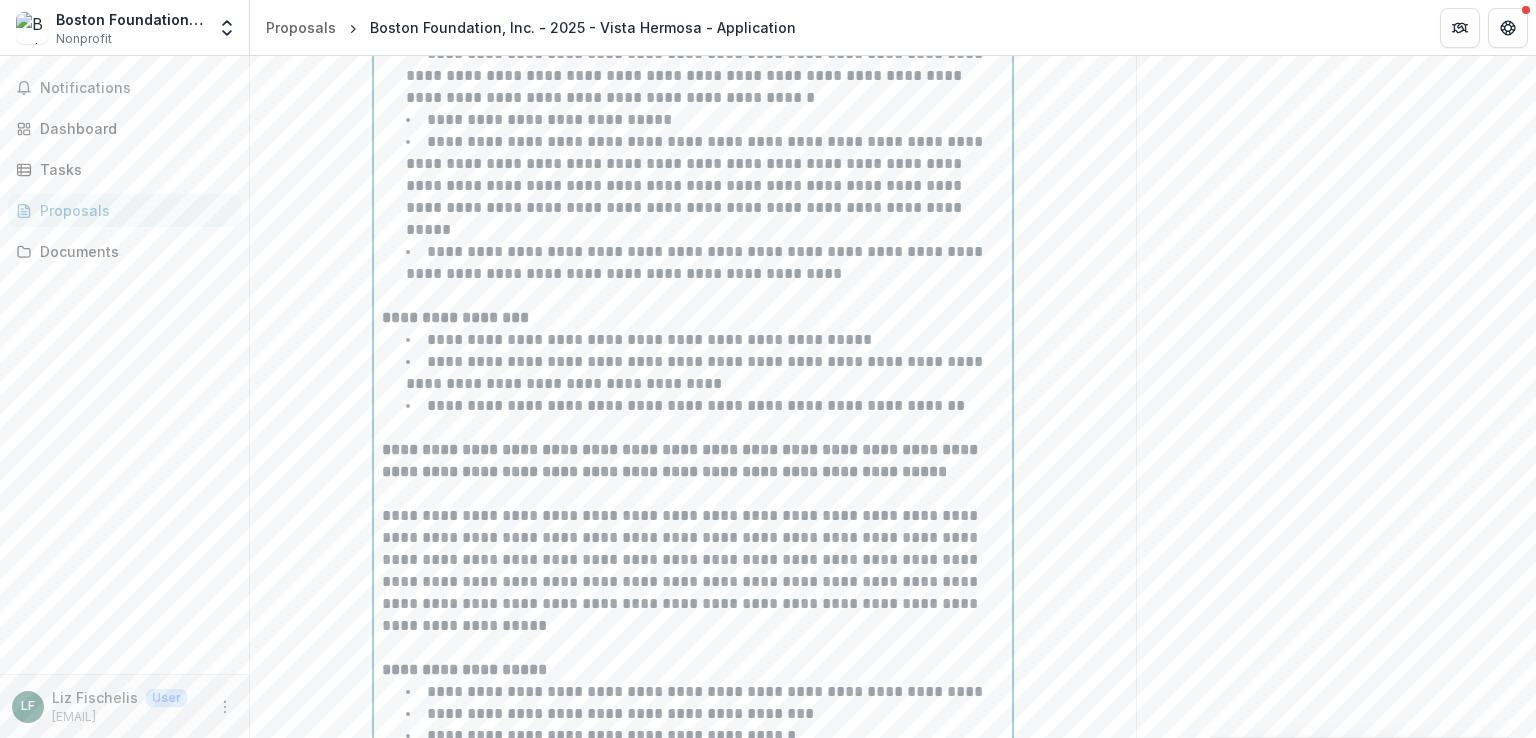 scroll, scrollTop: 5391, scrollLeft: 0, axis: vertical 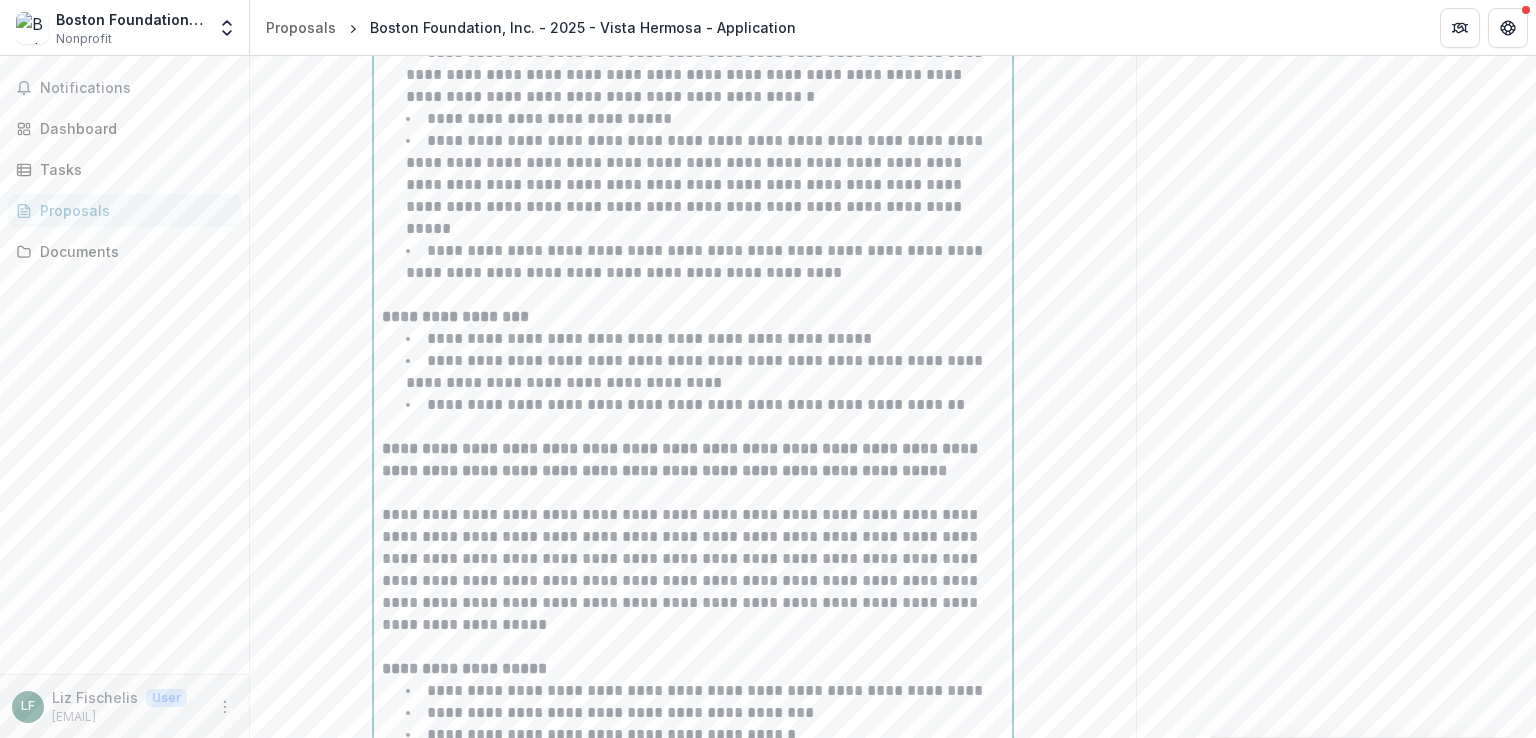 click on "**********" at bounding box center (682, 459) 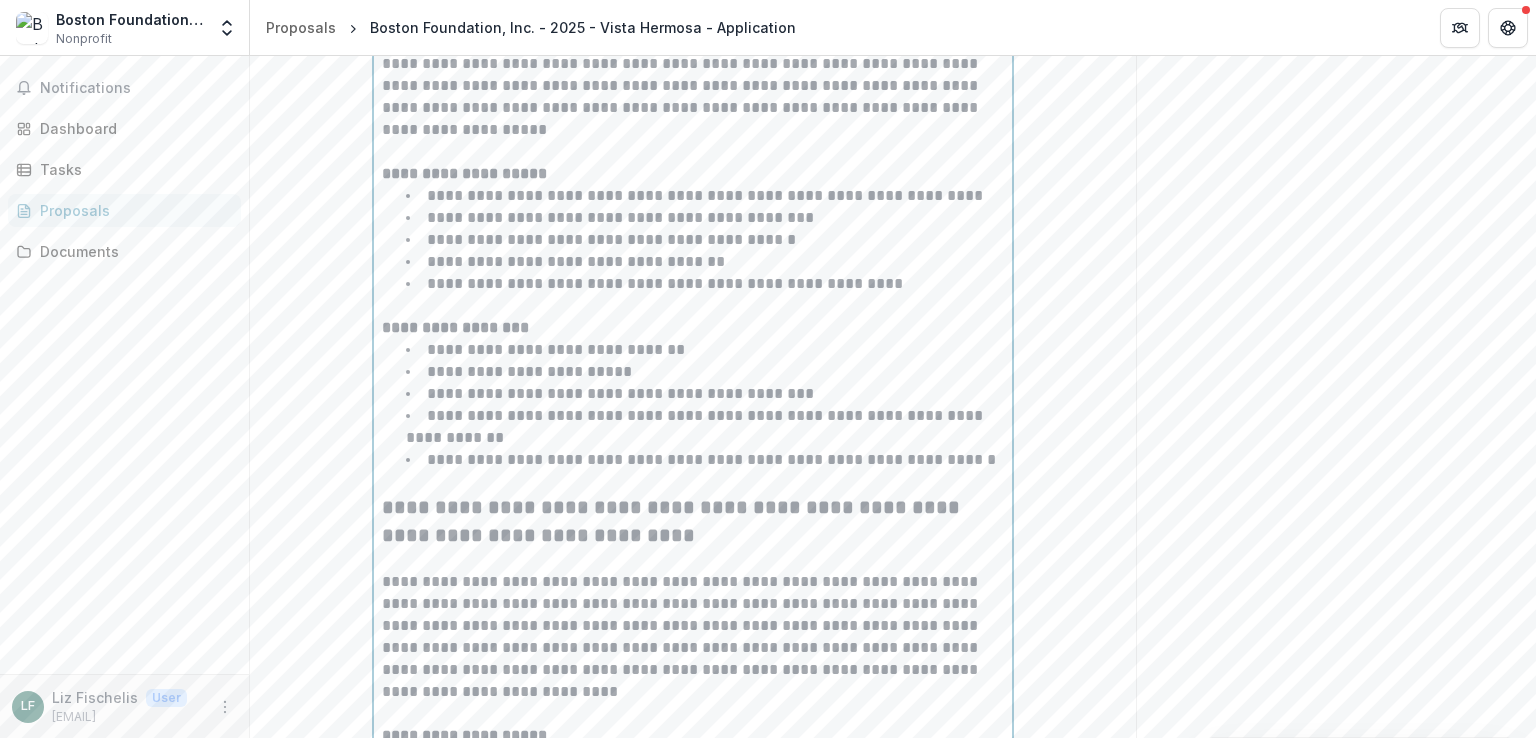 scroll, scrollTop: 5887, scrollLeft: 0, axis: vertical 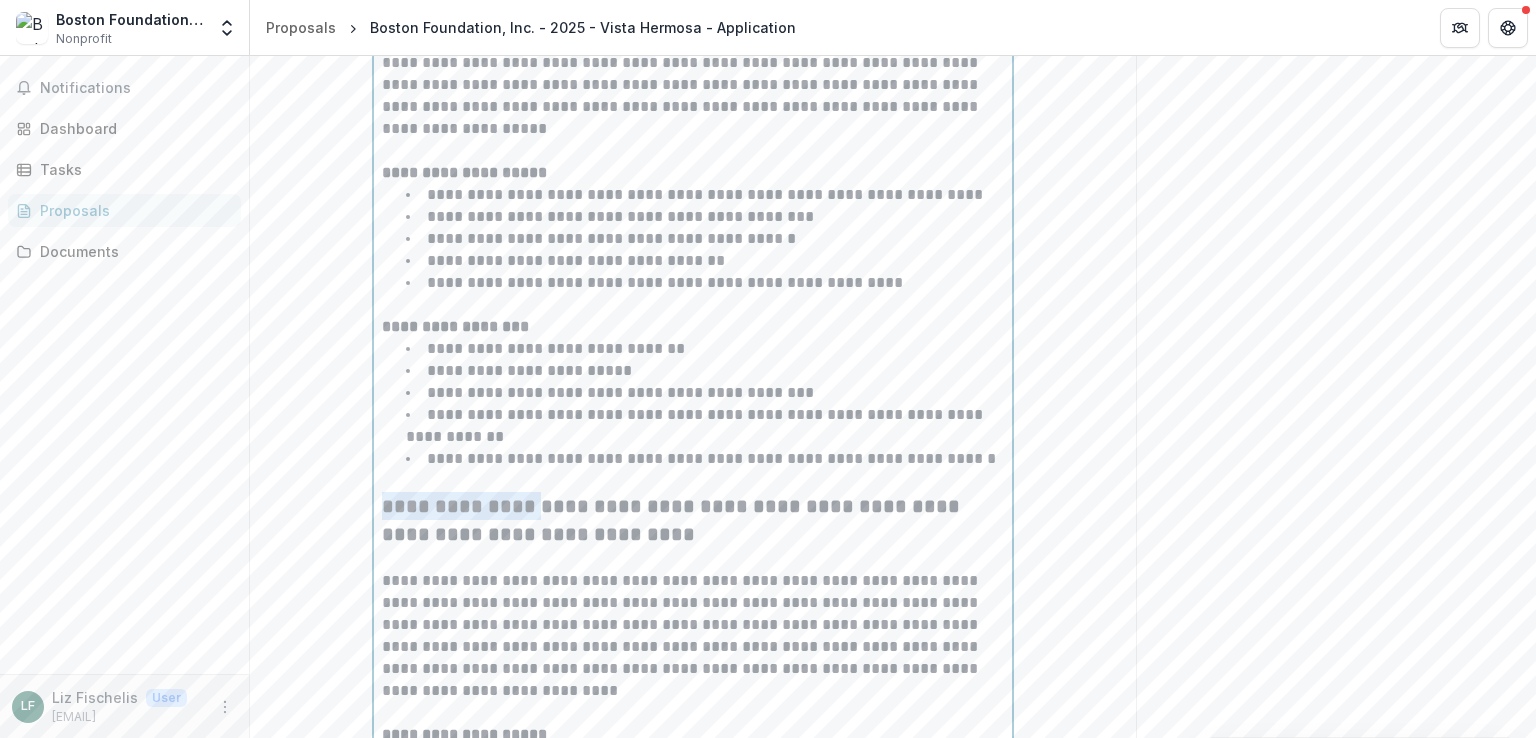 drag, startPoint x: 380, startPoint y: 453, endPoint x: 520, endPoint y: 464, distance: 140.43147 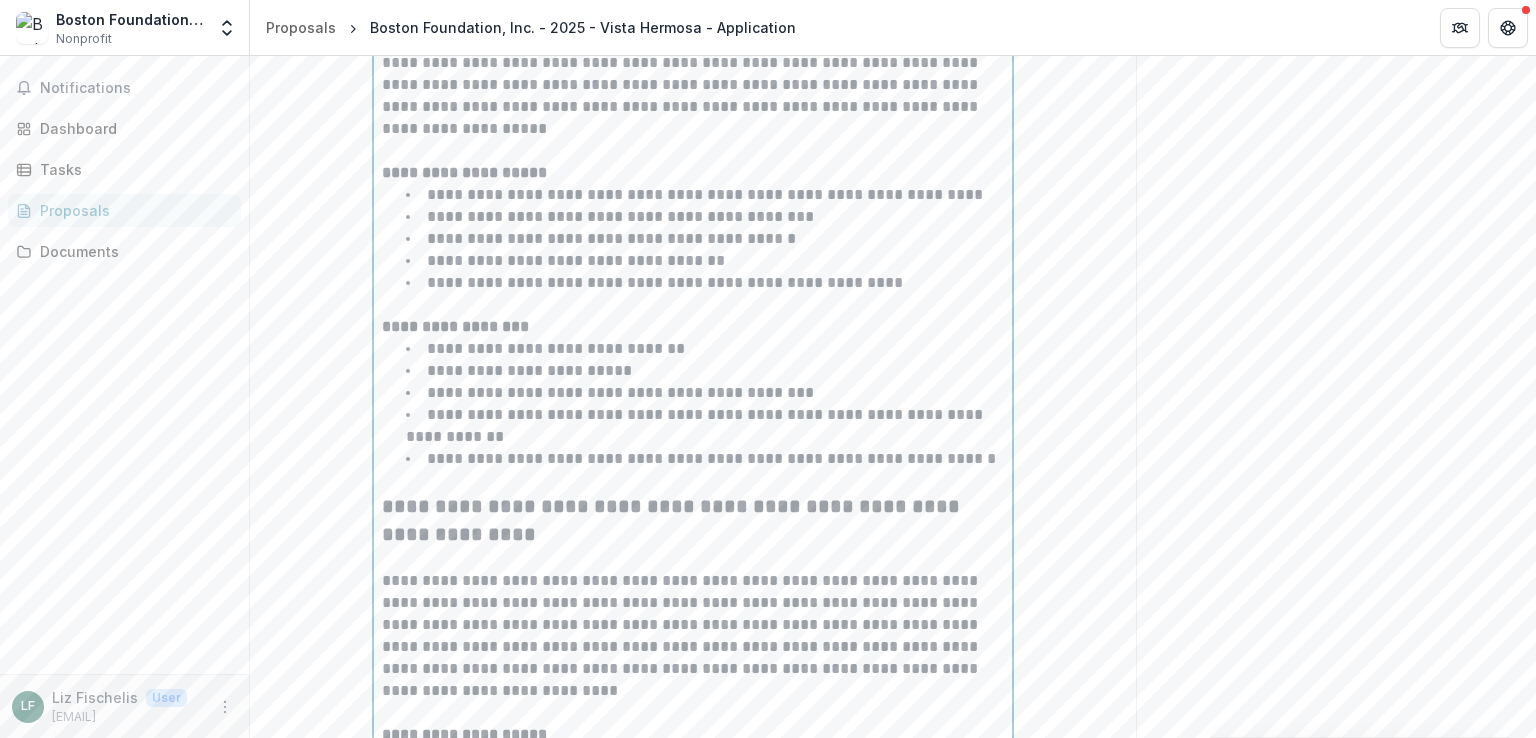 click on "**********" at bounding box center (665, 282) 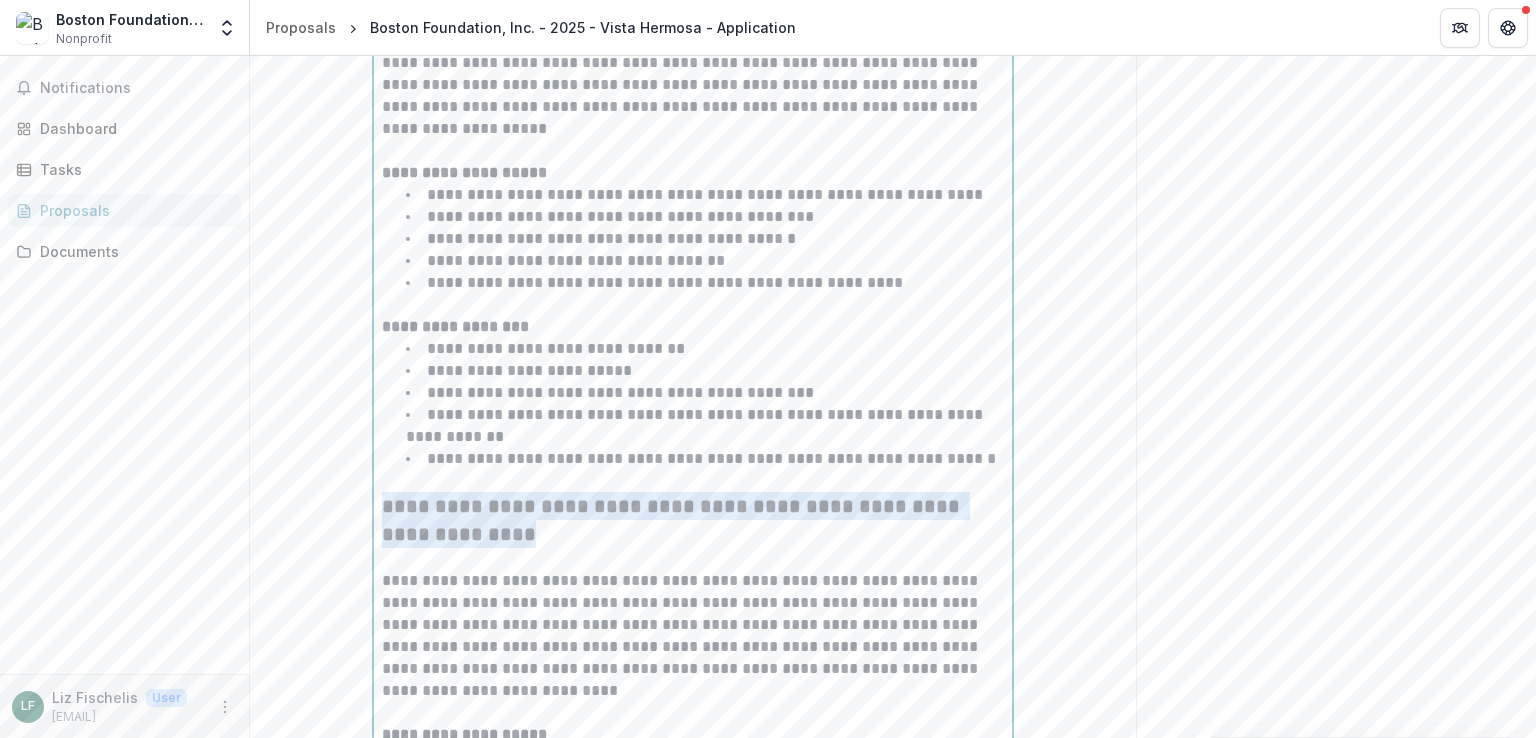 drag, startPoint x: 380, startPoint y: 453, endPoint x: 672, endPoint y: 493, distance: 294.727 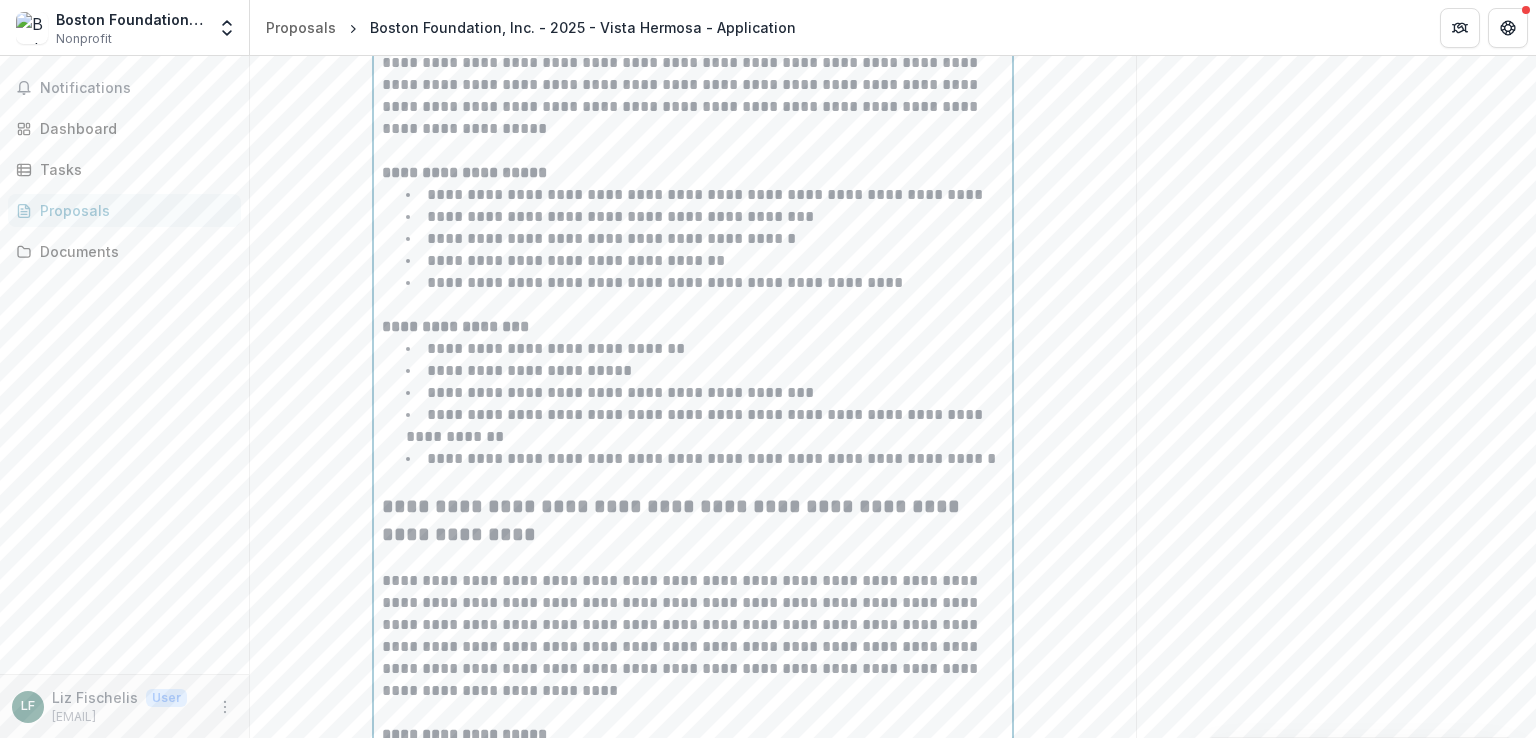 click on "**********" at bounding box center (673, 520) 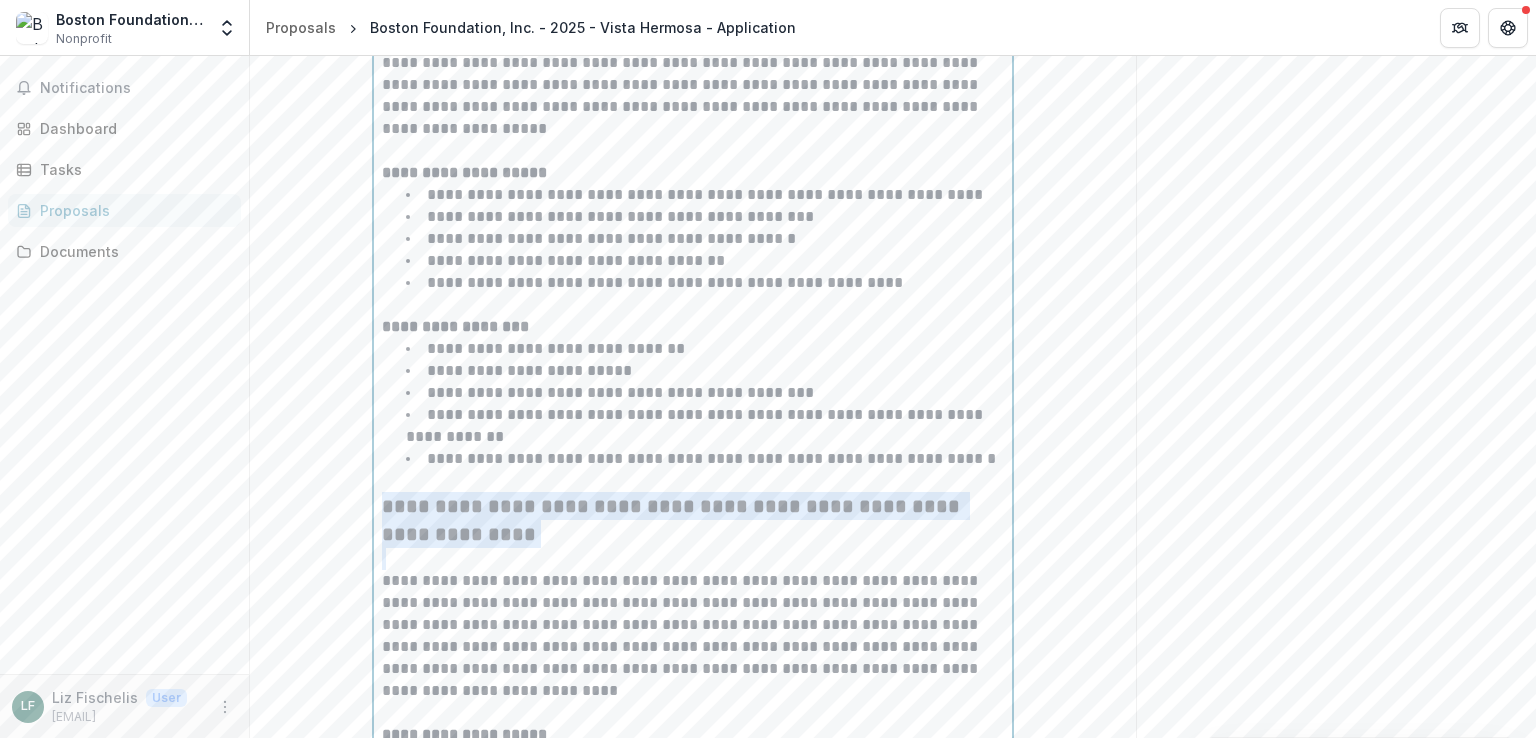 drag, startPoint x: 379, startPoint y: 451, endPoint x: 676, endPoint y: 501, distance: 301.17935 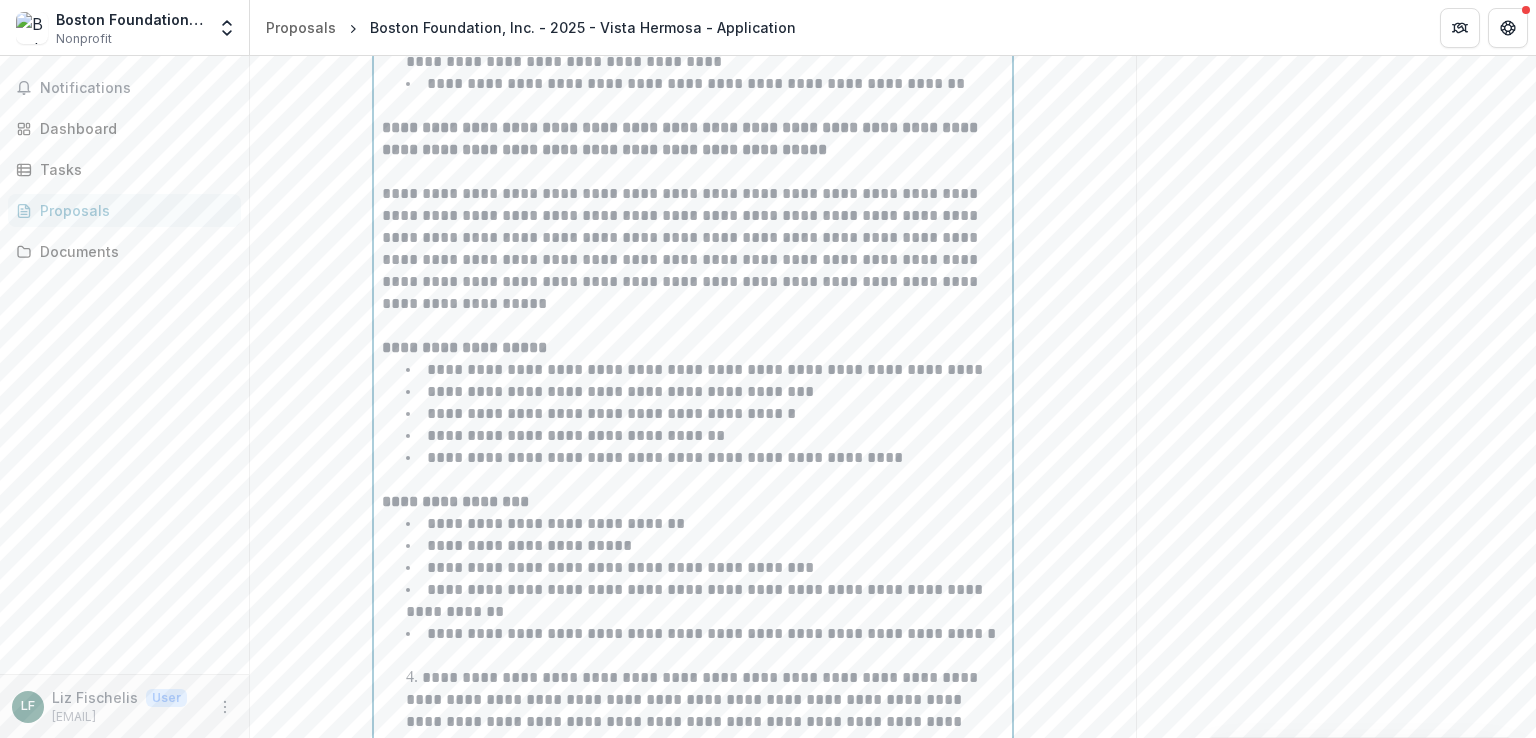 scroll, scrollTop: 5711, scrollLeft: 0, axis: vertical 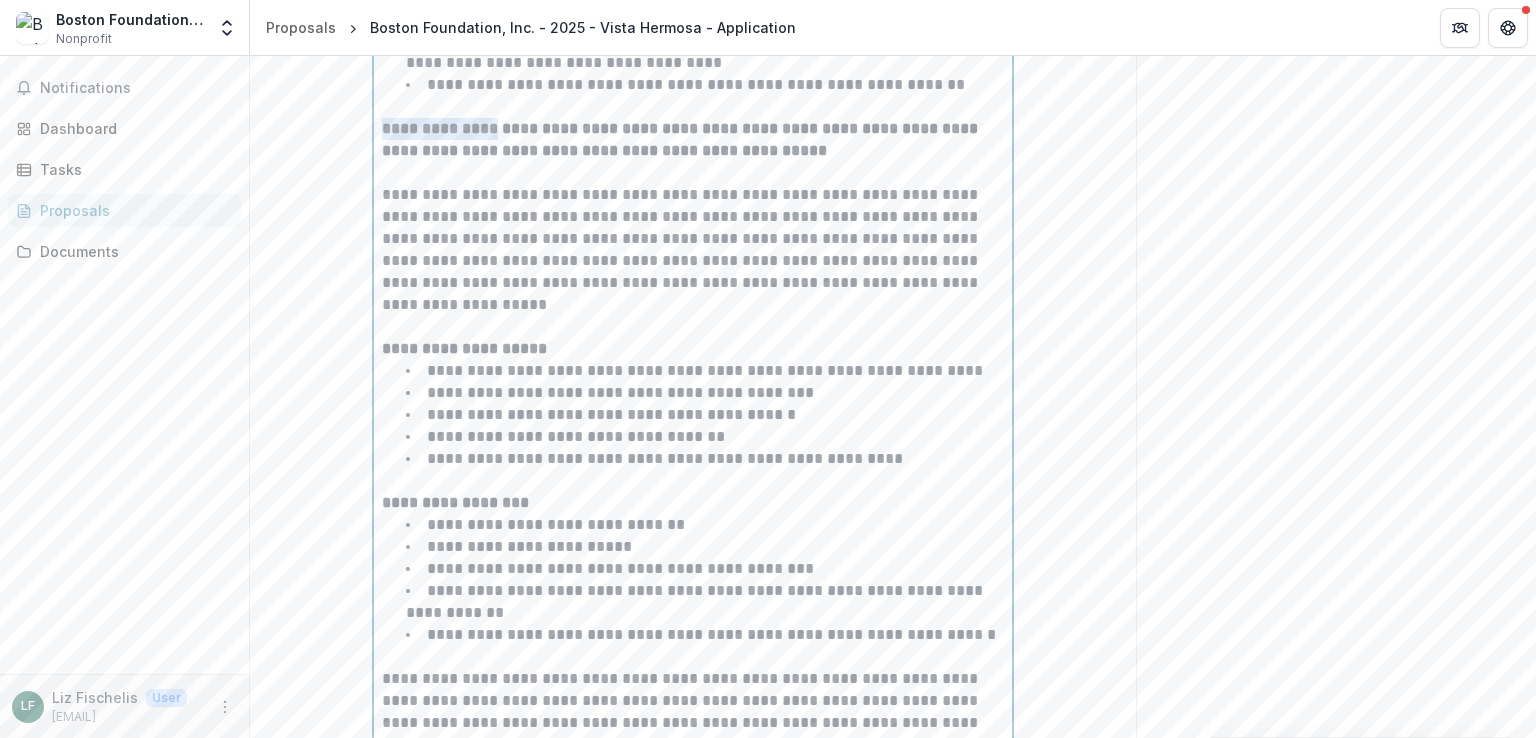 drag, startPoint x: 380, startPoint y: 79, endPoint x: 475, endPoint y: 76, distance: 95.047356 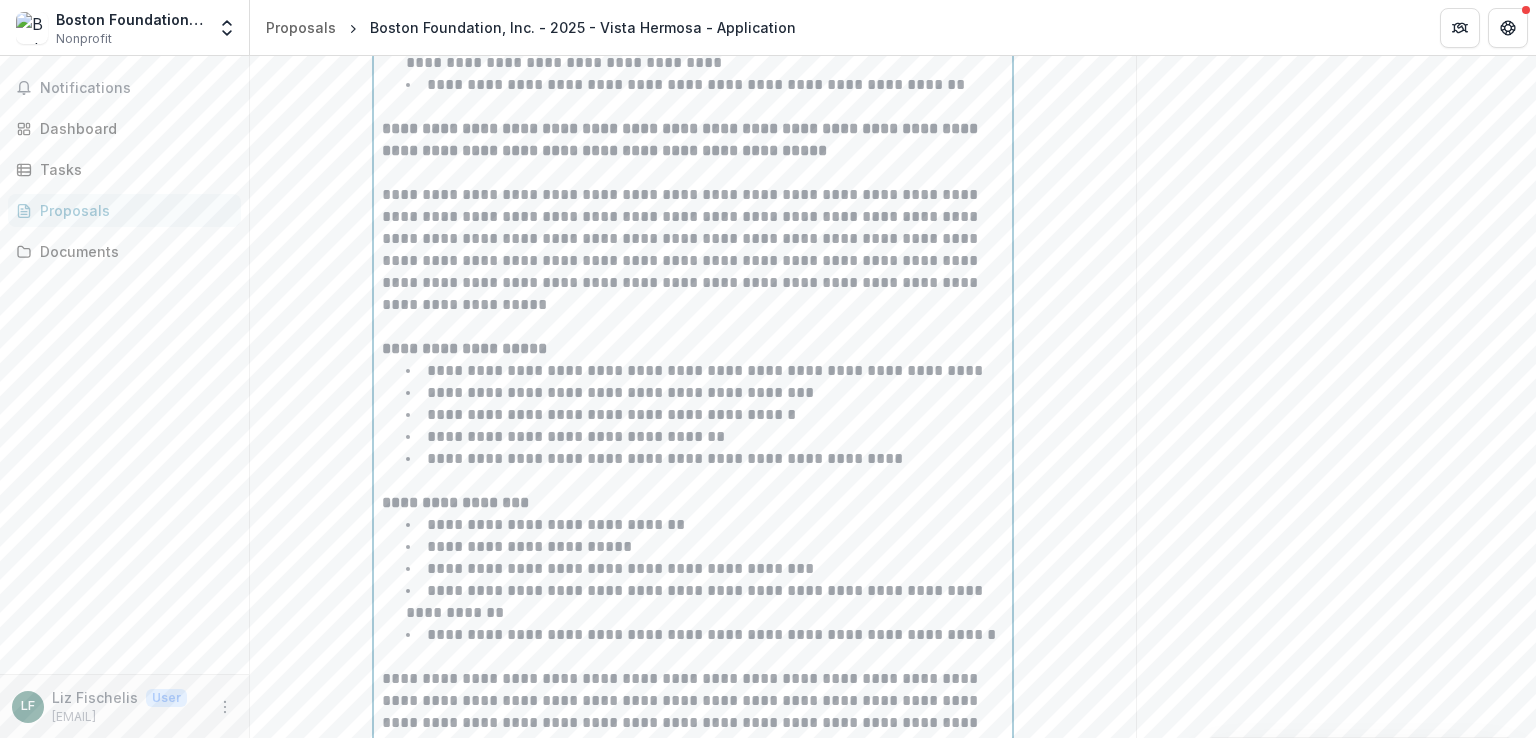 click on "**********" at bounding box center [693, 734] 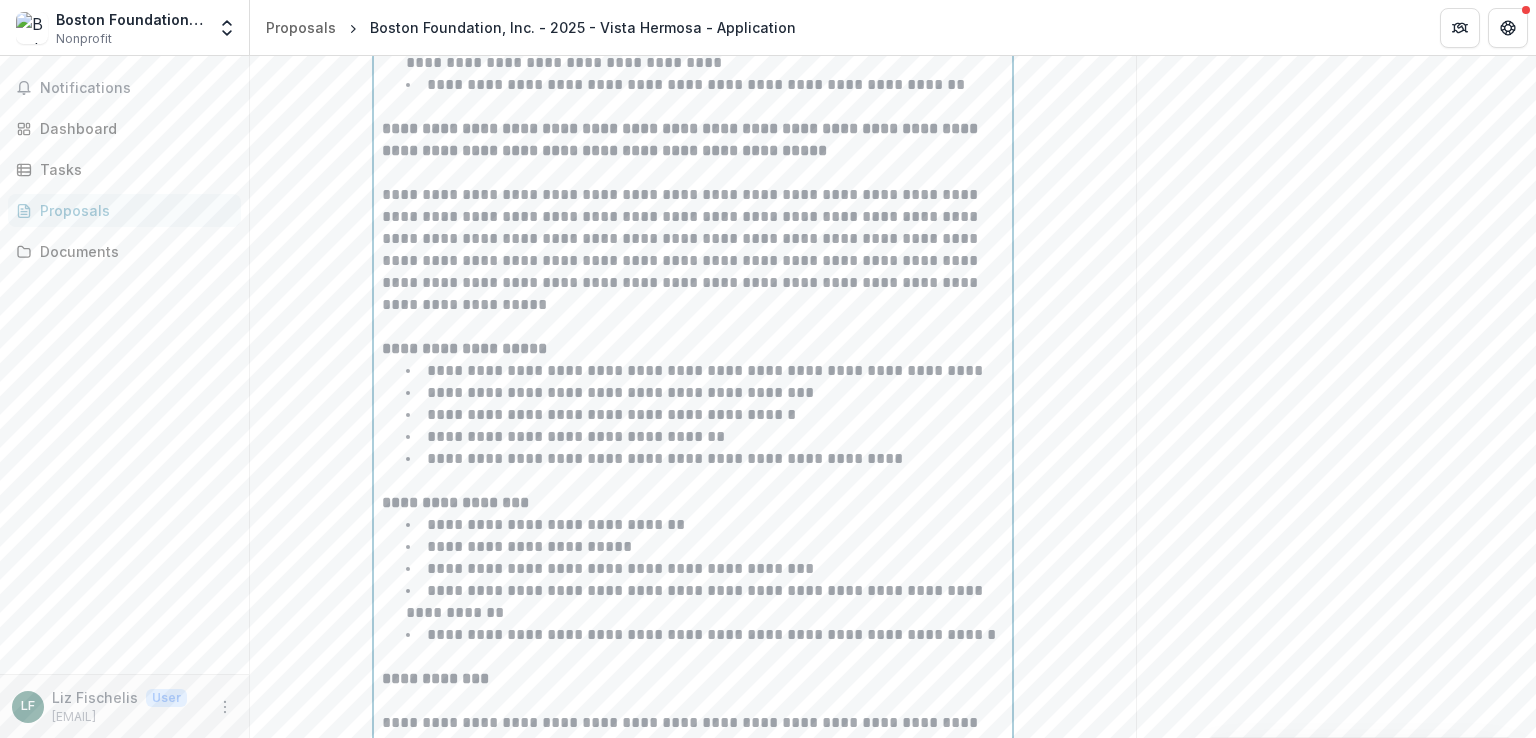 click on "**********" at bounding box center [437, 678] 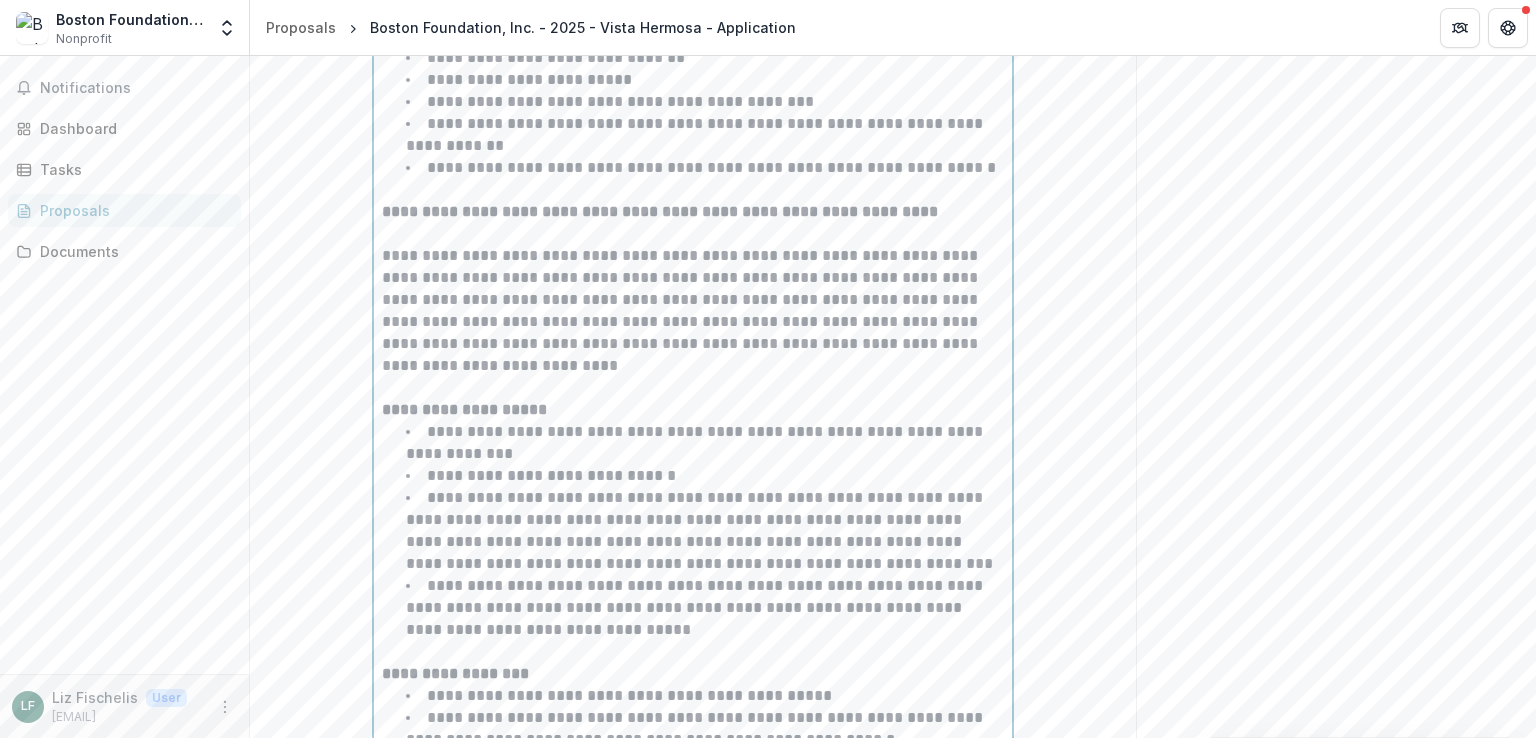 scroll, scrollTop: 6088, scrollLeft: 0, axis: vertical 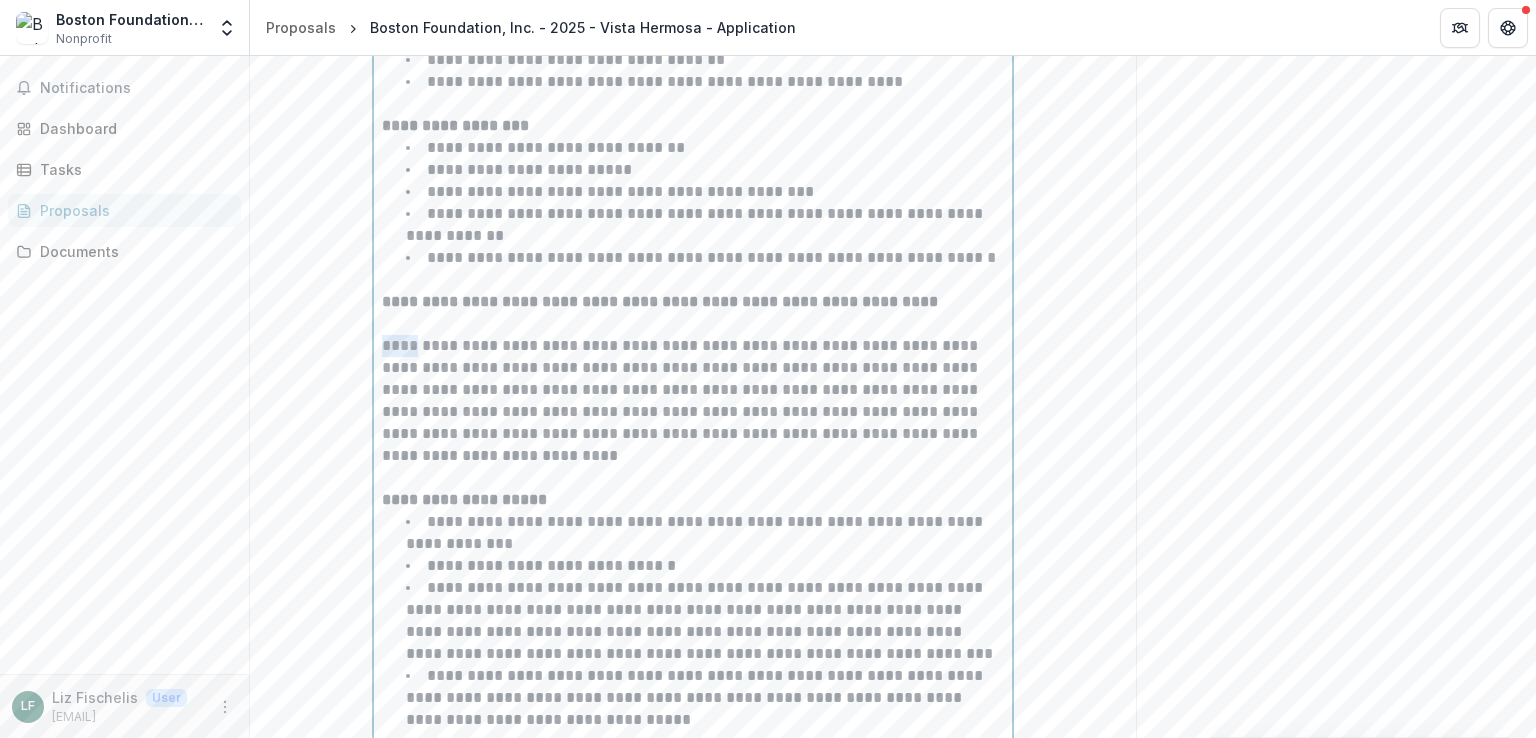 drag, startPoint x: 380, startPoint y: 290, endPoint x: 412, endPoint y: 301, distance: 33.83785 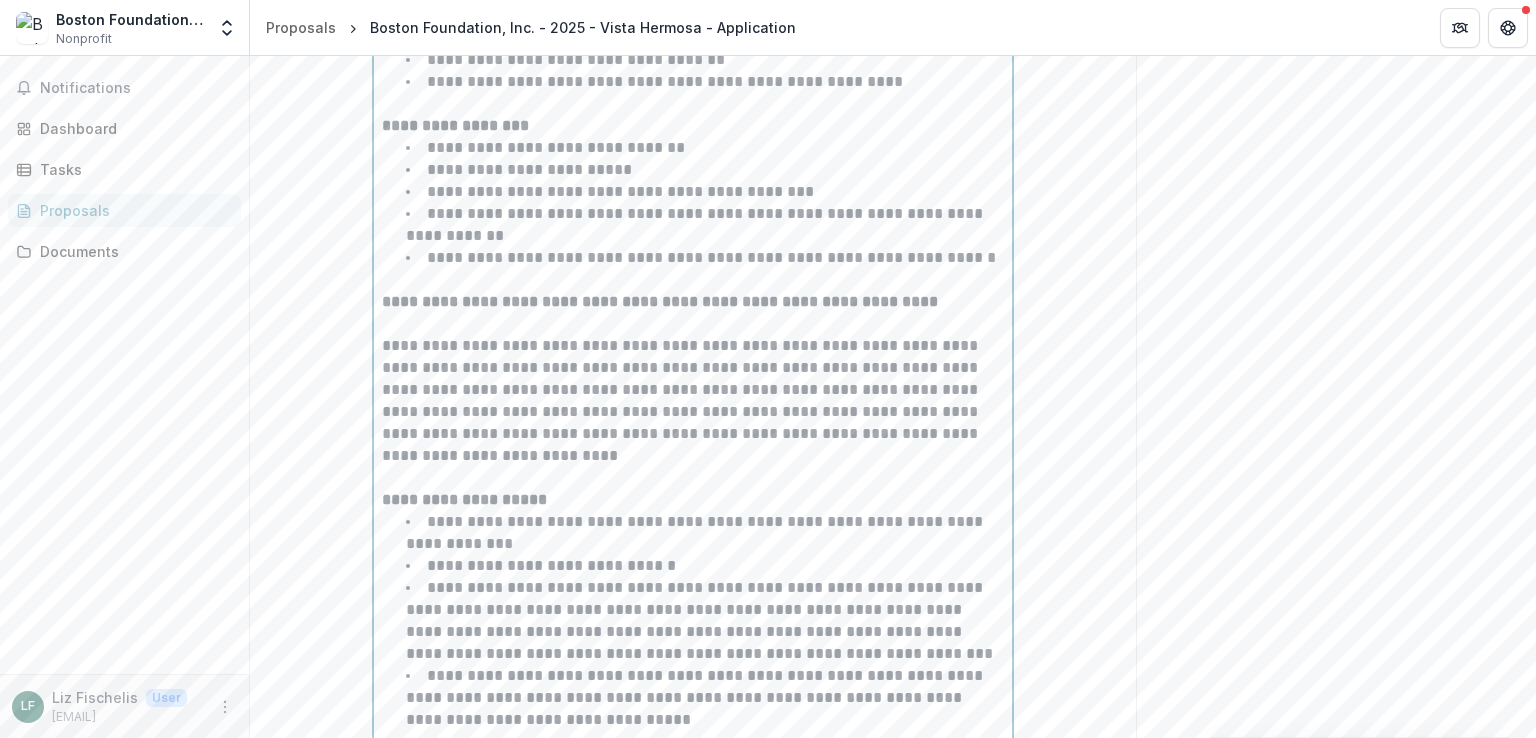 click on "**********" at bounding box center (693, 401) 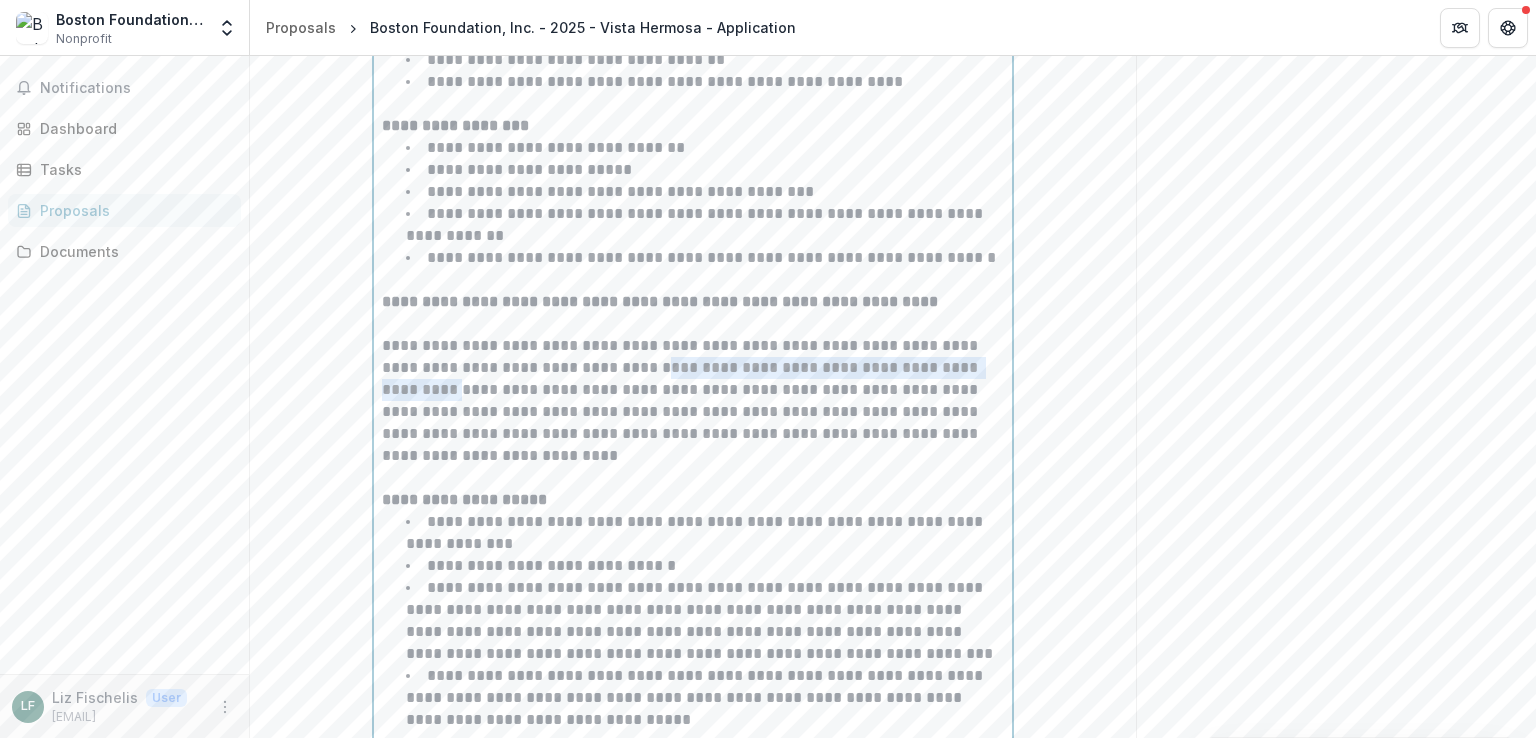 drag, startPoint x: 612, startPoint y: 317, endPoint x: 989, endPoint y: 317, distance: 377 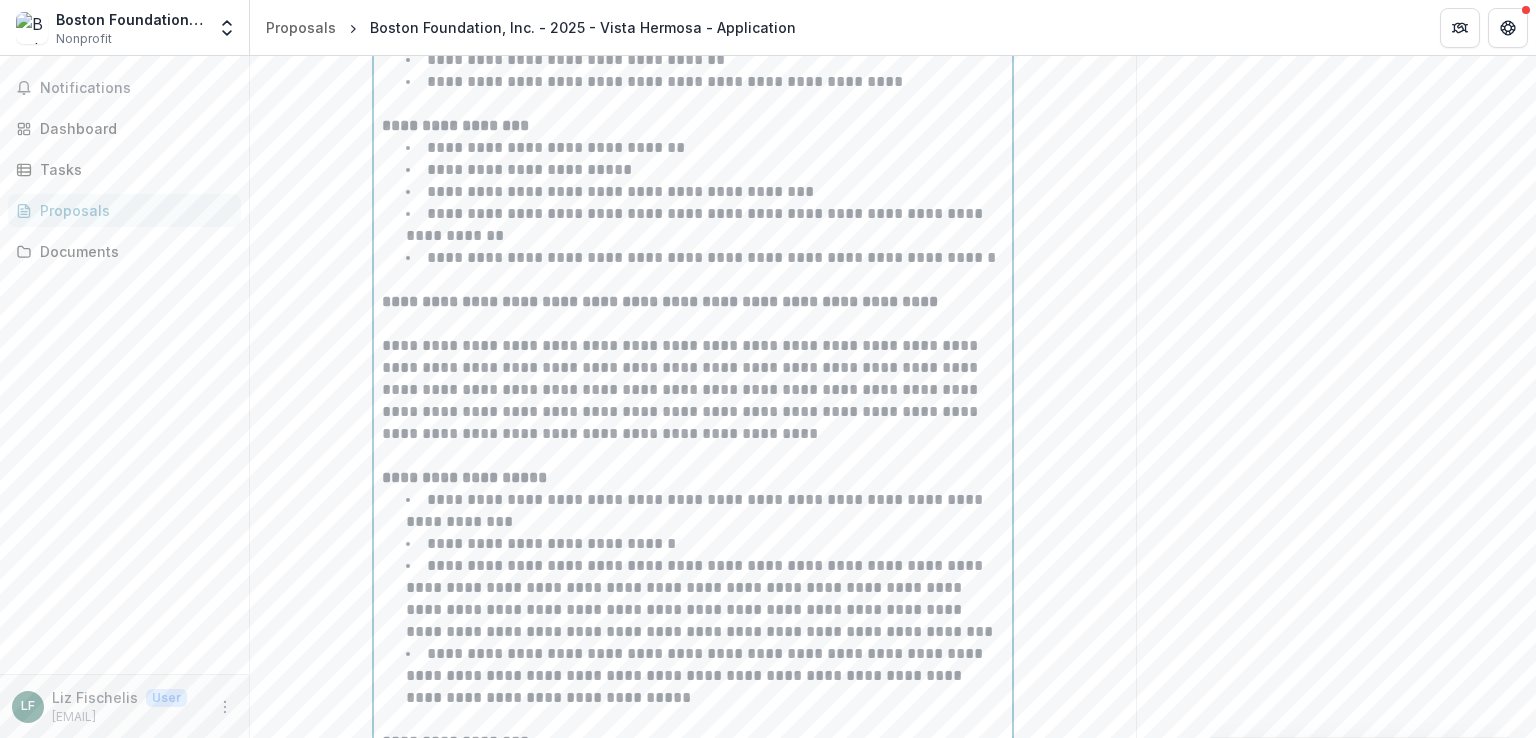 click on "**********" at bounding box center [662, 301] 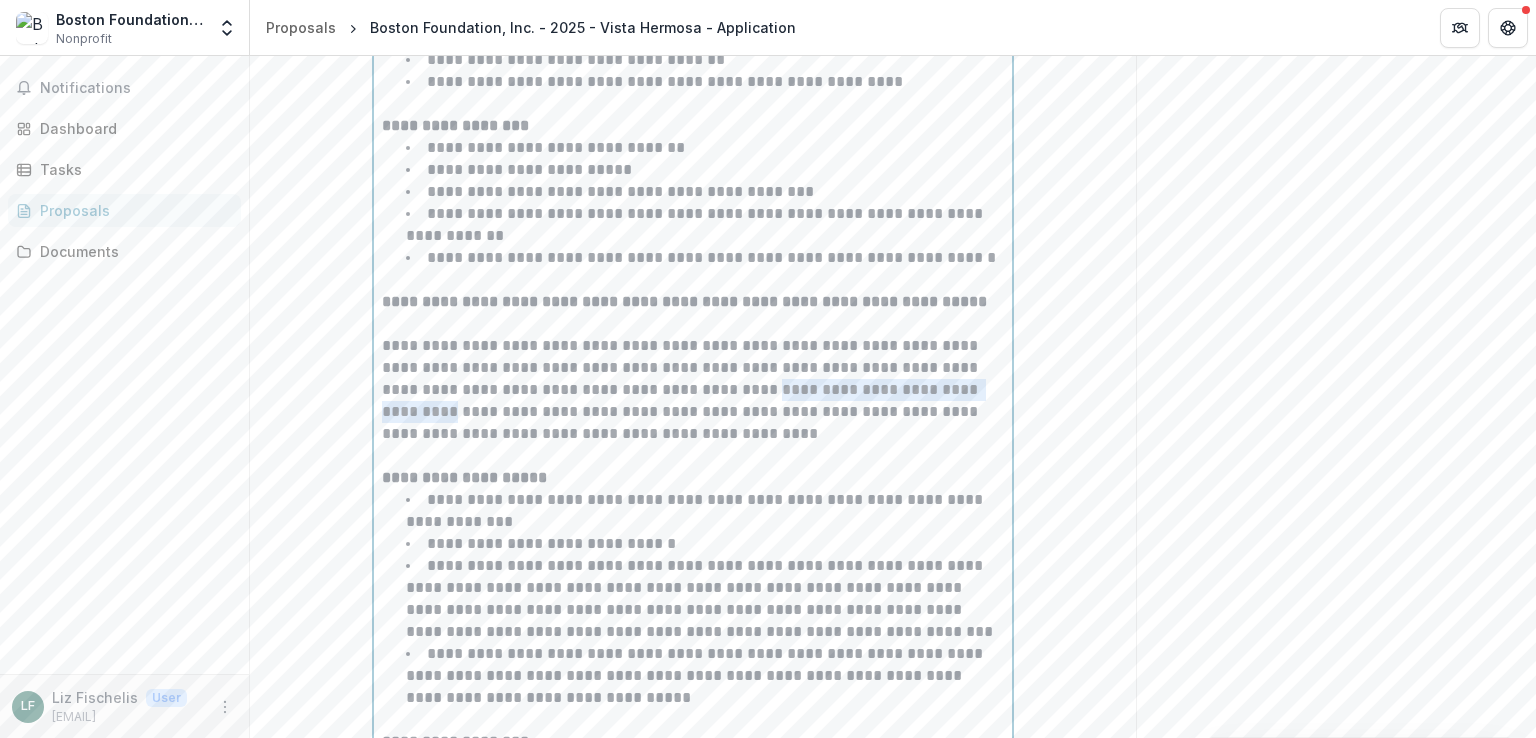drag, startPoint x: 671, startPoint y: 333, endPoint x: 937, endPoint y: 329, distance: 266.03006 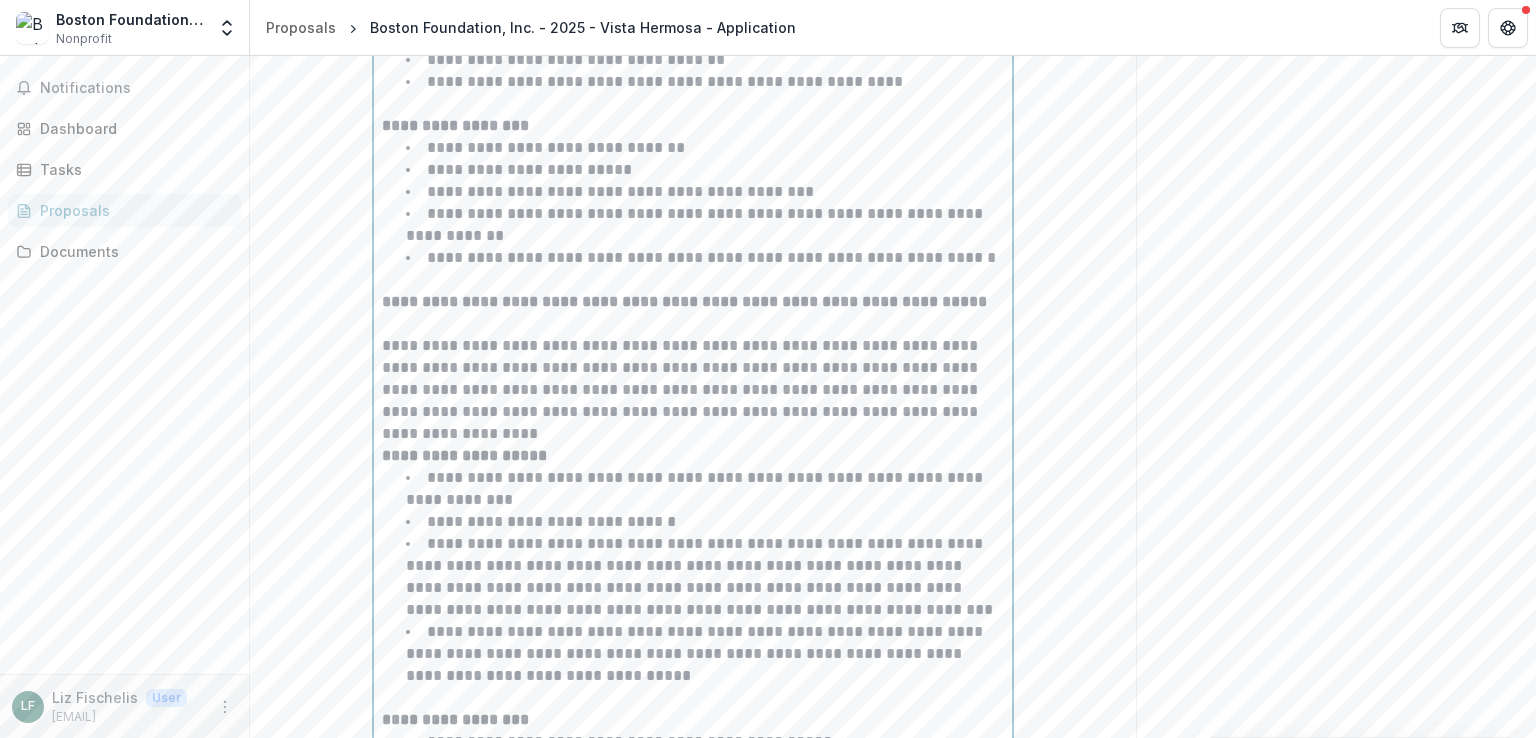 click on "**********" at bounding box center [693, 379] 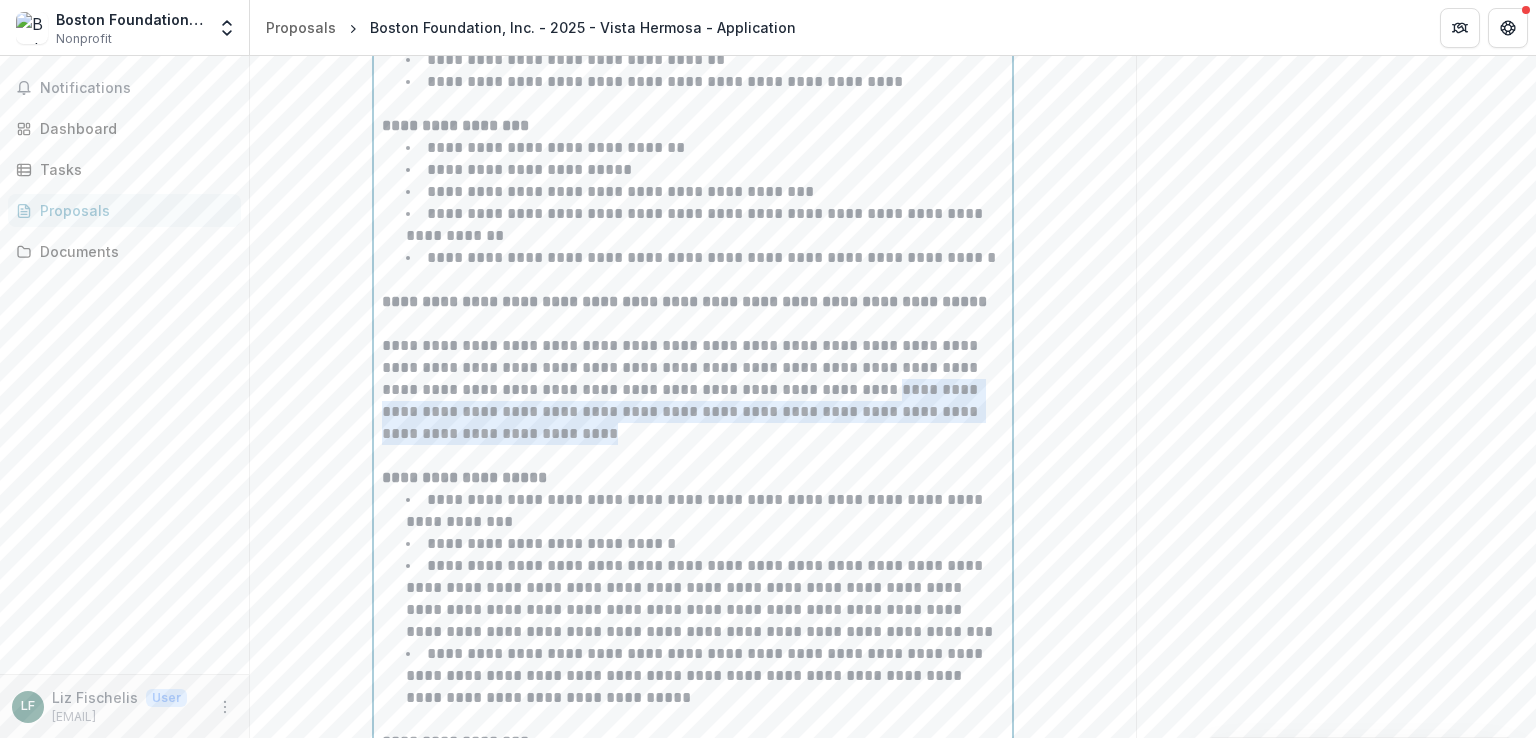 drag, startPoint x: 852, startPoint y: 337, endPoint x: 862, endPoint y: 373, distance: 37.363083 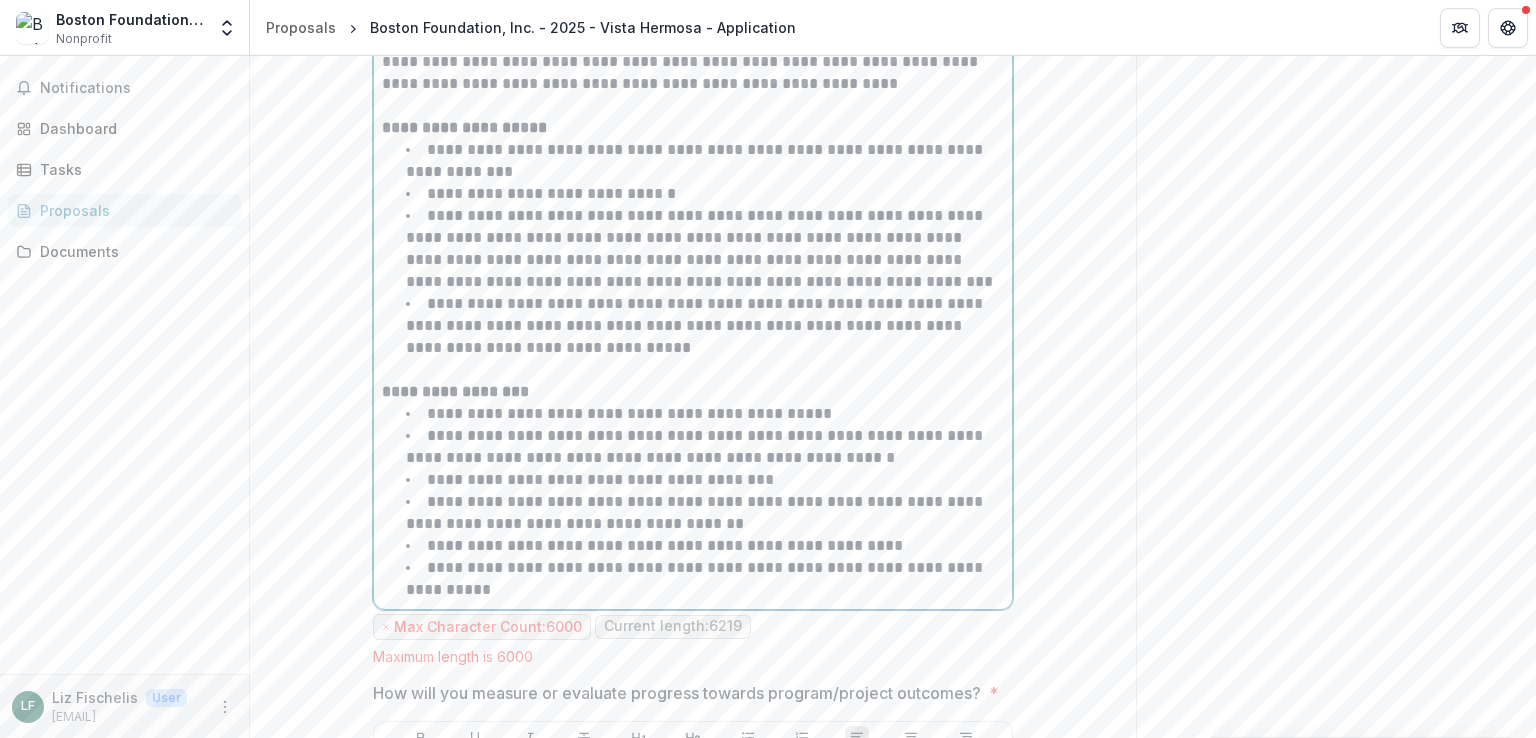scroll, scrollTop: 6347, scrollLeft: 0, axis: vertical 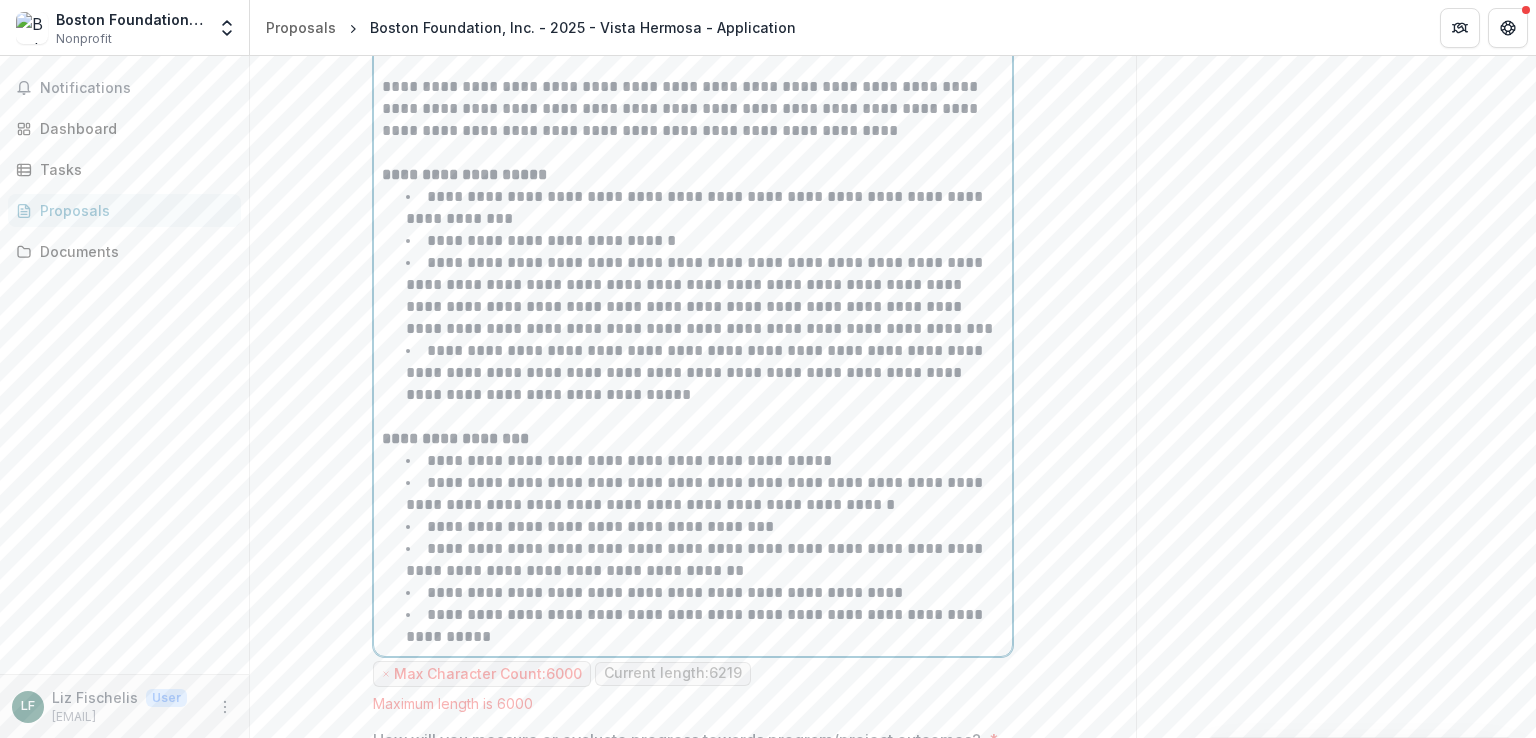 click on "**********" at bounding box center [705, 296] 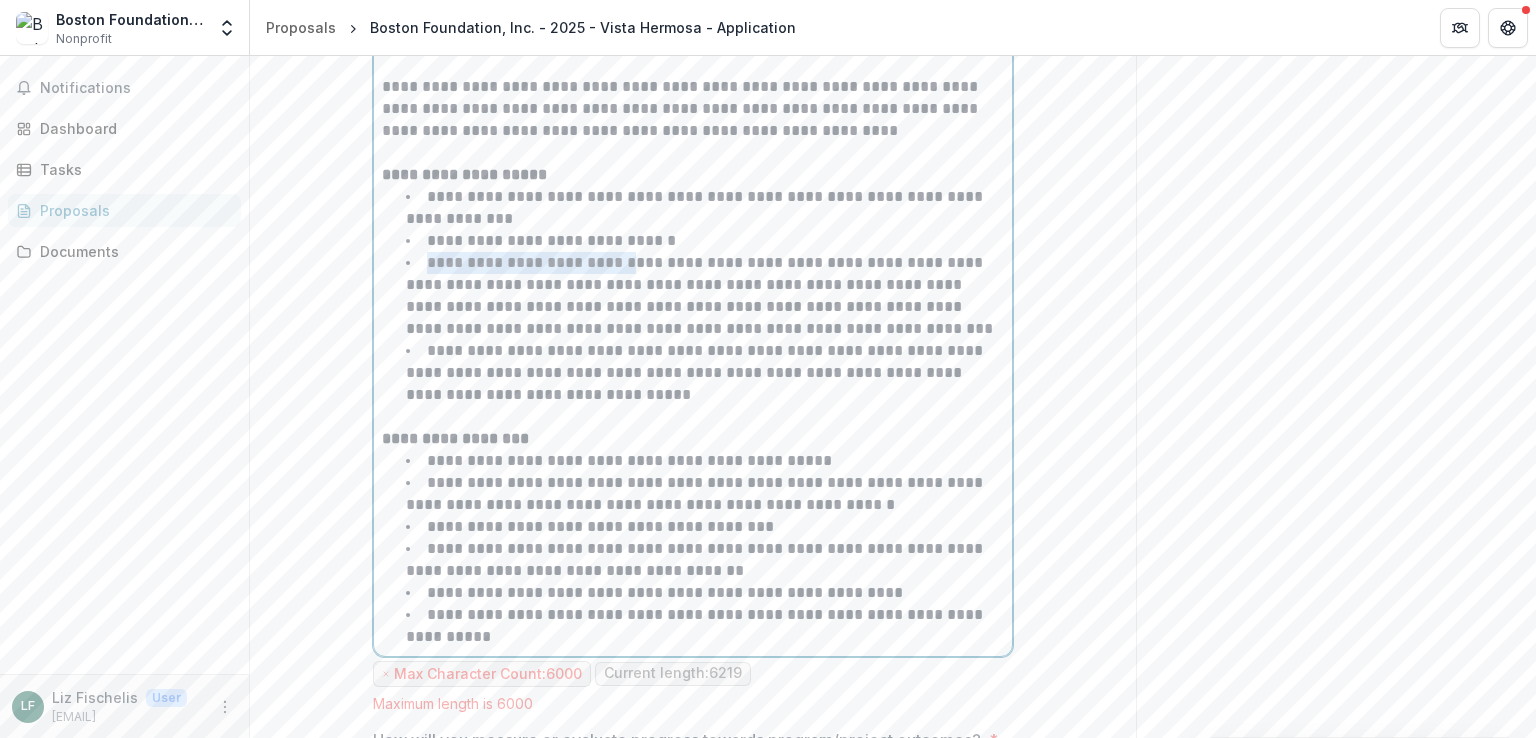 drag, startPoint x: 427, startPoint y: 209, endPoint x: 637, endPoint y: 211, distance: 210.00952 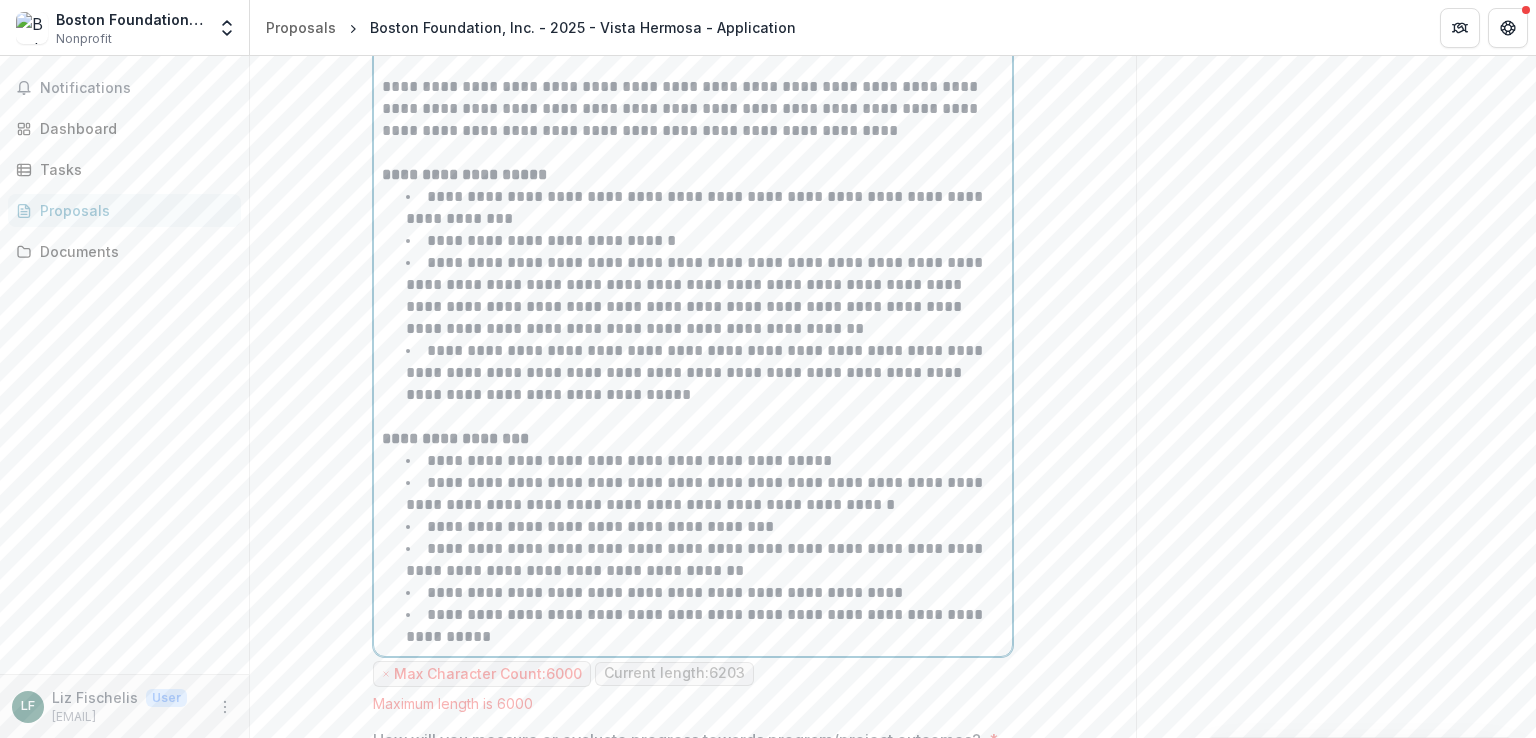 click on "**********" at bounding box center [696, 295] 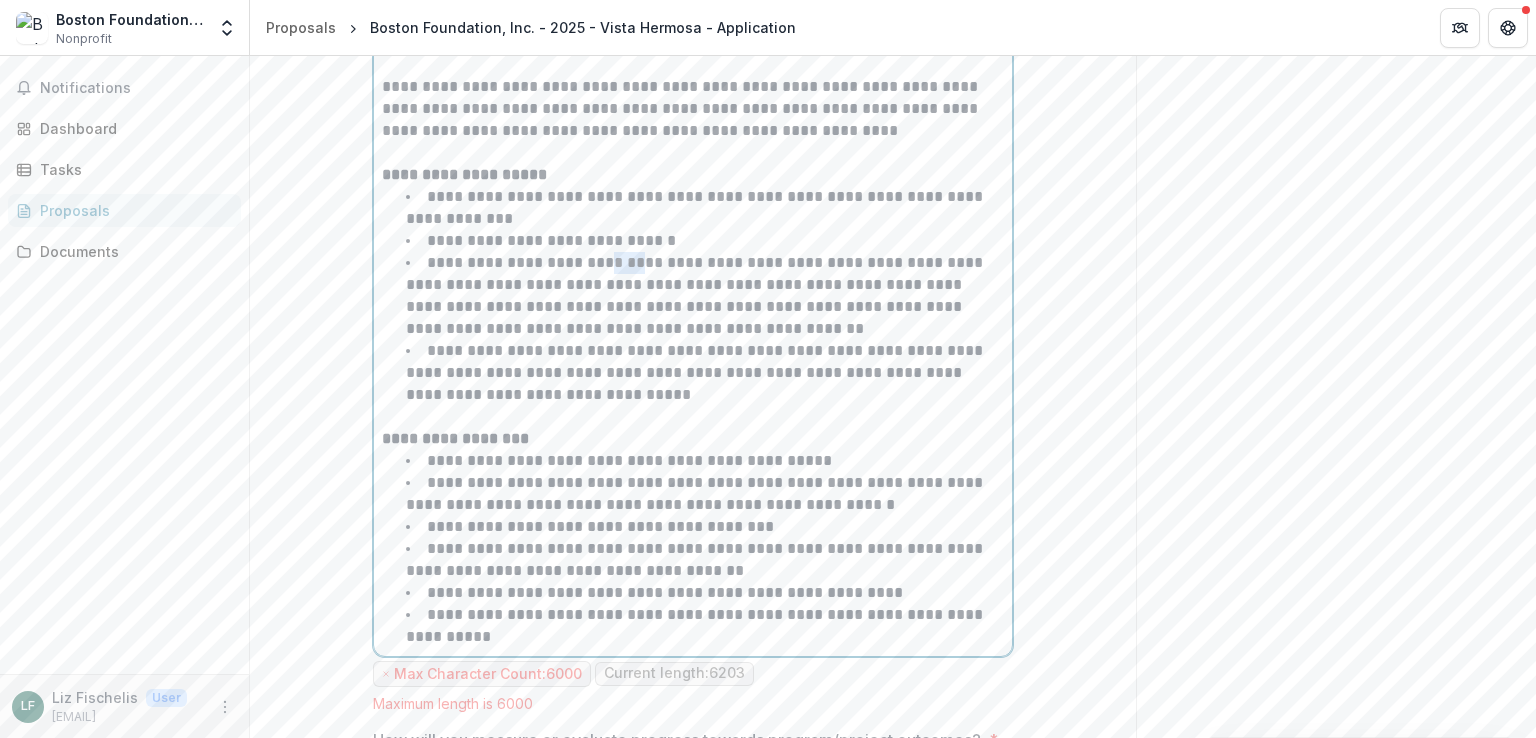 click on "**********" at bounding box center [696, 295] 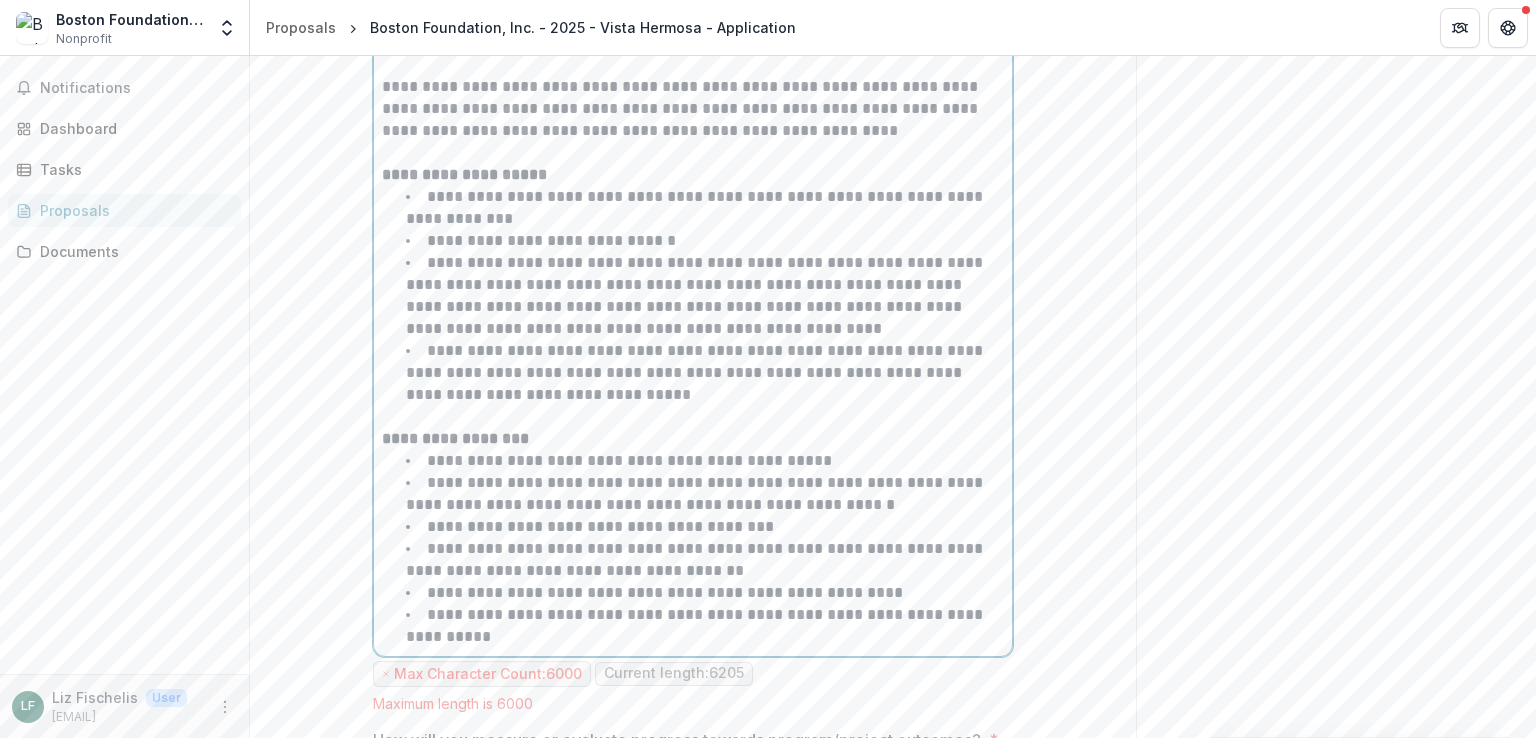 click on "**********" at bounding box center (696, 295) 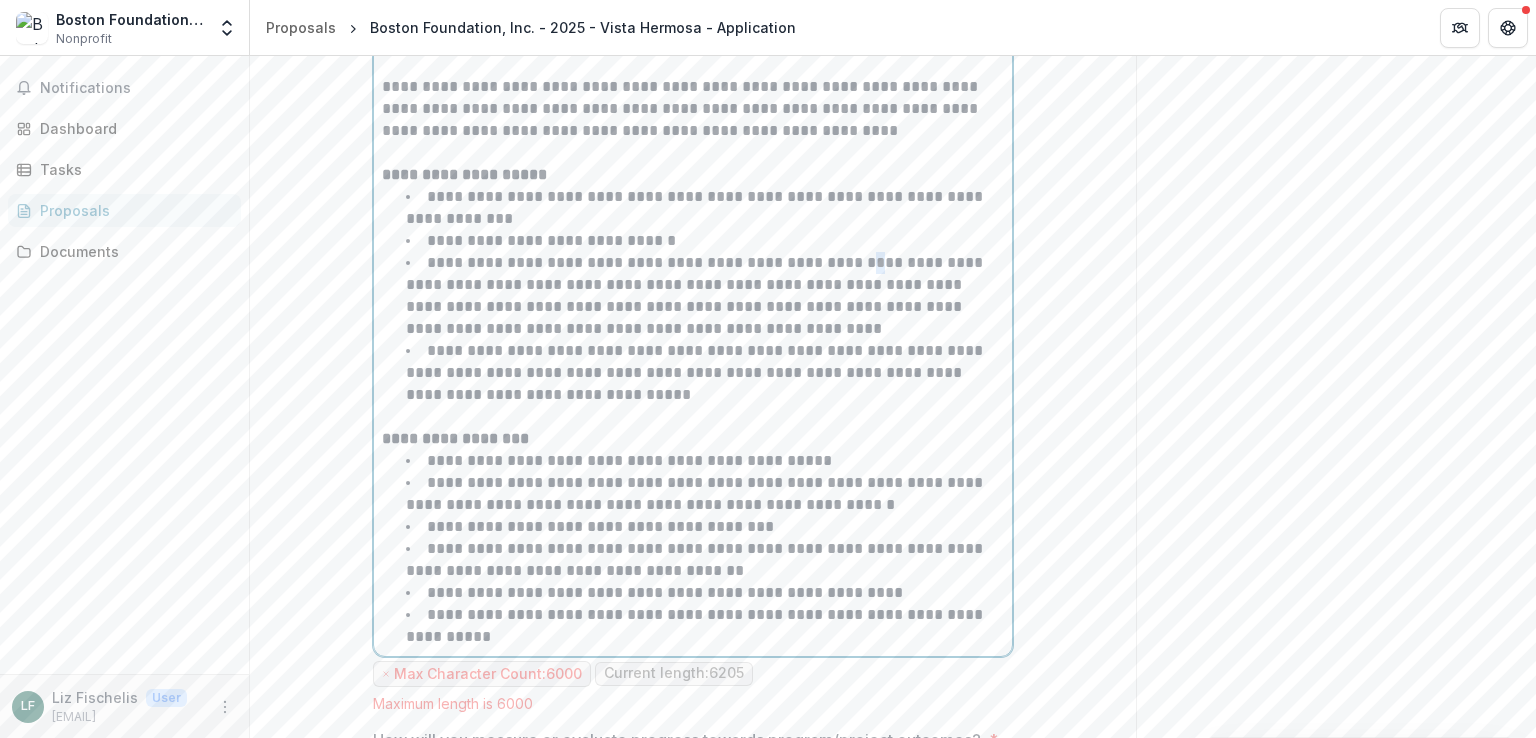 click on "**********" at bounding box center (696, 295) 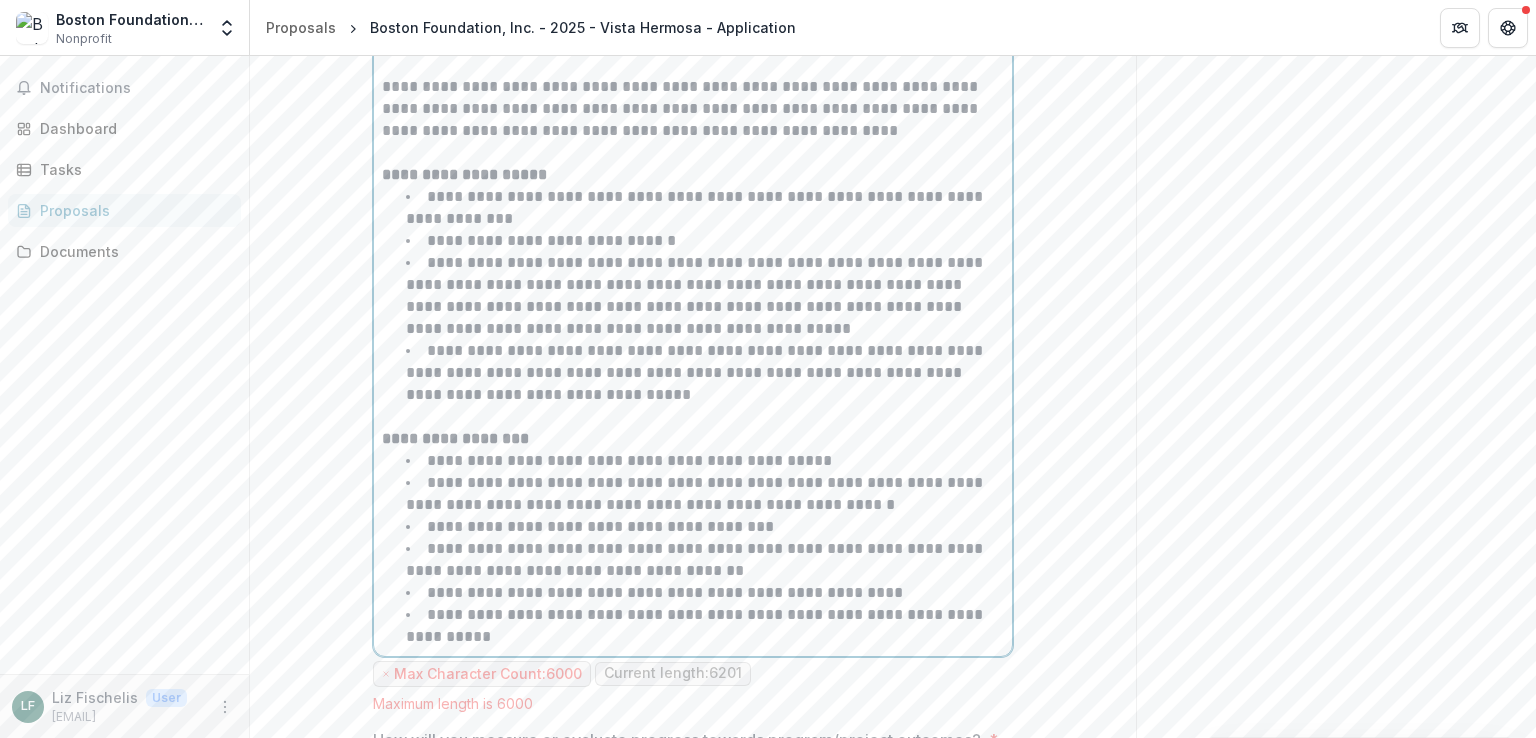 click on "**********" at bounding box center [696, 295] 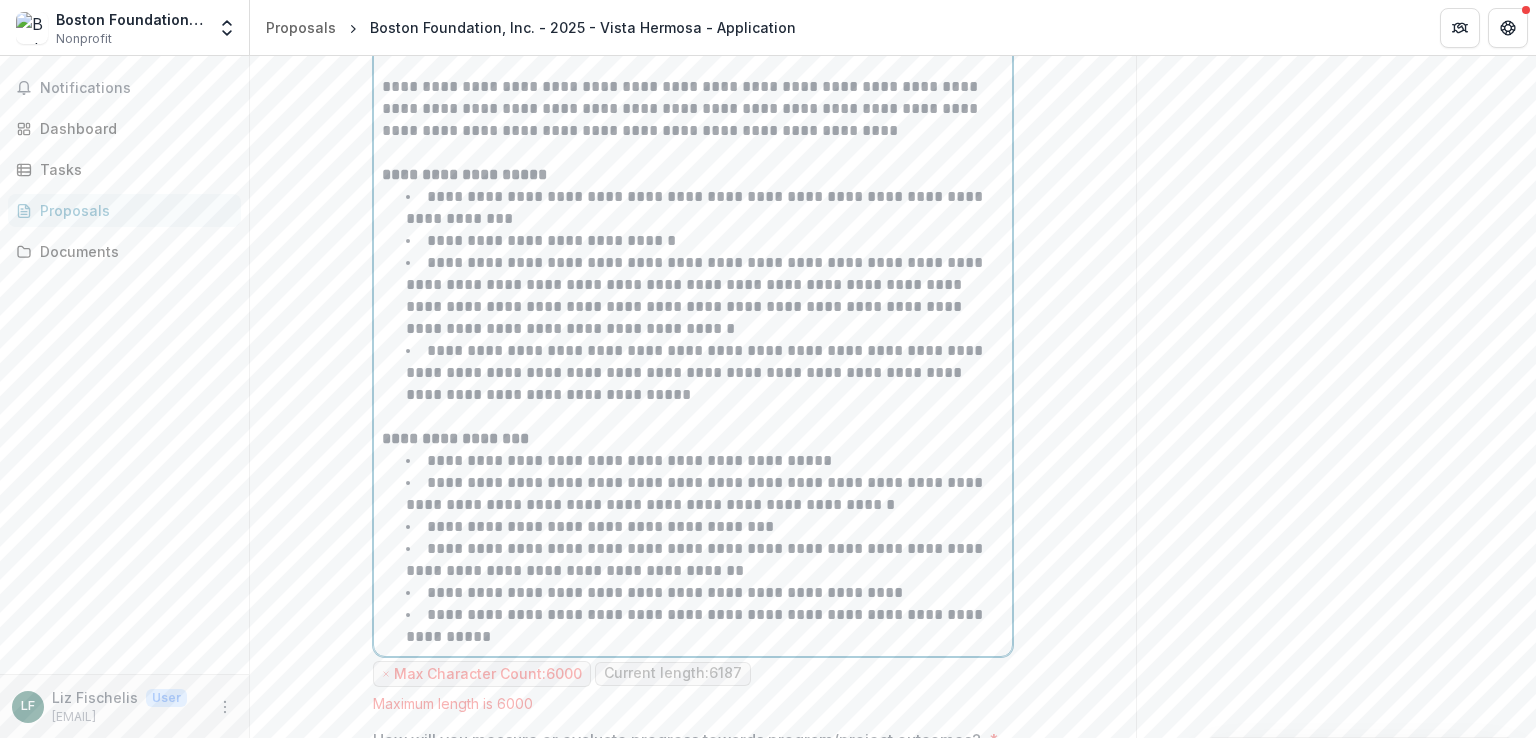 click on "**********" at bounding box center [696, 372] 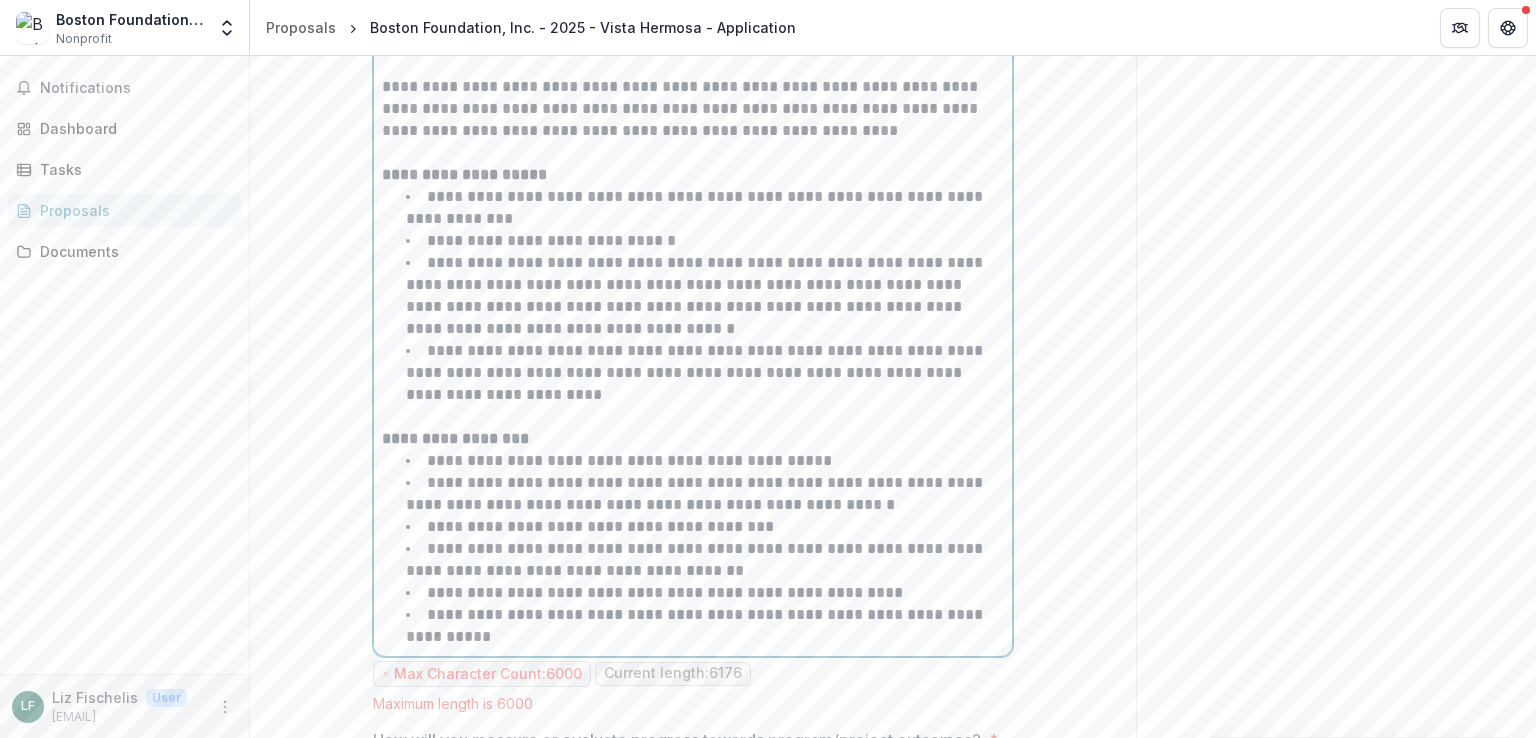 click on "**********" at bounding box center (696, 372) 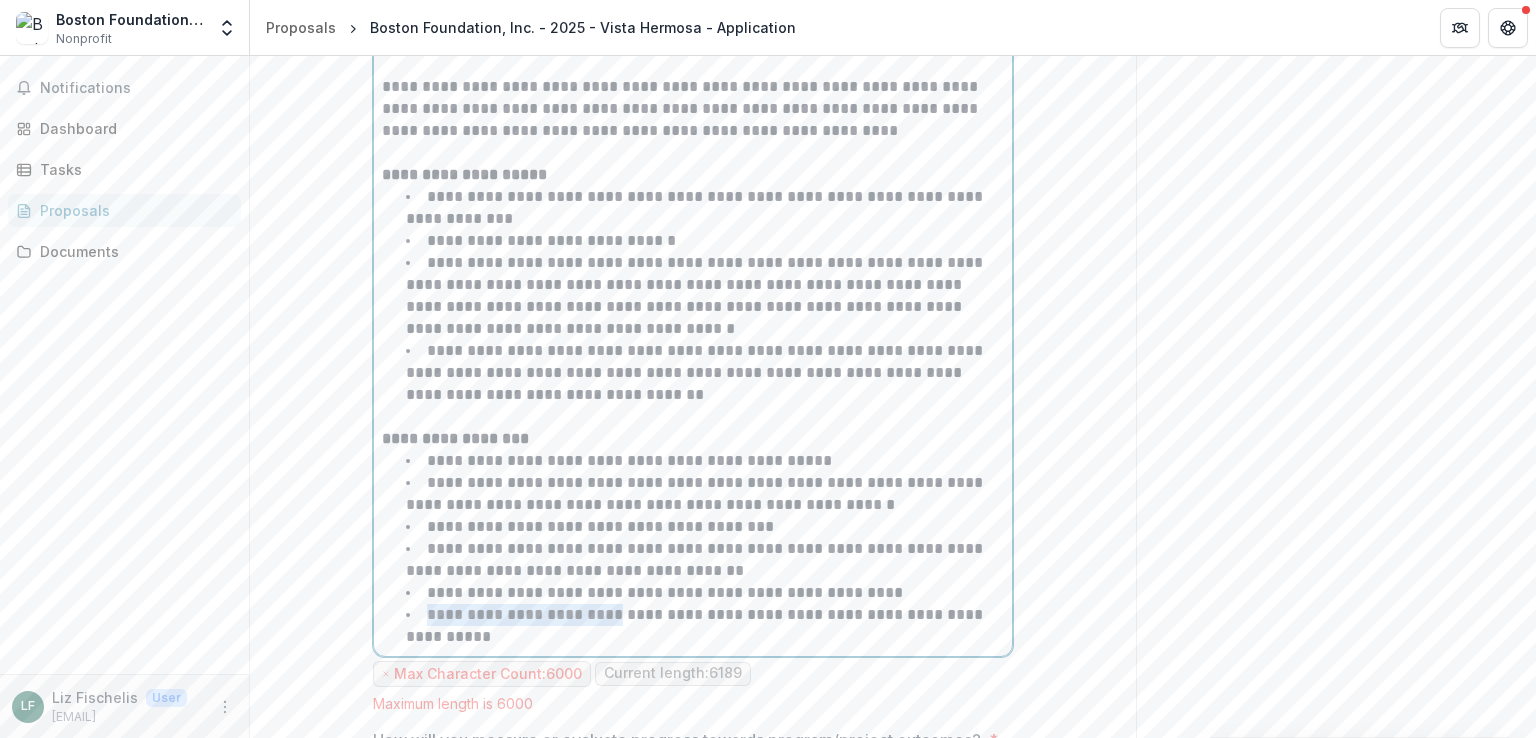 drag, startPoint x: 427, startPoint y: 564, endPoint x: 623, endPoint y: 571, distance: 196.12495 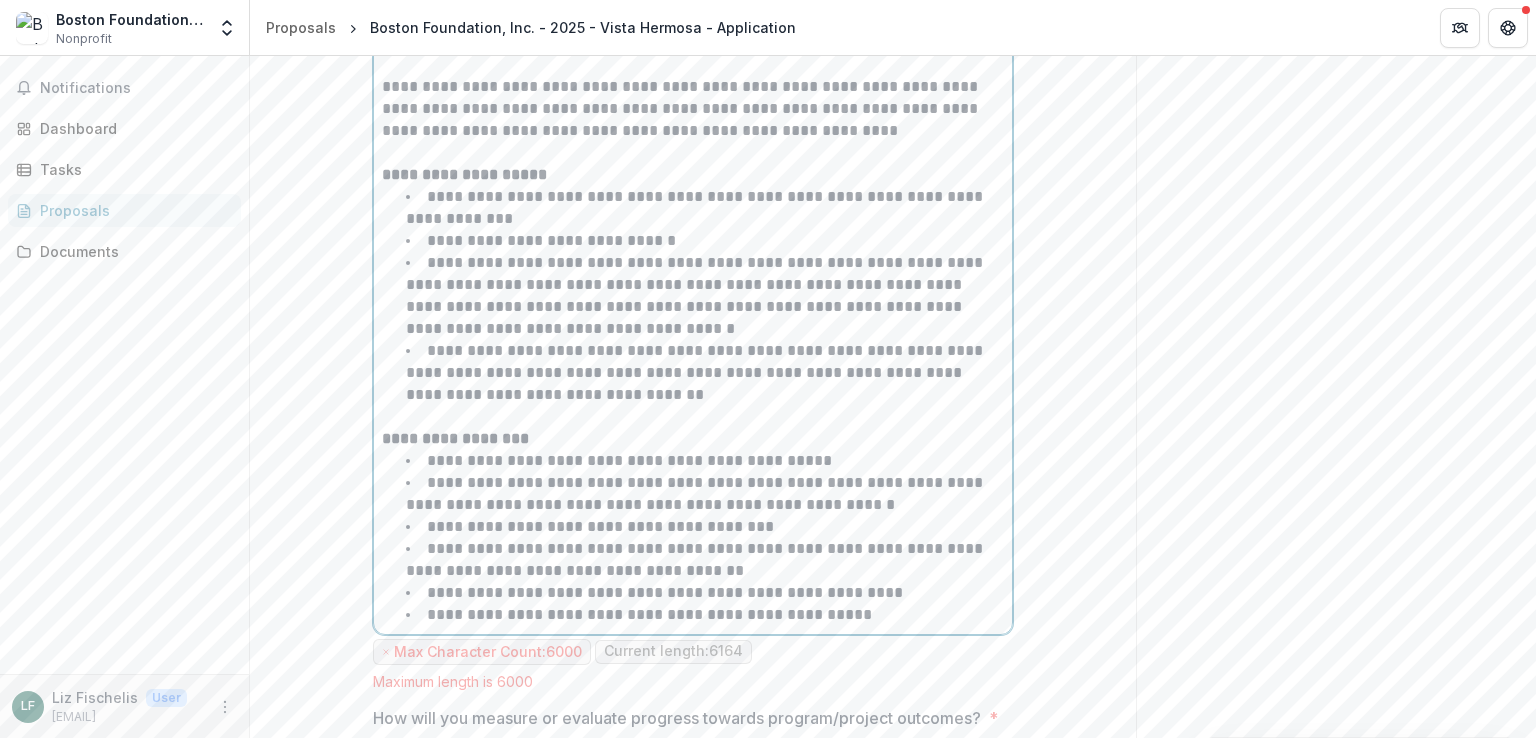 click on "**********" at bounding box center (649, 614) 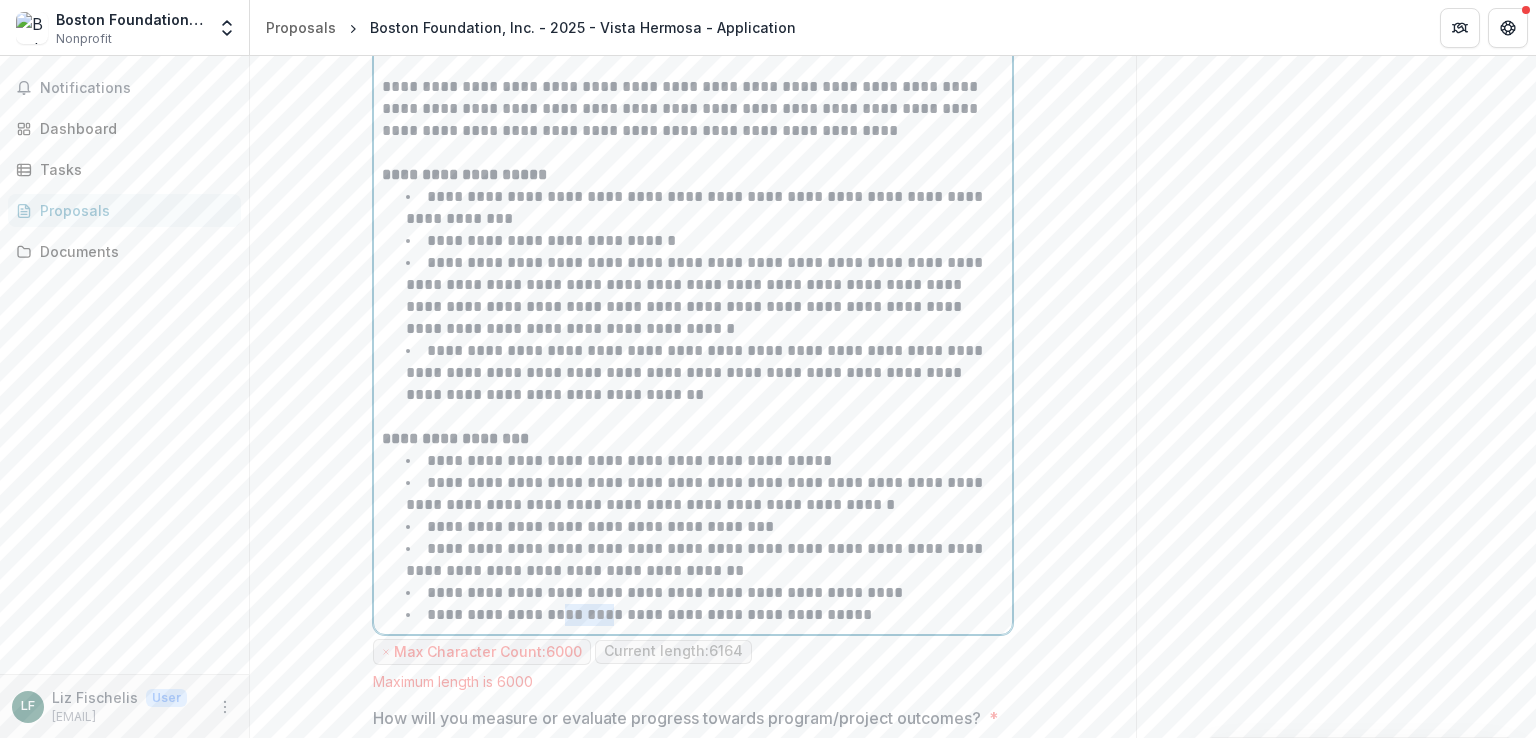 click on "**********" at bounding box center (649, 614) 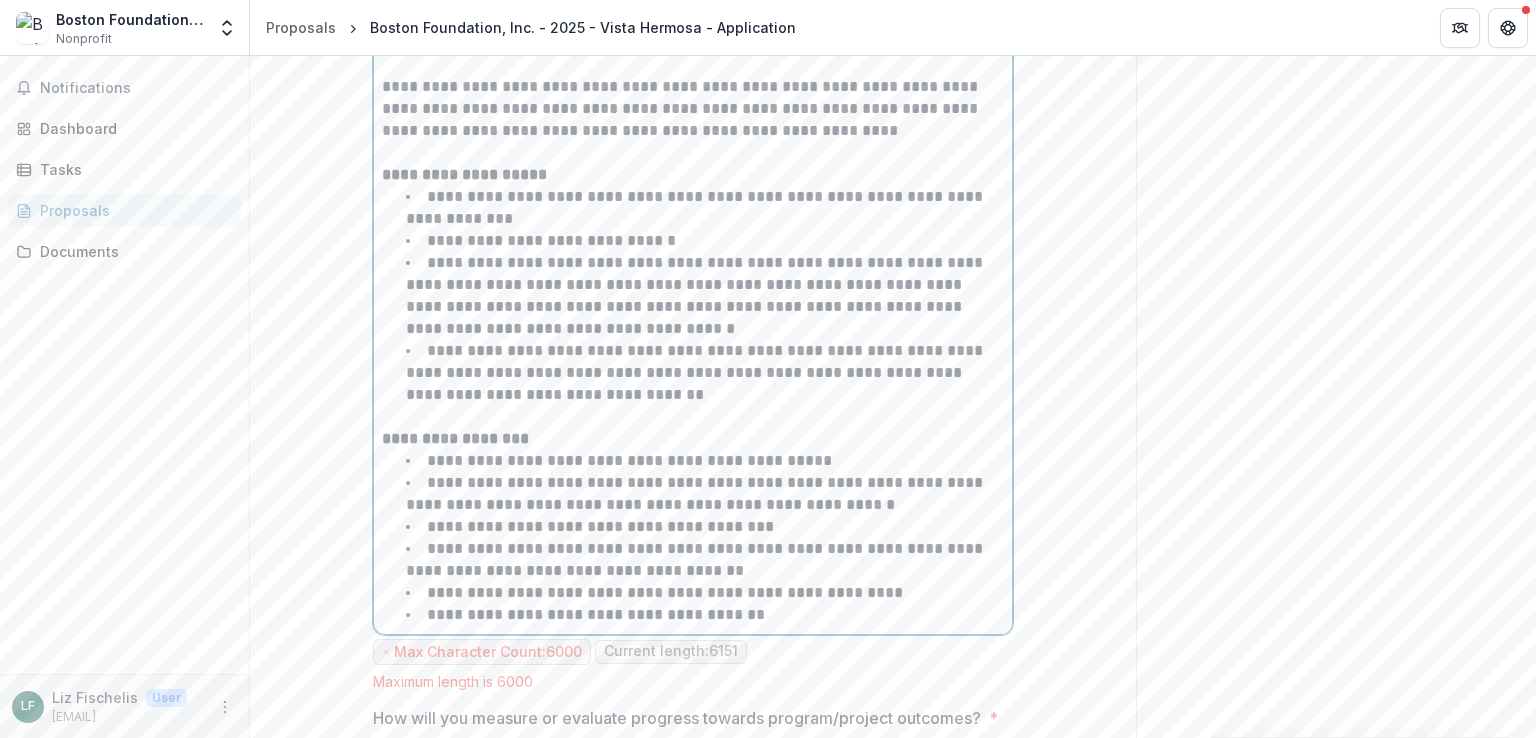 click on "**********" at bounding box center (696, 372) 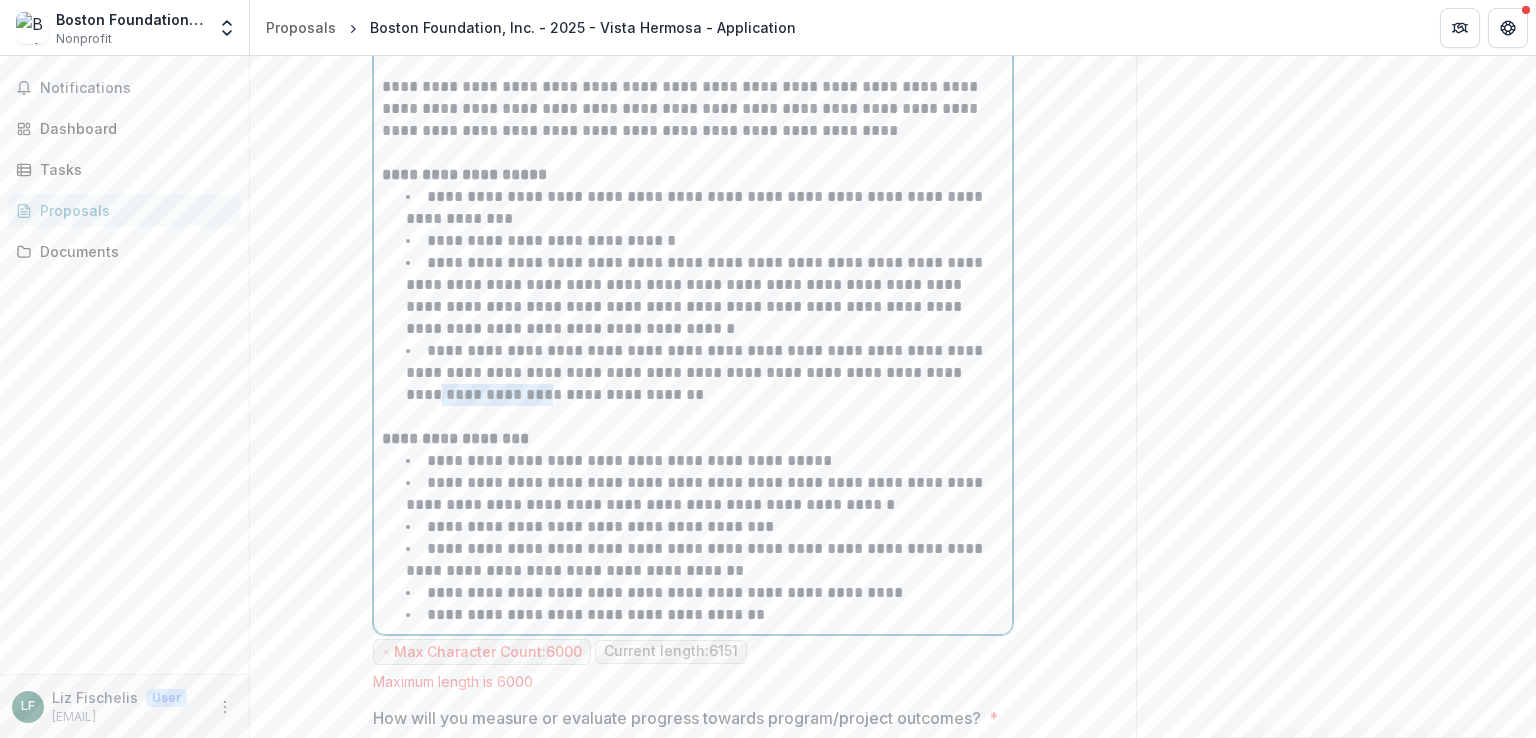 click on "**********" at bounding box center (696, 372) 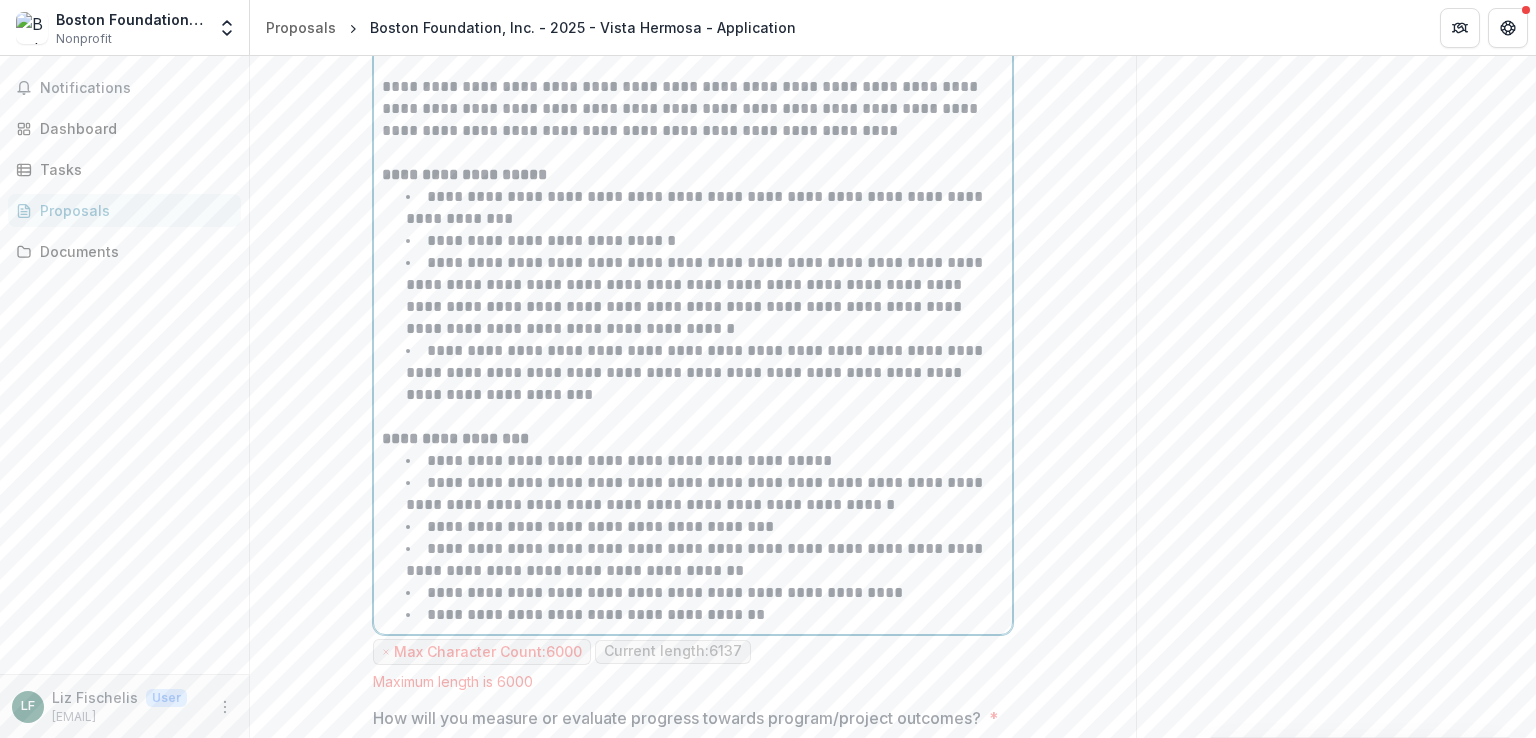 click on "**********" at bounding box center [455, 438] 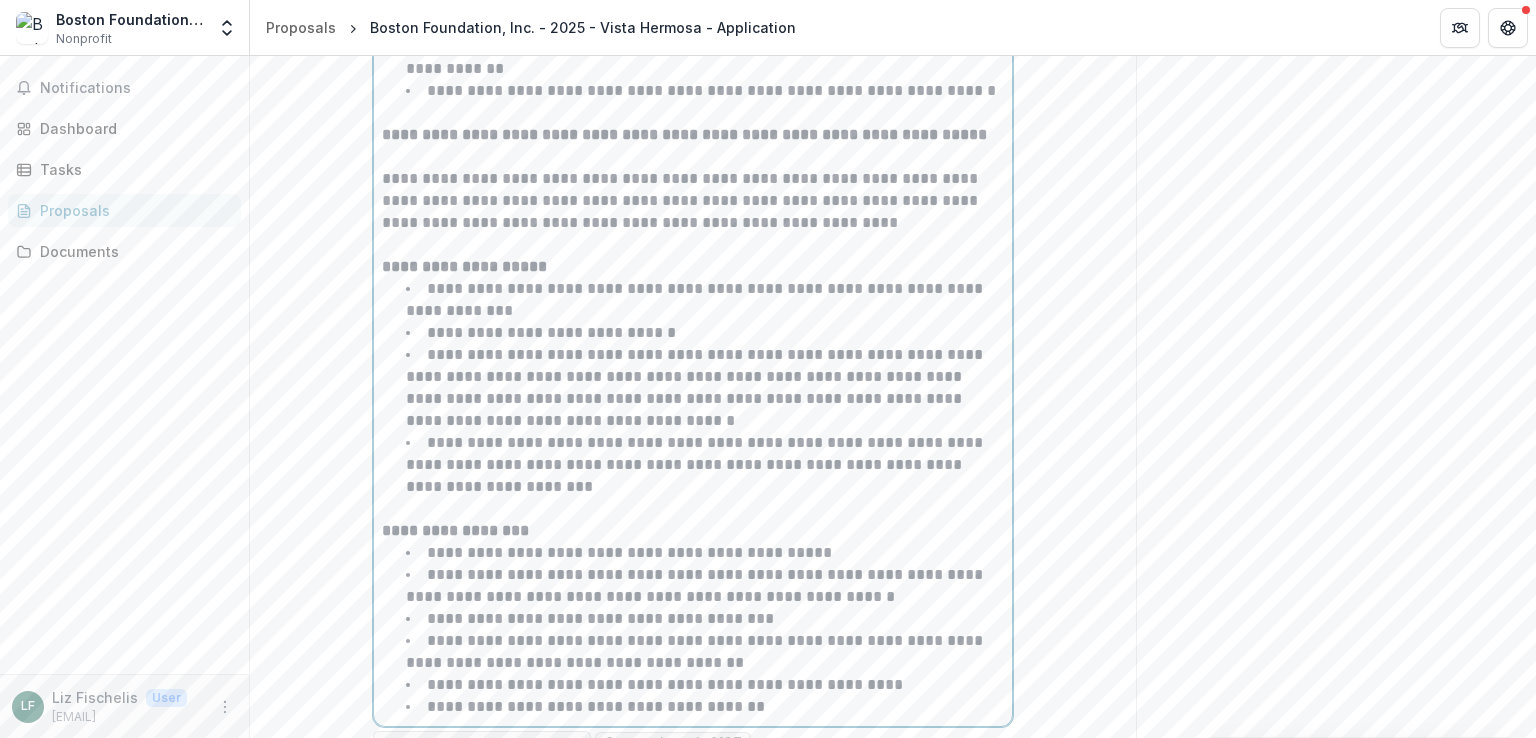 scroll, scrollTop: 6254, scrollLeft: 0, axis: vertical 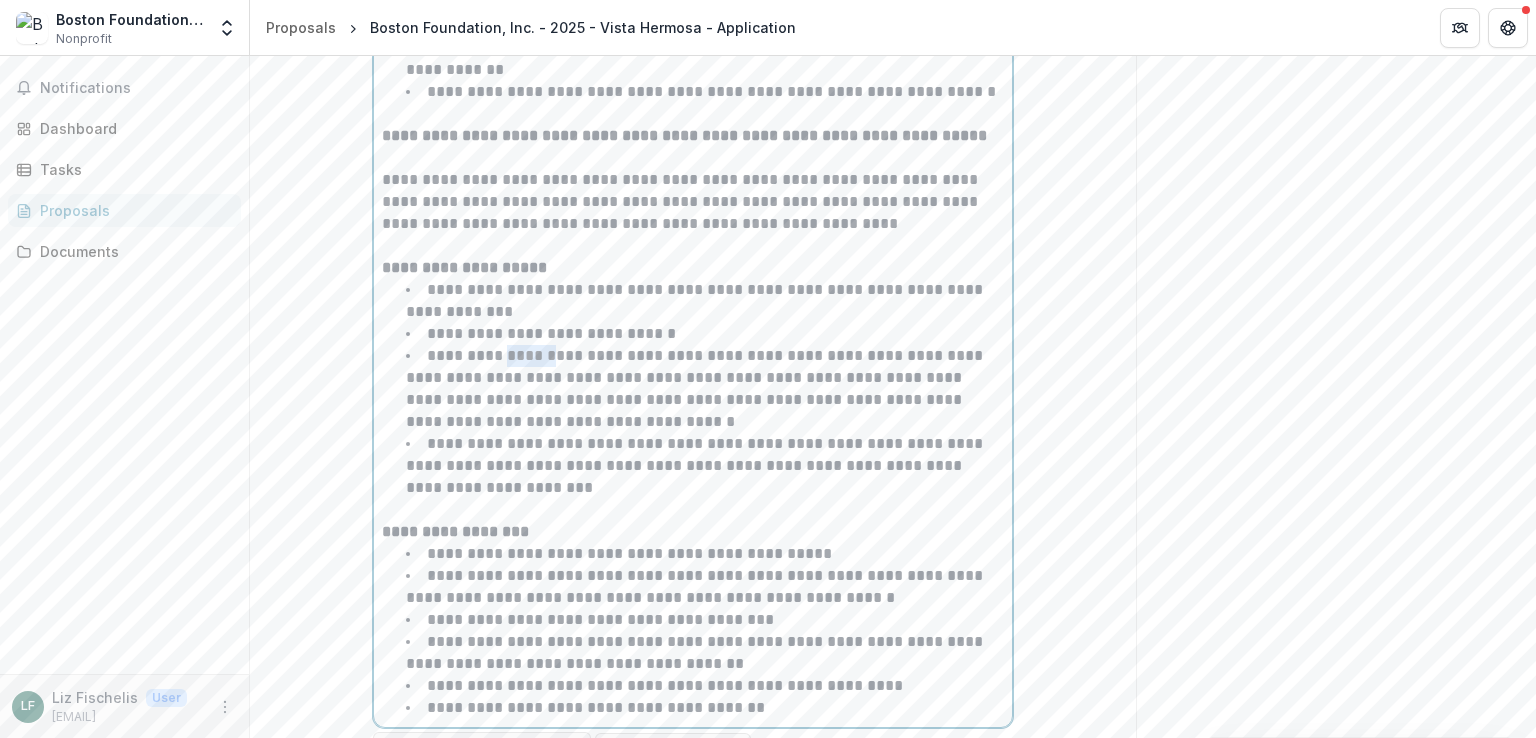drag, startPoint x: 497, startPoint y: 304, endPoint x: 544, endPoint y: 305, distance: 47.010635 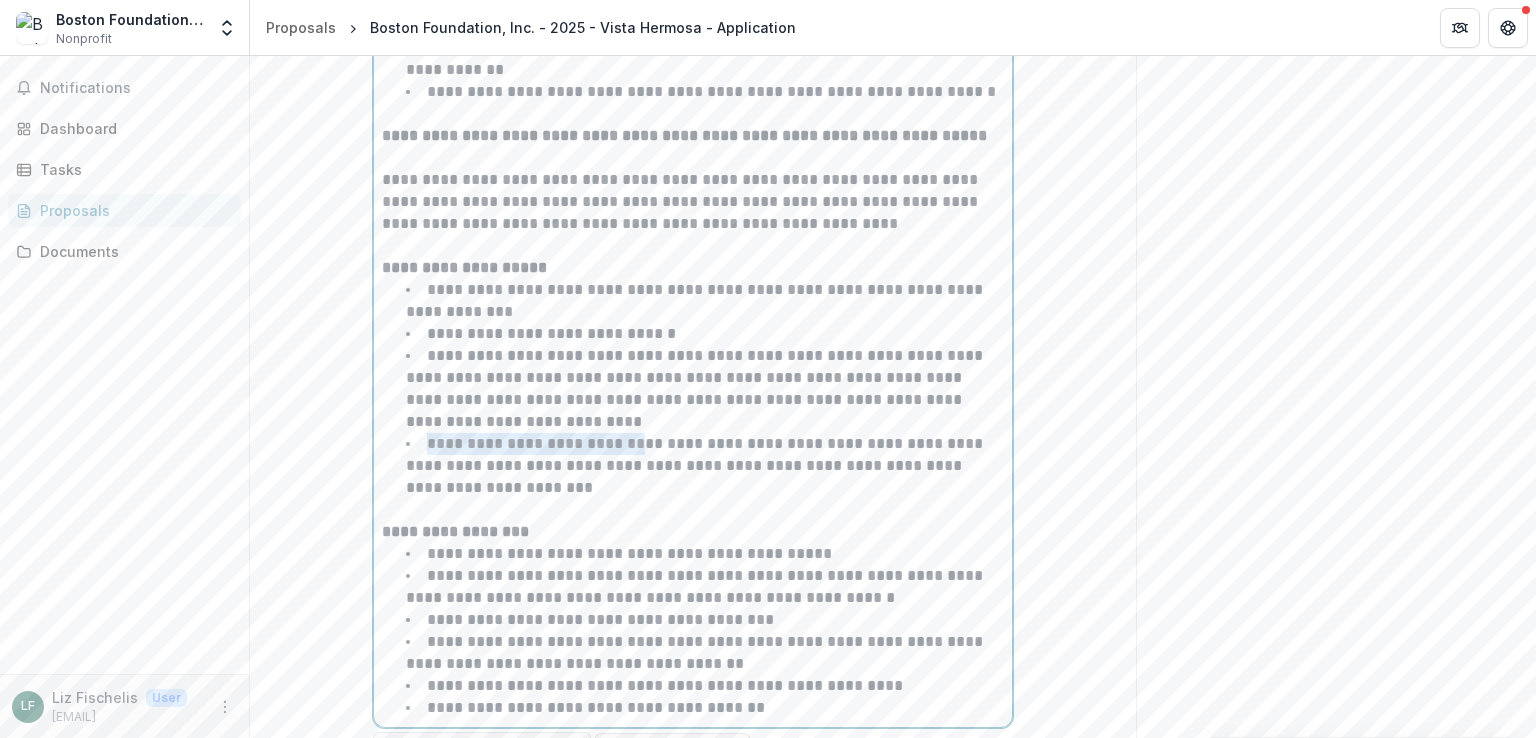 drag, startPoint x: 427, startPoint y: 390, endPoint x: 605, endPoint y: 380, distance: 178.28067 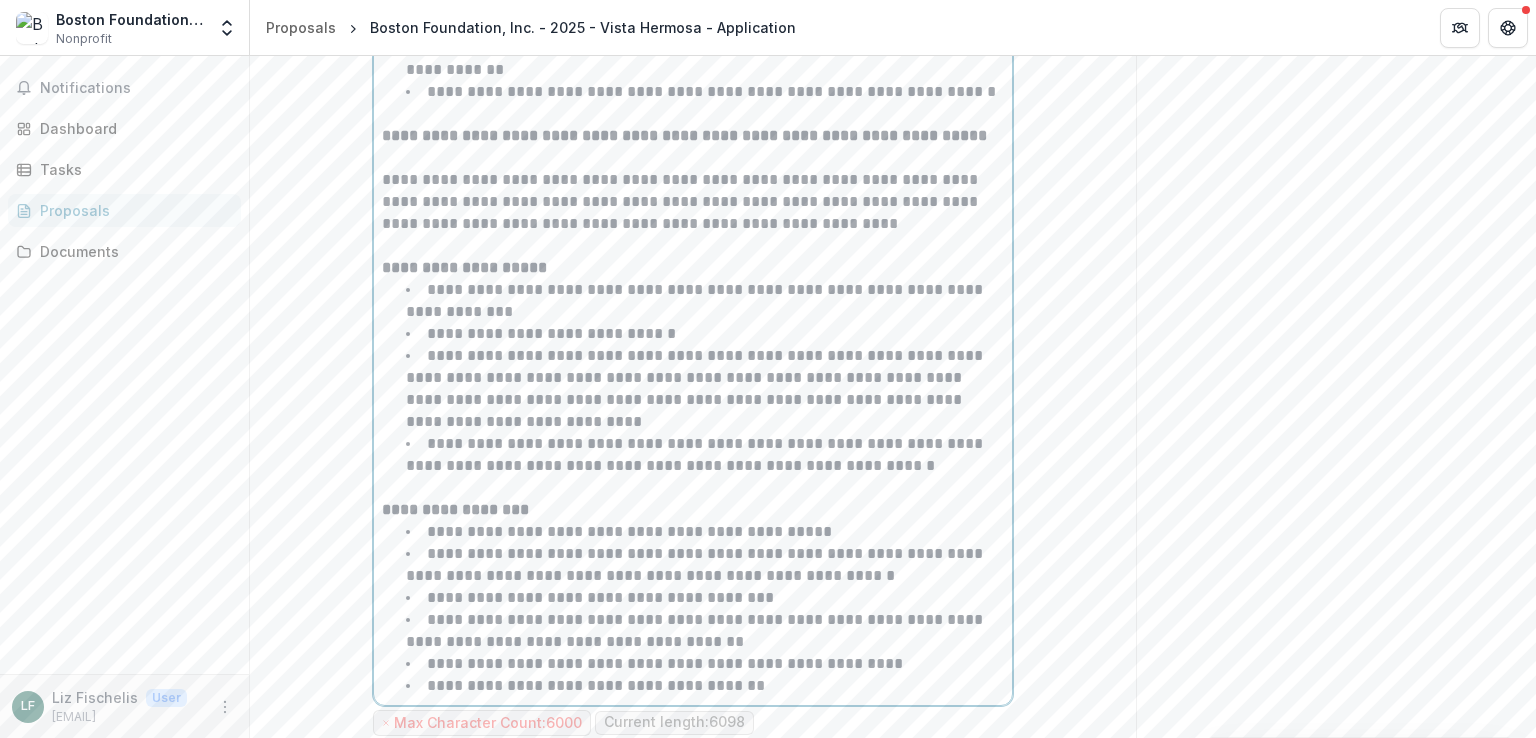click on "**********" at bounding box center [696, 454] 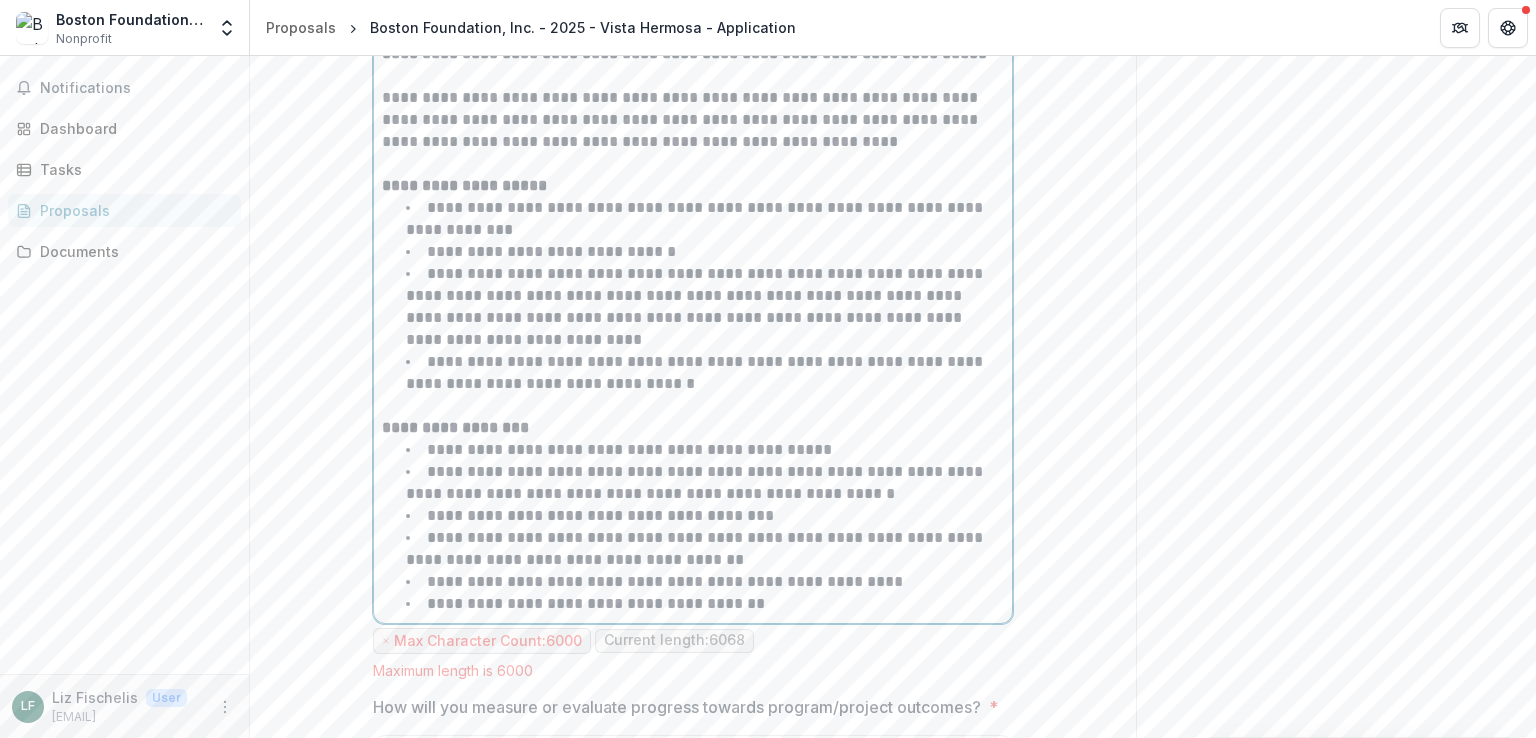 scroll, scrollTop: 6340, scrollLeft: 0, axis: vertical 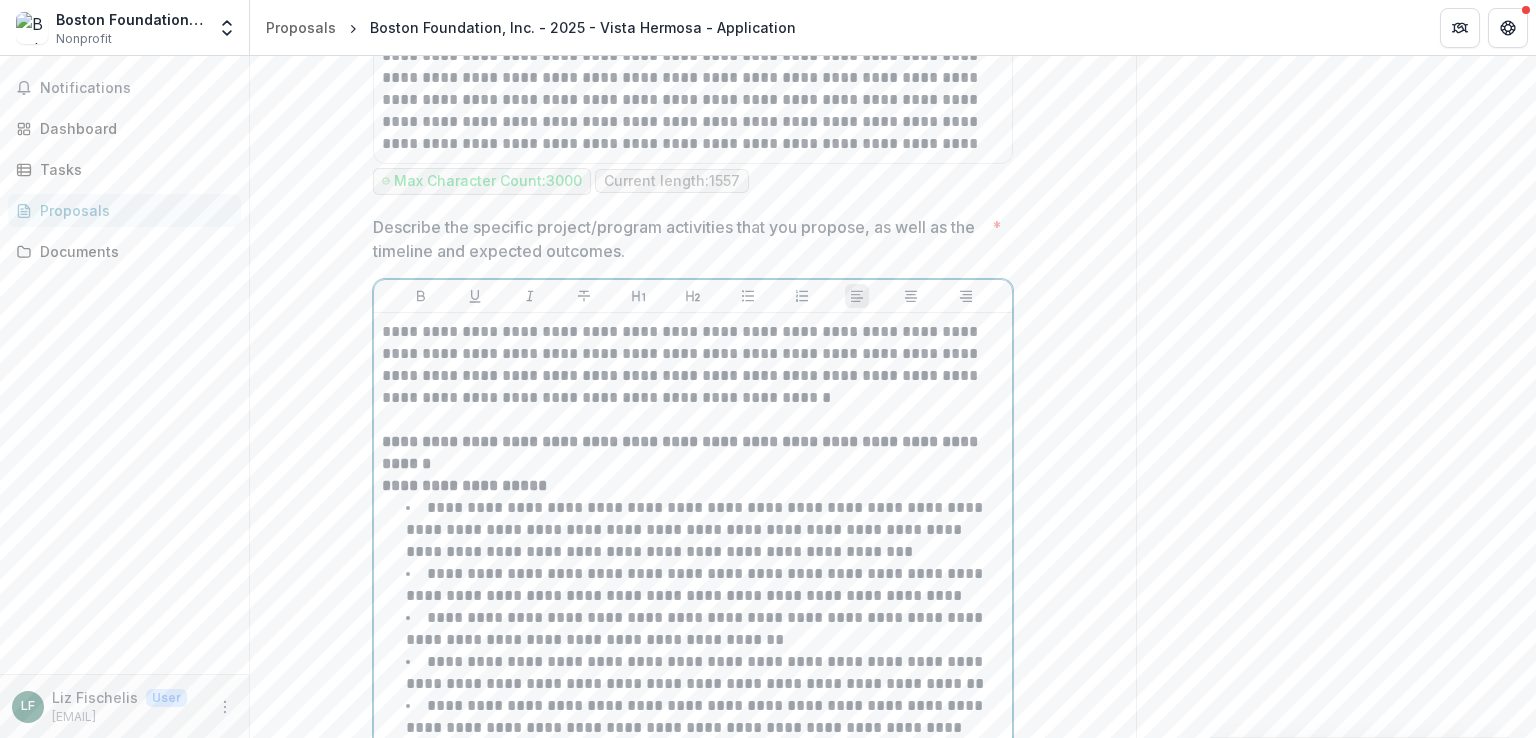 click on "**********" at bounding box center (693, 365) 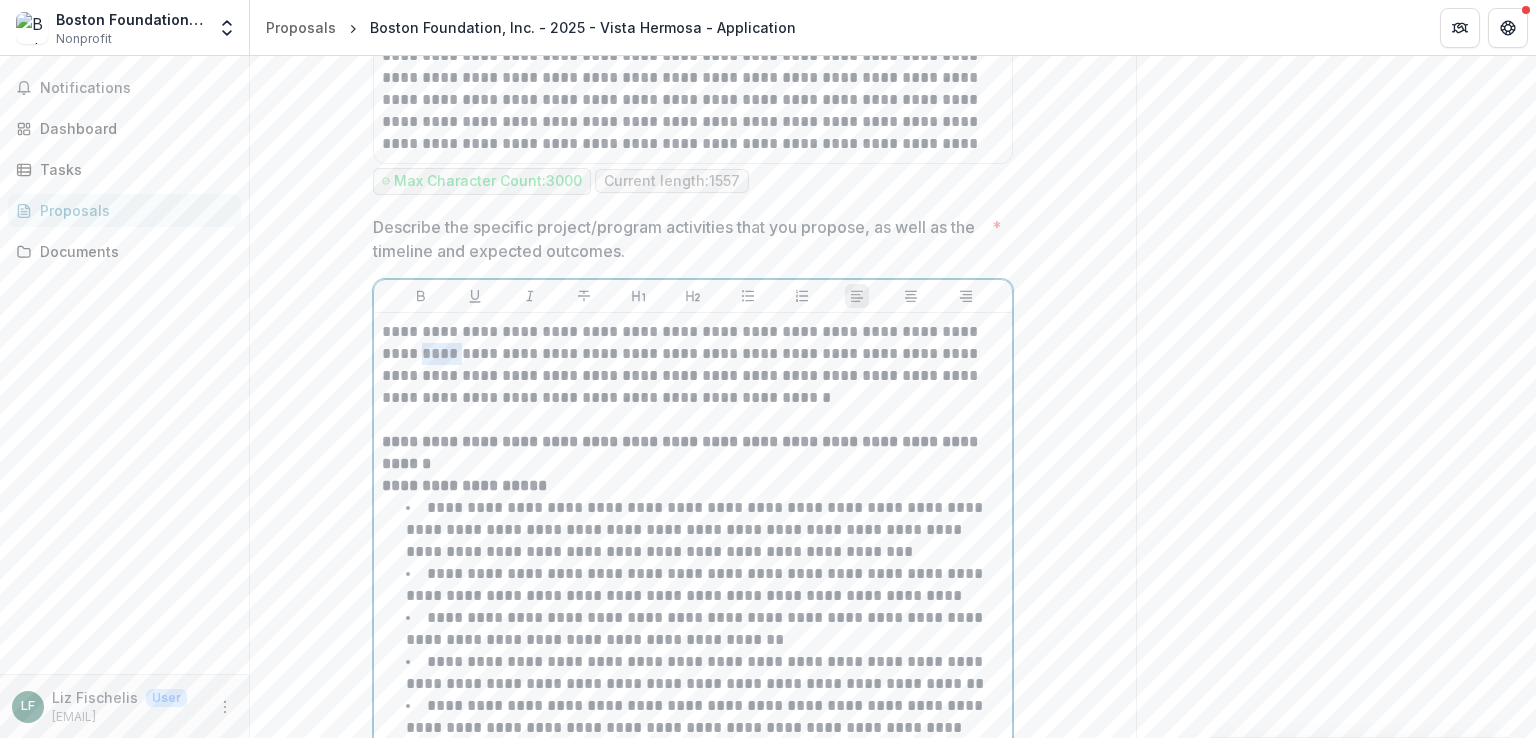 click on "**********" at bounding box center (693, 365) 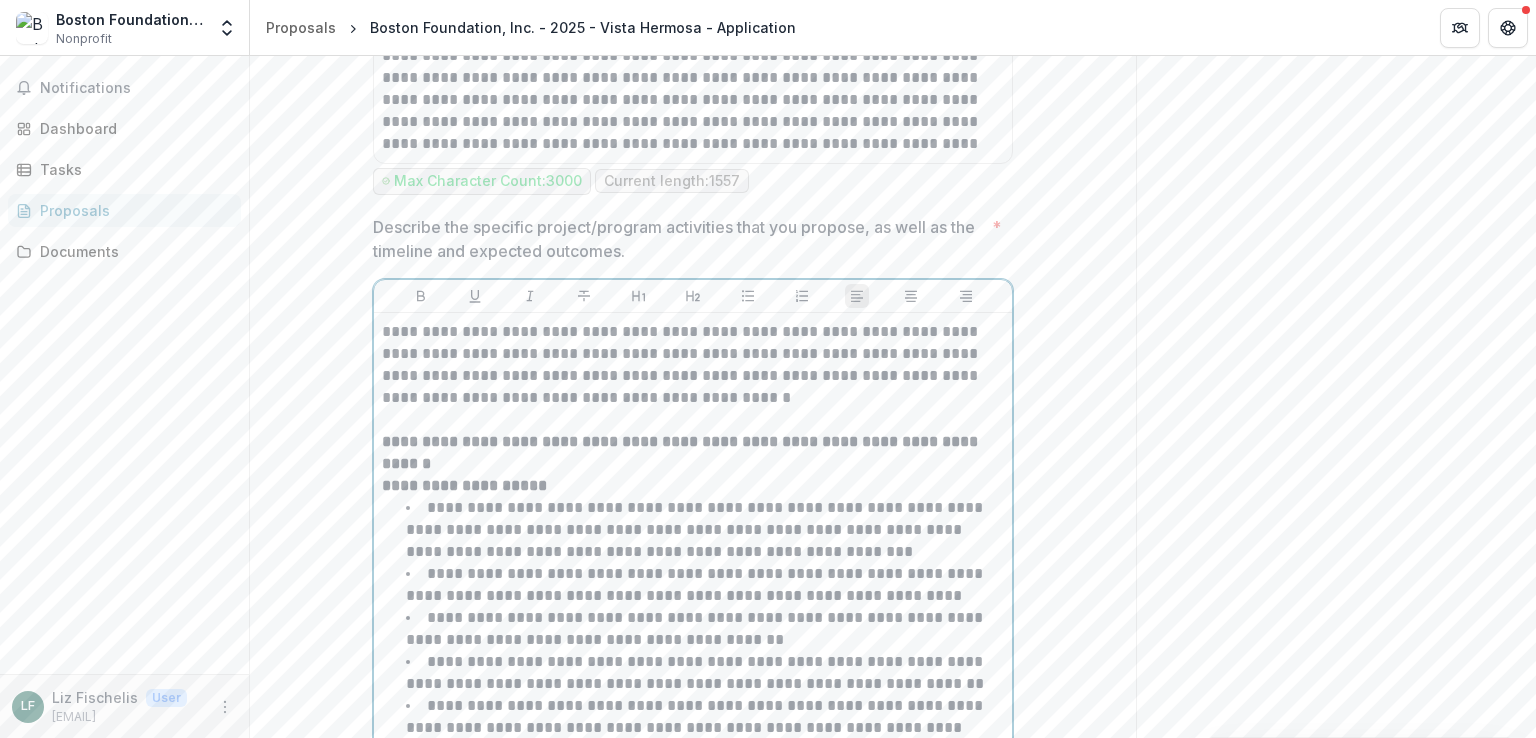 click on "**********" at bounding box center [693, 365] 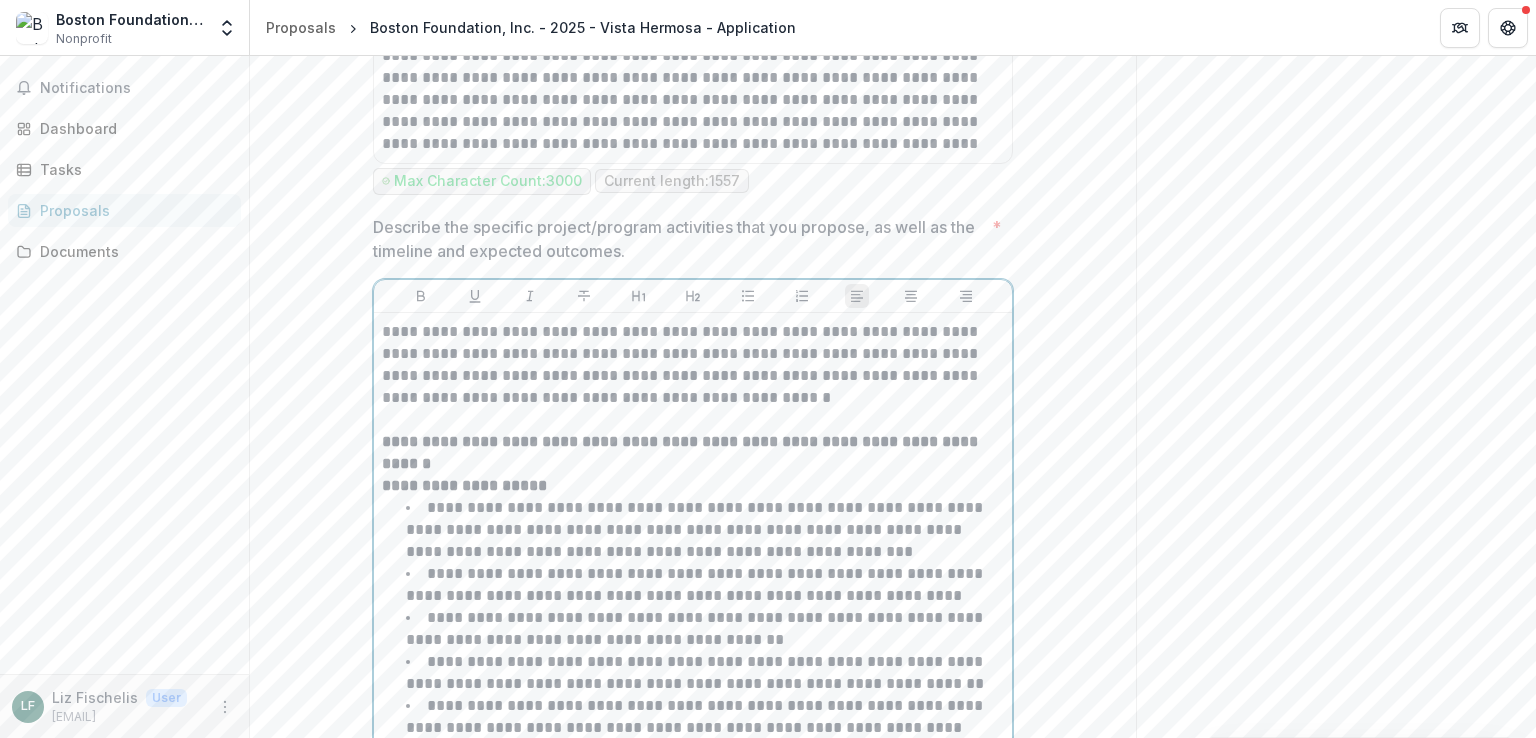 click on "**********" at bounding box center [693, 365] 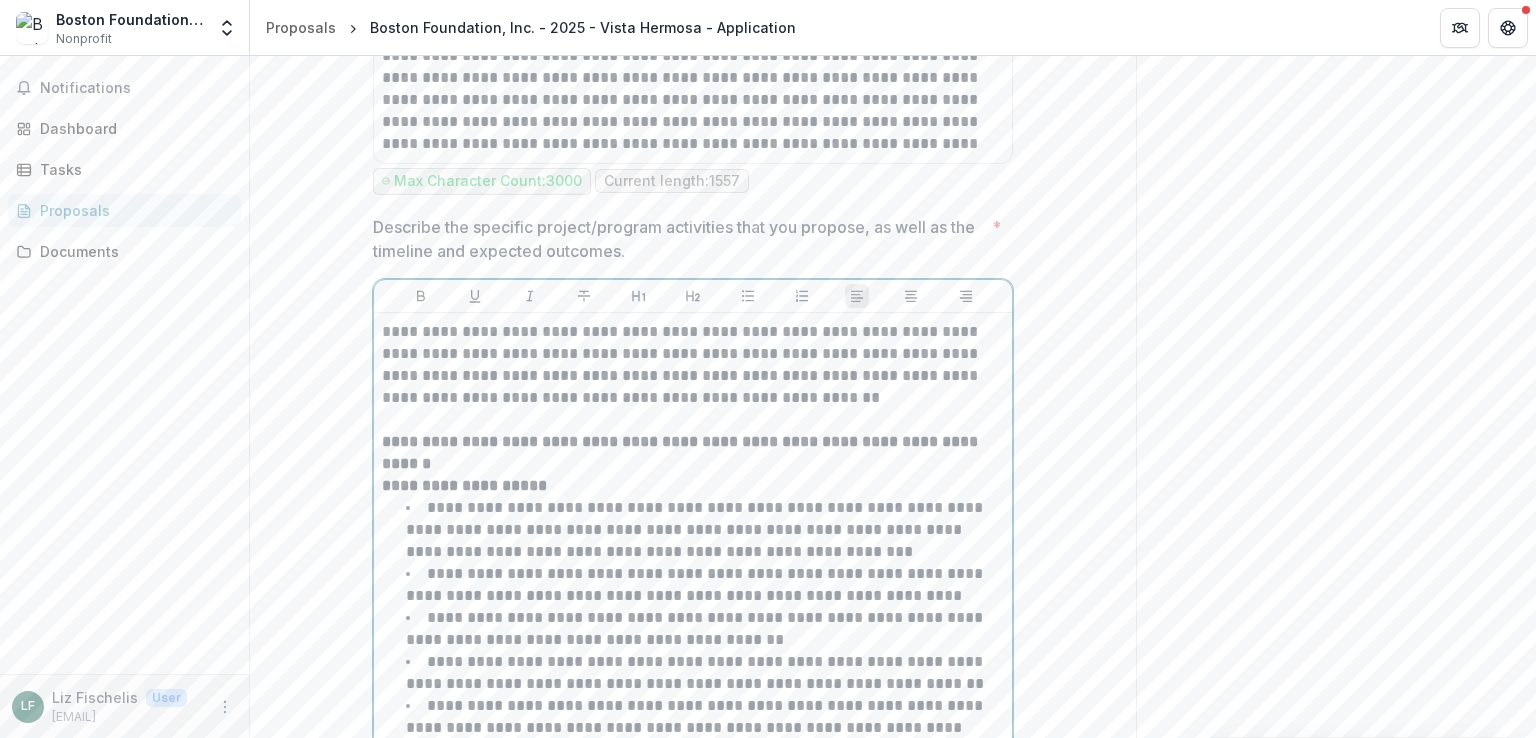 click on "**********" at bounding box center (693, 365) 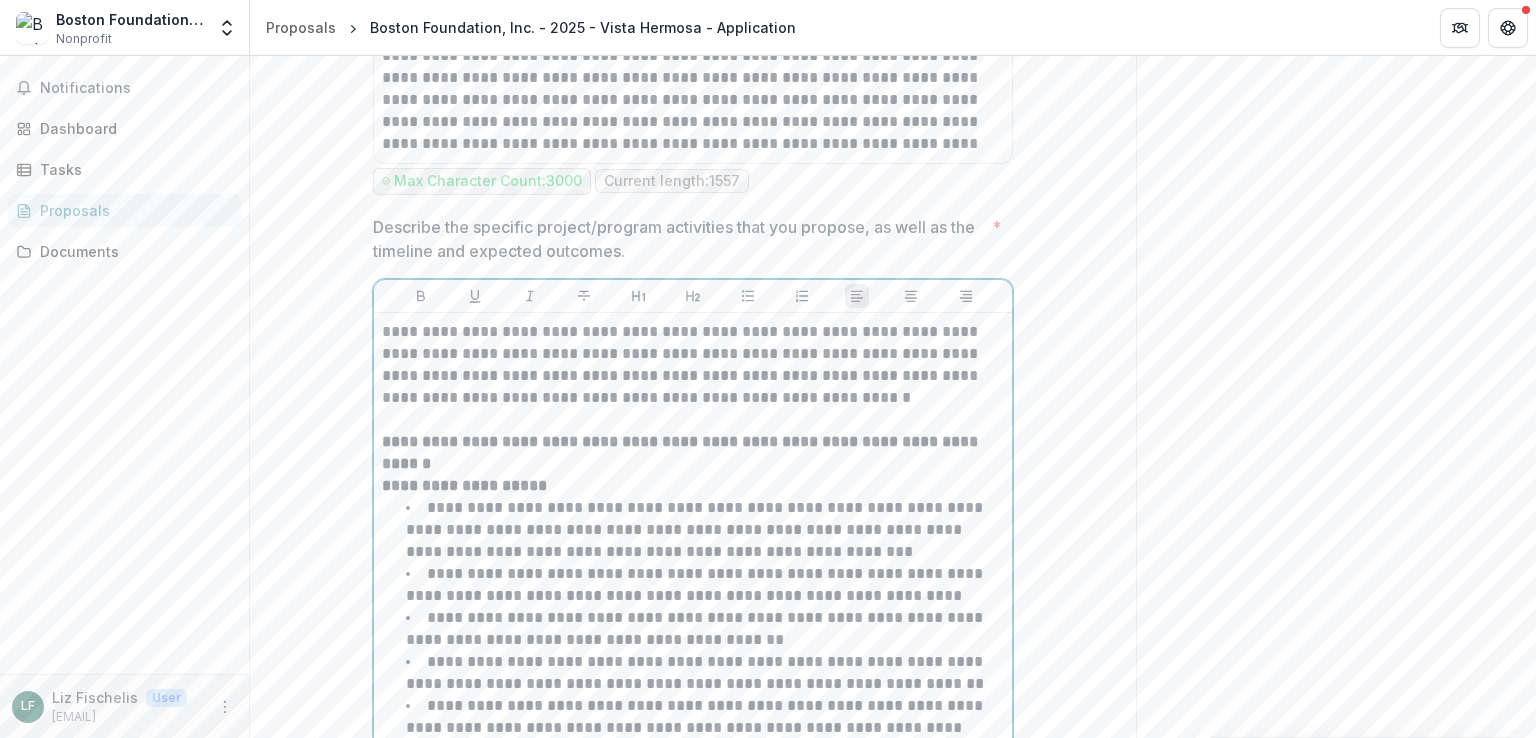click on "**********" at bounding box center [693, 365] 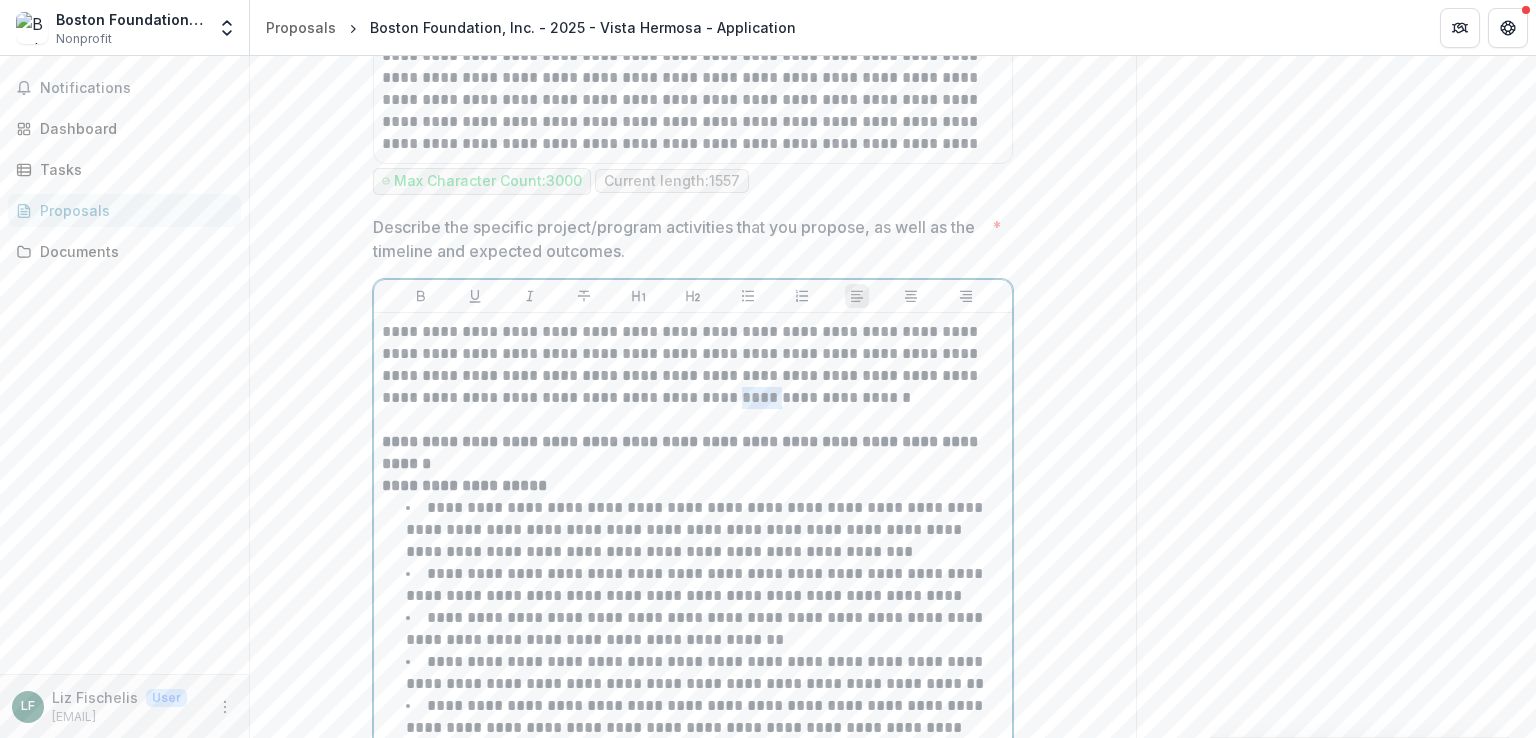 click on "**********" at bounding box center (693, 365) 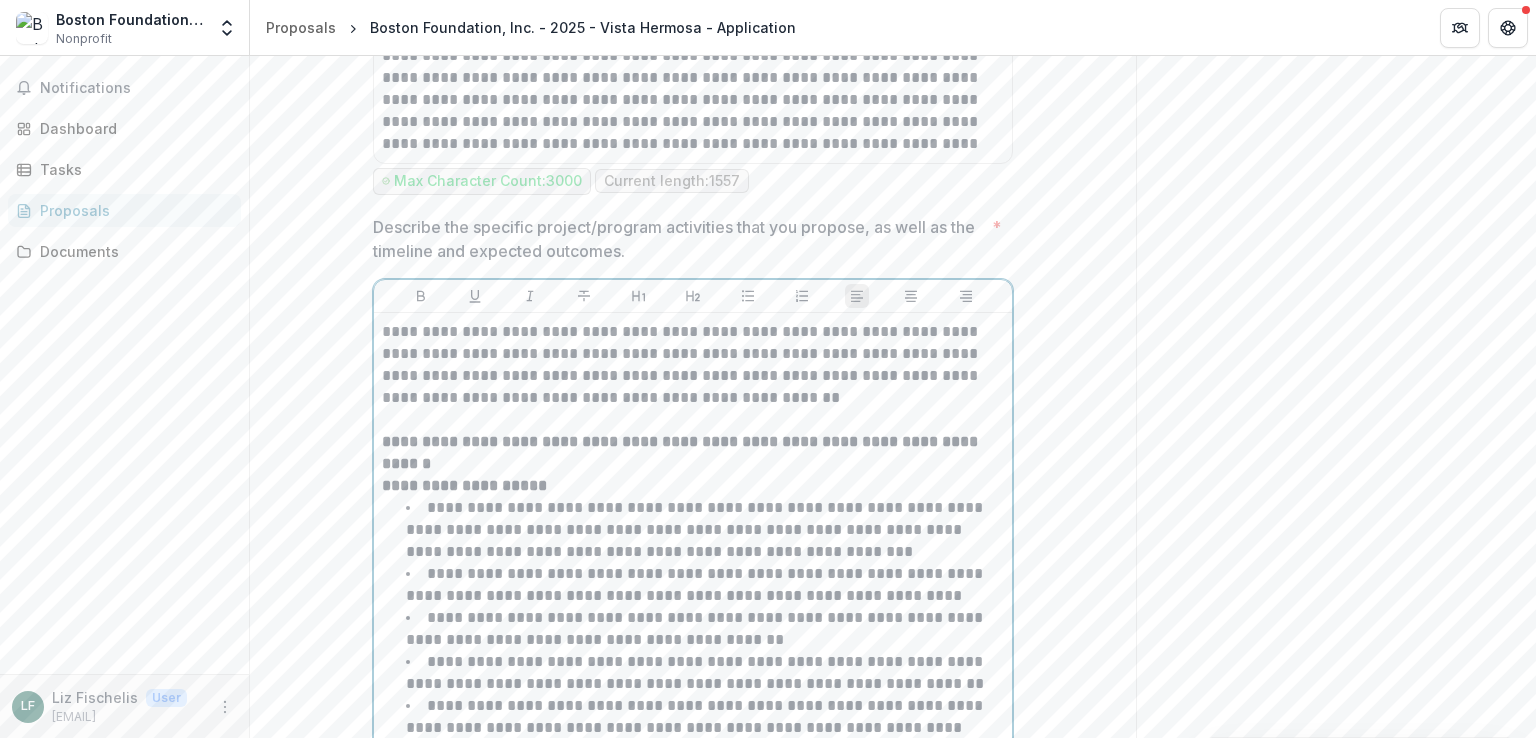 click on "**********" at bounding box center [693, 365] 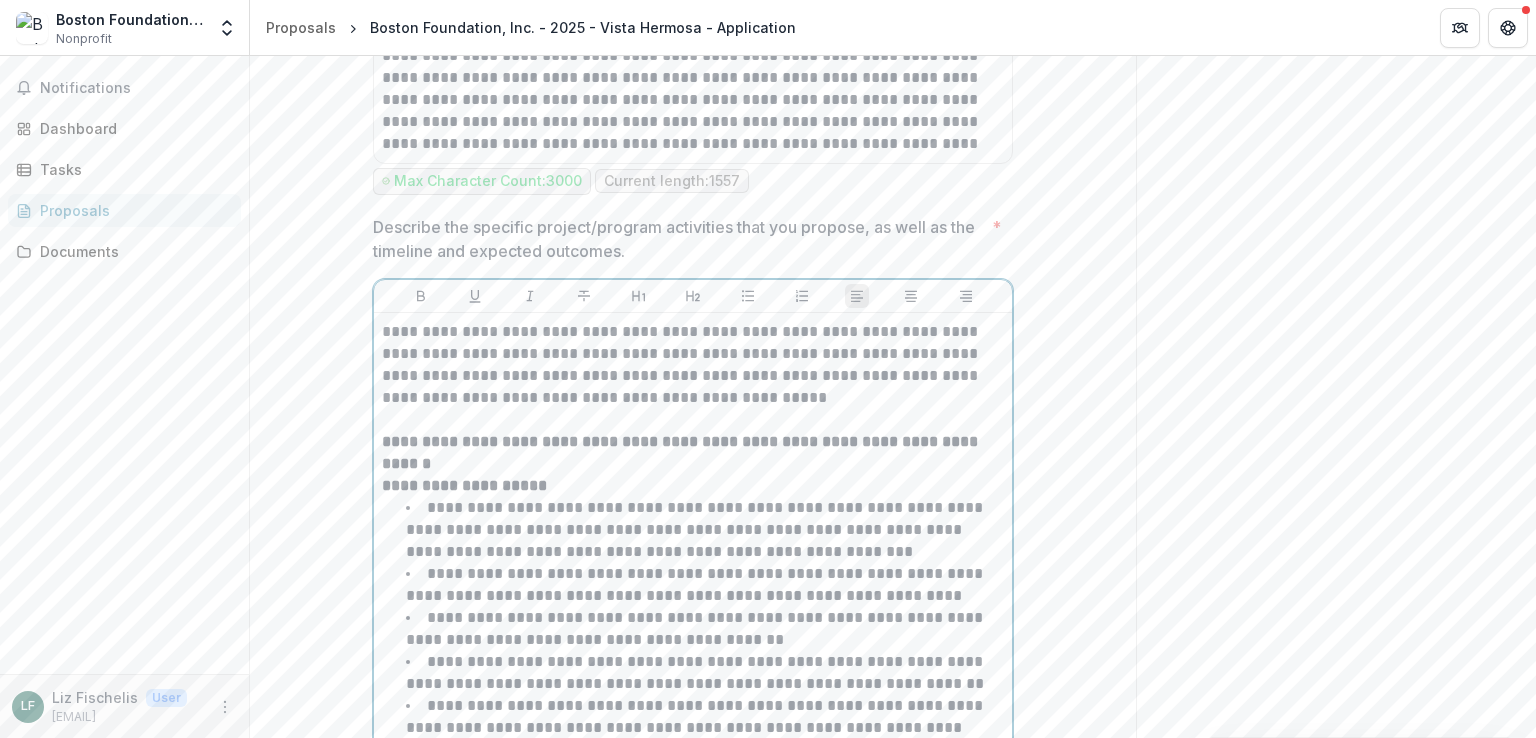 click on "**********" at bounding box center (693, 365) 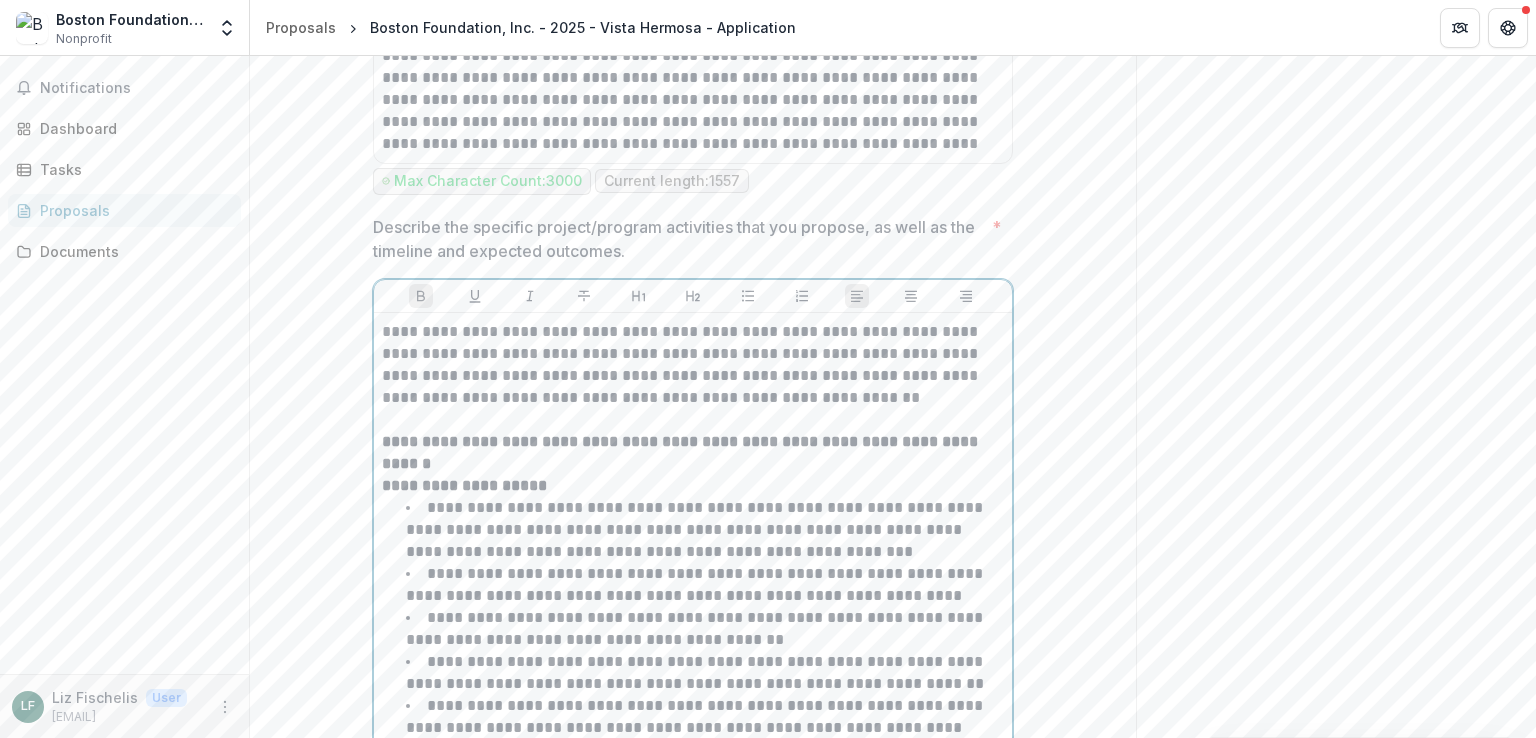 click on "**********" at bounding box center [682, 452] 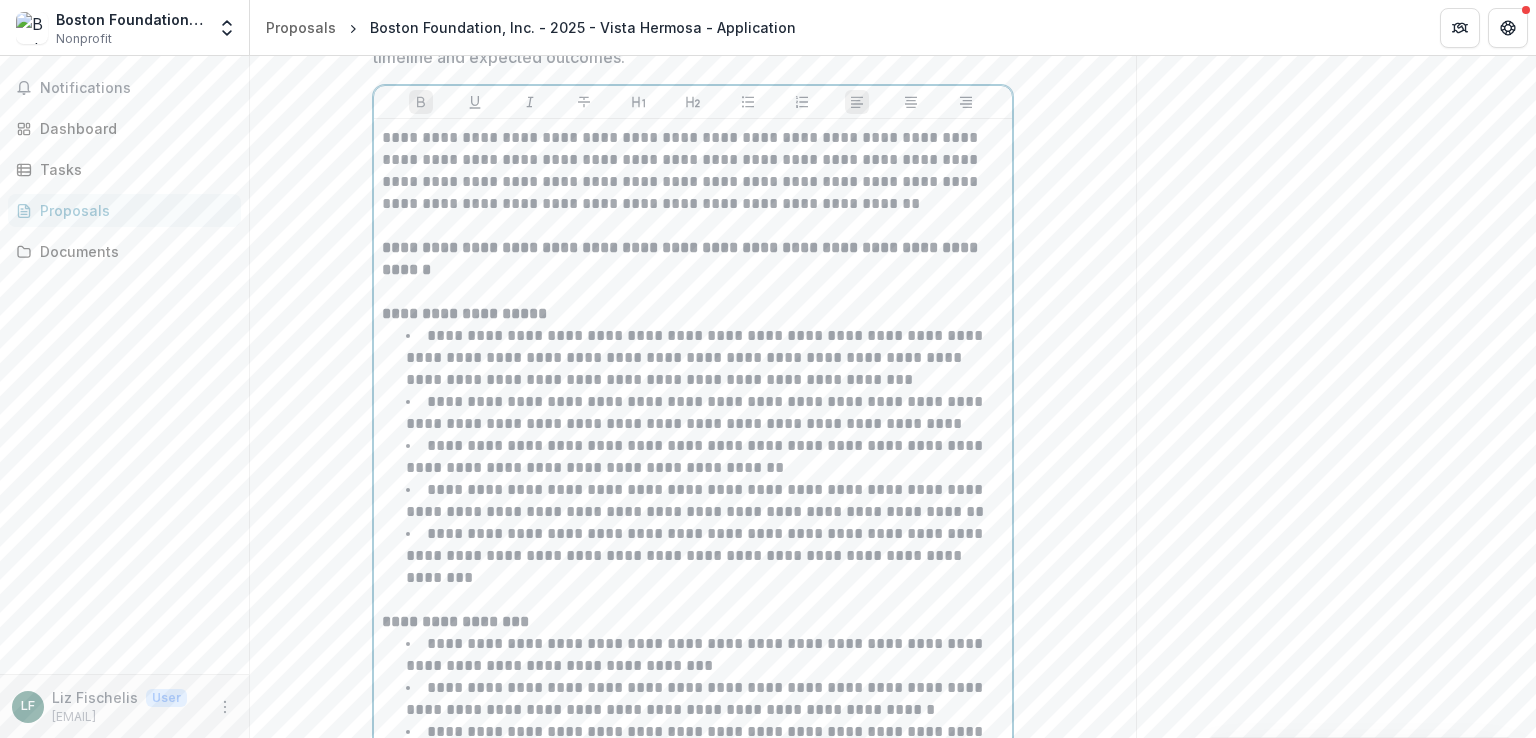 scroll, scrollTop: 4204, scrollLeft: 0, axis: vertical 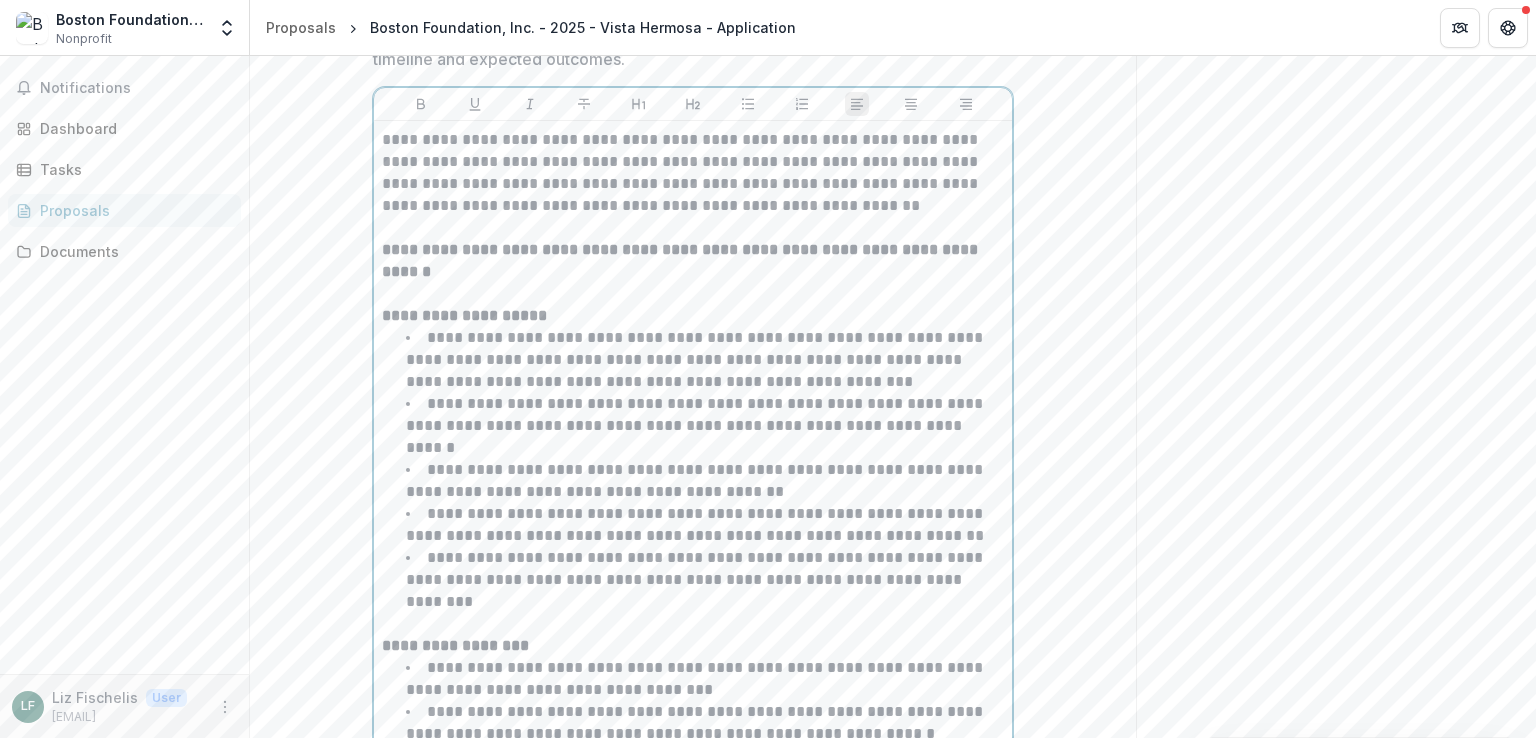 click on "**********" at bounding box center [696, 425] 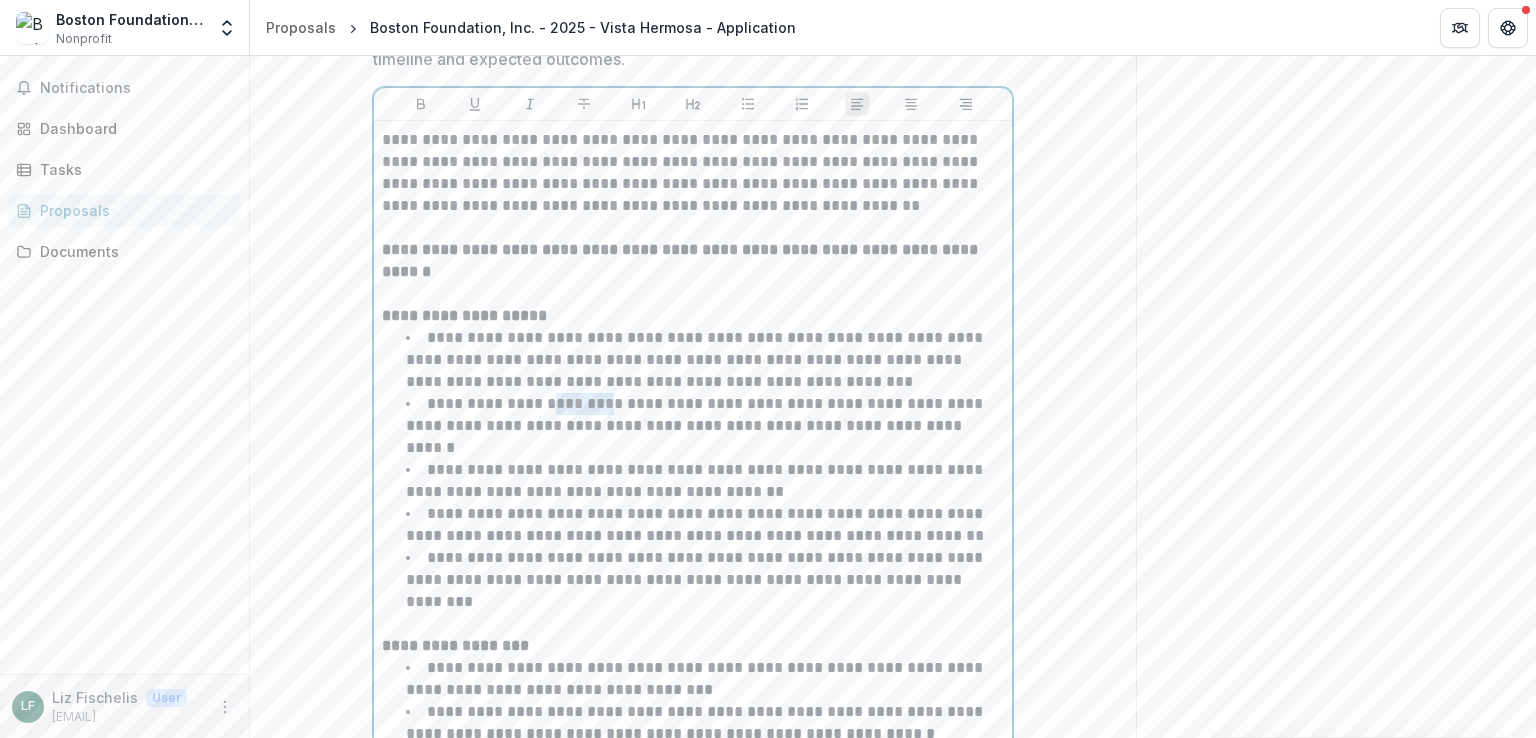 click on "**********" at bounding box center [696, 425] 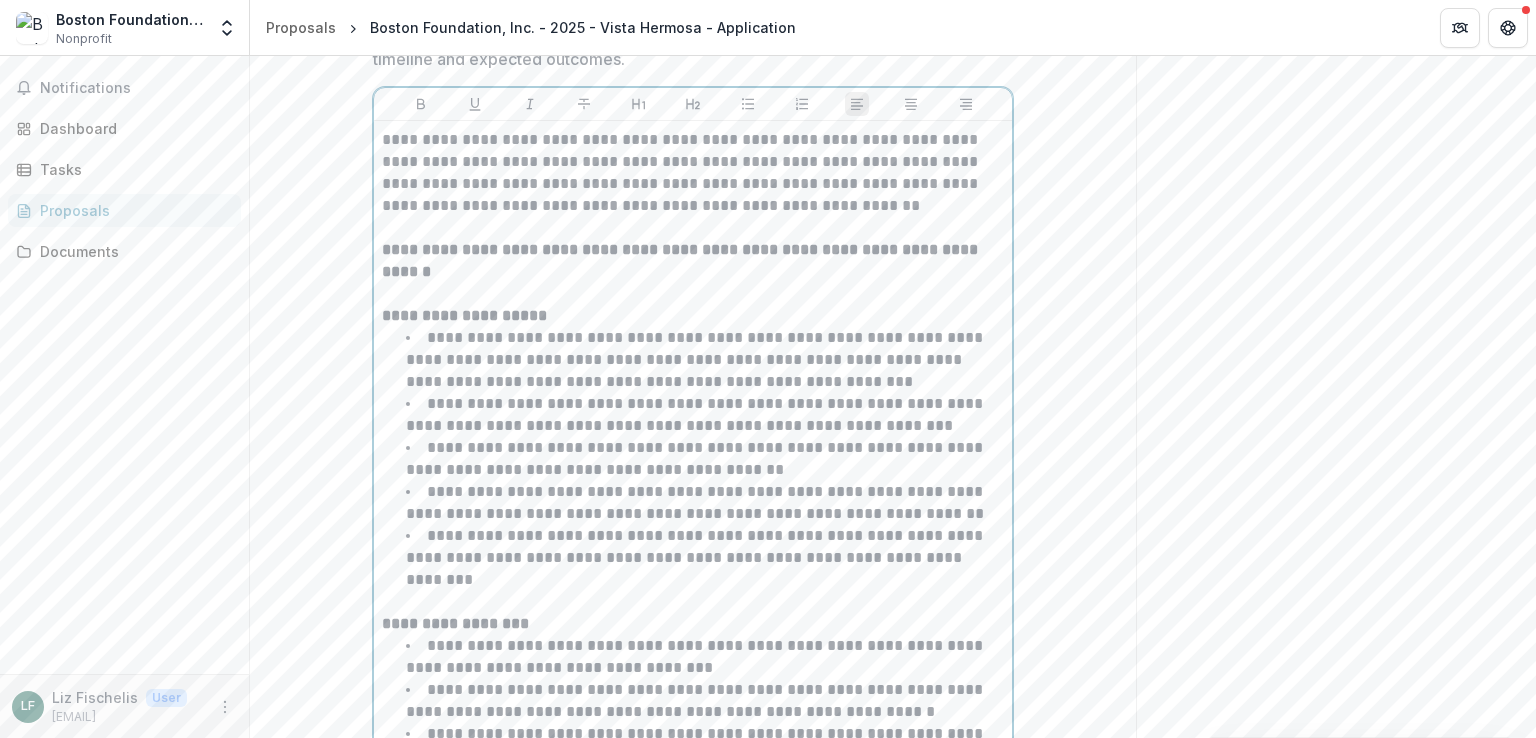 click on "**********" at bounding box center (696, 414) 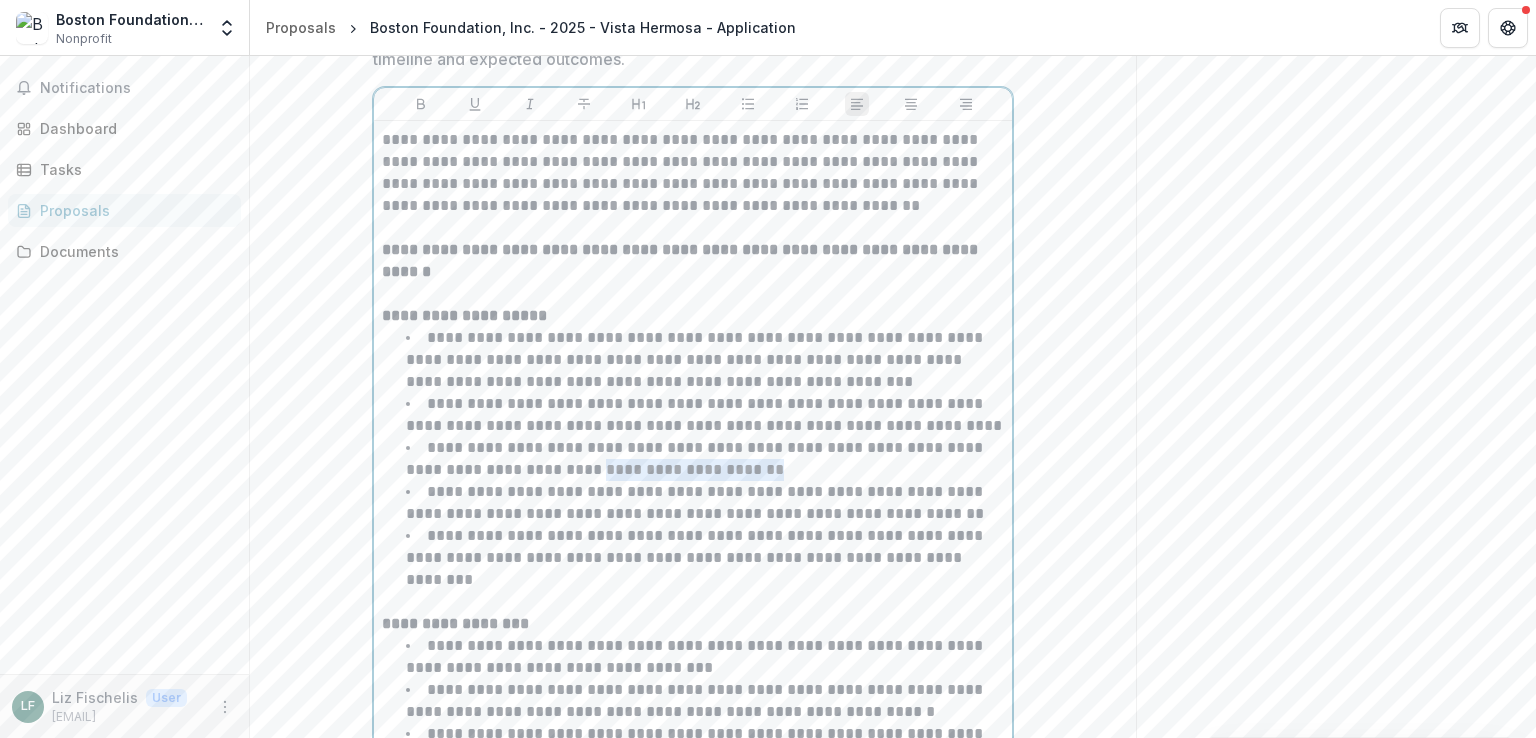 drag, startPoint x: 596, startPoint y: 462, endPoint x: 771, endPoint y: 452, distance: 175.28548 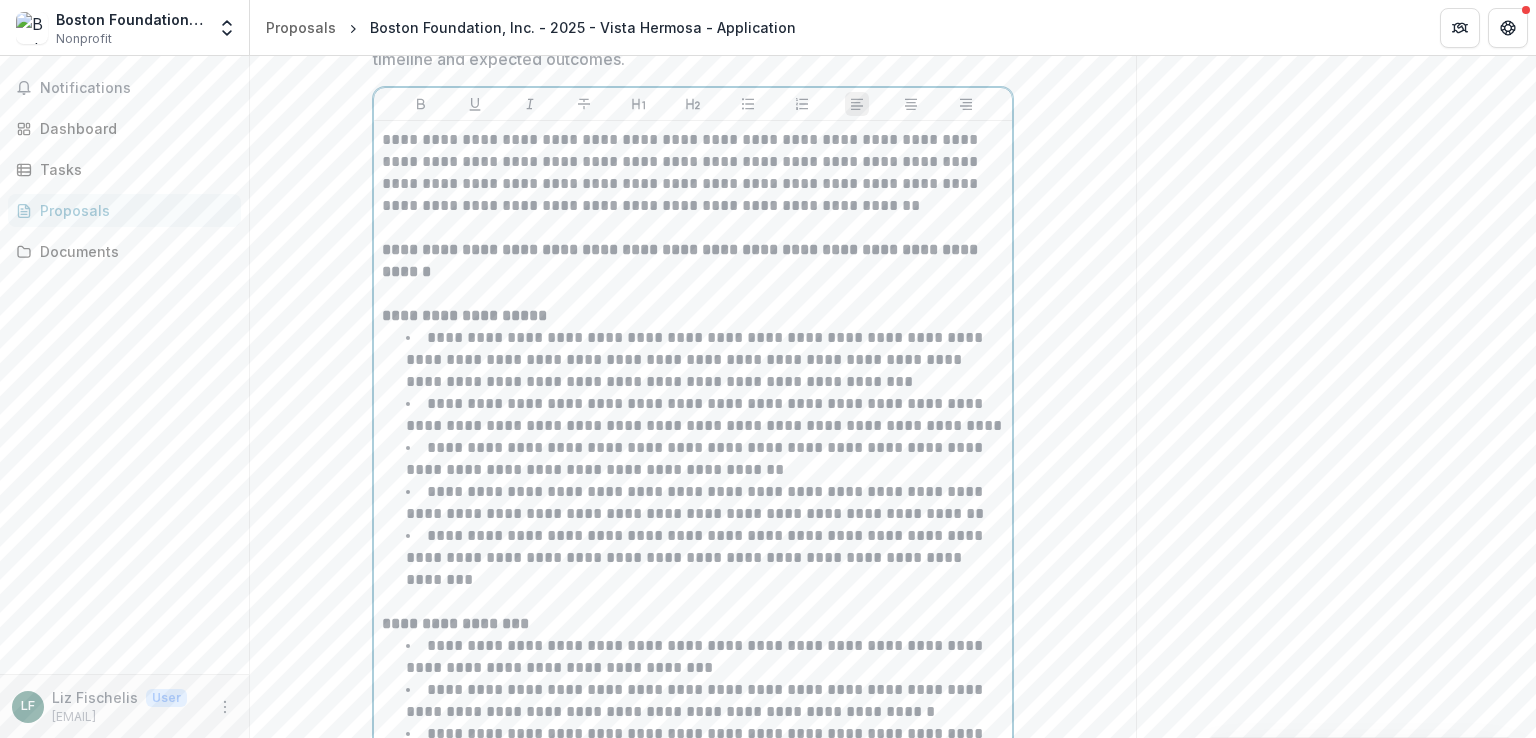 click on "**********" at bounding box center [696, 458] 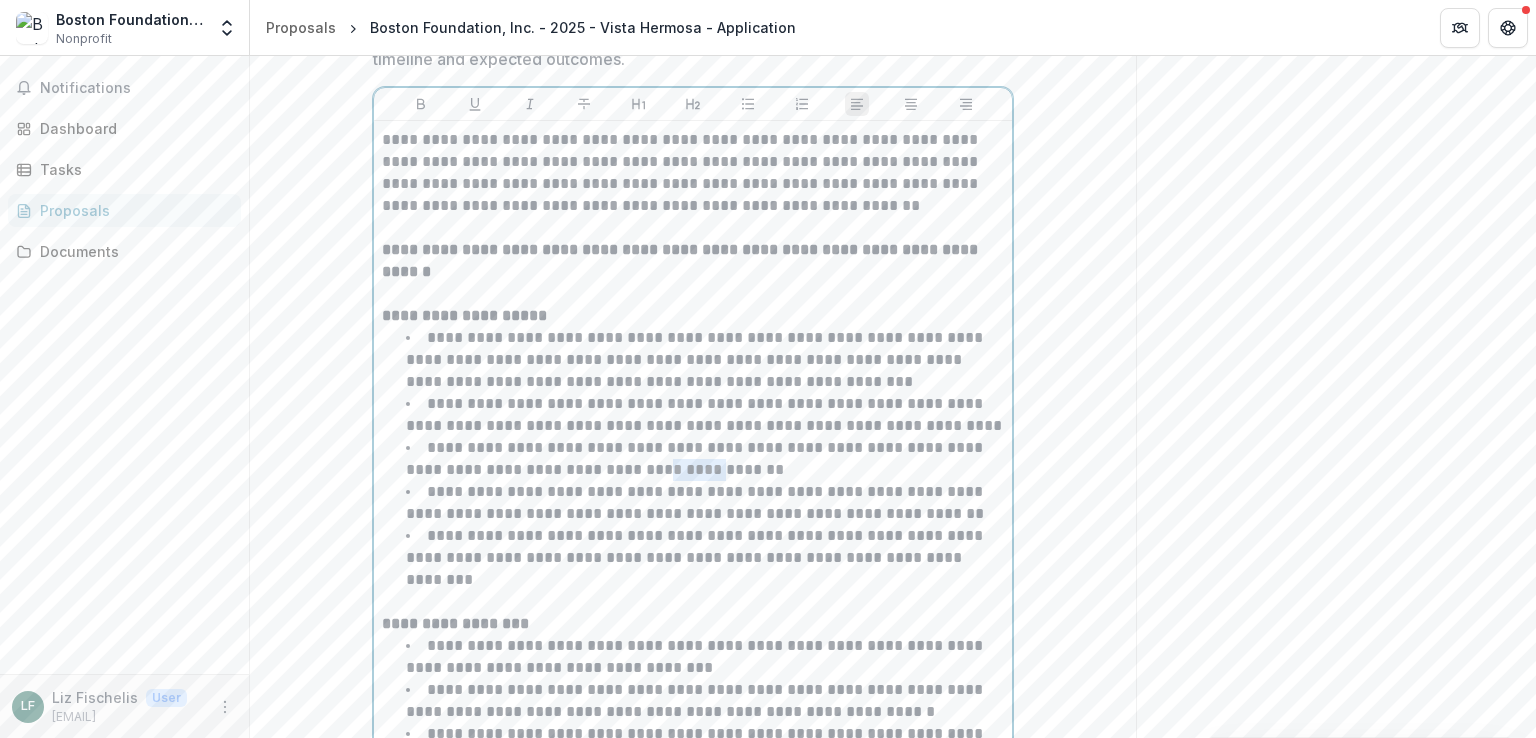 click on "**********" at bounding box center [696, 458] 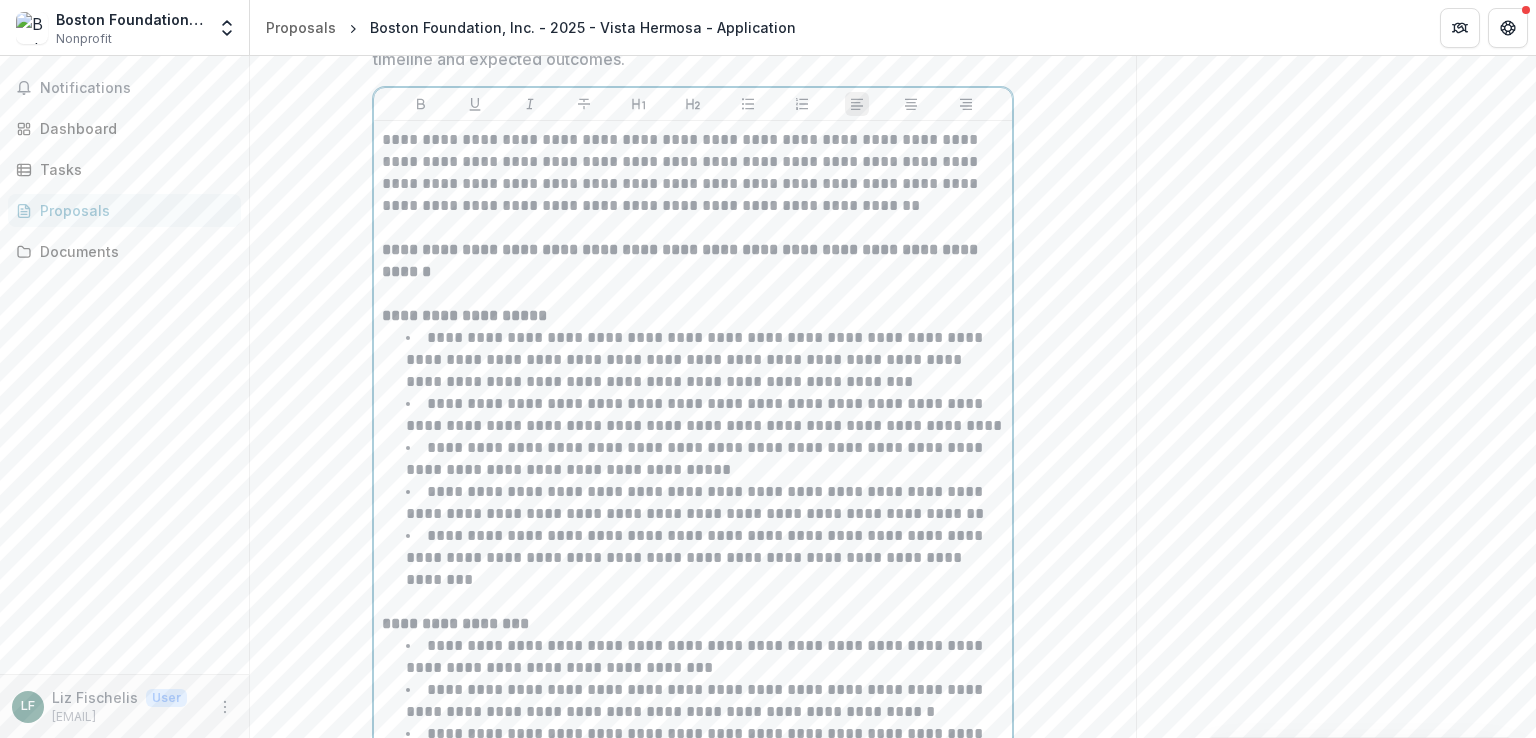 click on "**********" at bounding box center [697, 502] 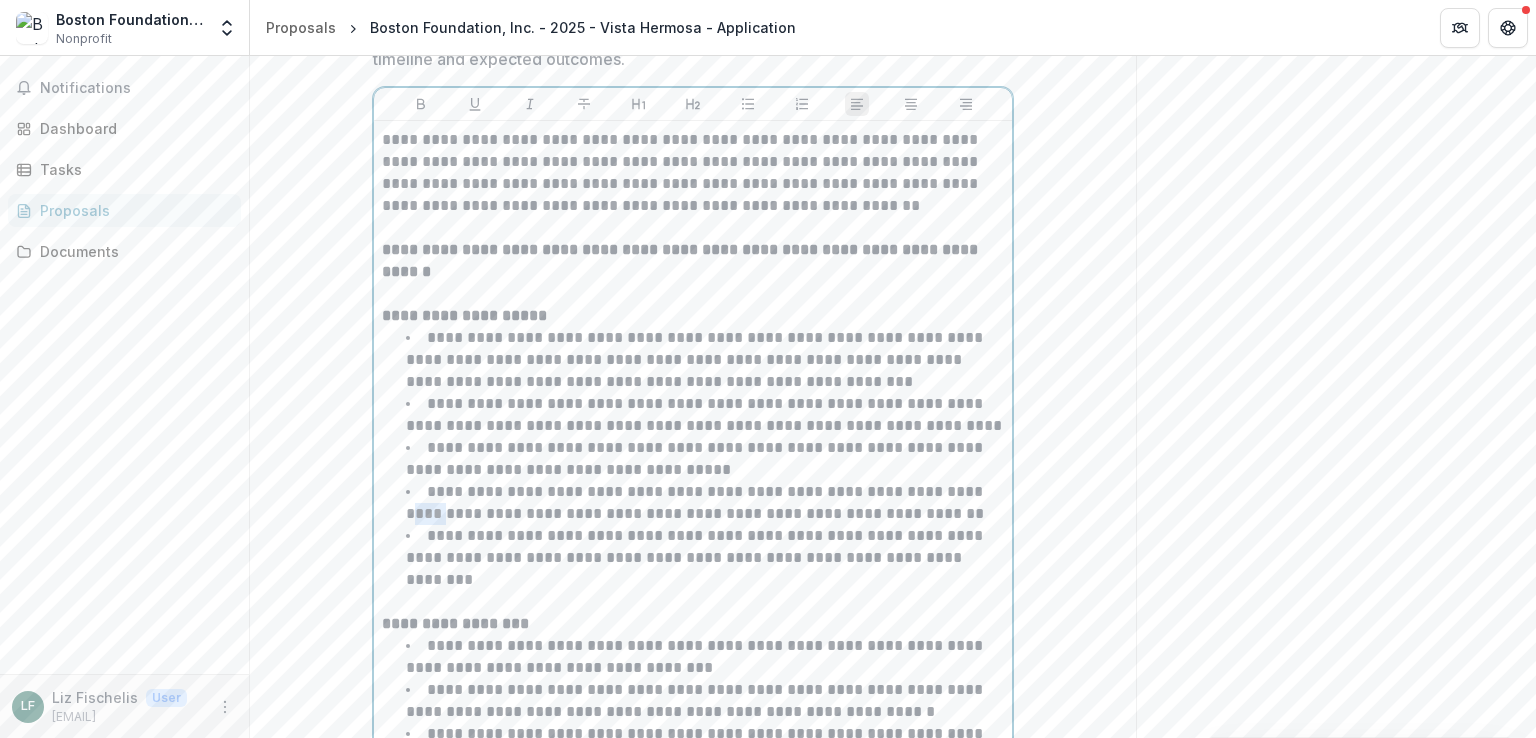 click on "**********" at bounding box center (697, 502) 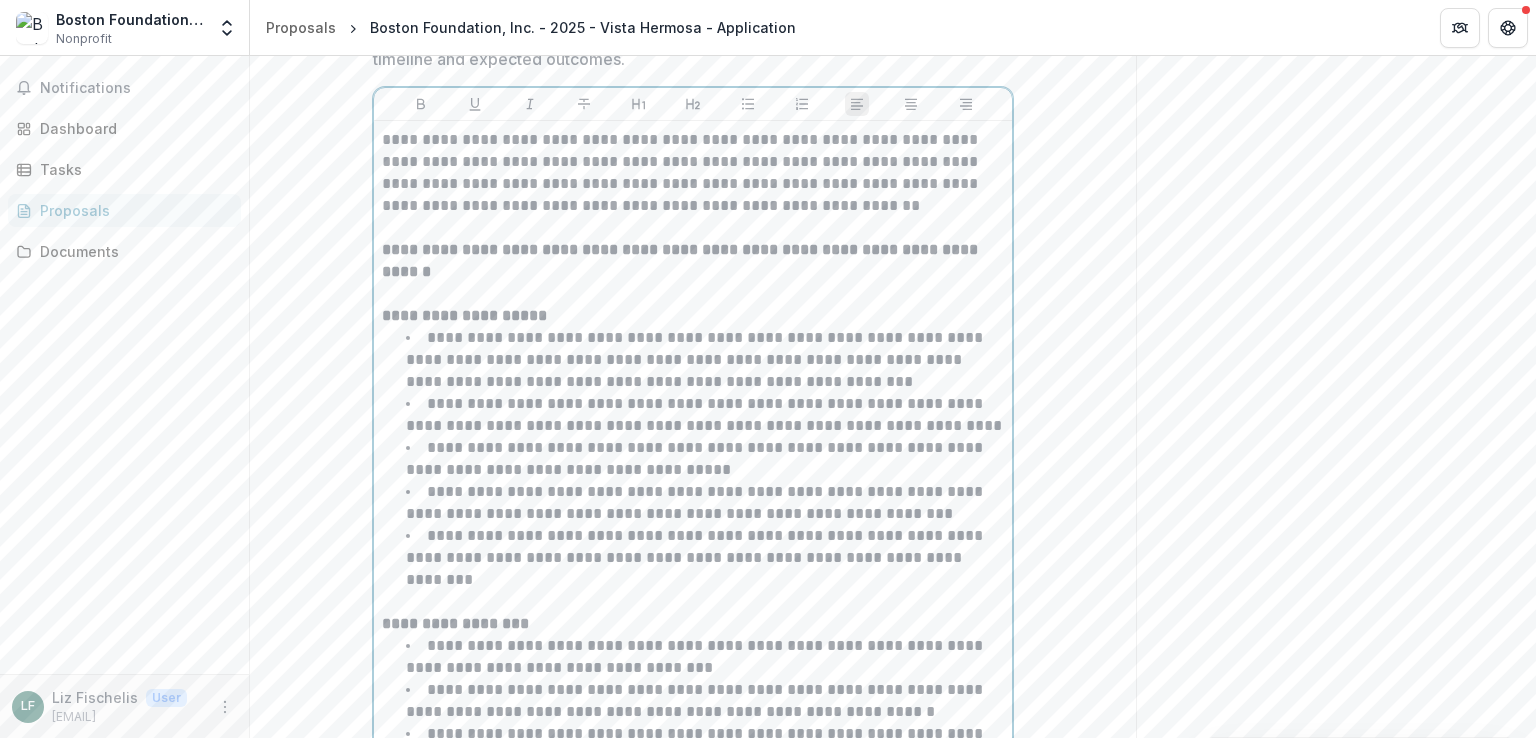 click on "**********" at bounding box center [696, 502] 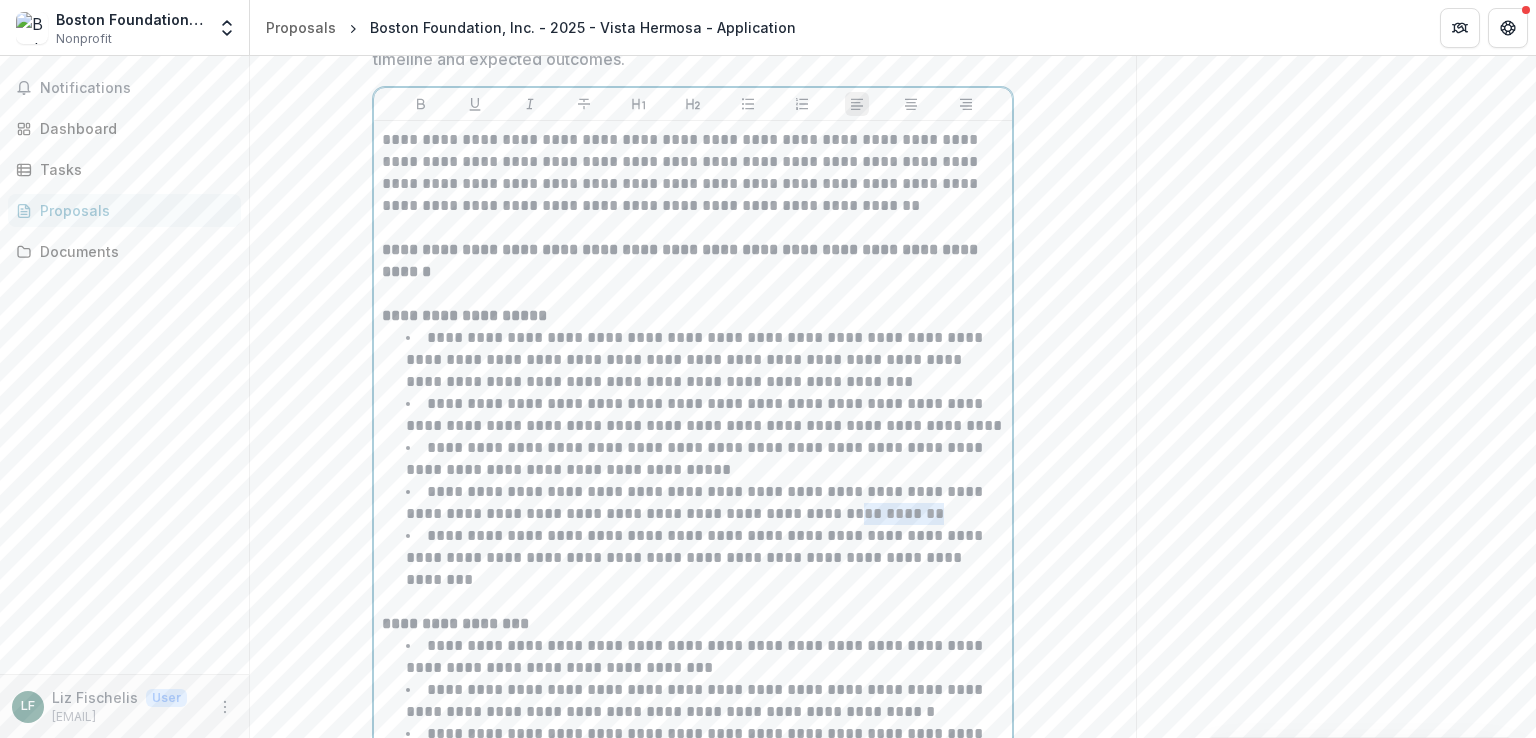 drag, startPoint x: 898, startPoint y: 504, endPoint x: 820, endPoint y: 504, distance: 78 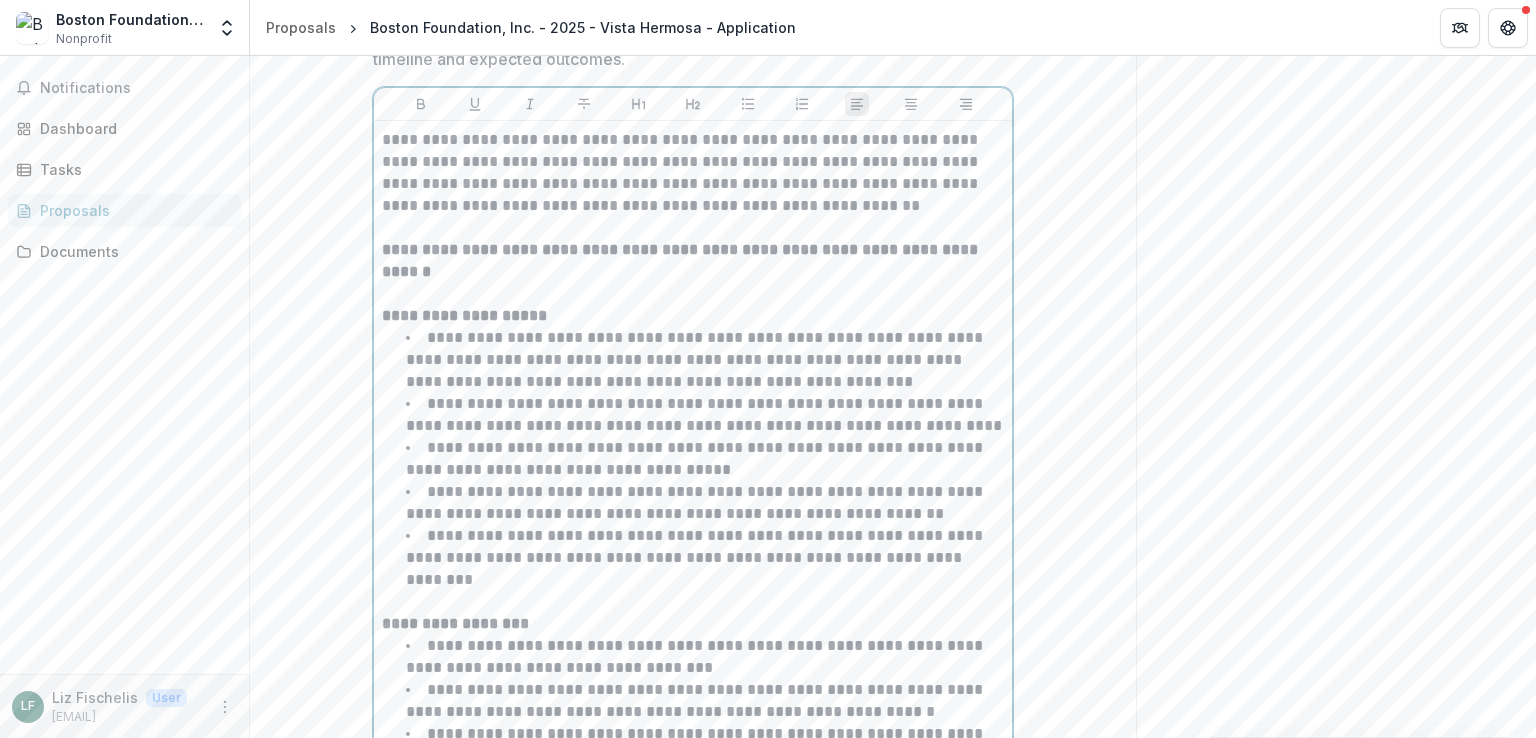 click on "**********" at bounding box center [705, 558] 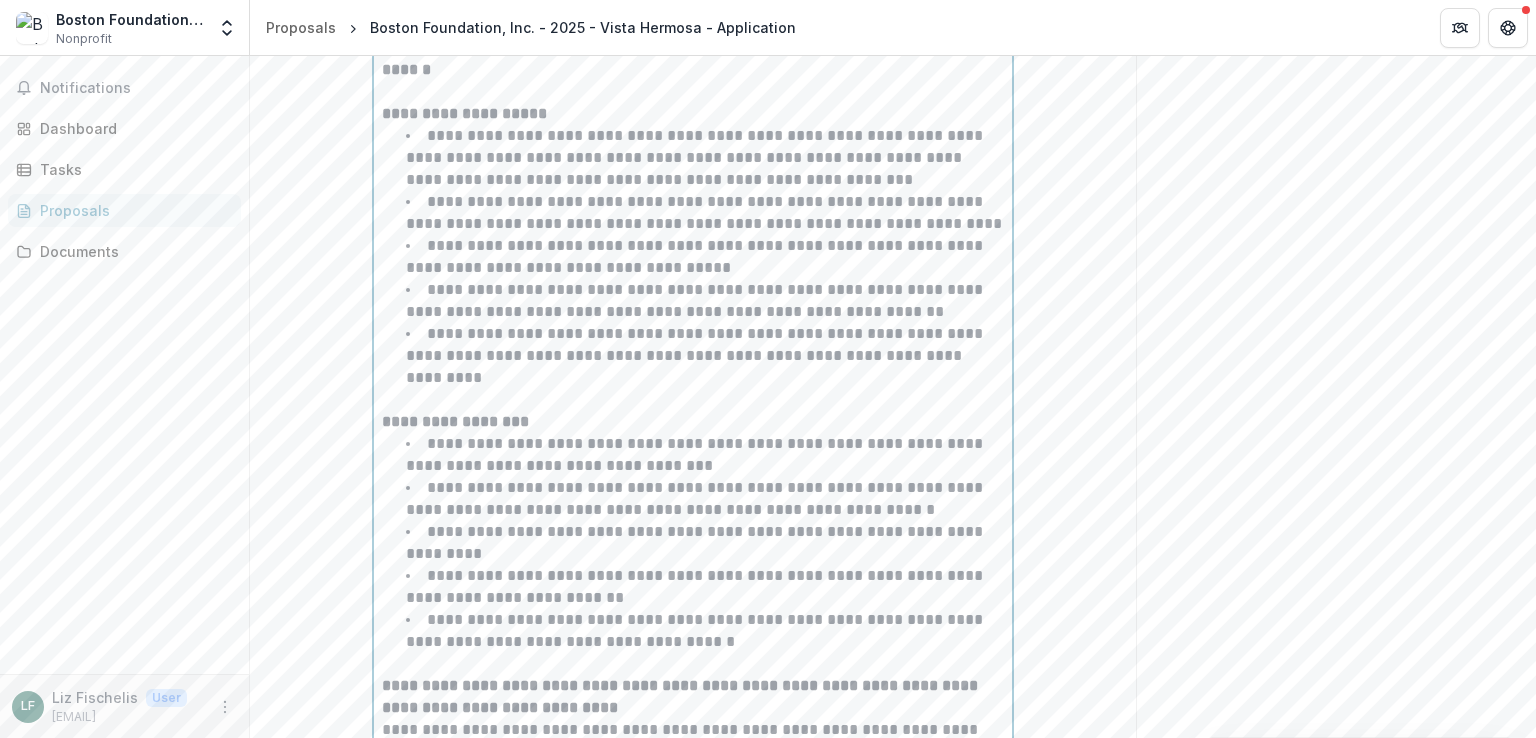 scroll, scrollTop: 4407, scrollLeft: 0, axis: vertical 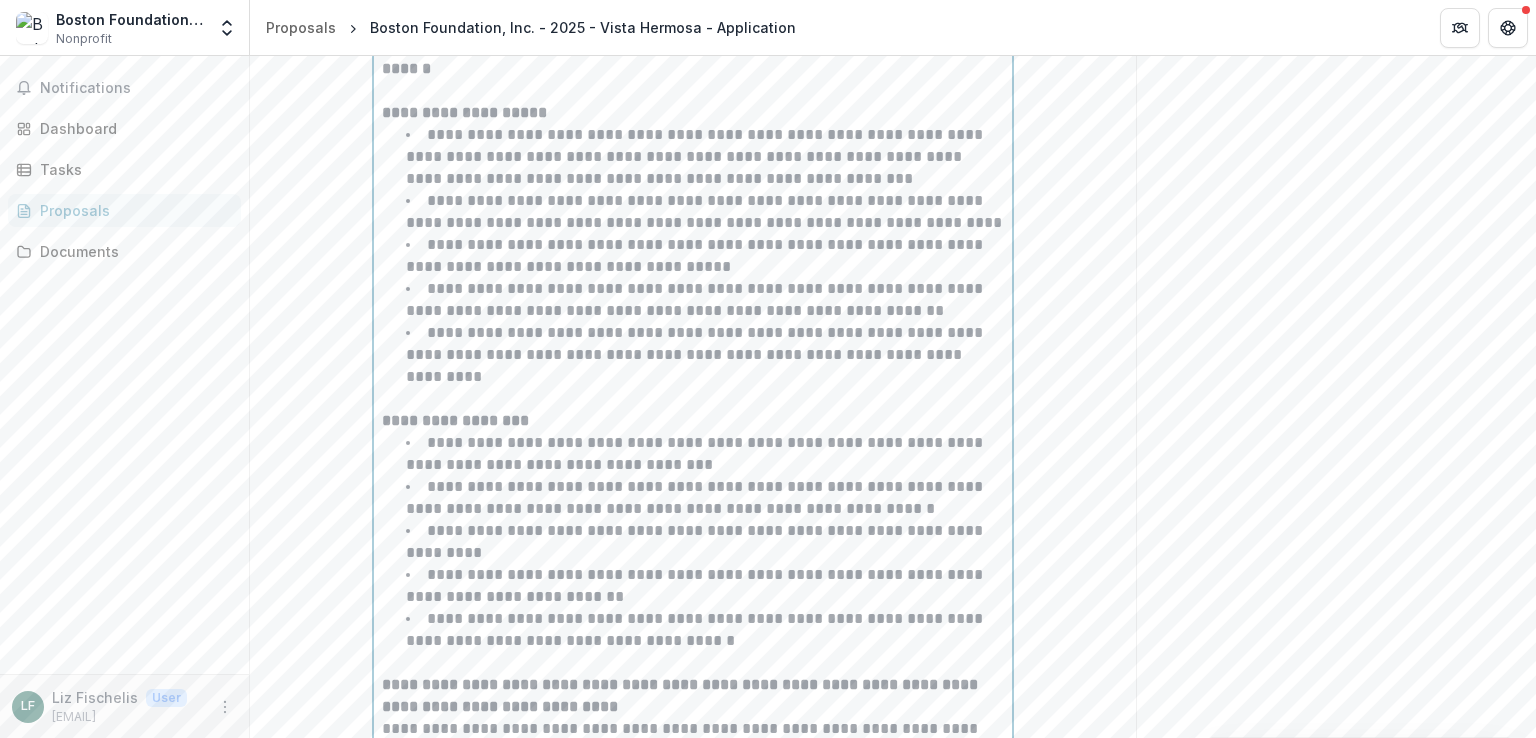 click on "**********" at bounding box center [705, 586] 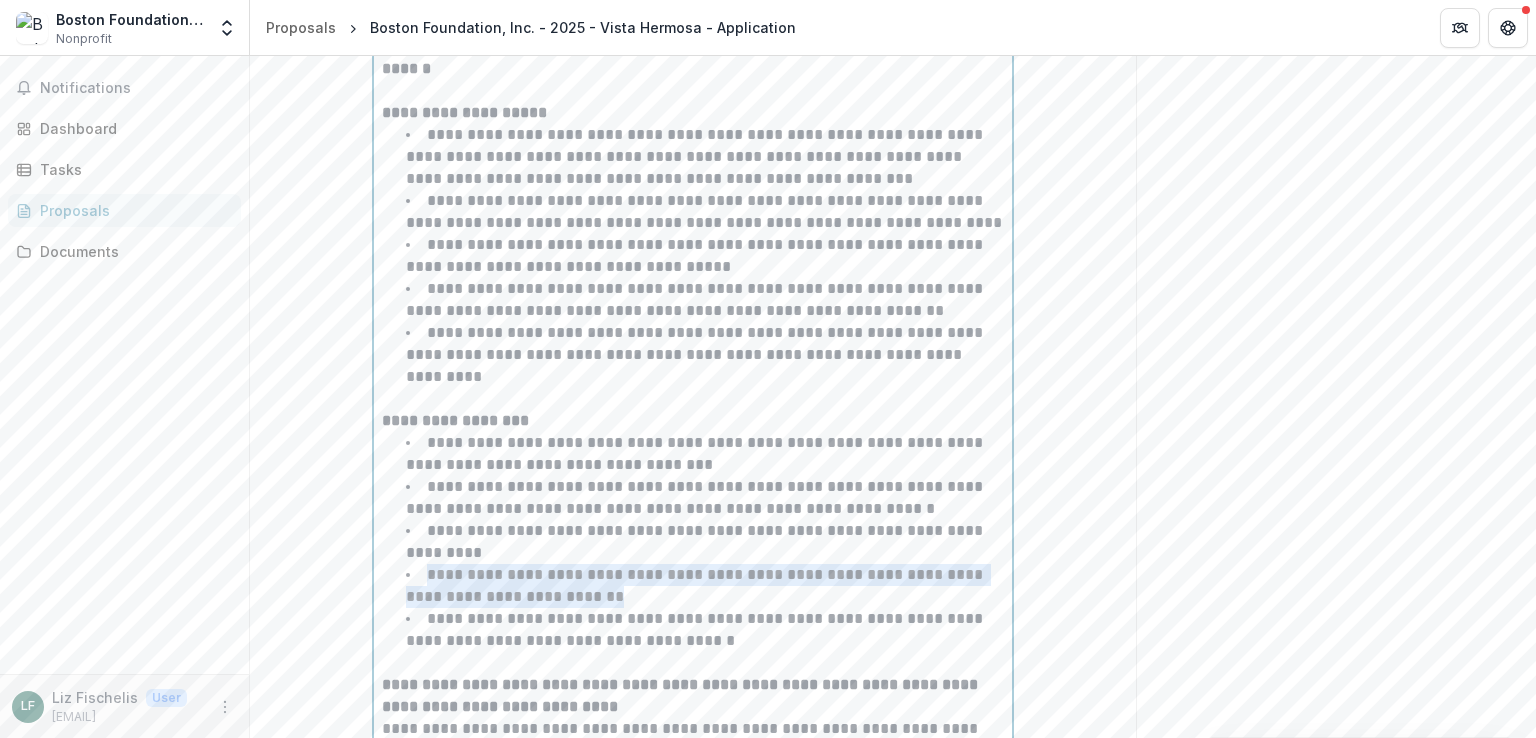 drag, startPoint x: 417, startPoint y: 544, endPoint x: 628, endPoint y: 560, distance: 211.60576 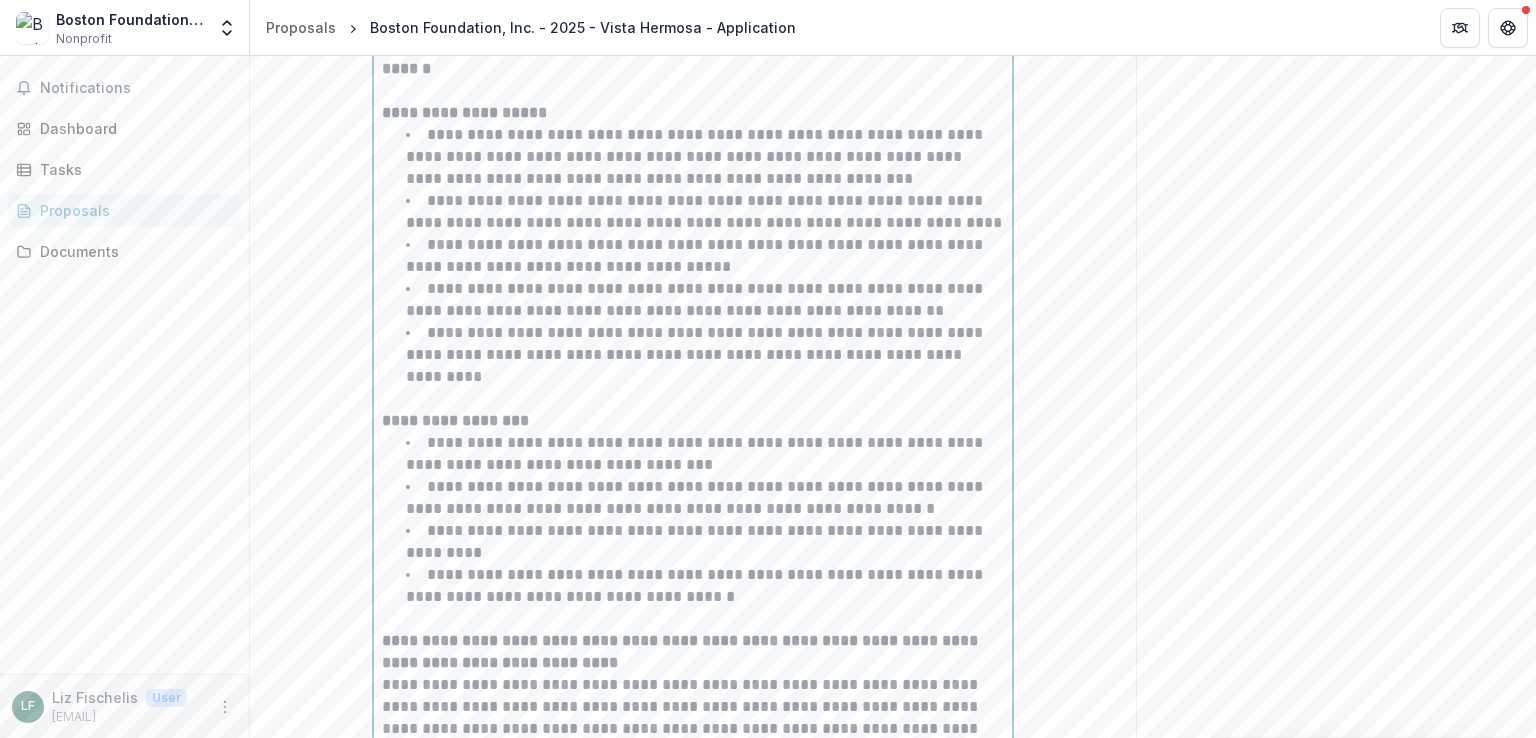 click on "**********" at bounding box center [696, 453] 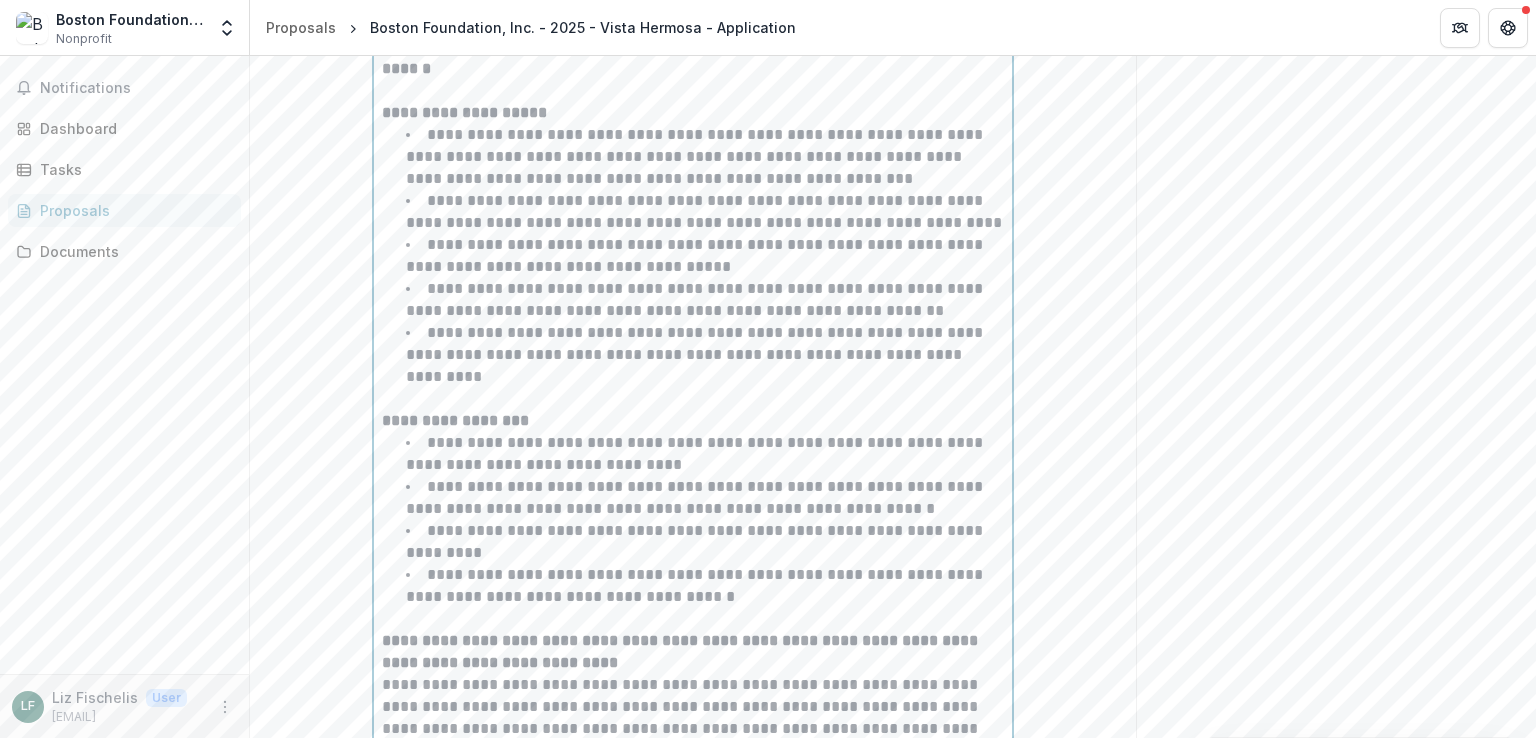 click on "**********" at bounding box center [705, 454] 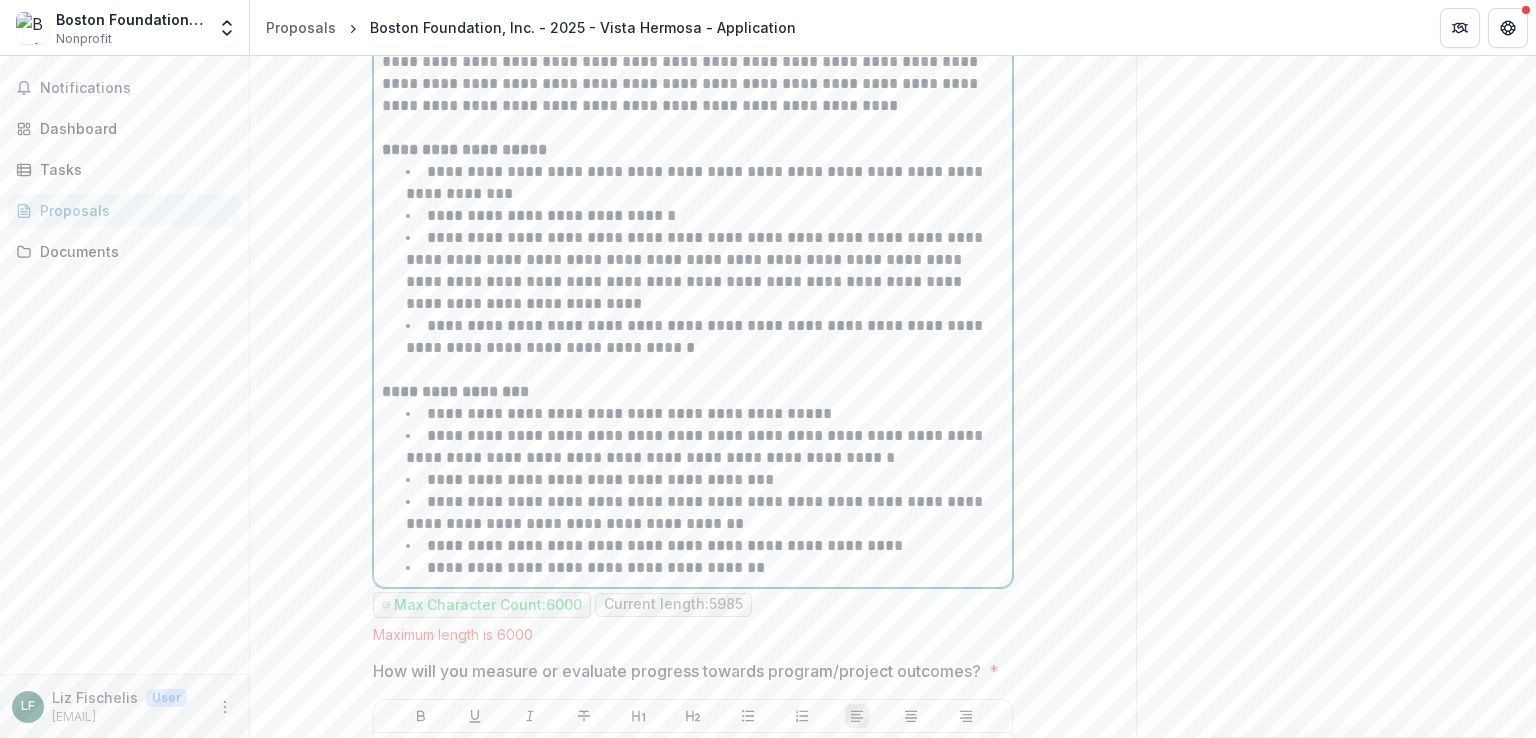 scroll, scrollTop: 6352, scrollLeft: 0, axis: vertical 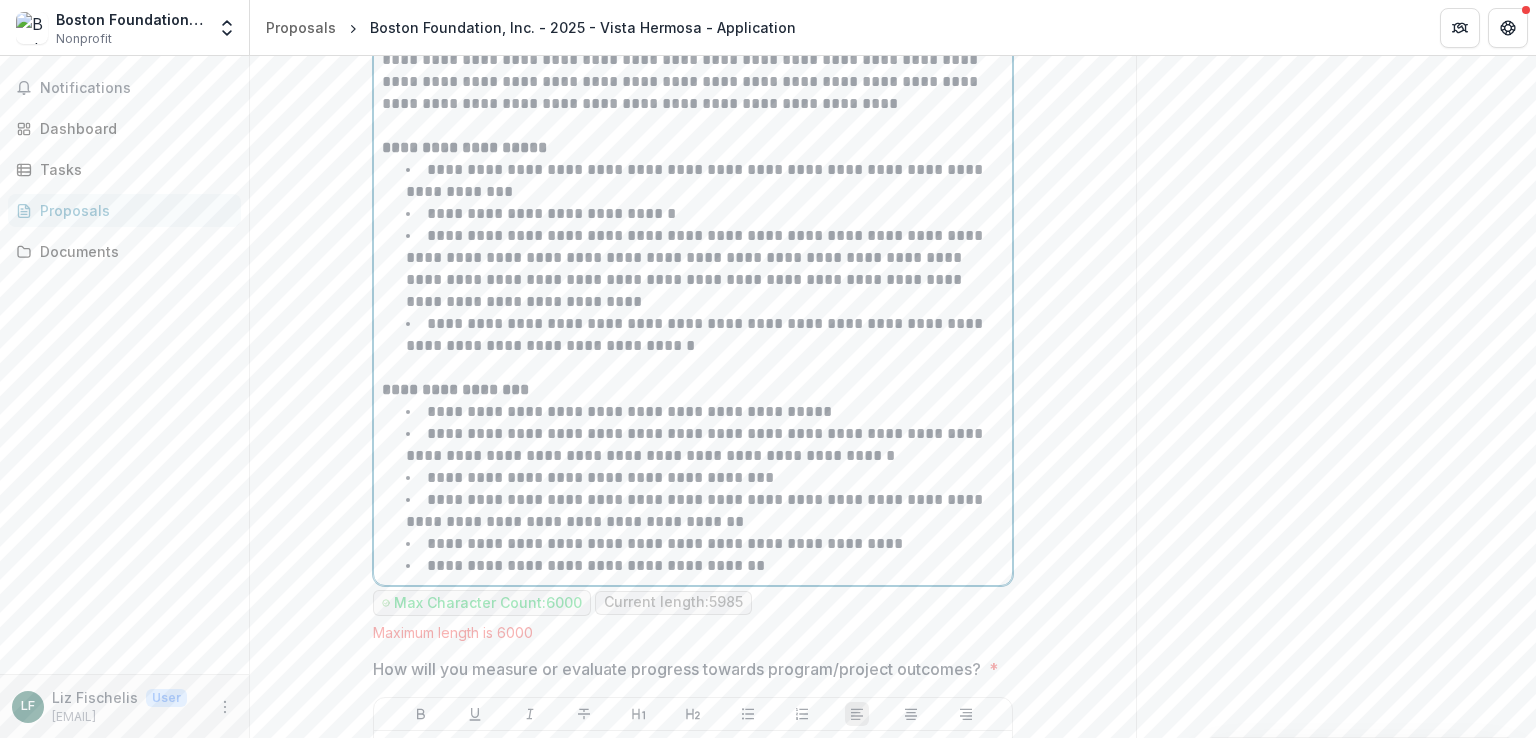 click on "**********" at bounding box center (696, 444) 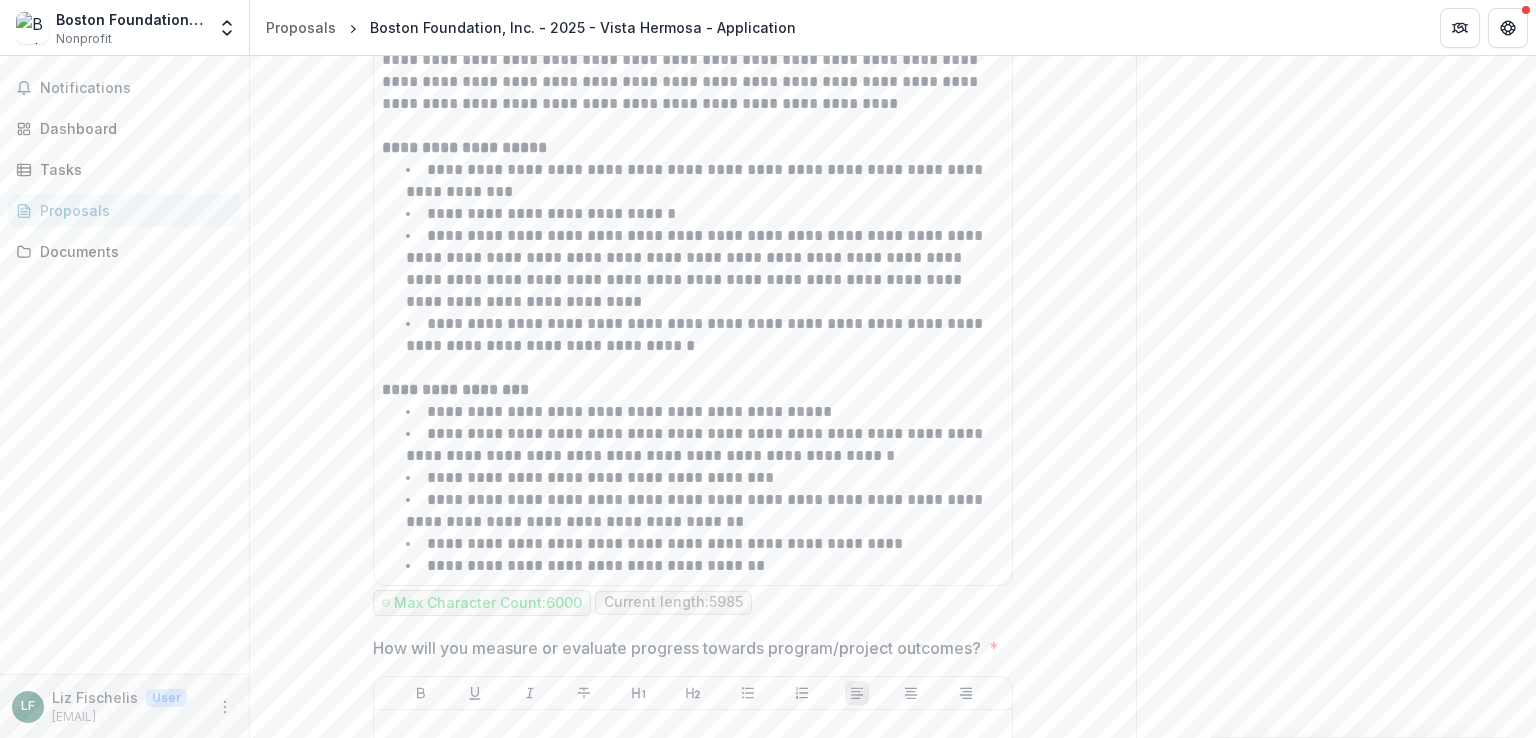 click on "**********" at bounding box center [693, -721] 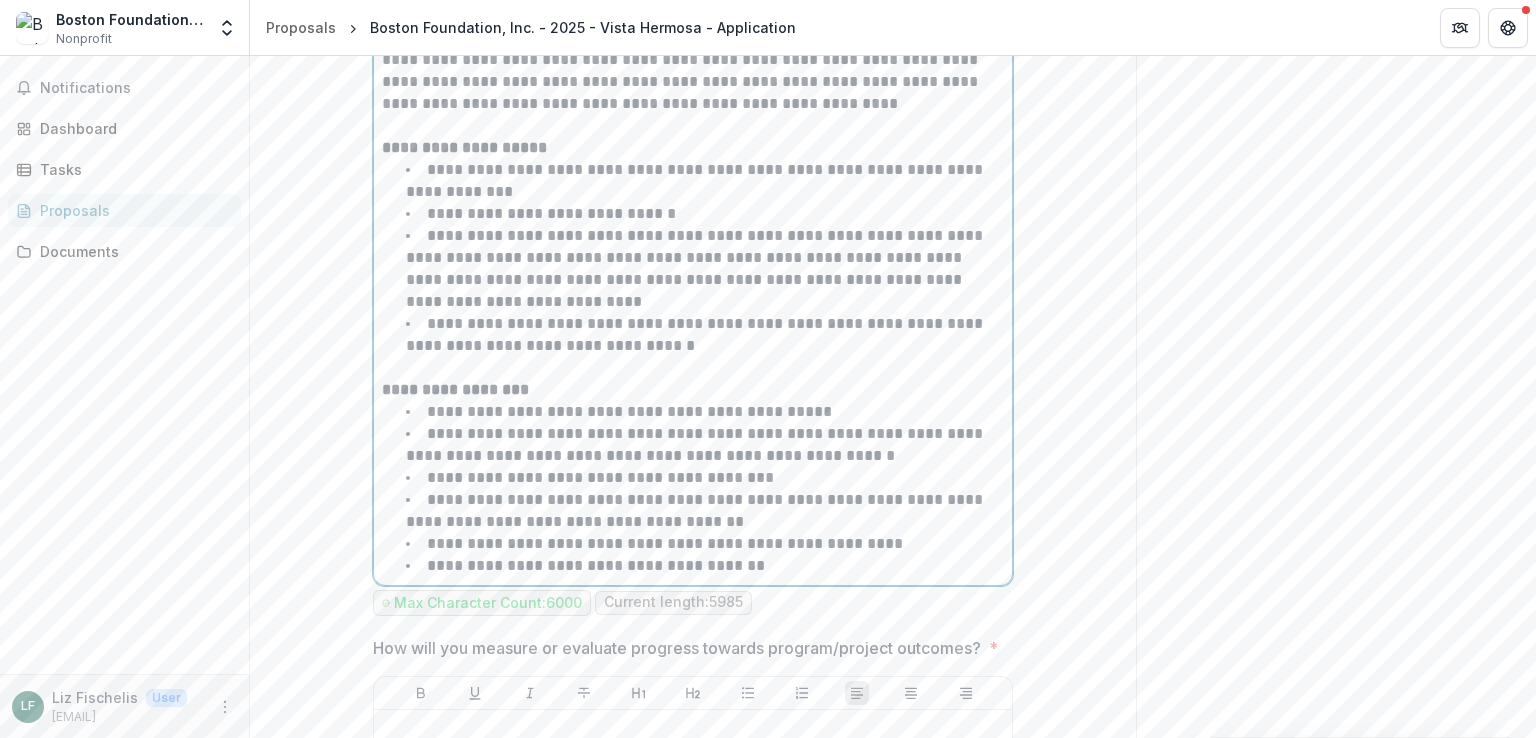 click on "**********" at bounding box center [705, 566] 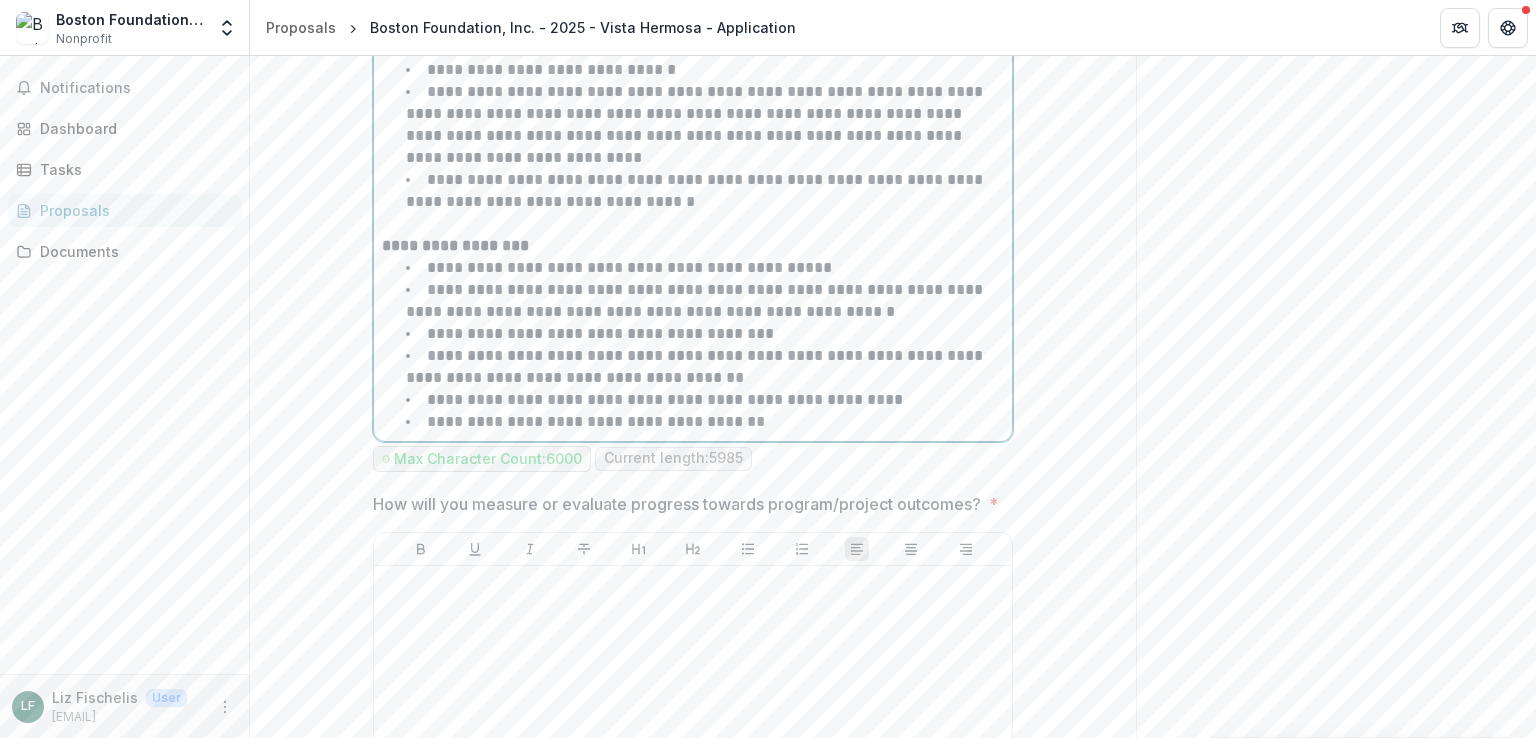 scroll, scrollTop: 6510, scrollLeft: 0, axis: vertical 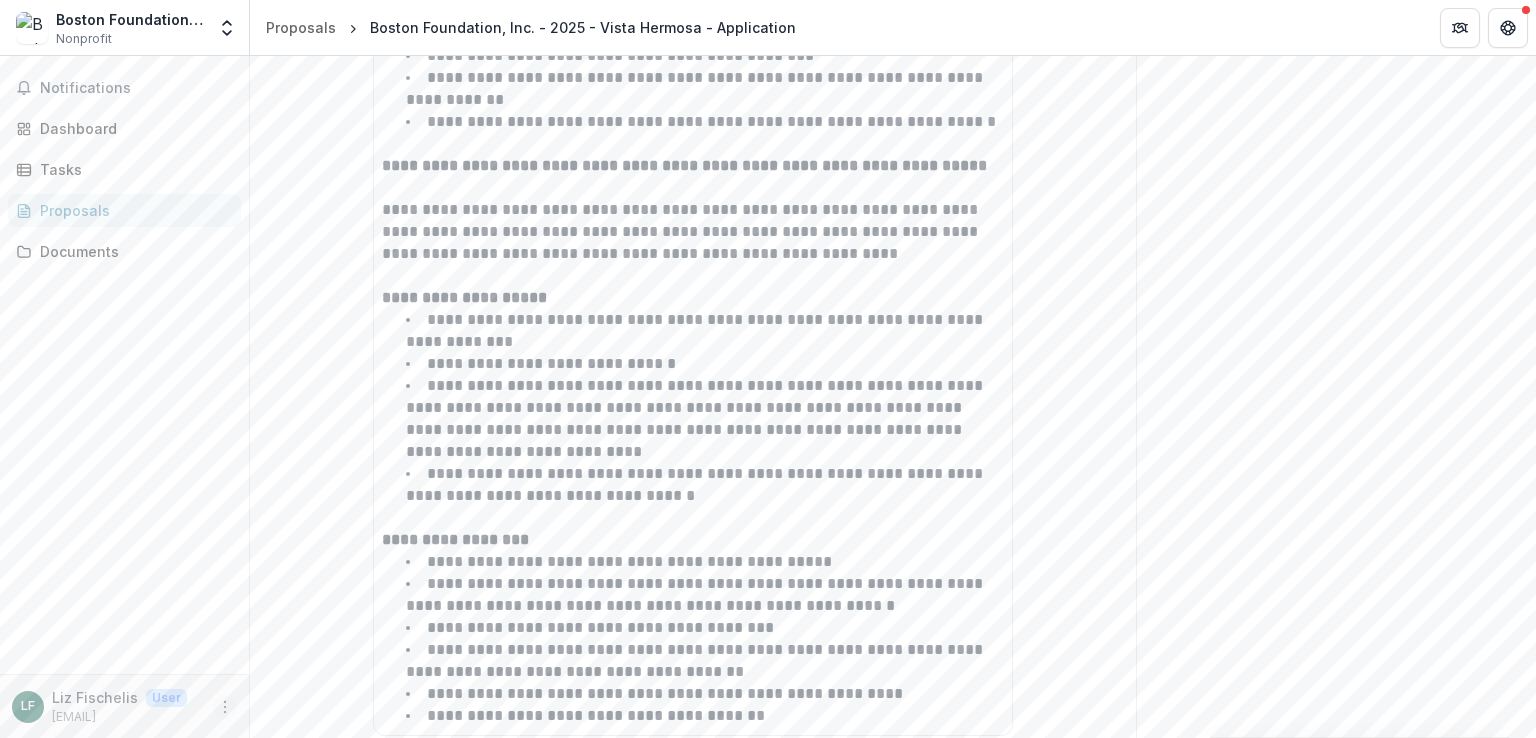 click 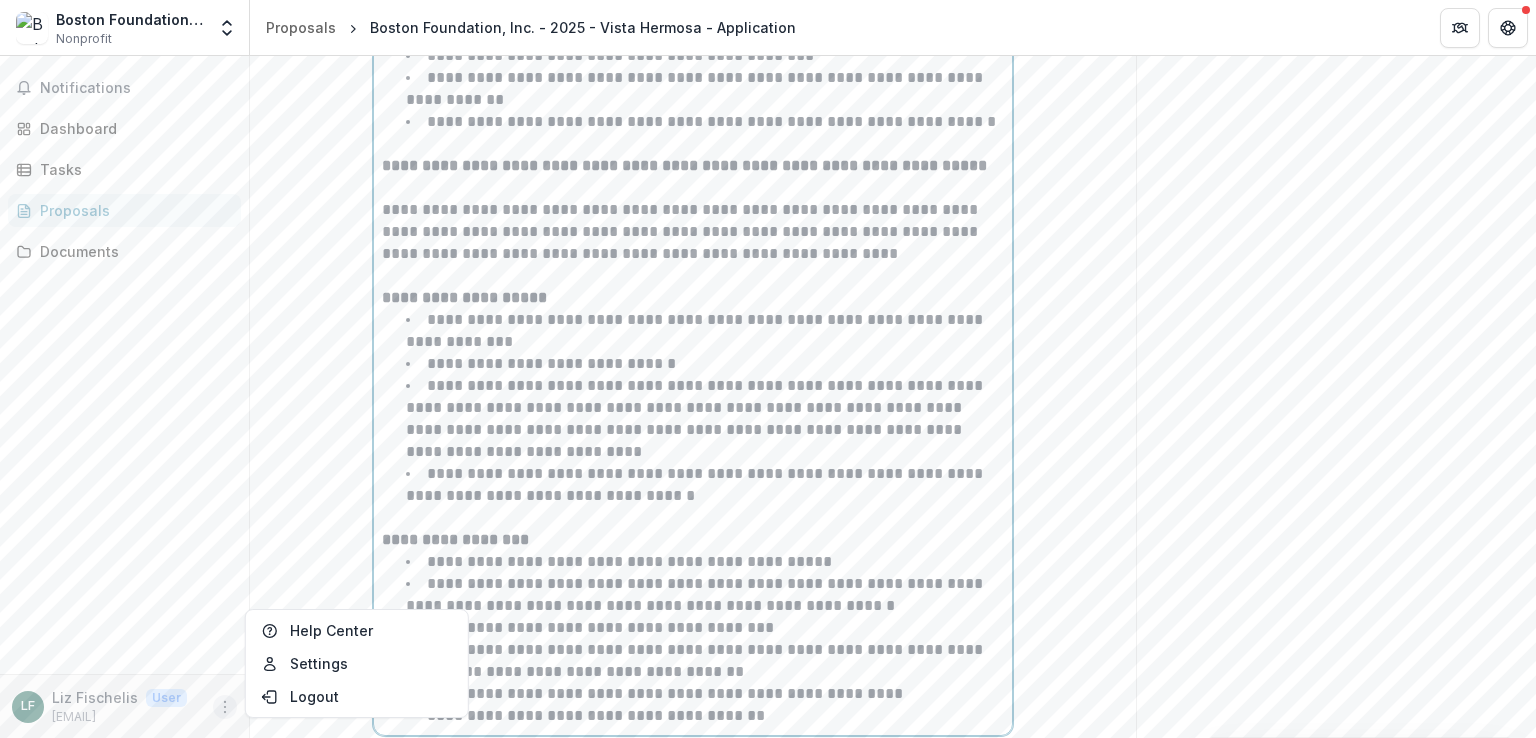 click on "**********" at bounding box center (705, 595) 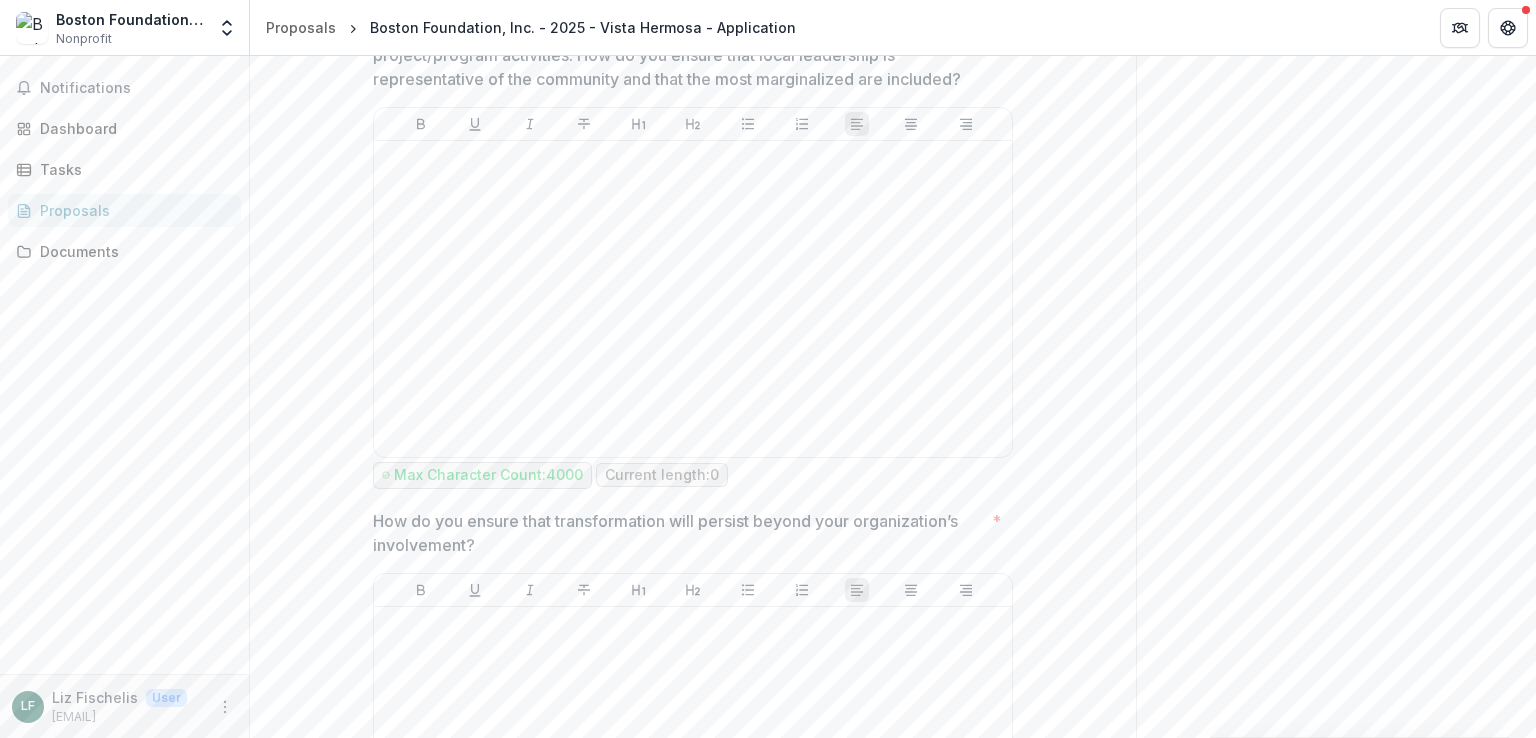 scroll, scrollTop: 7665, scrollLeft: 0, axis: vertical 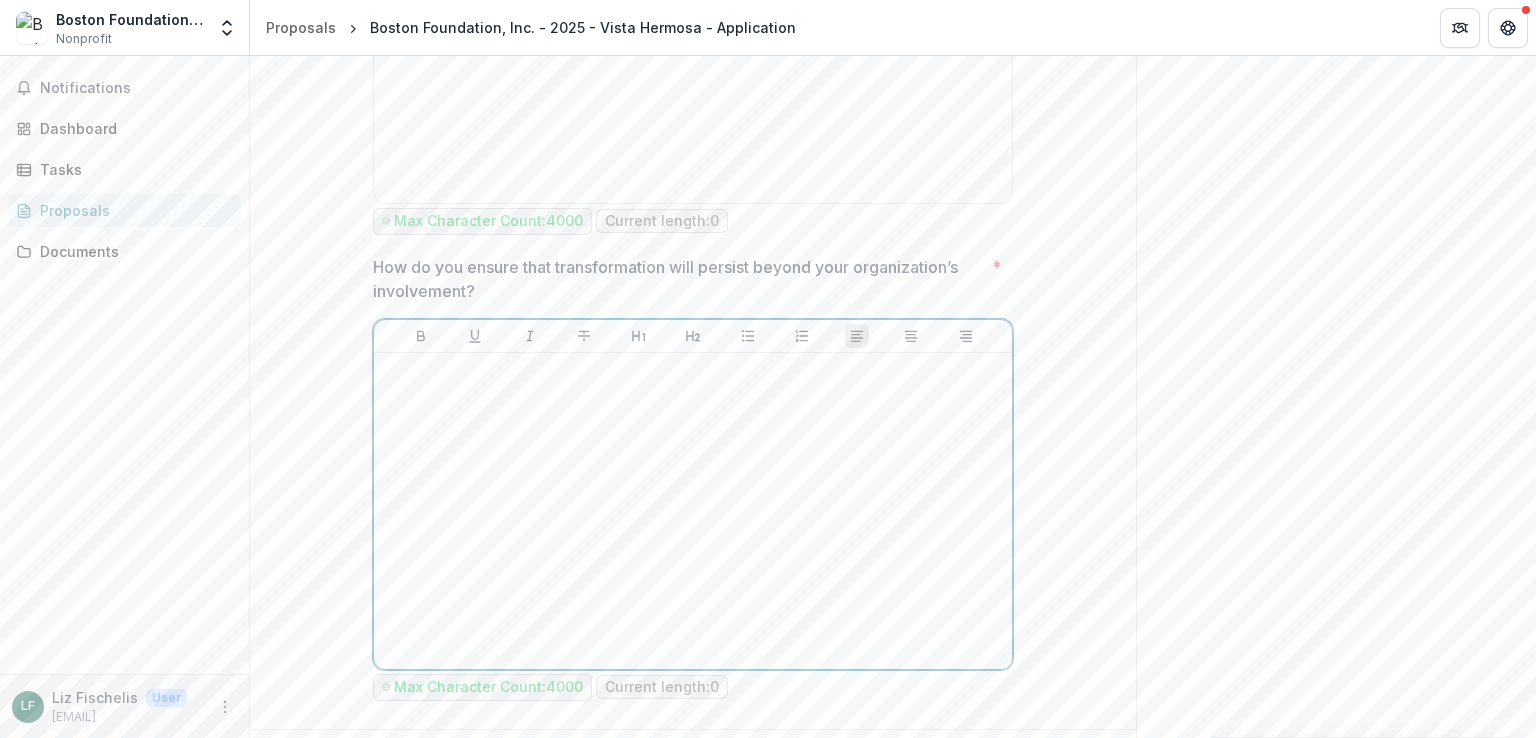 click at bounding box center (693, 511) 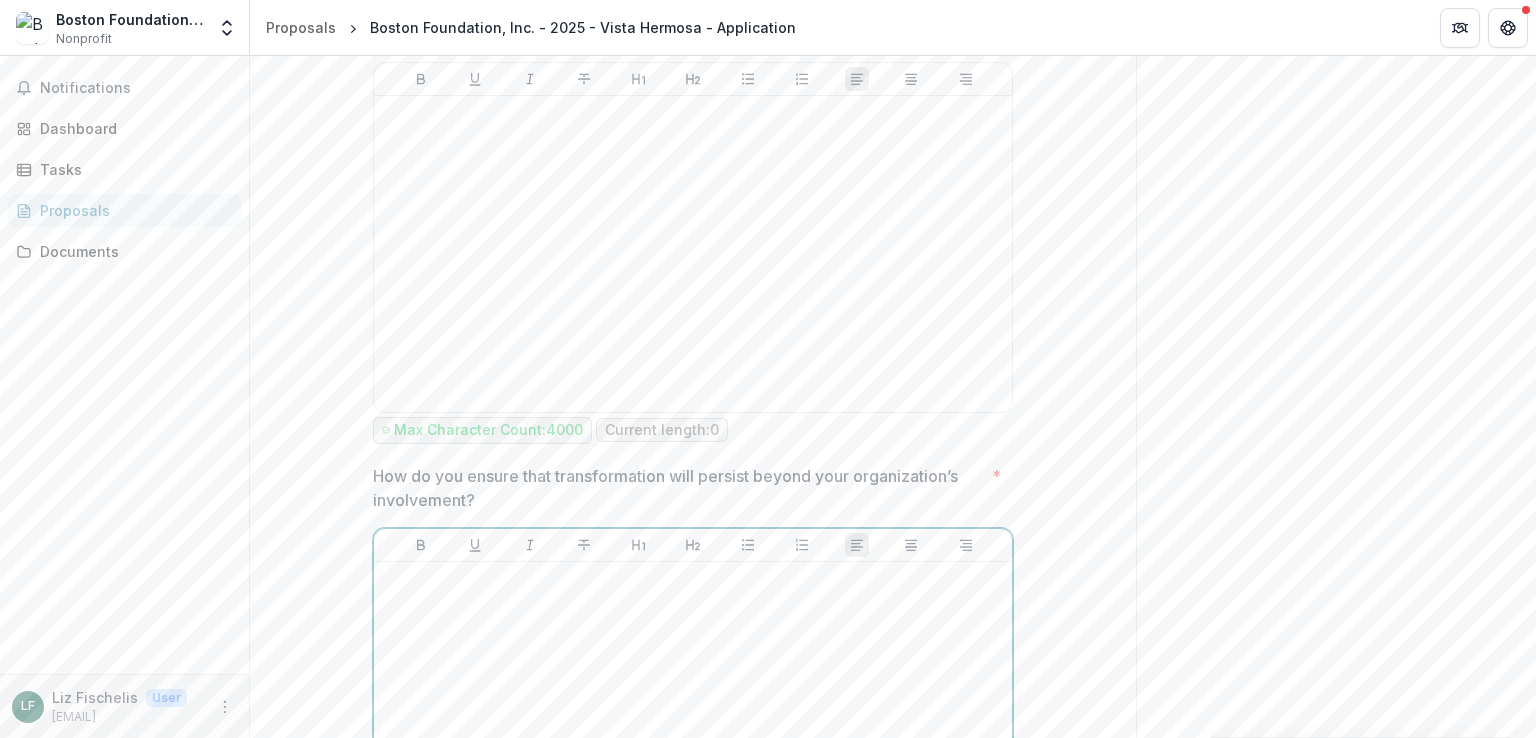 scroll, scrollTop: 7454, scrollLeft: 0, axis: vertical 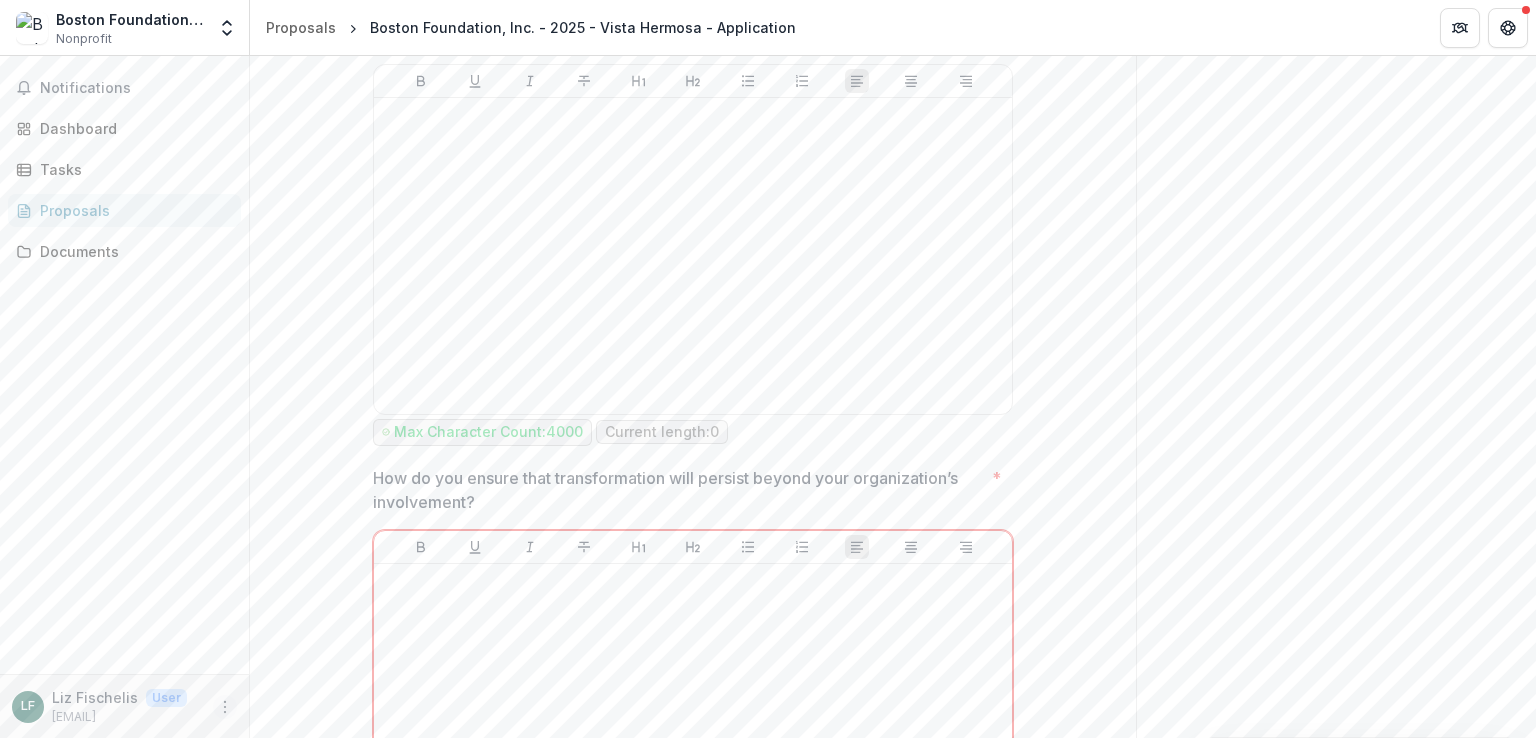 click 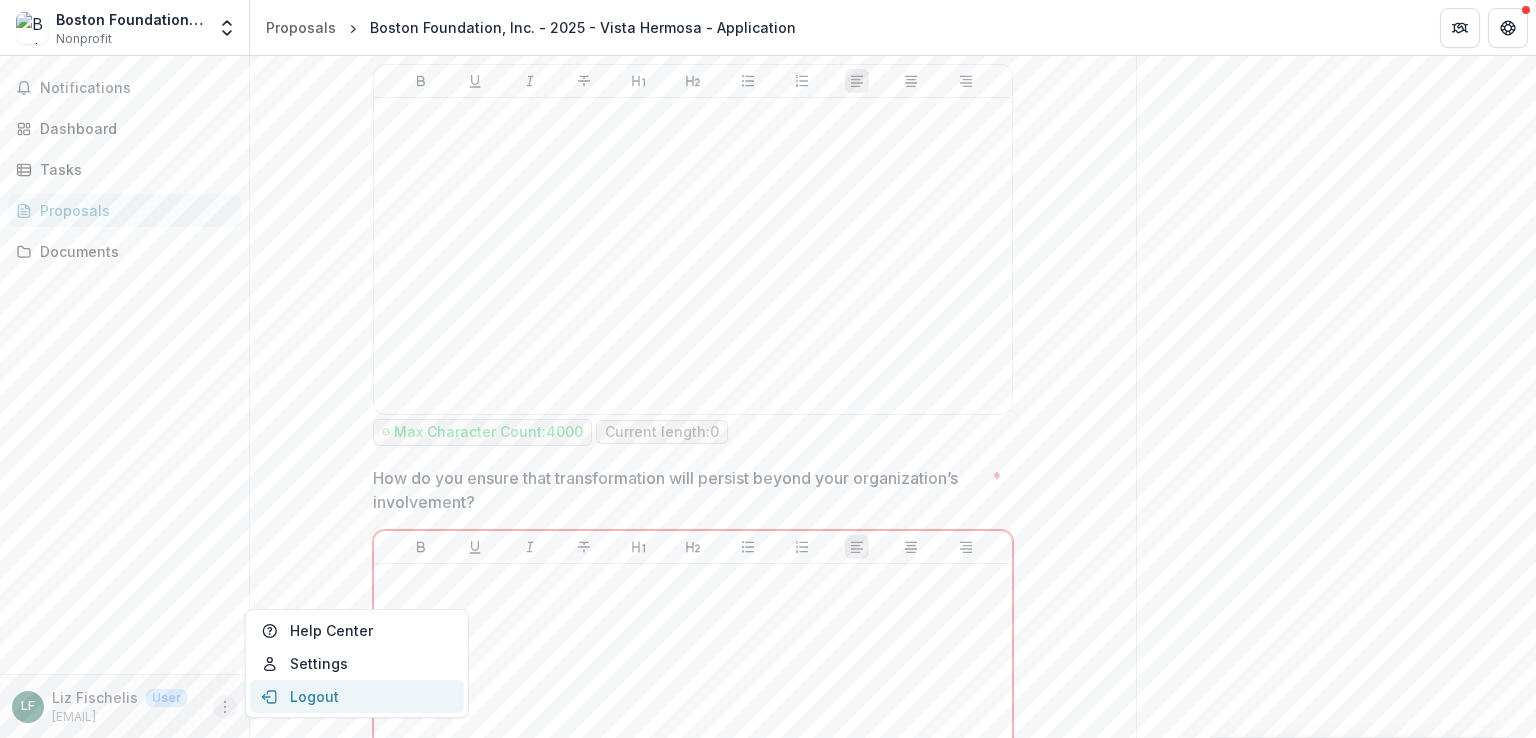 click on "Logout" at bounding box center (357, 696) 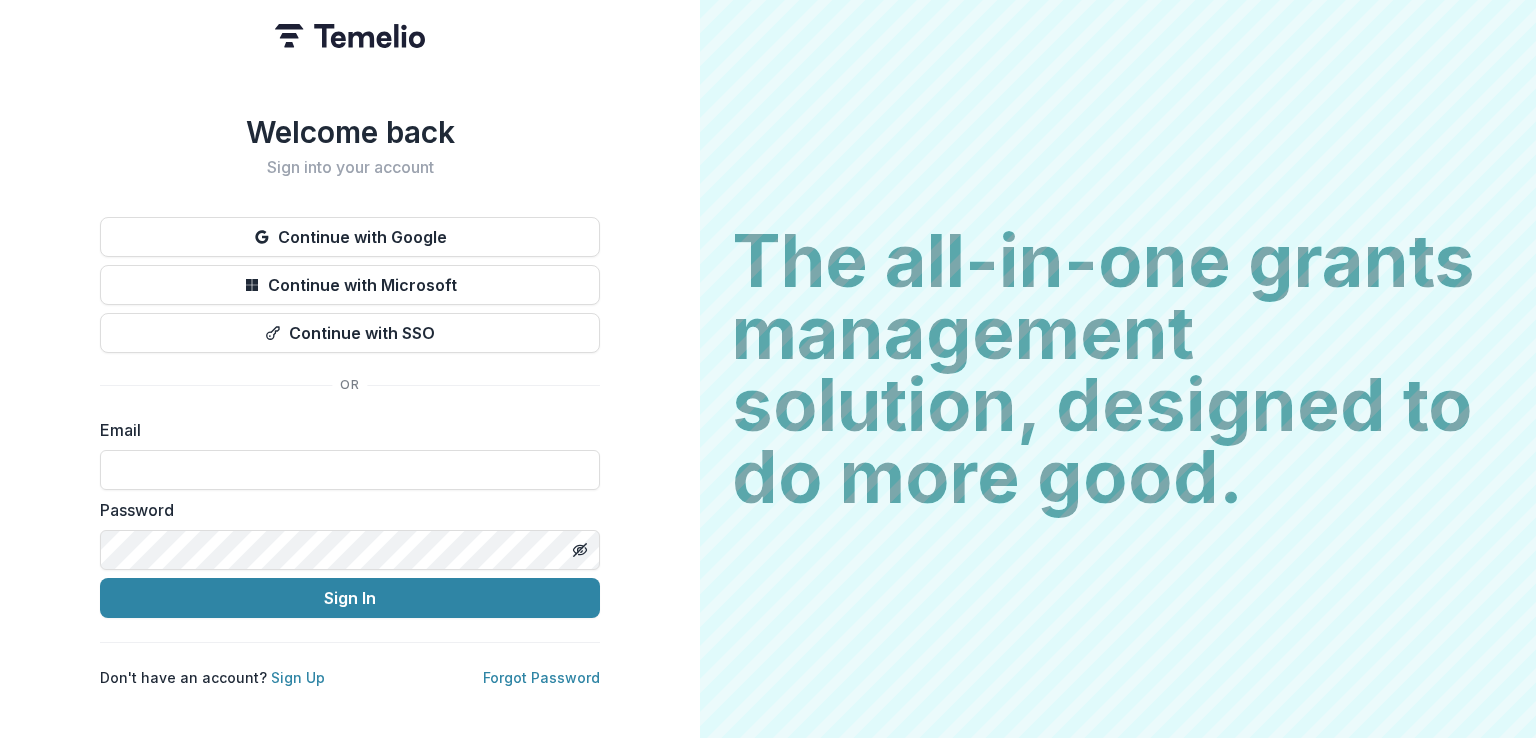 scroll, scrollTop: 0, scrollLeft: 0, axis: both 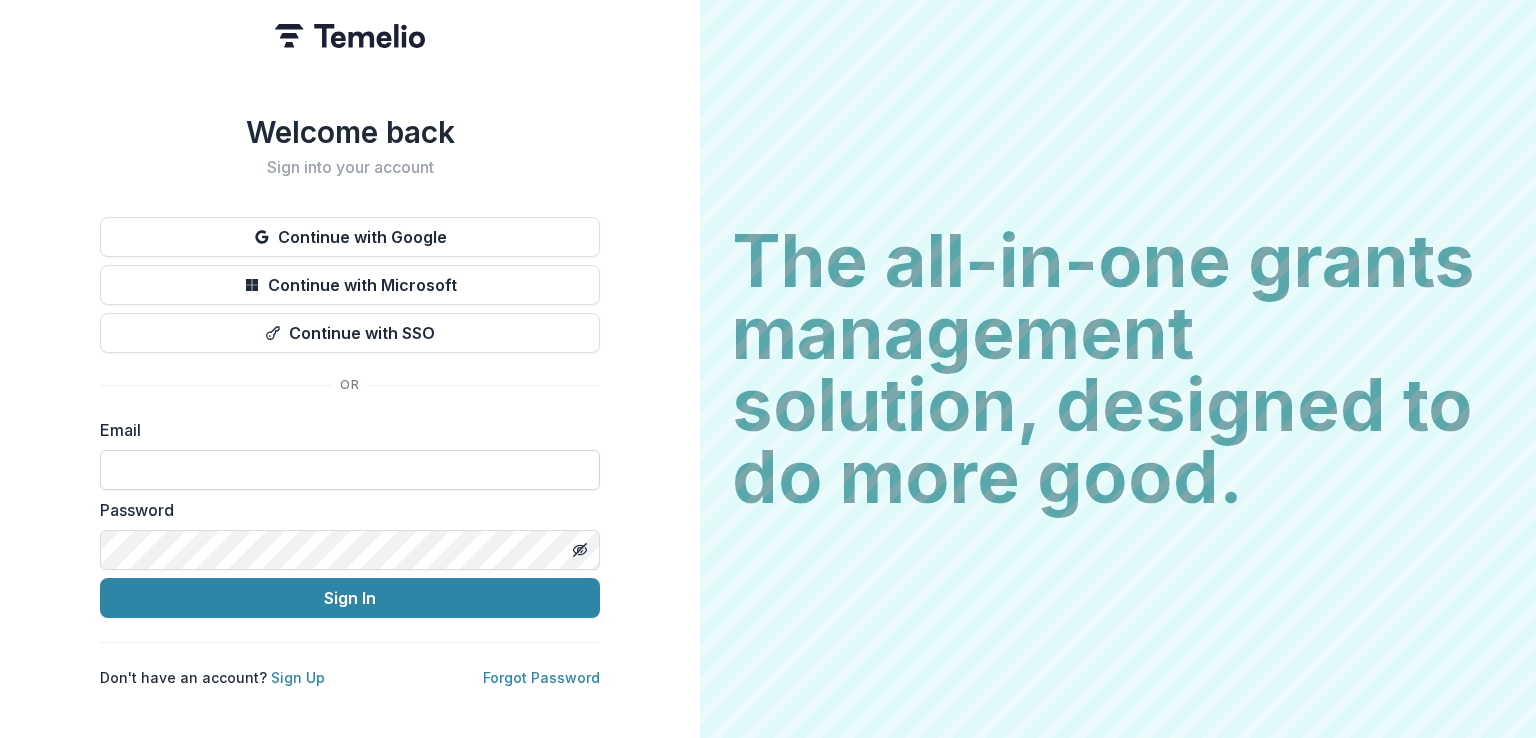 click at bounding box center [350, 470] 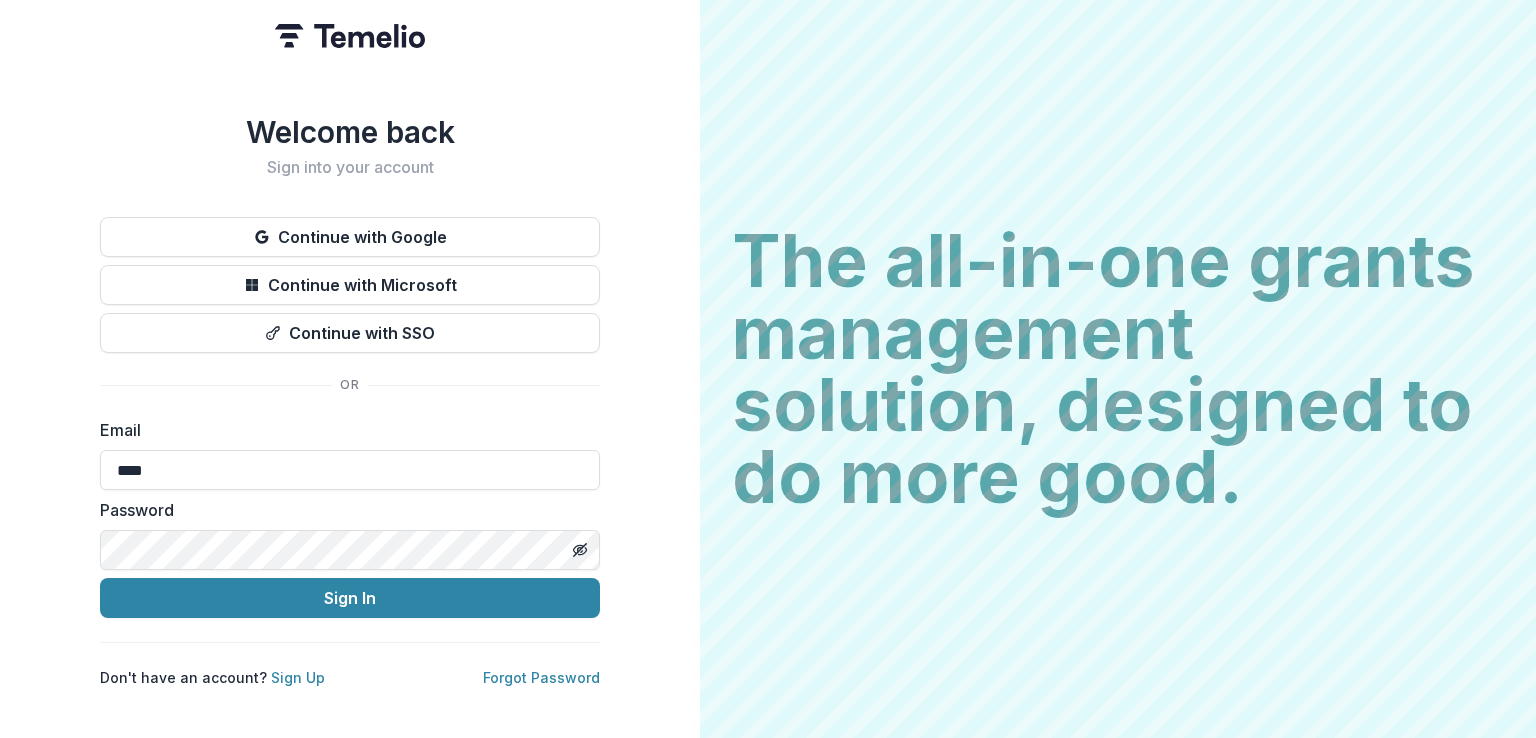 type on "**********" 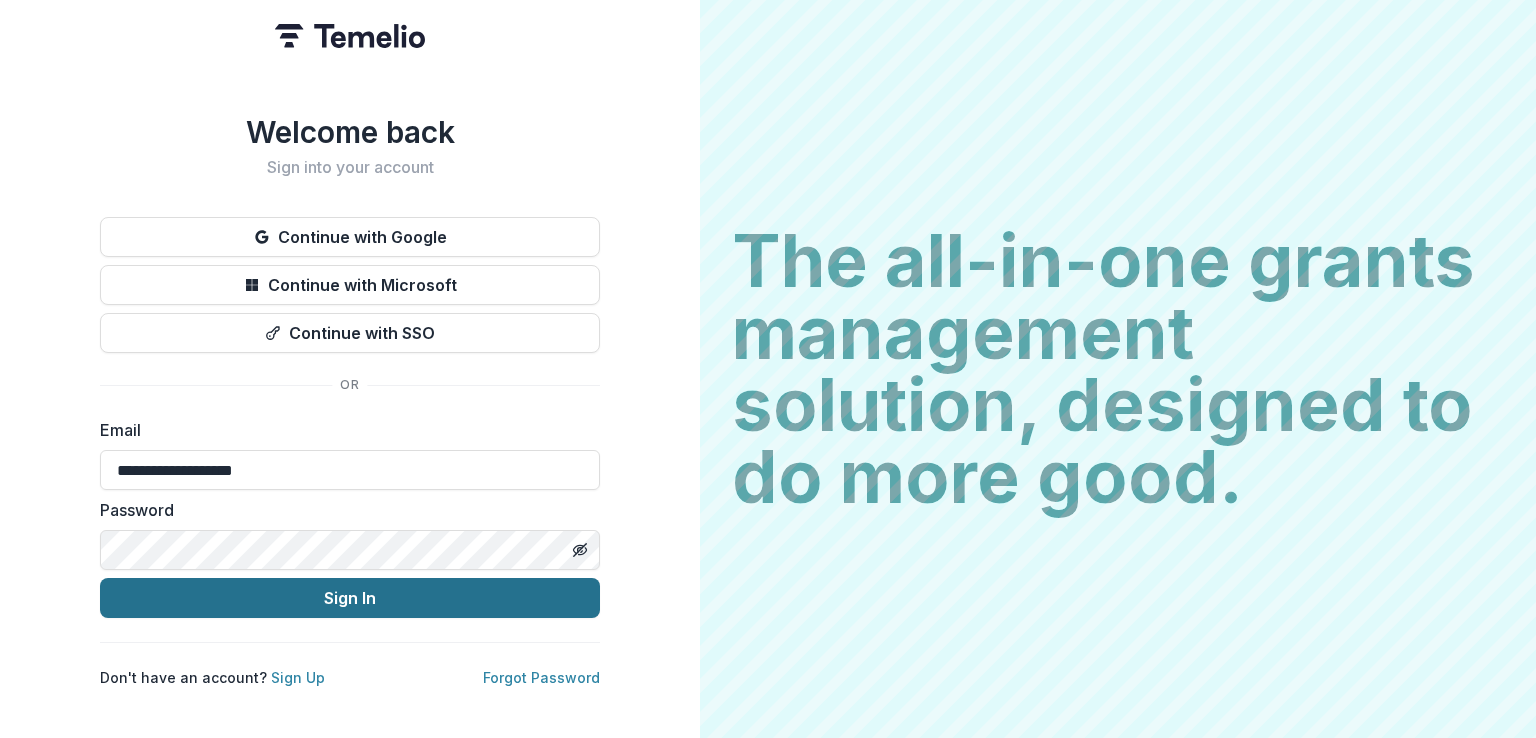 click on "Sign In" at bounding box center [350, 598] 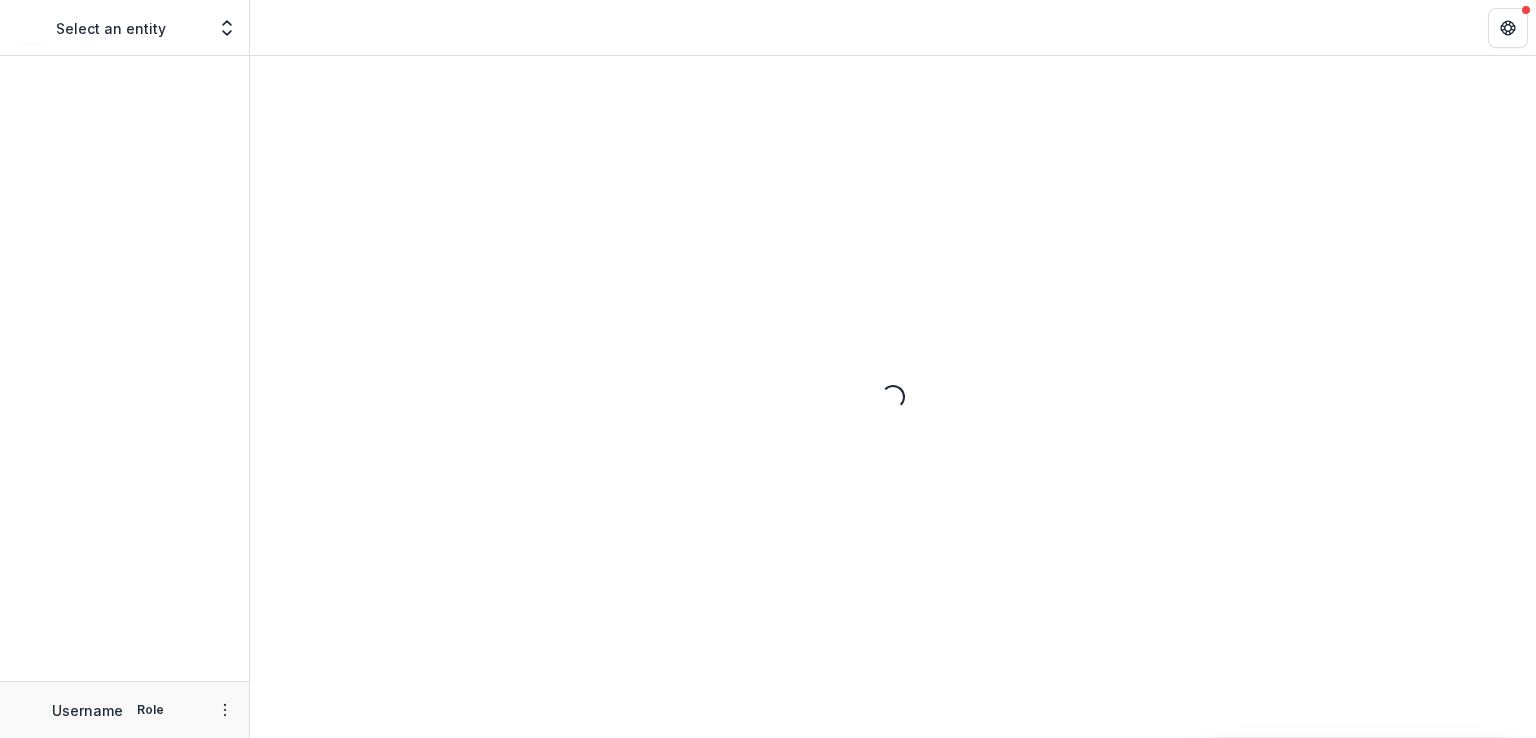 scroll, scrollTop: 0, scrollLeft: 0, axis: both 